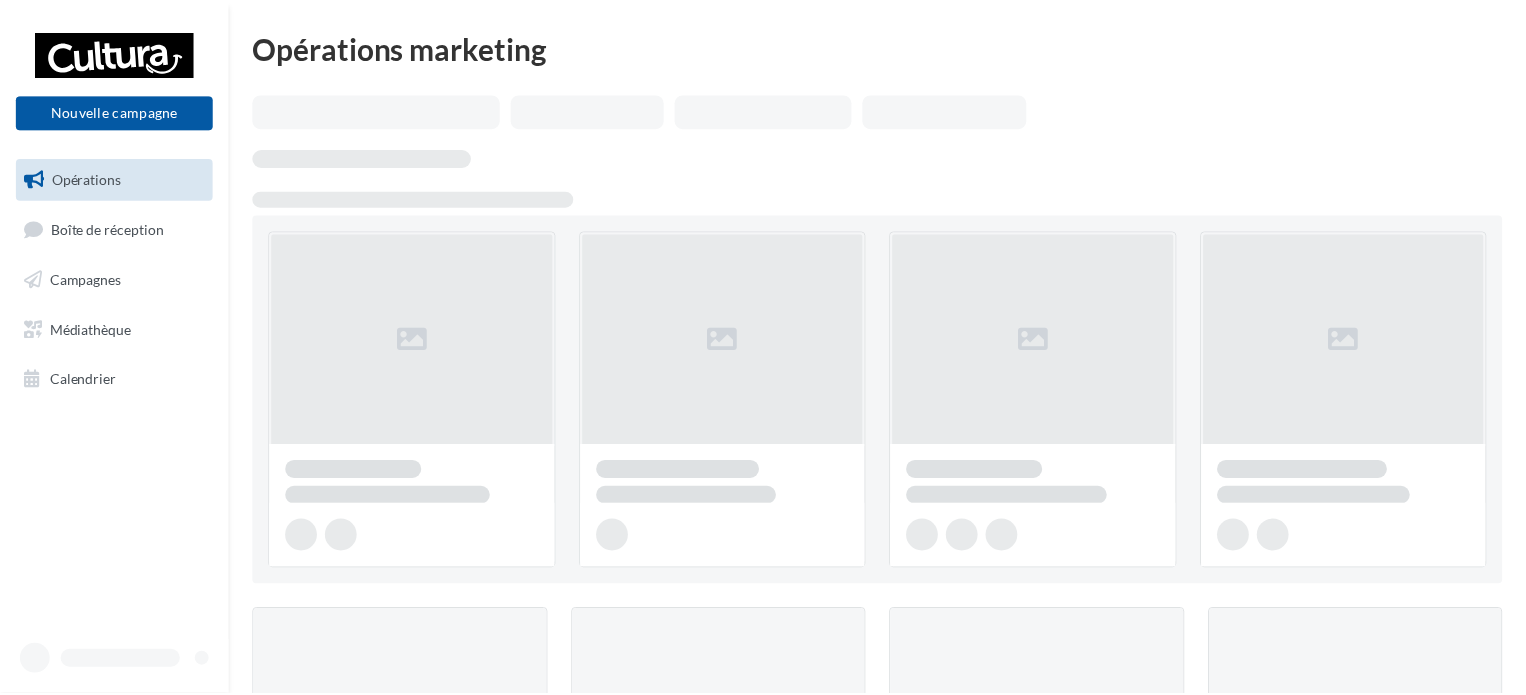 scroll, scrollTop: 0, scrollLeft: 0, axis: both 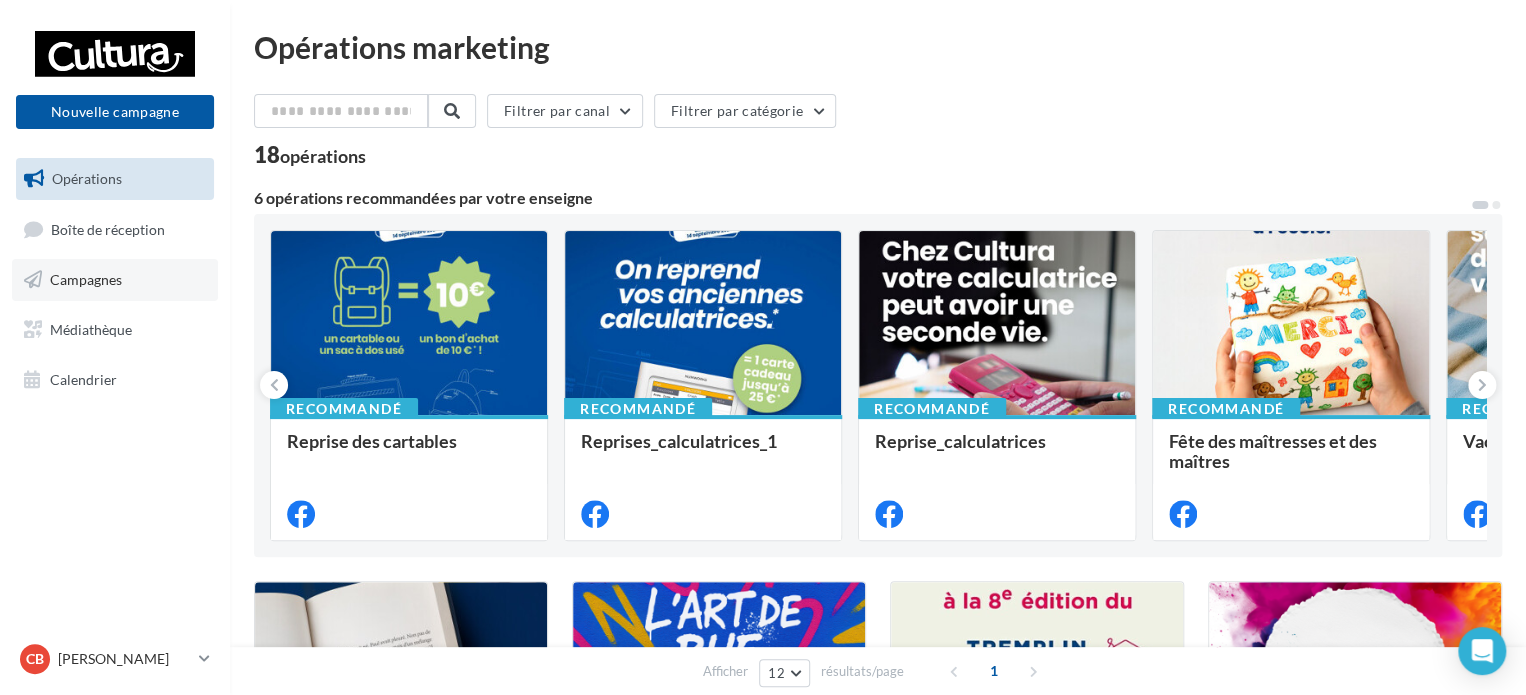 click on "Campagnes" at bounding box center (115, 280) 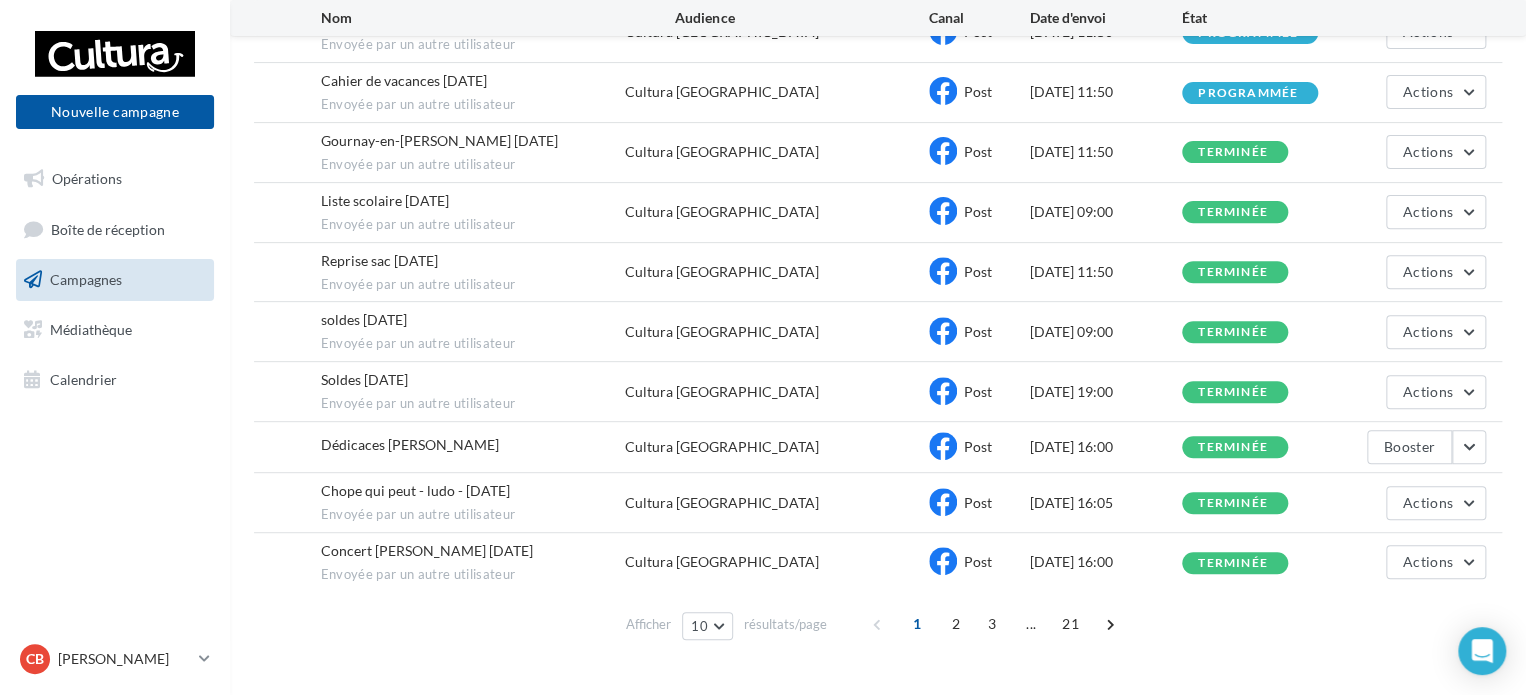 scroll, scrollTop: 282, scrollLeft: 0, axis: vertical 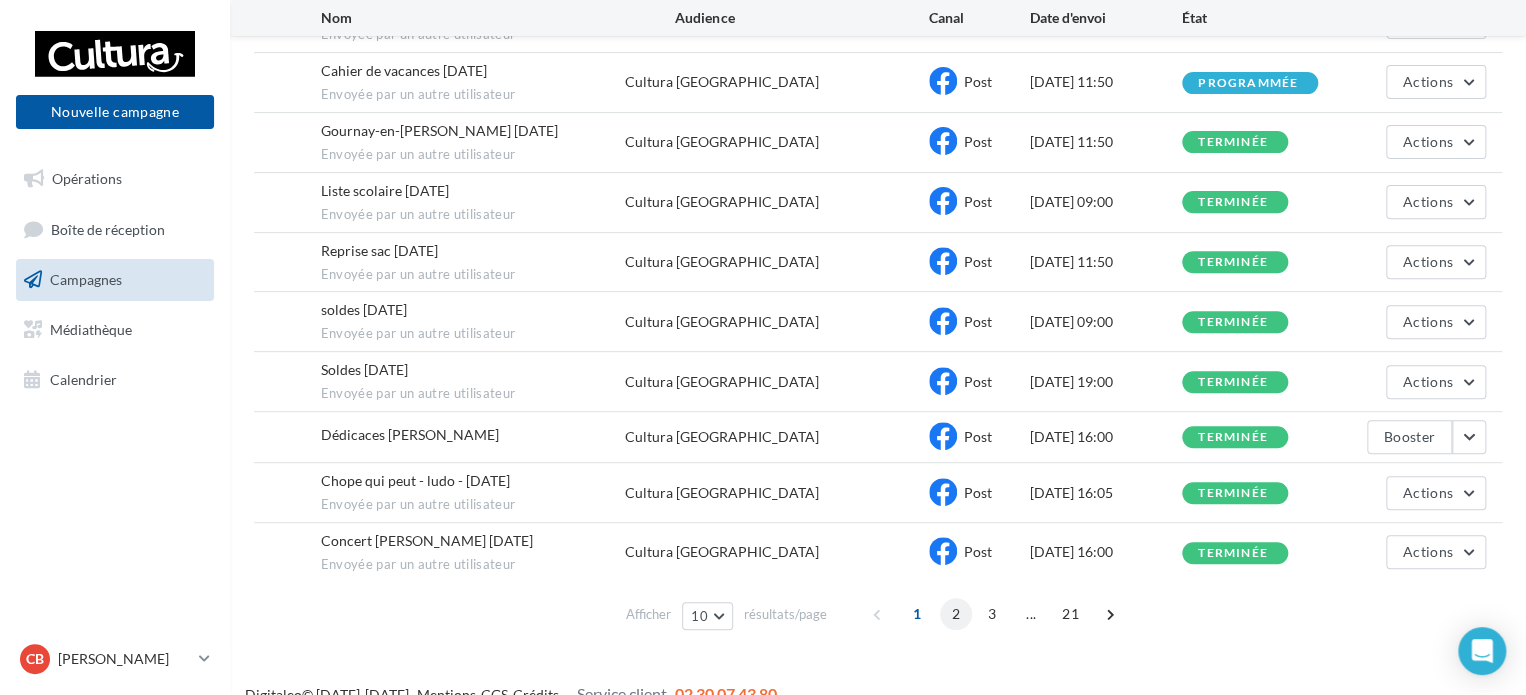 click on "2" at bounding box center (956, 614) 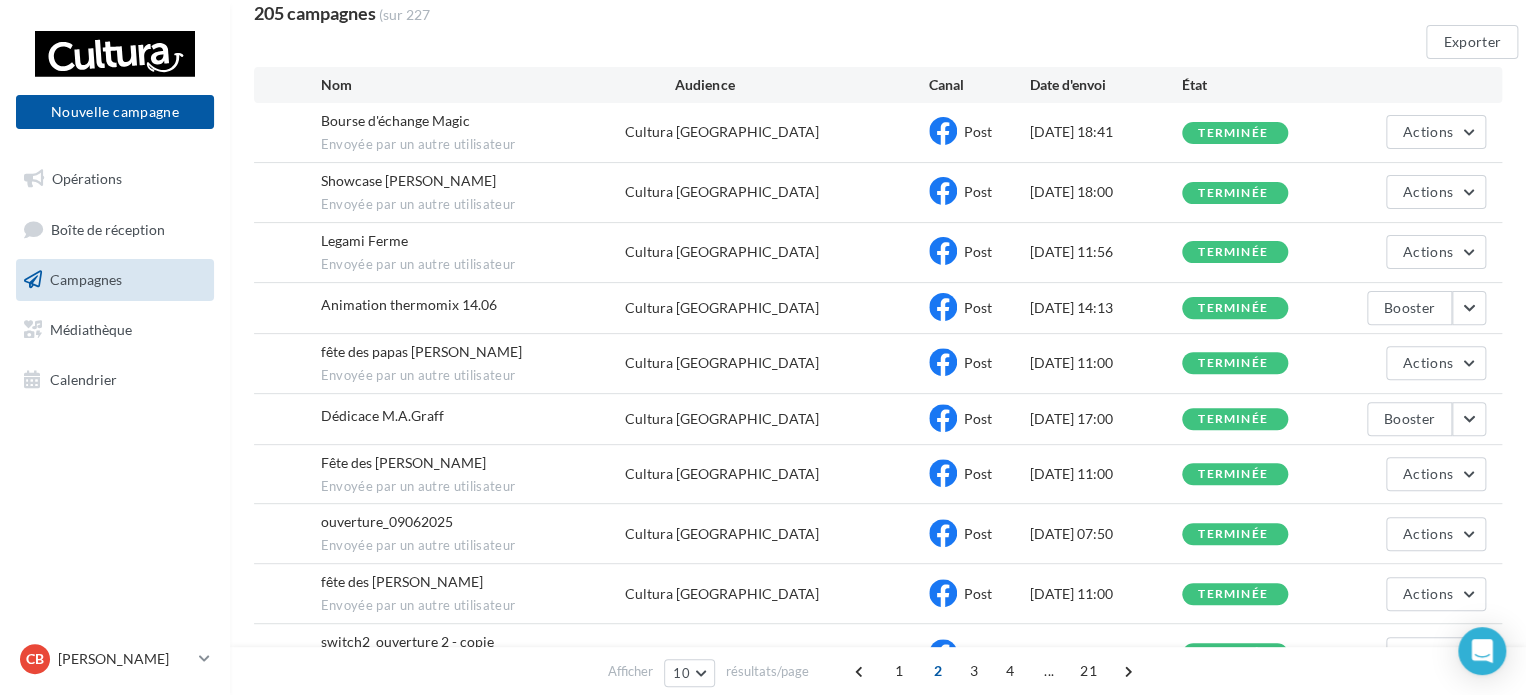 scroll, scrollTop: 173, scrollLeft: 0, axis: vertical 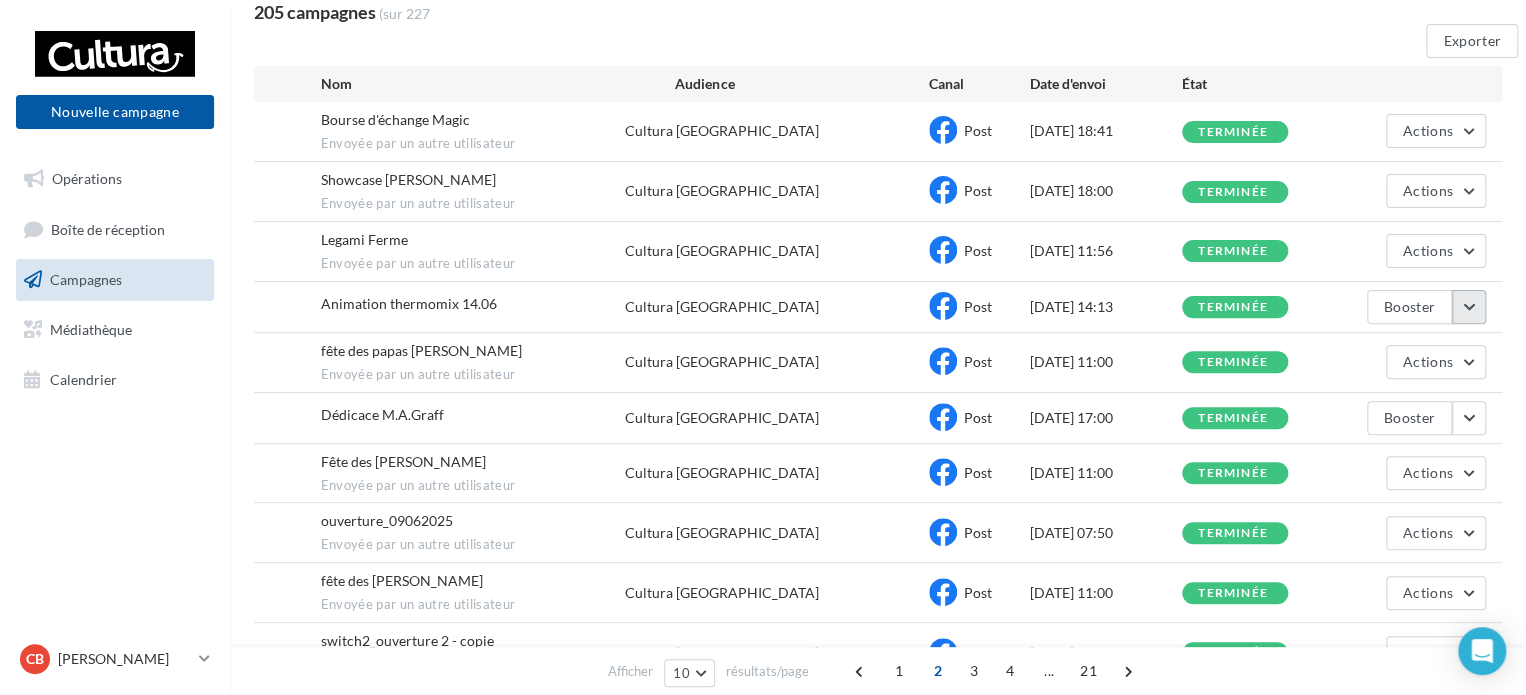 click at bounding box center (1469, 307) 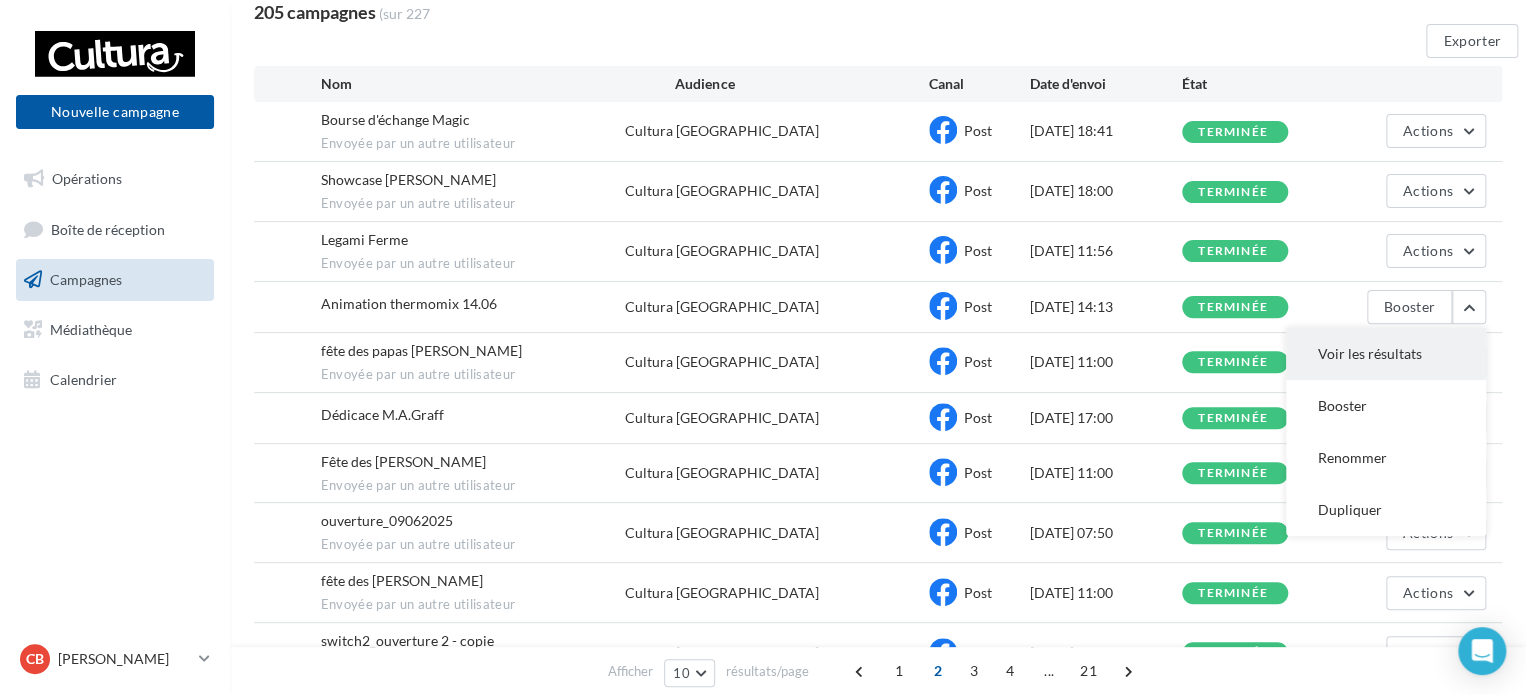 click on "Voir les résultats" at bounding box center [1386, 354] 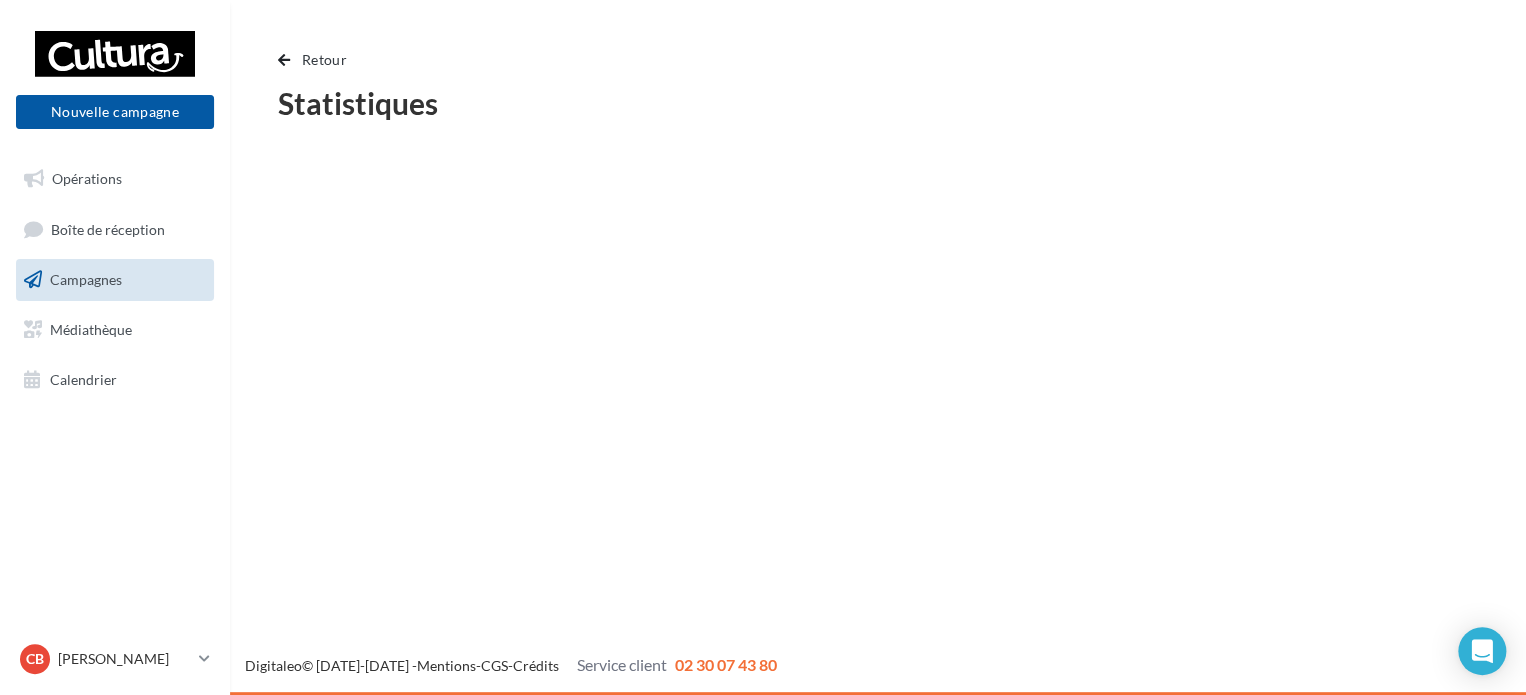 scroll, scrollTop: 0, scrollLeft: 0, axis: both 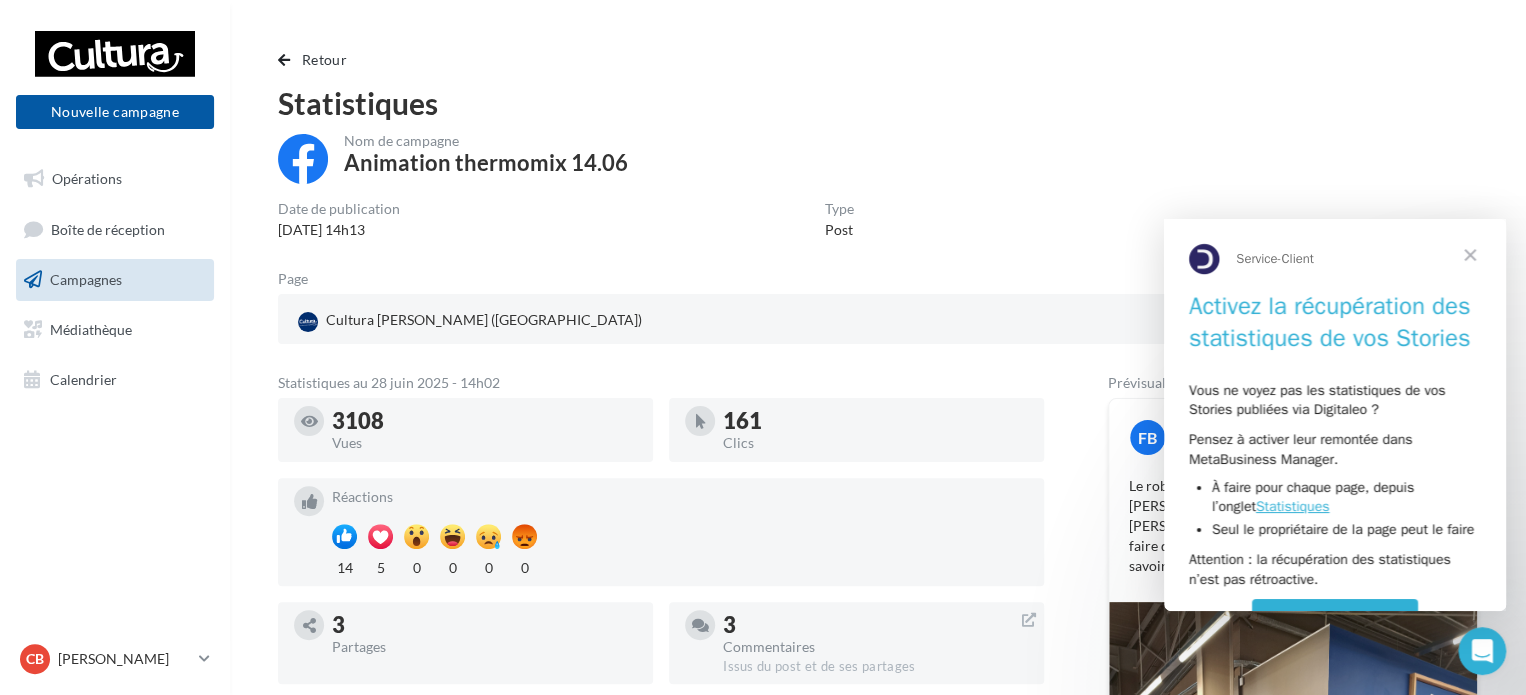 click at bounding box center [1470, 255] 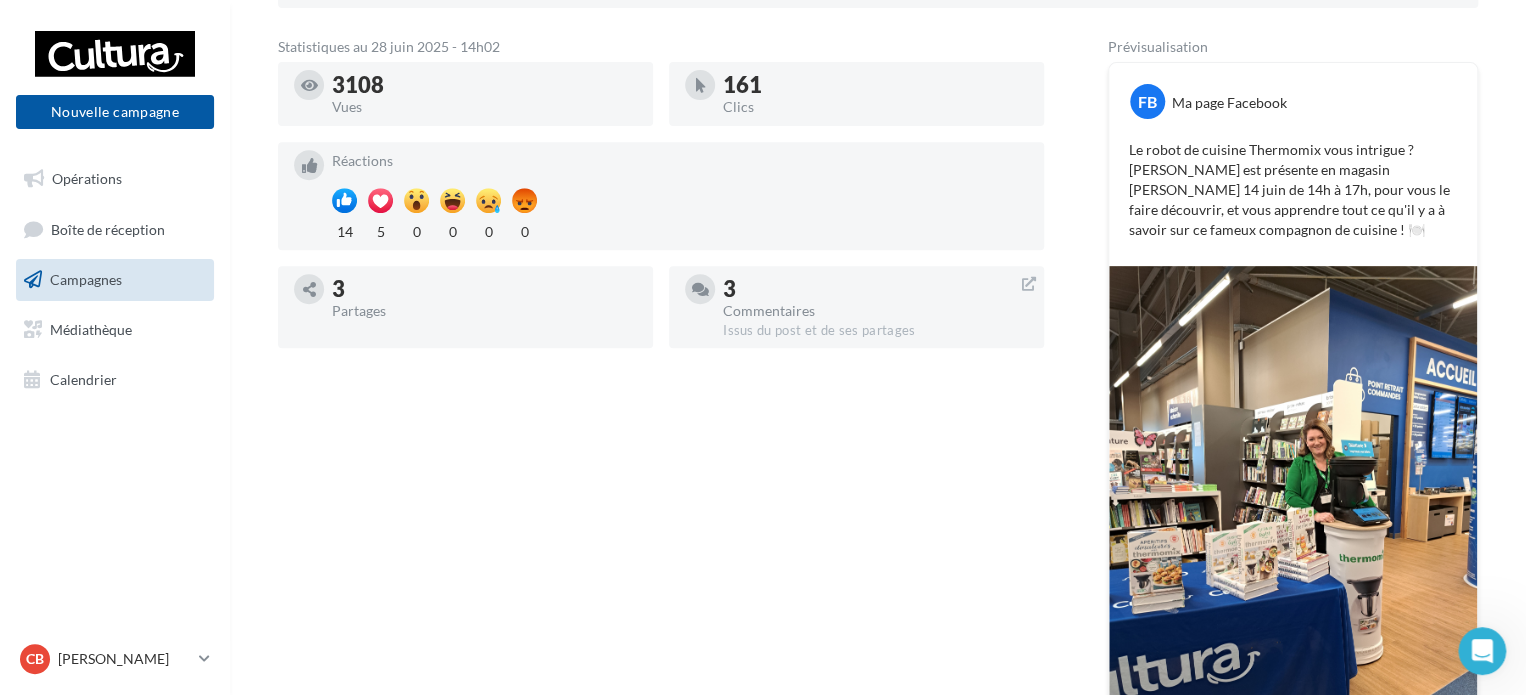 scroll, scrollTop: 336, scrollLeft: 0, axis: vertical 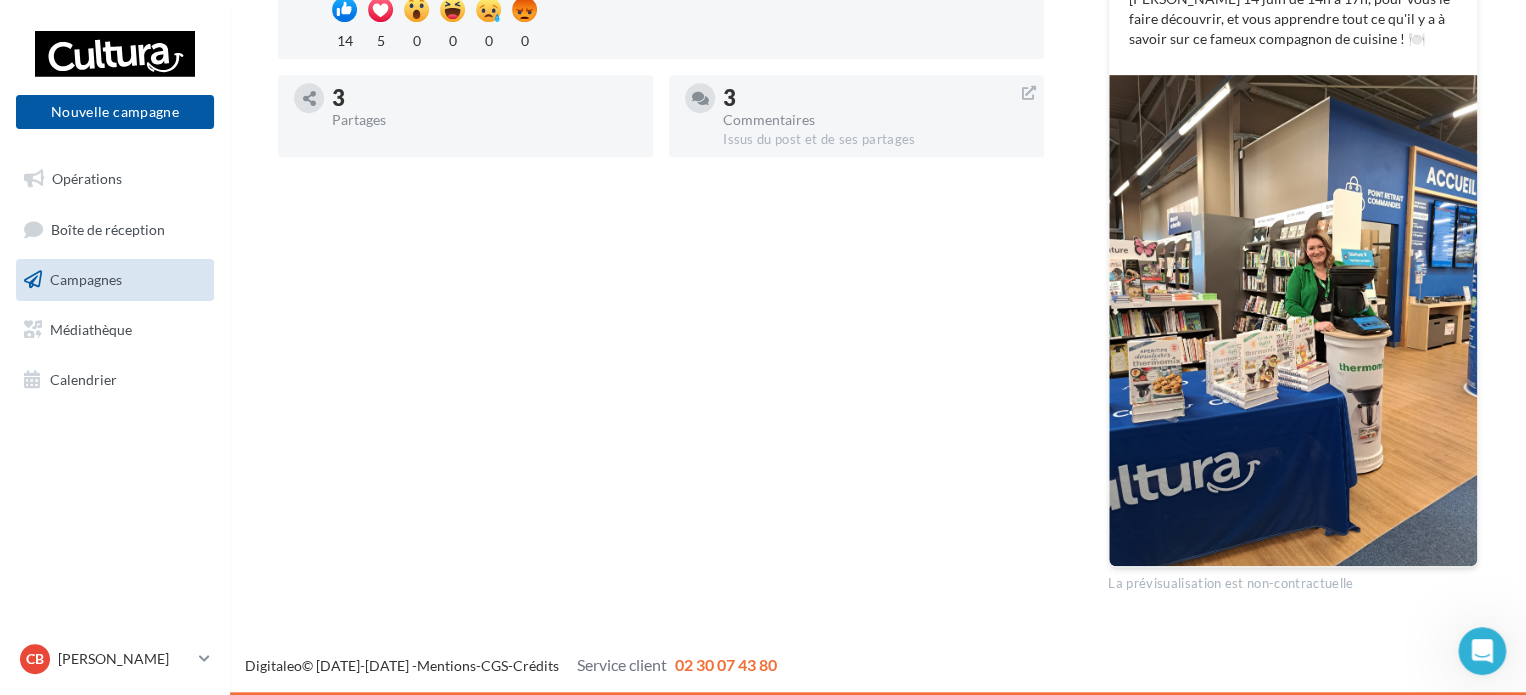 drag, startPoint x: 1343, startPoint y: 403, endPoint x: 1297, endPoint y: 227, distance: 181.91206 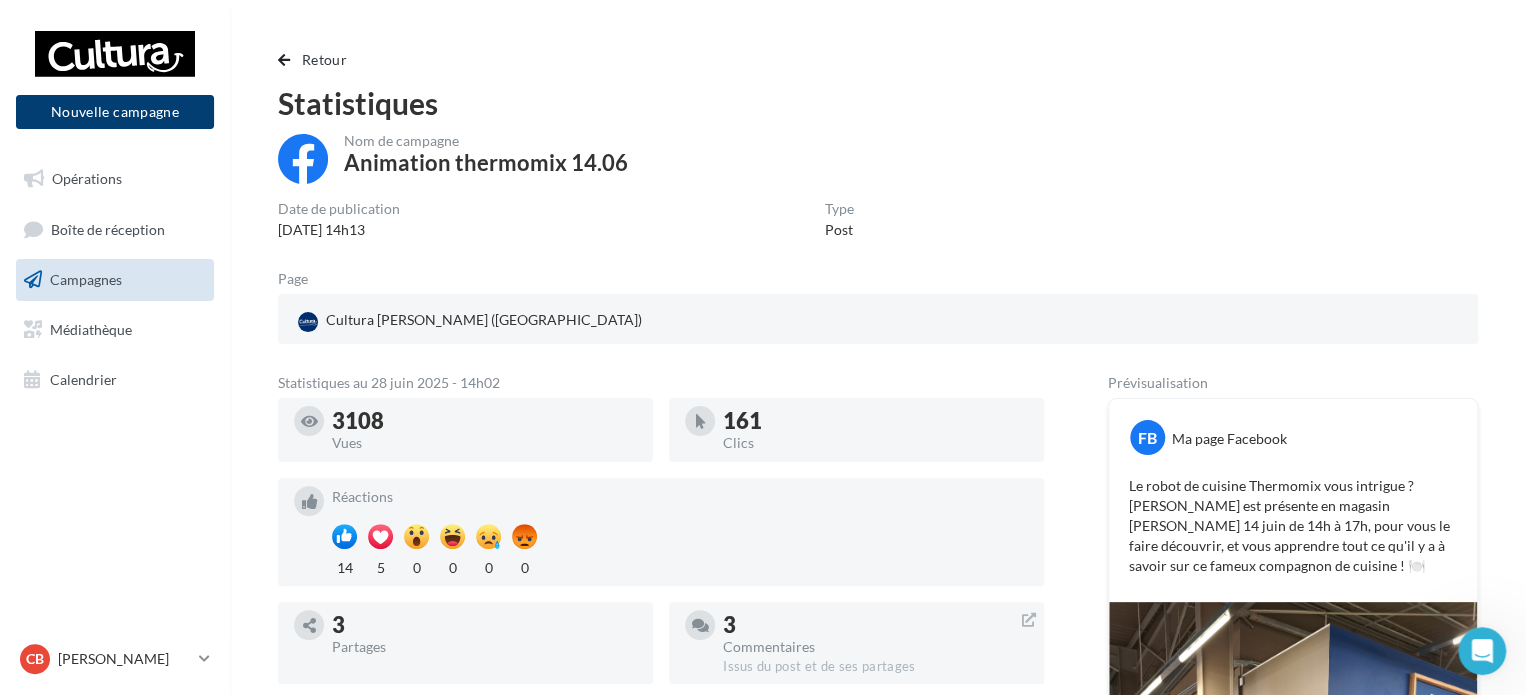 click on "Nouvelle campagne" at bounding box center [115, 112] 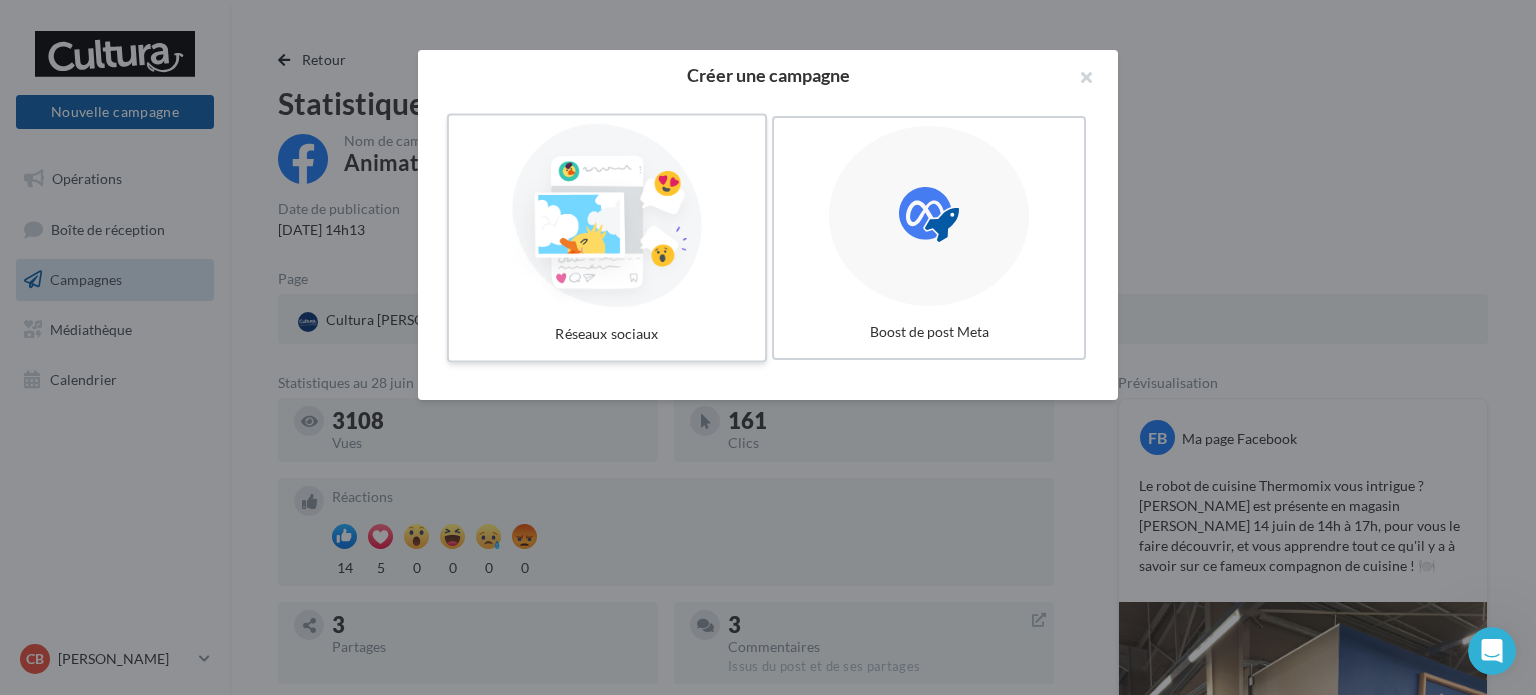 click at bounding box center (607, 216) 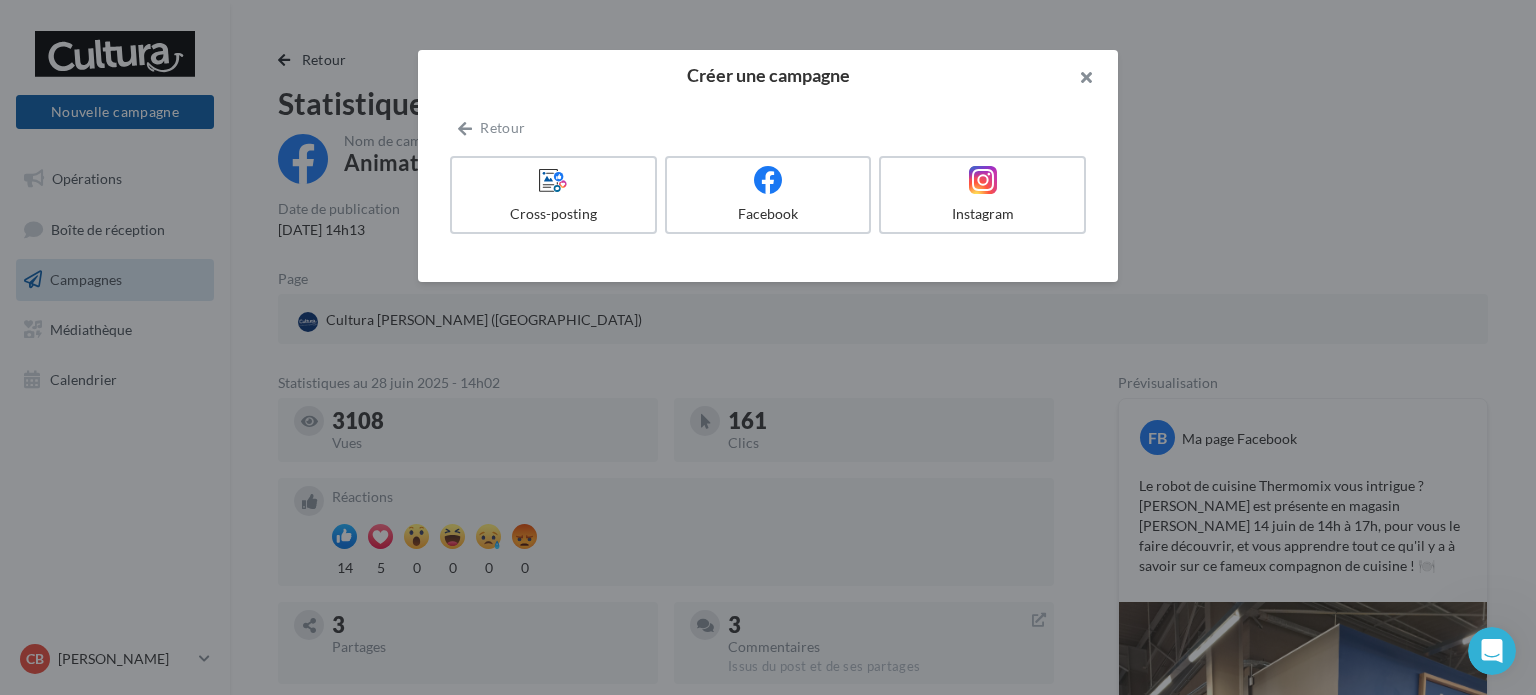 click at bounding box center [1078, 80] 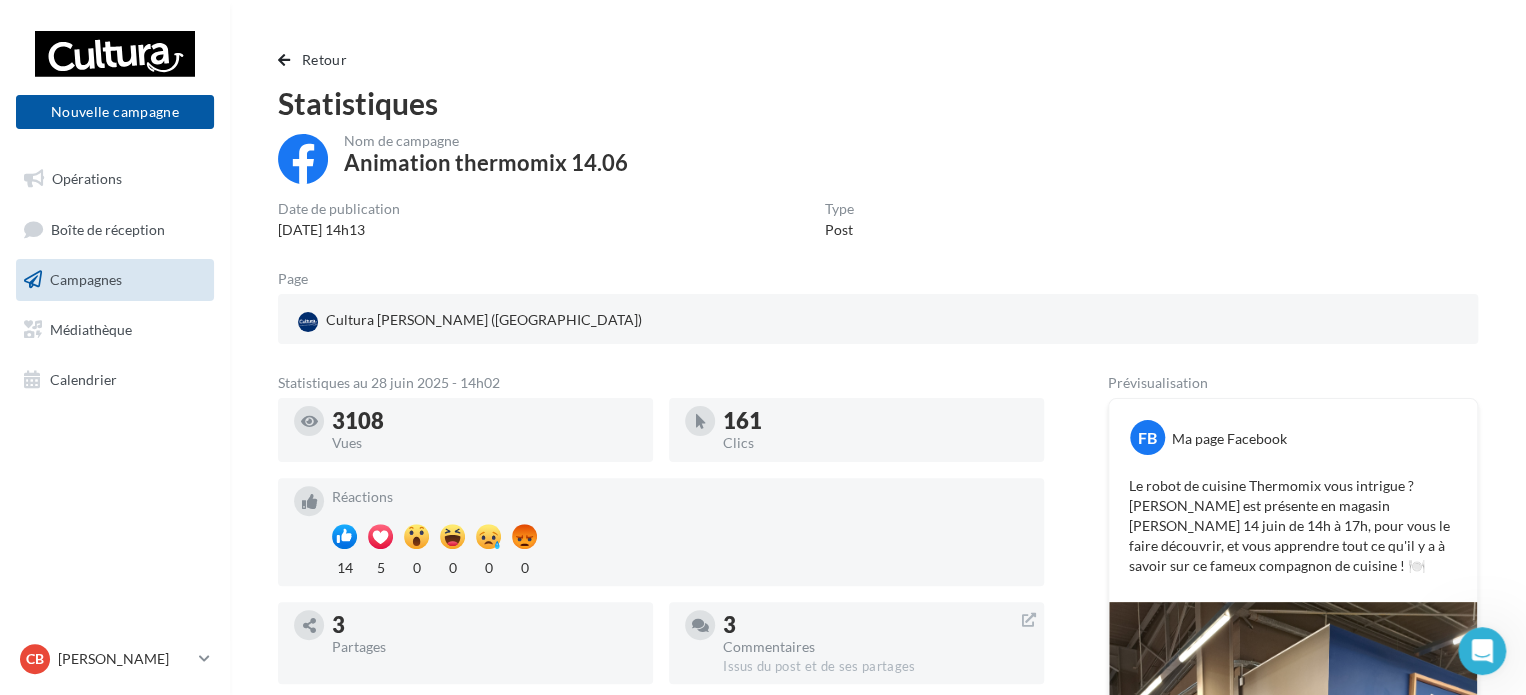 click on "Campagnes" at bounding box center [115, 280] 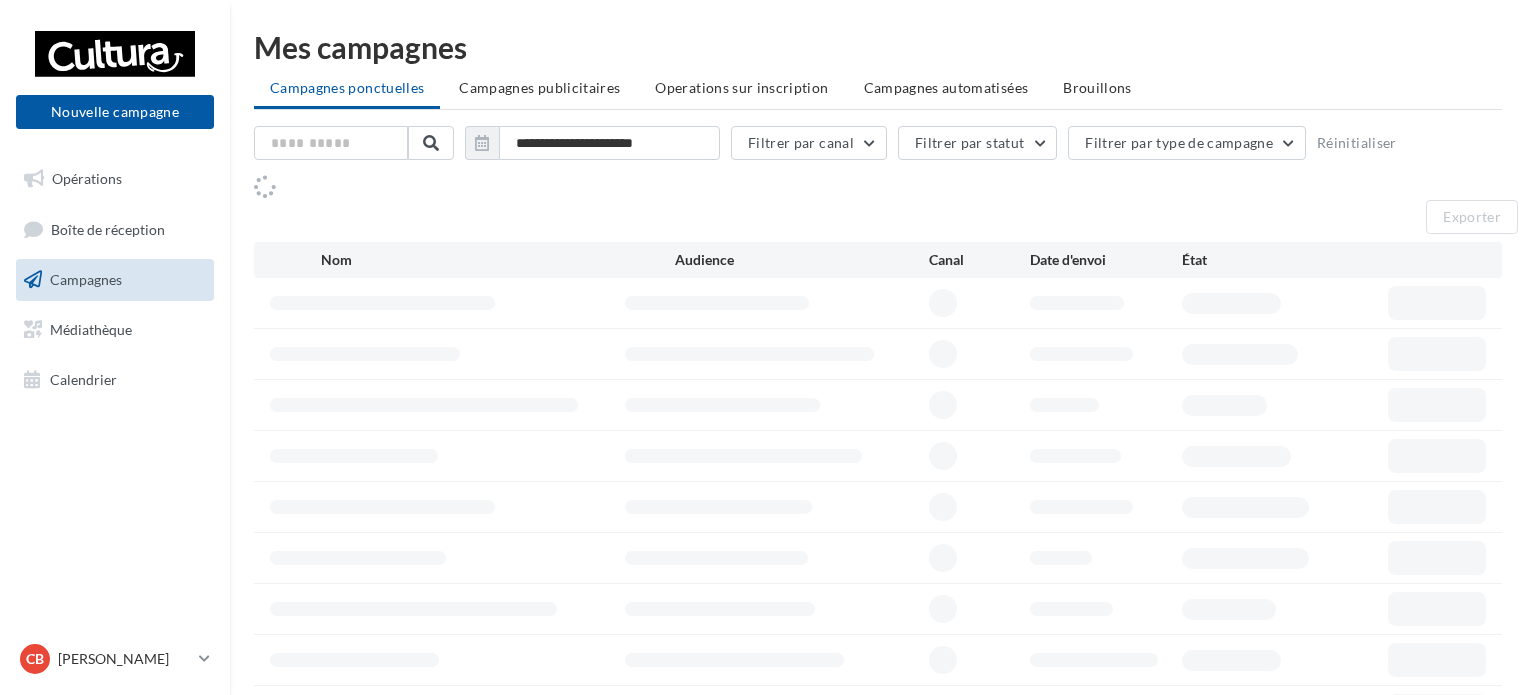 scroll, scrollTop: 0, scrollLeft: 0, axis: both 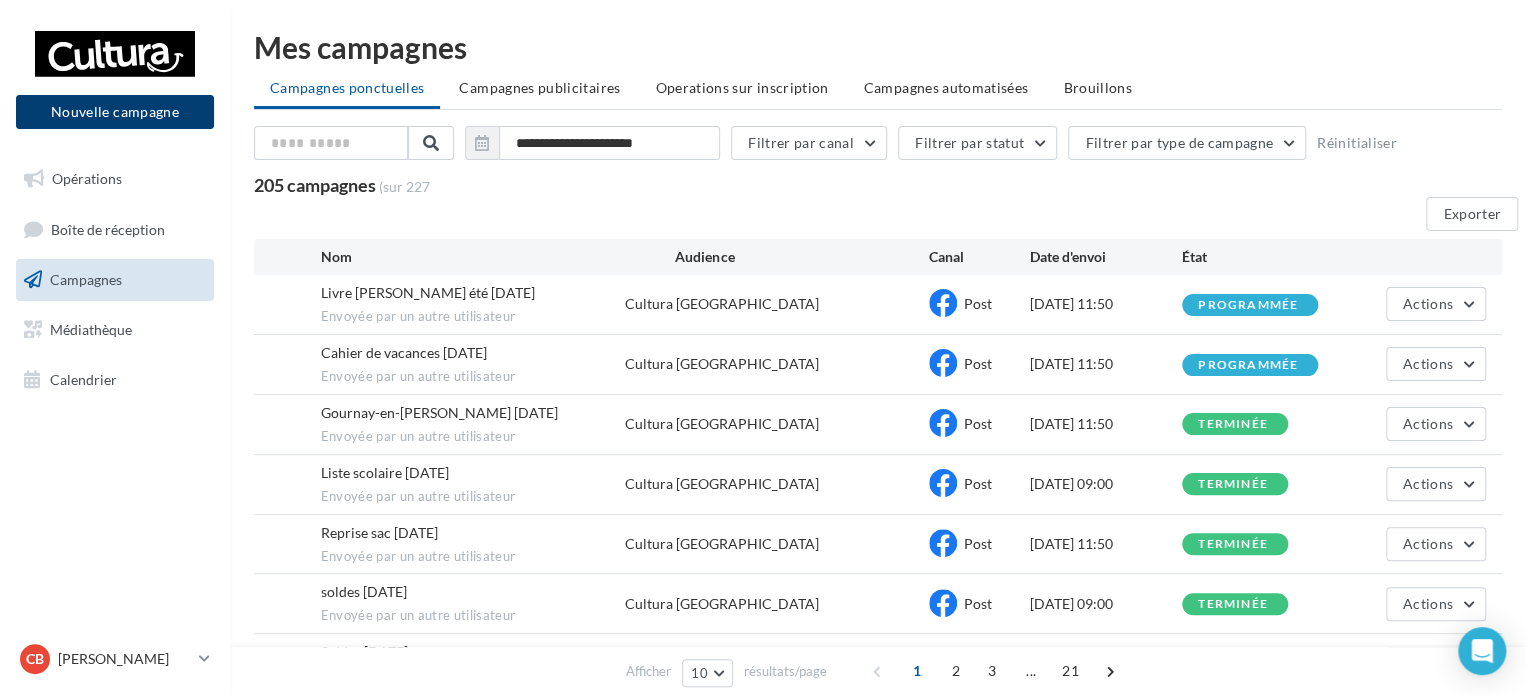 click on "Nouvelle campagne" at bounding box center [115, 112] 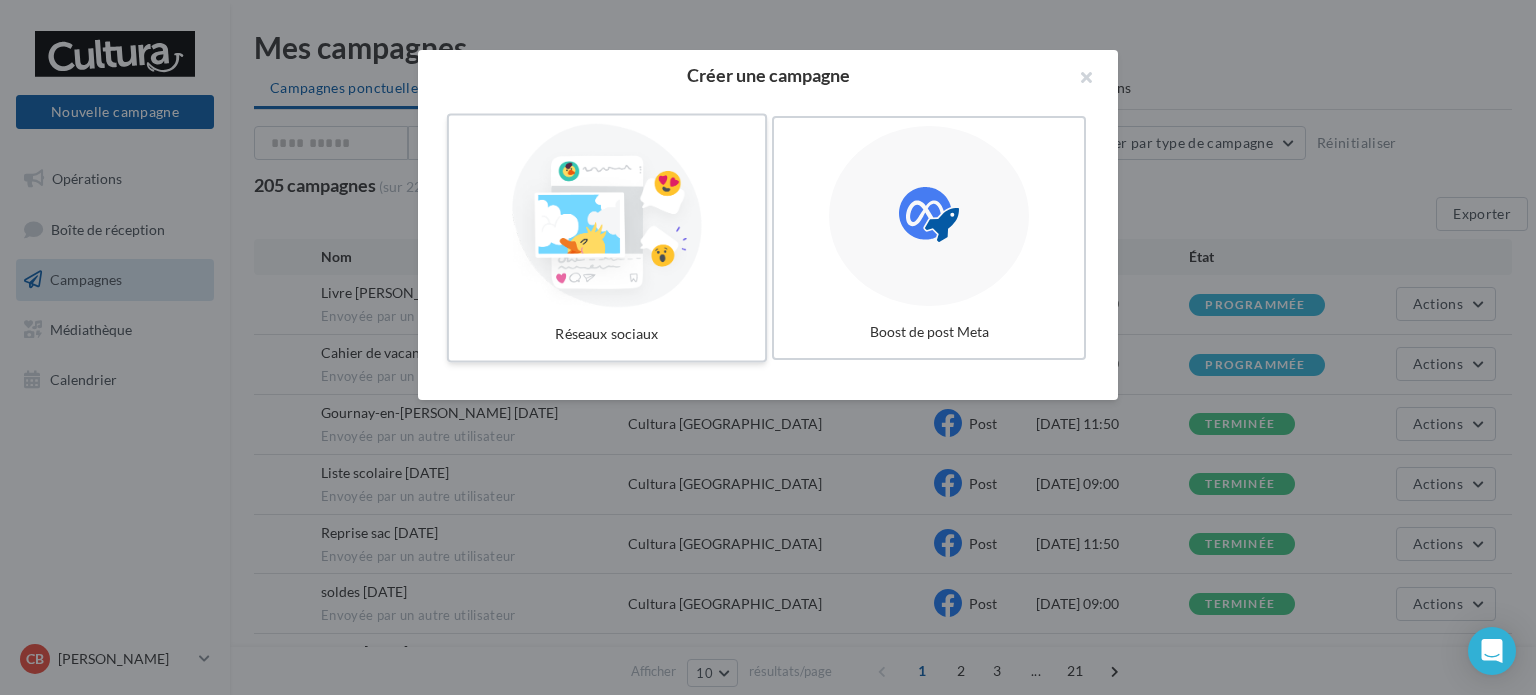 click at bounding box center [607, 216] 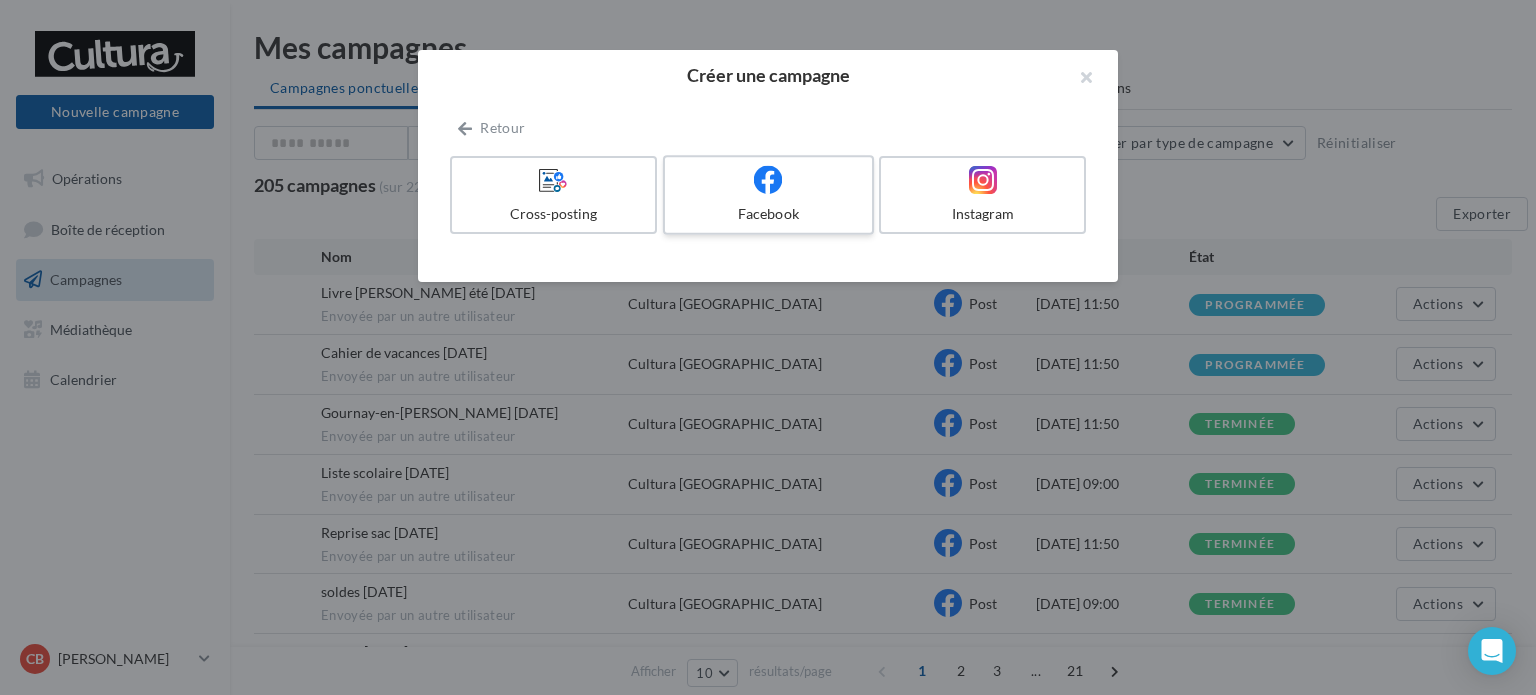 click at bounding box center (768, 180) 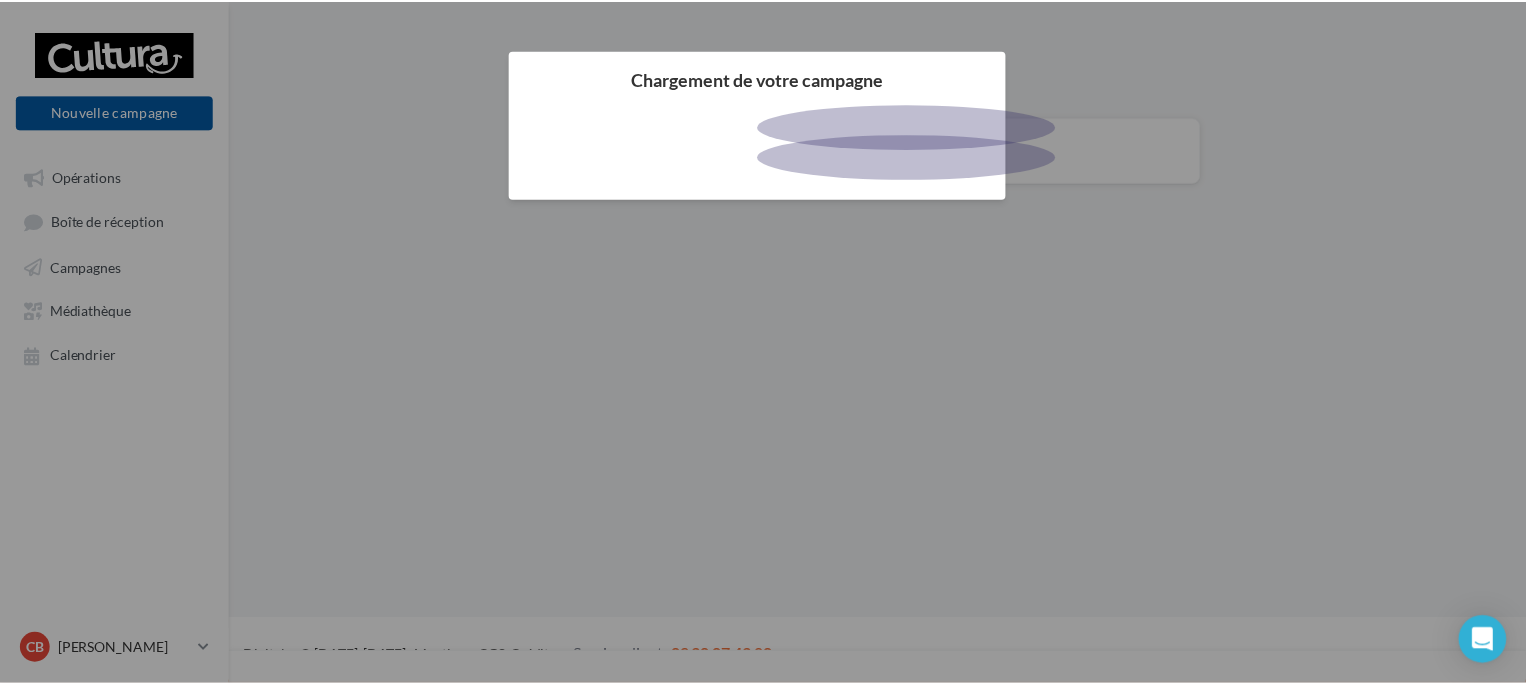 scroll, scrollTop: 0, scrollLeft: 0, axis: both 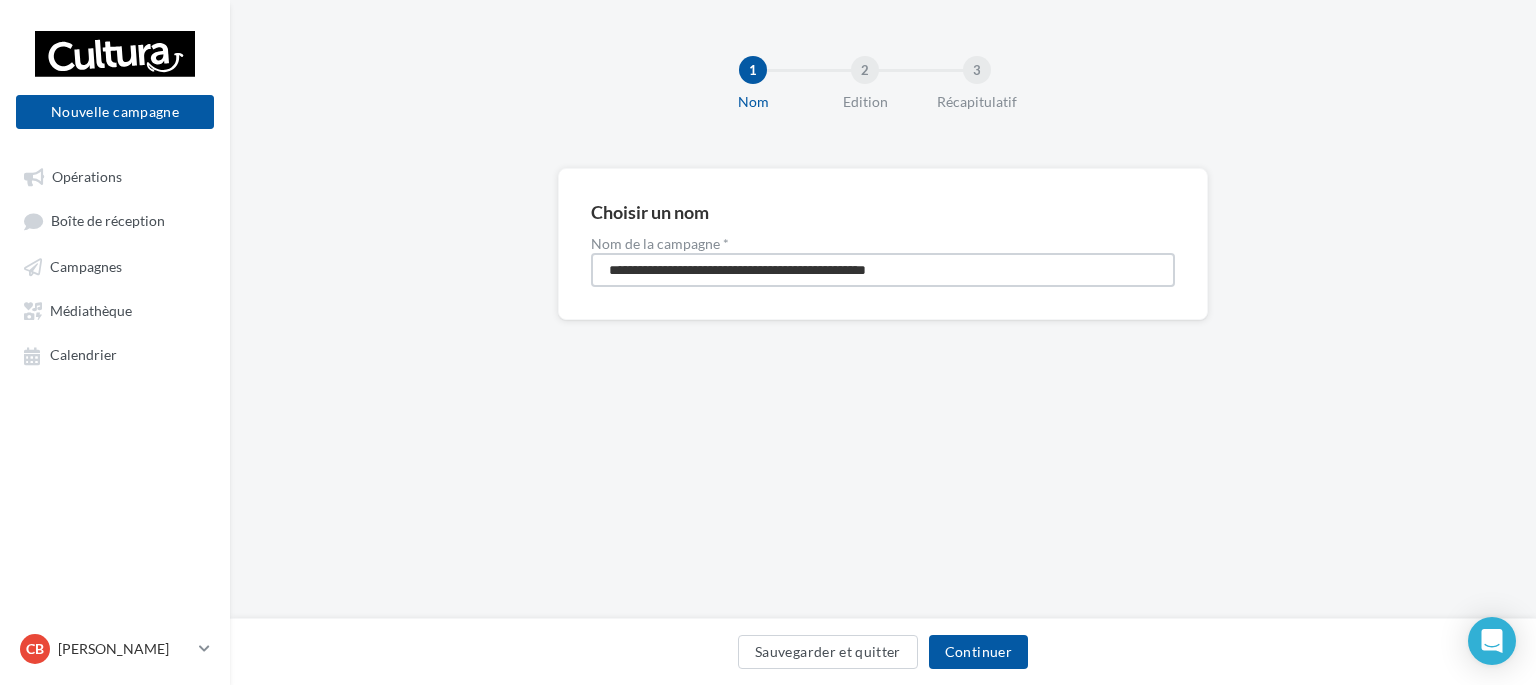 click on "**********" at bounding box center (883, 270) 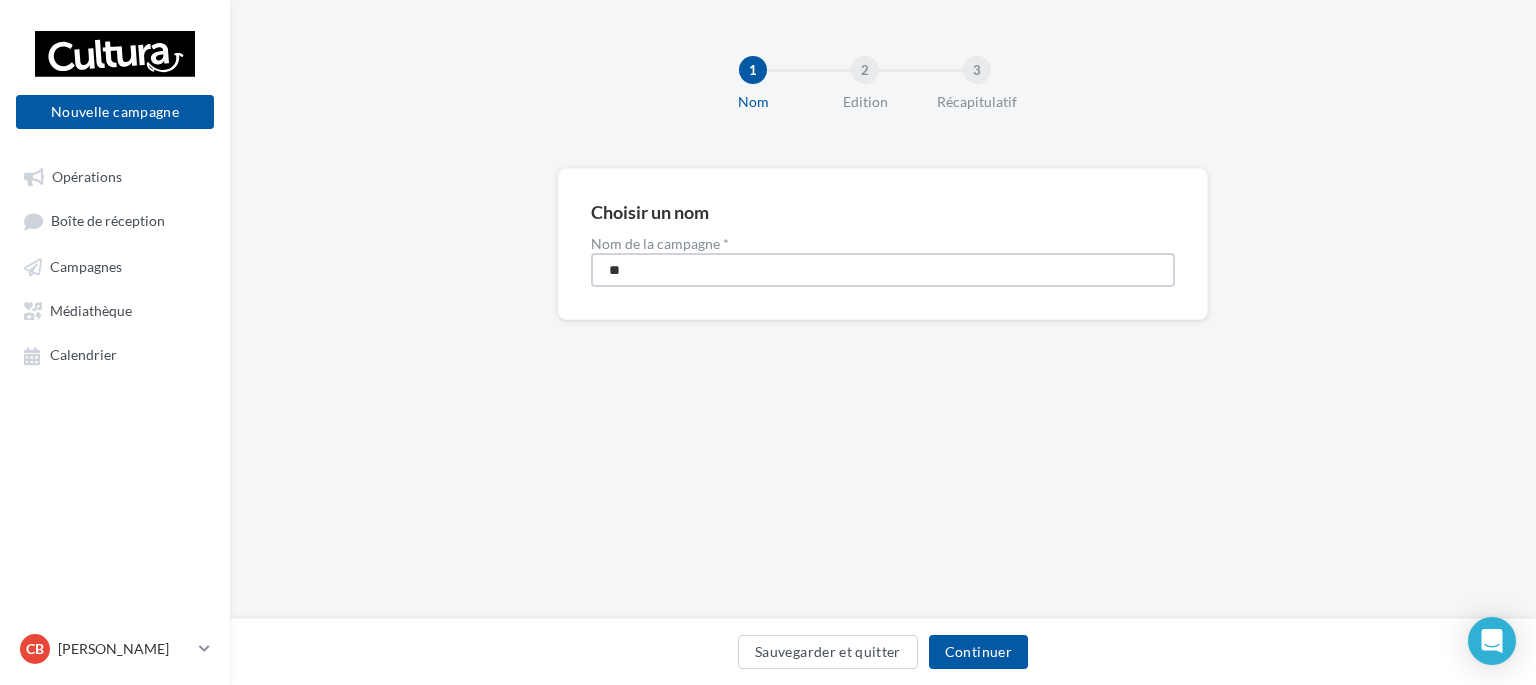 type on "*" 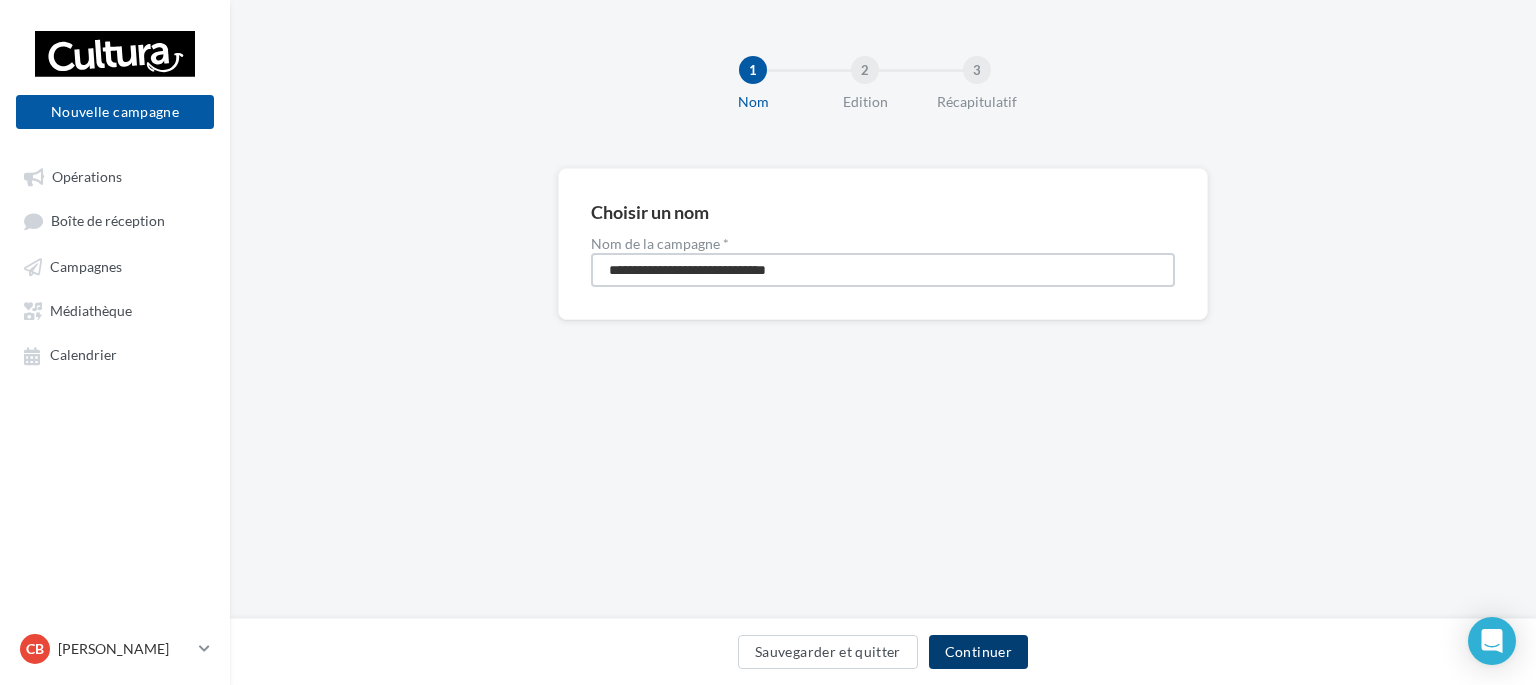 type on "**********" 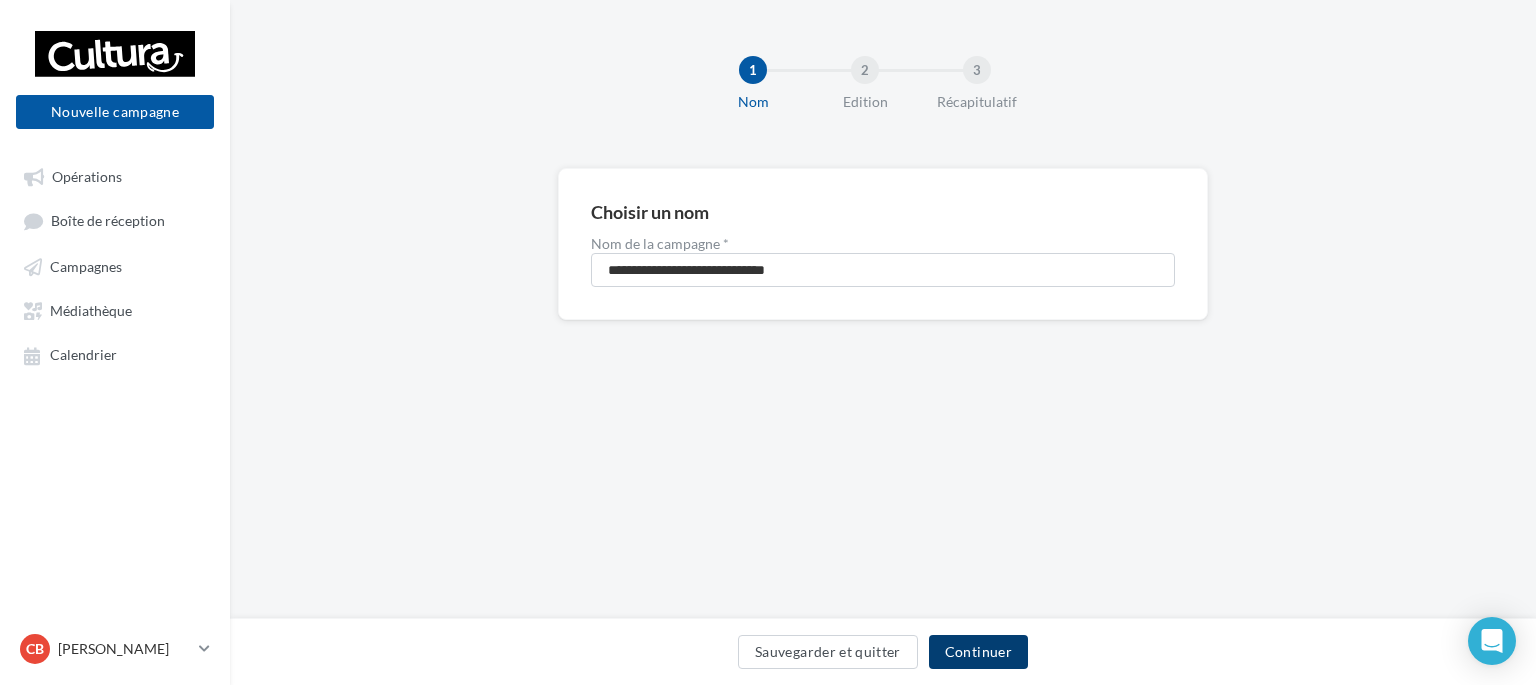 click on "Continuer" at bounding box center [978, 652] 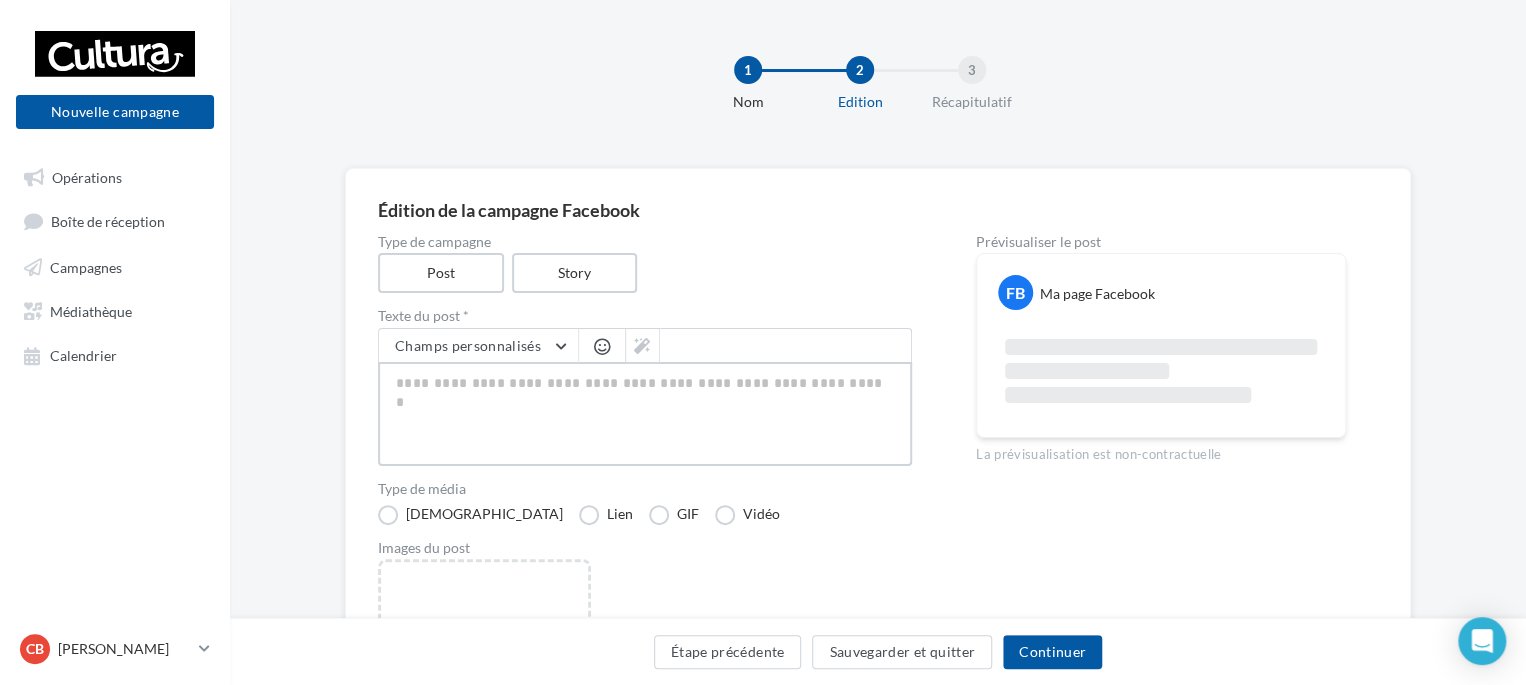 click at bounding box center (645, 414) 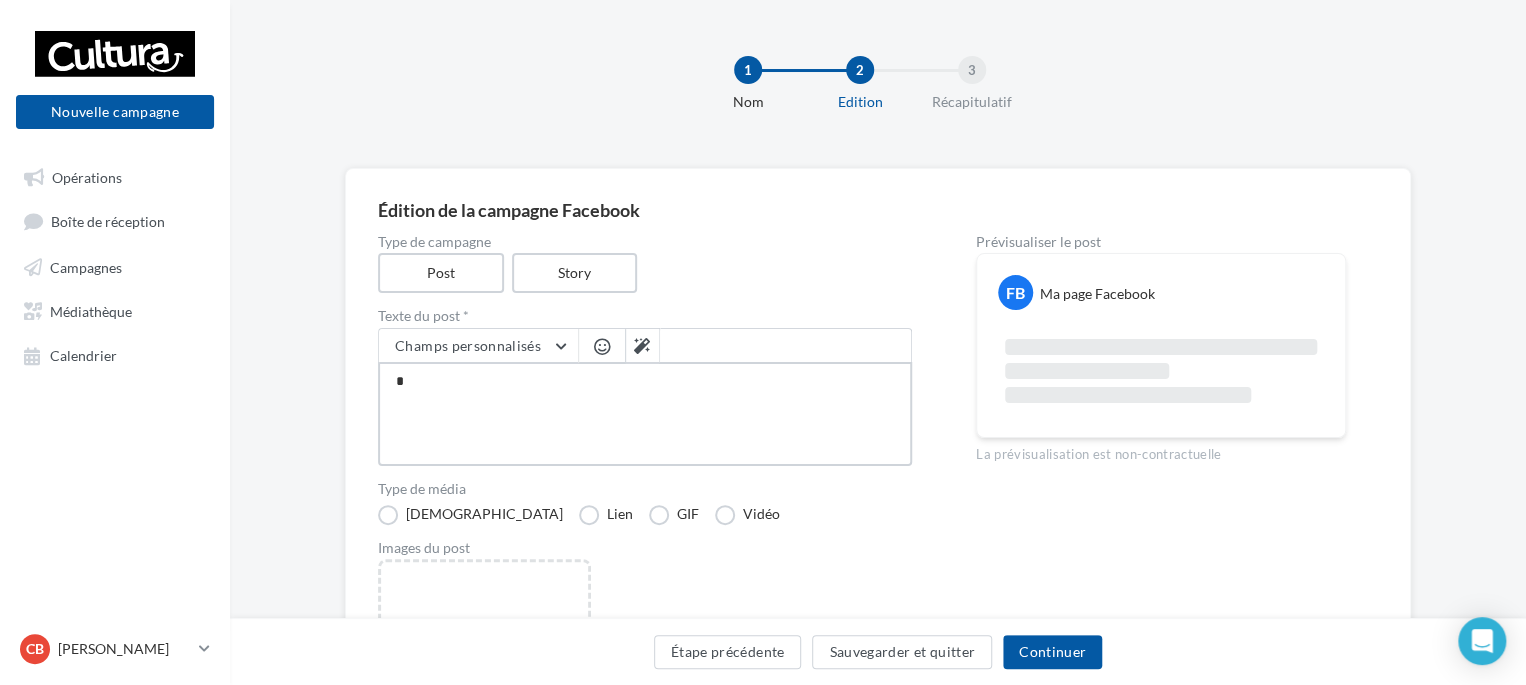type on "**" 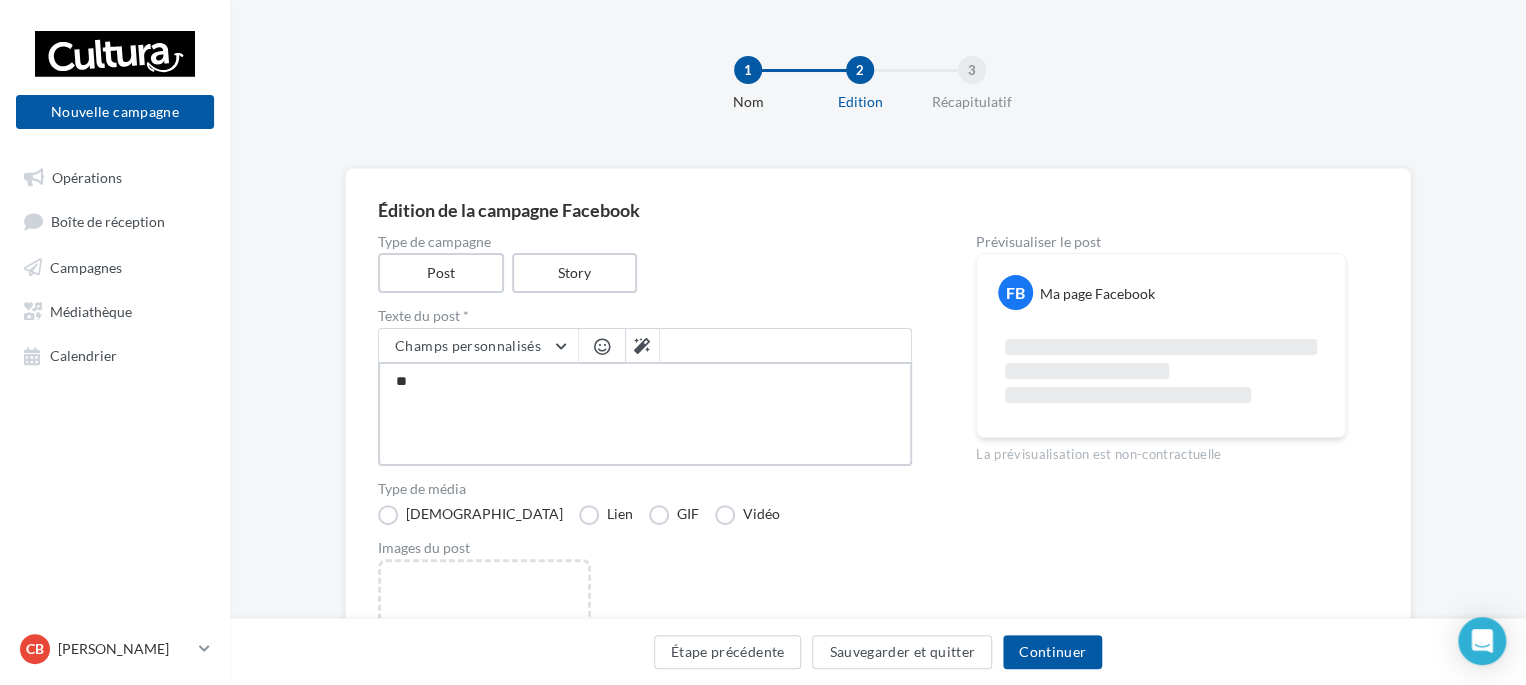 type on "***" 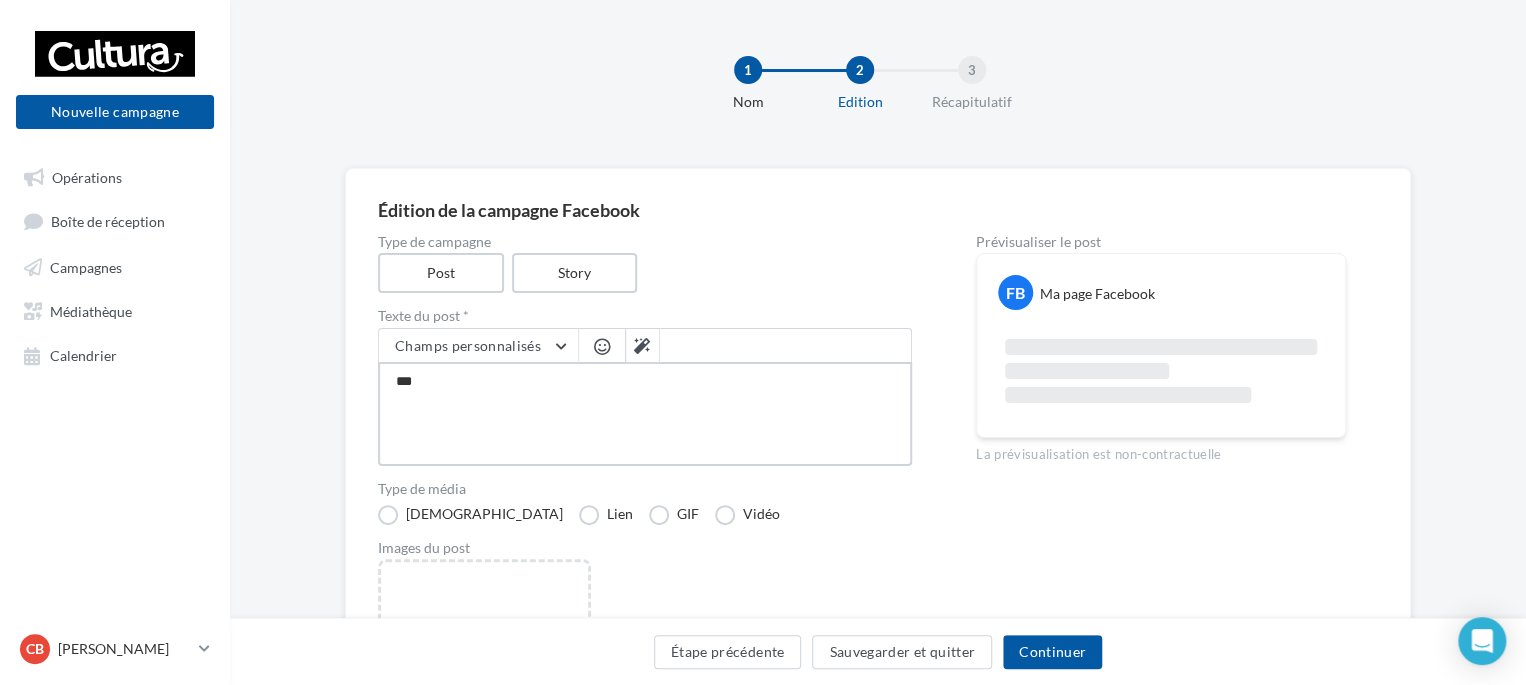 type on "****" 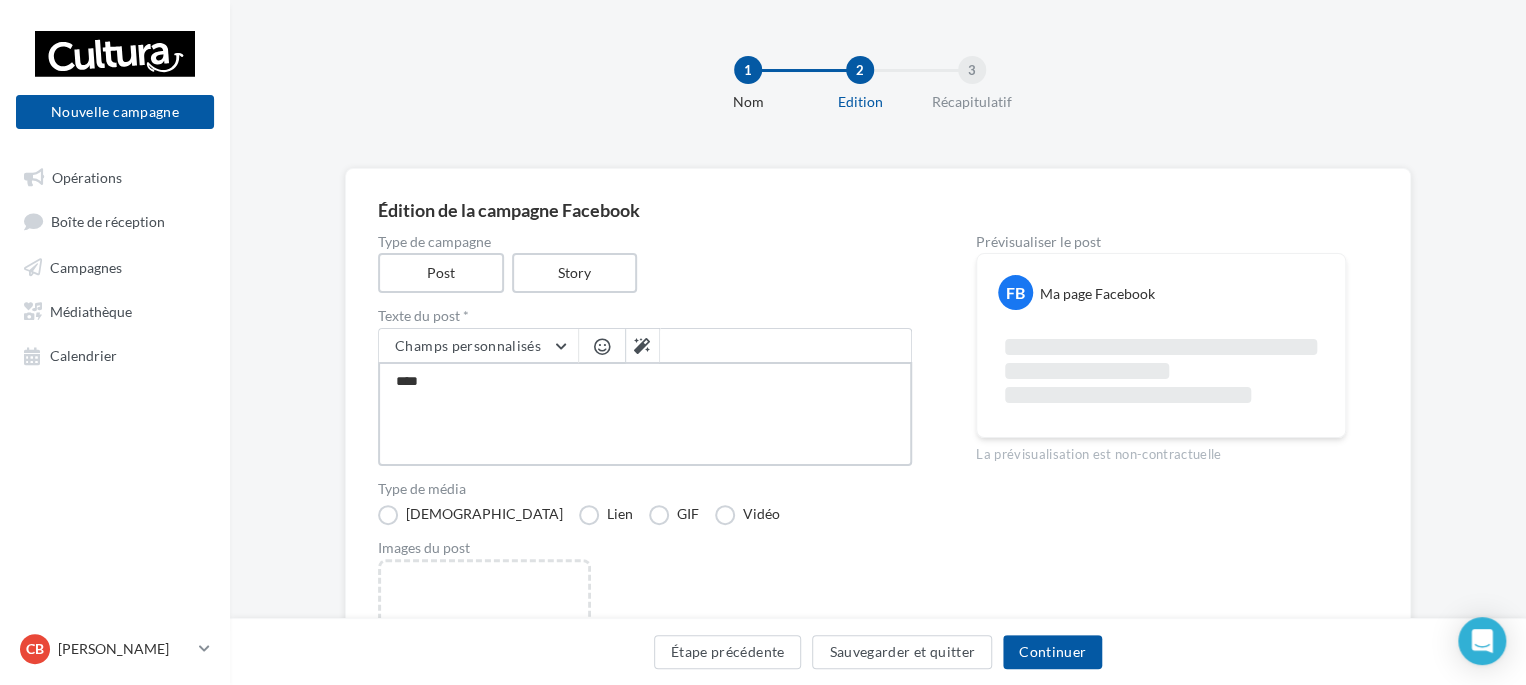 type on "*****" 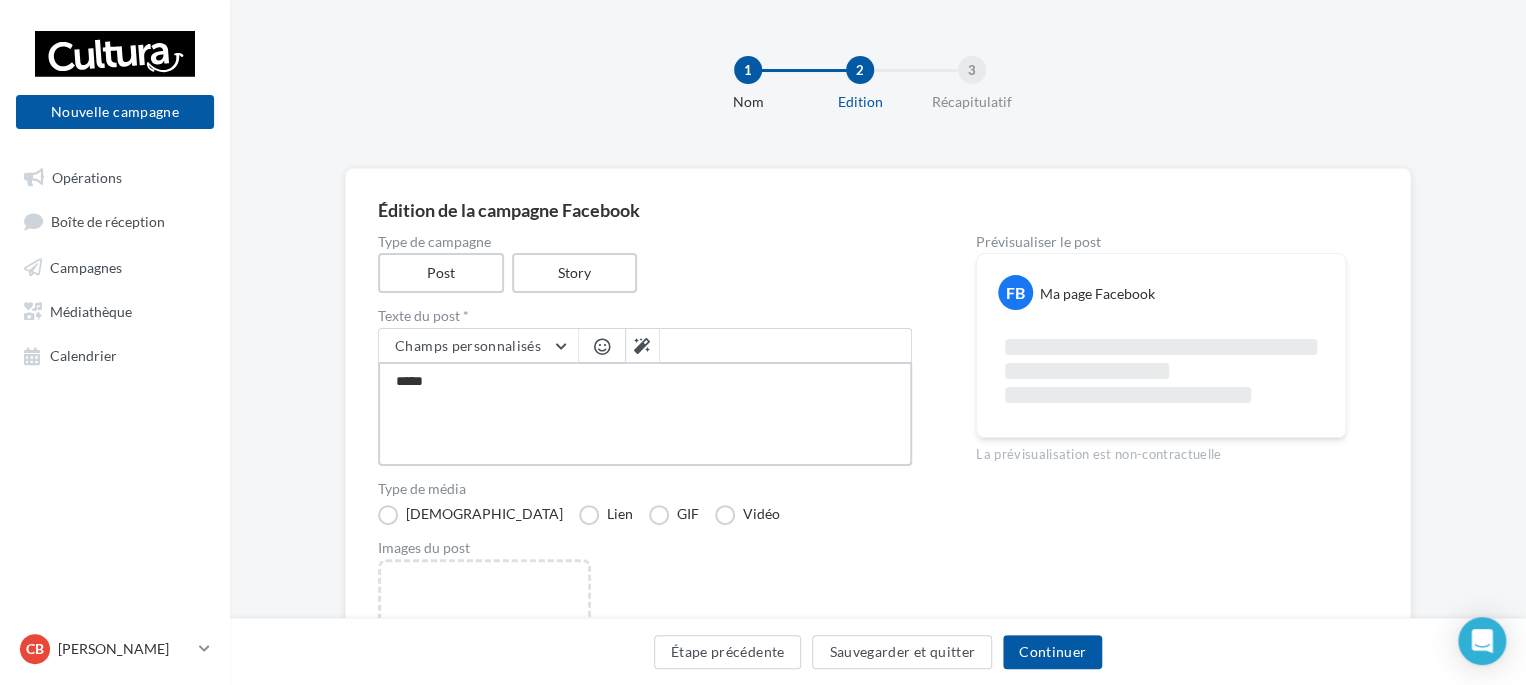 type on "*****" 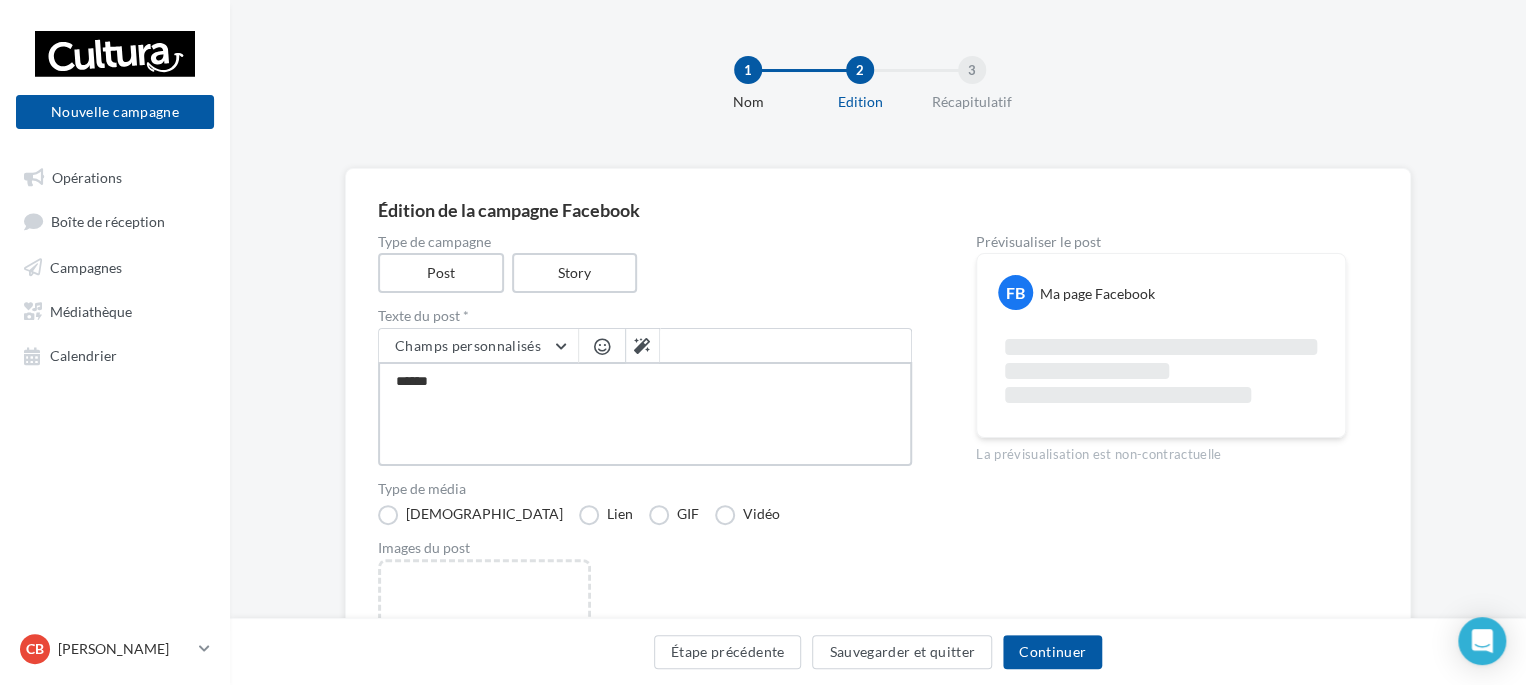 type on "*******" 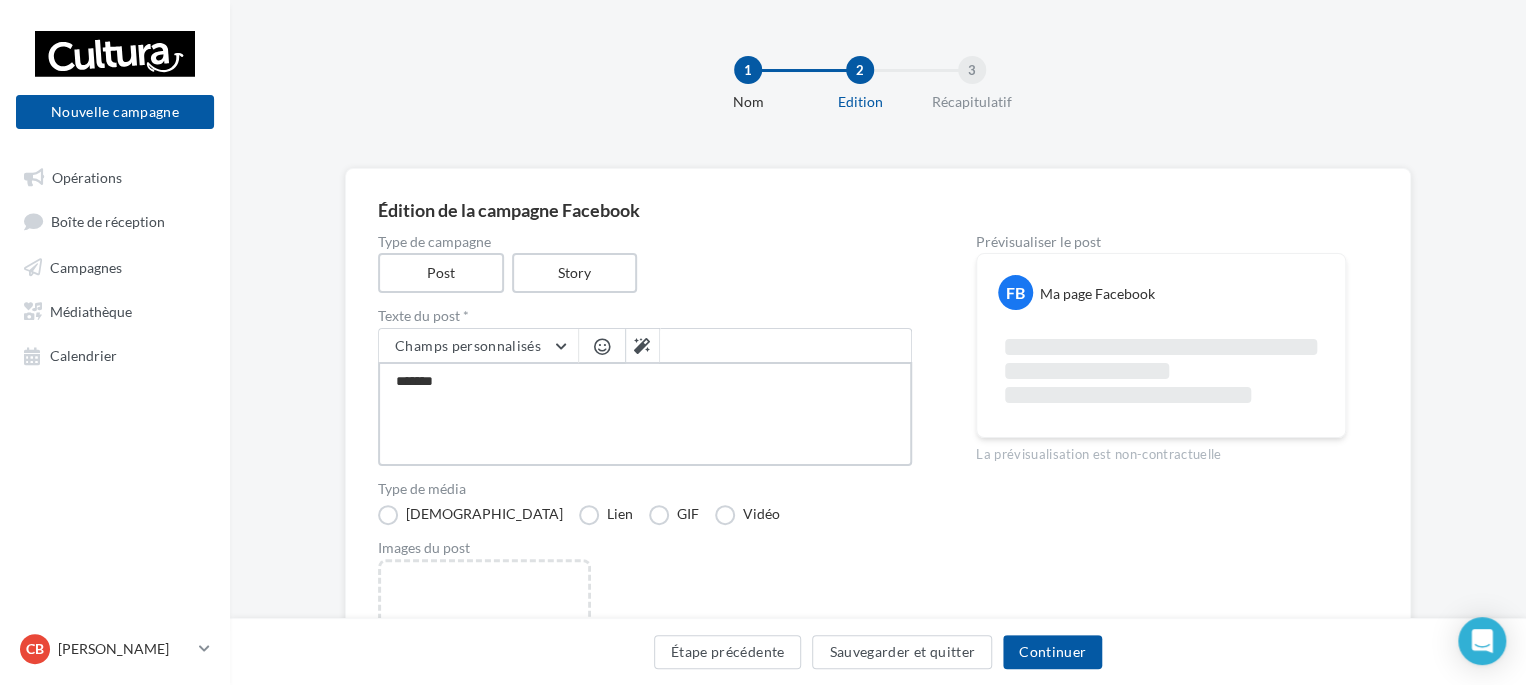 type on "*******" 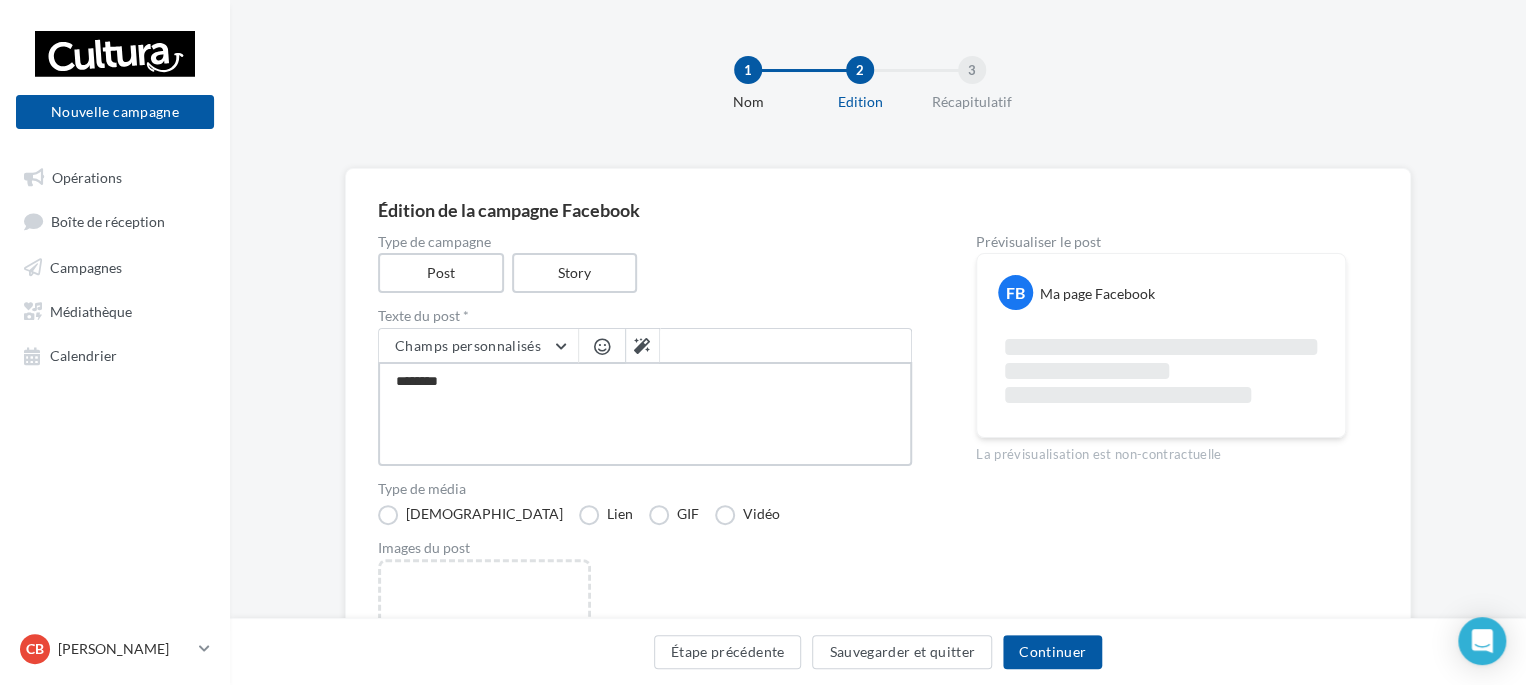 type on "*********" 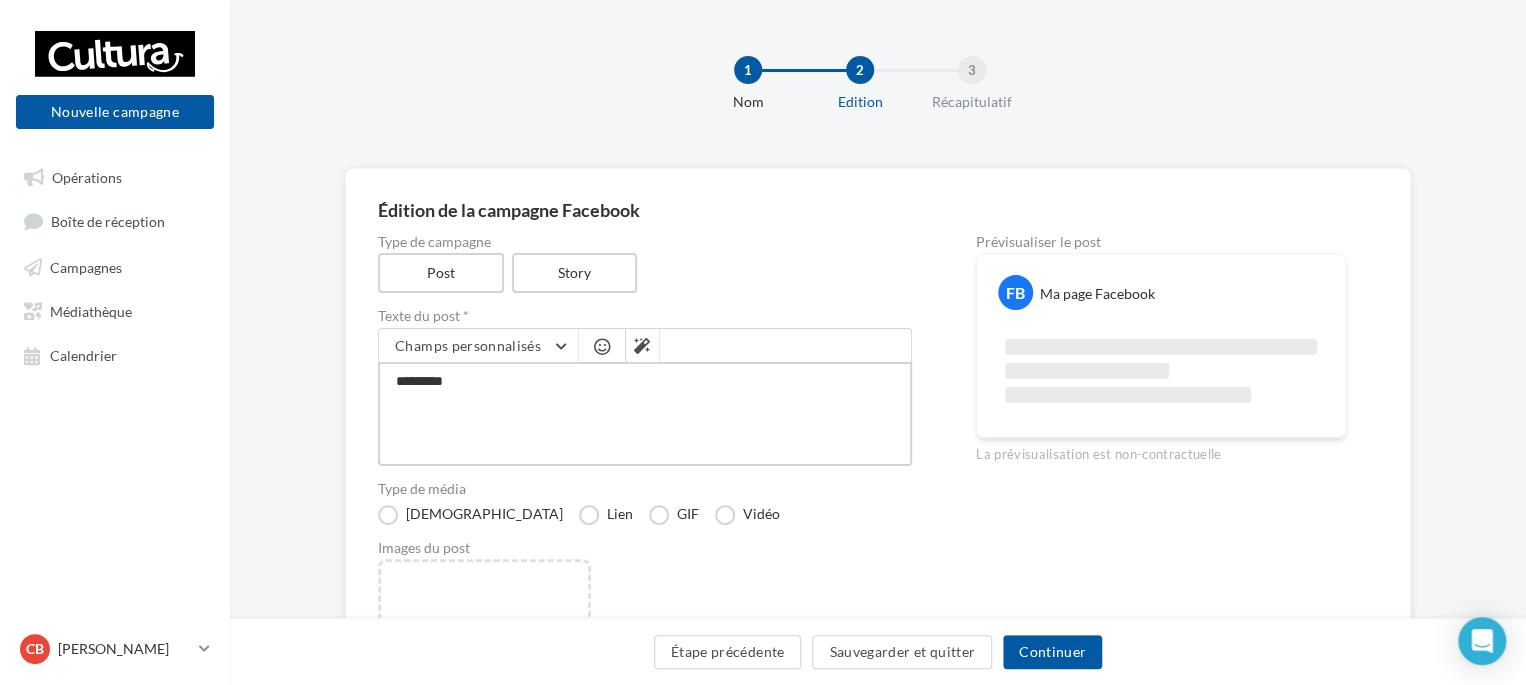 type on "**********" 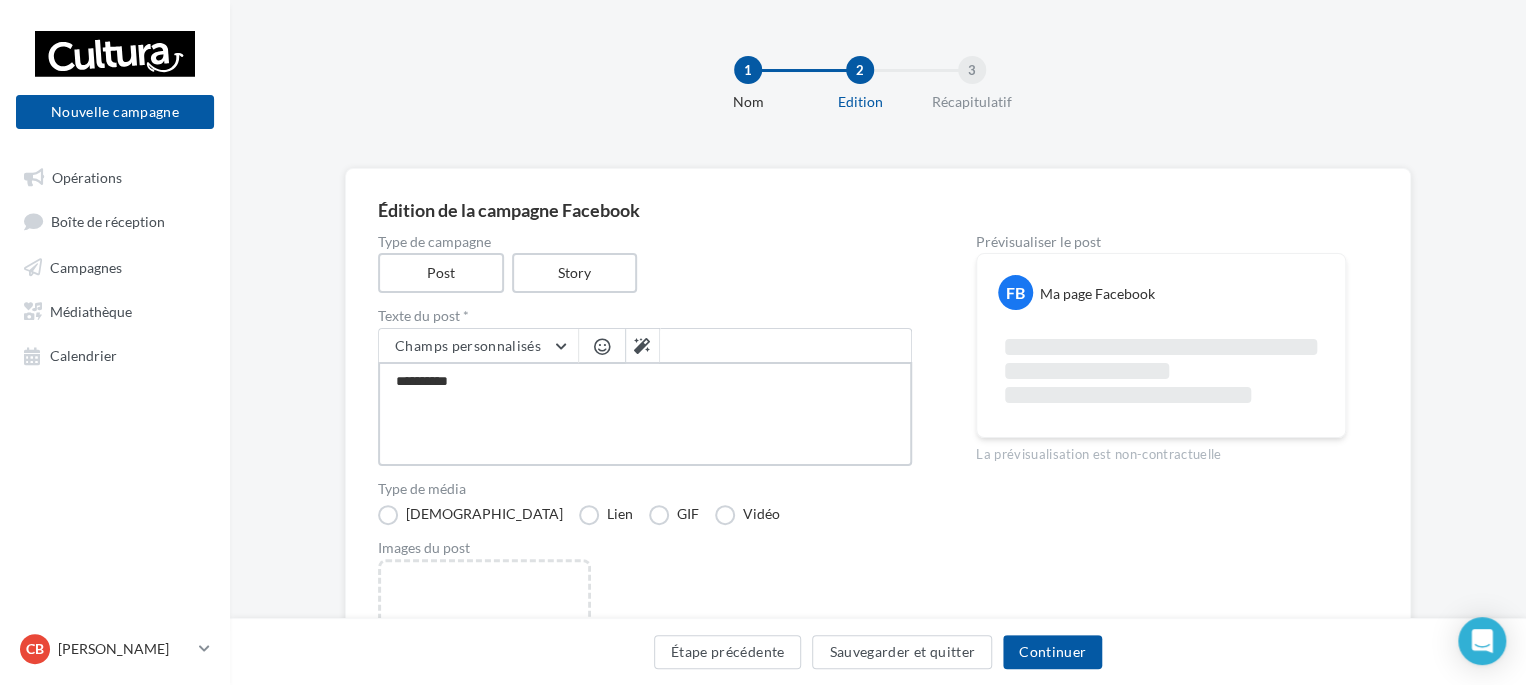 type on "**********" 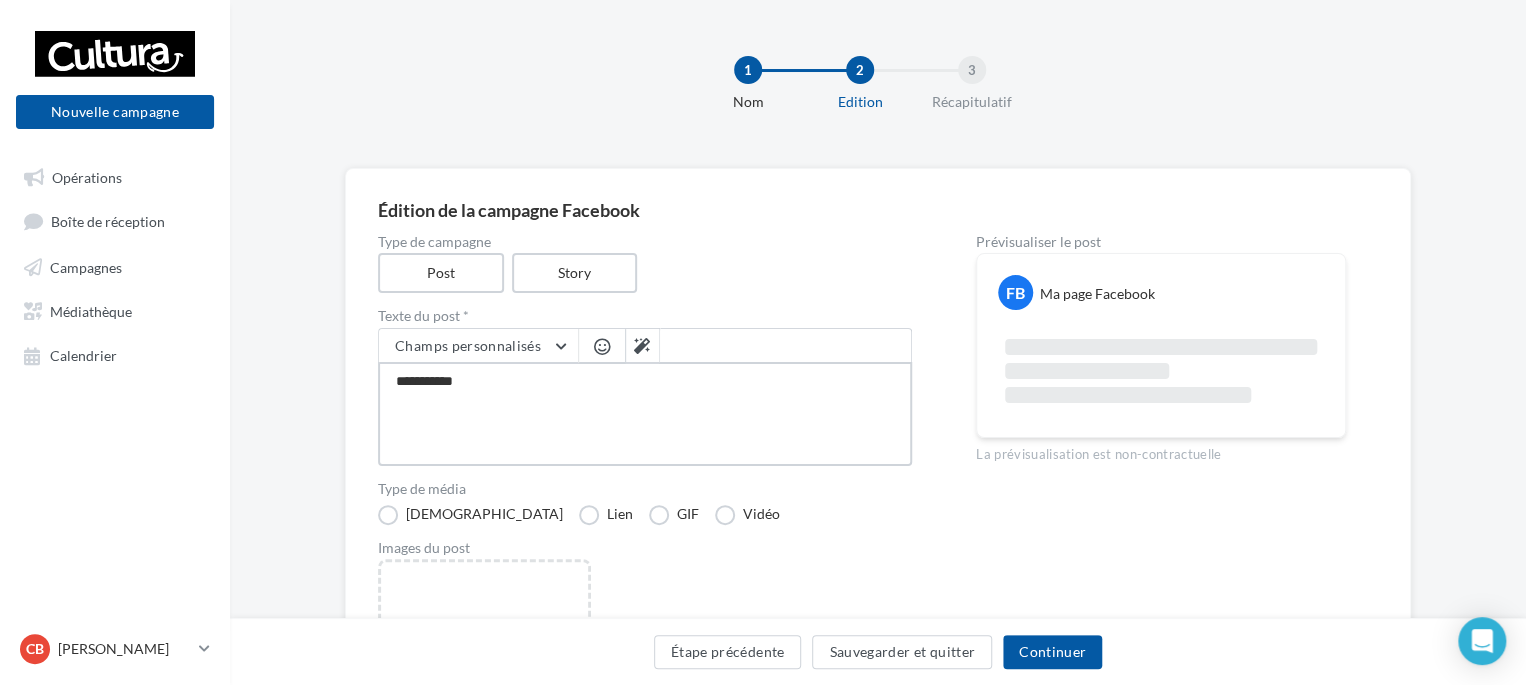 type on "**********" 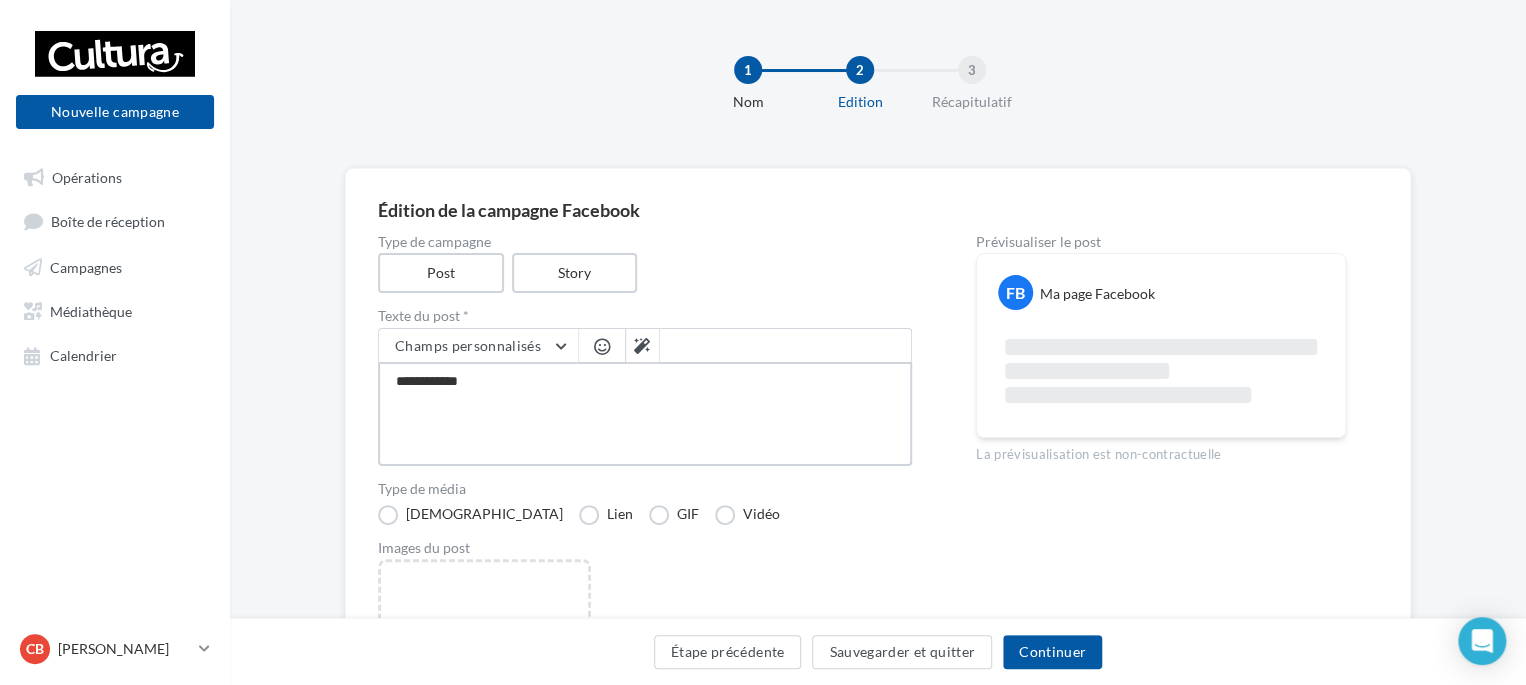 type on "**********" 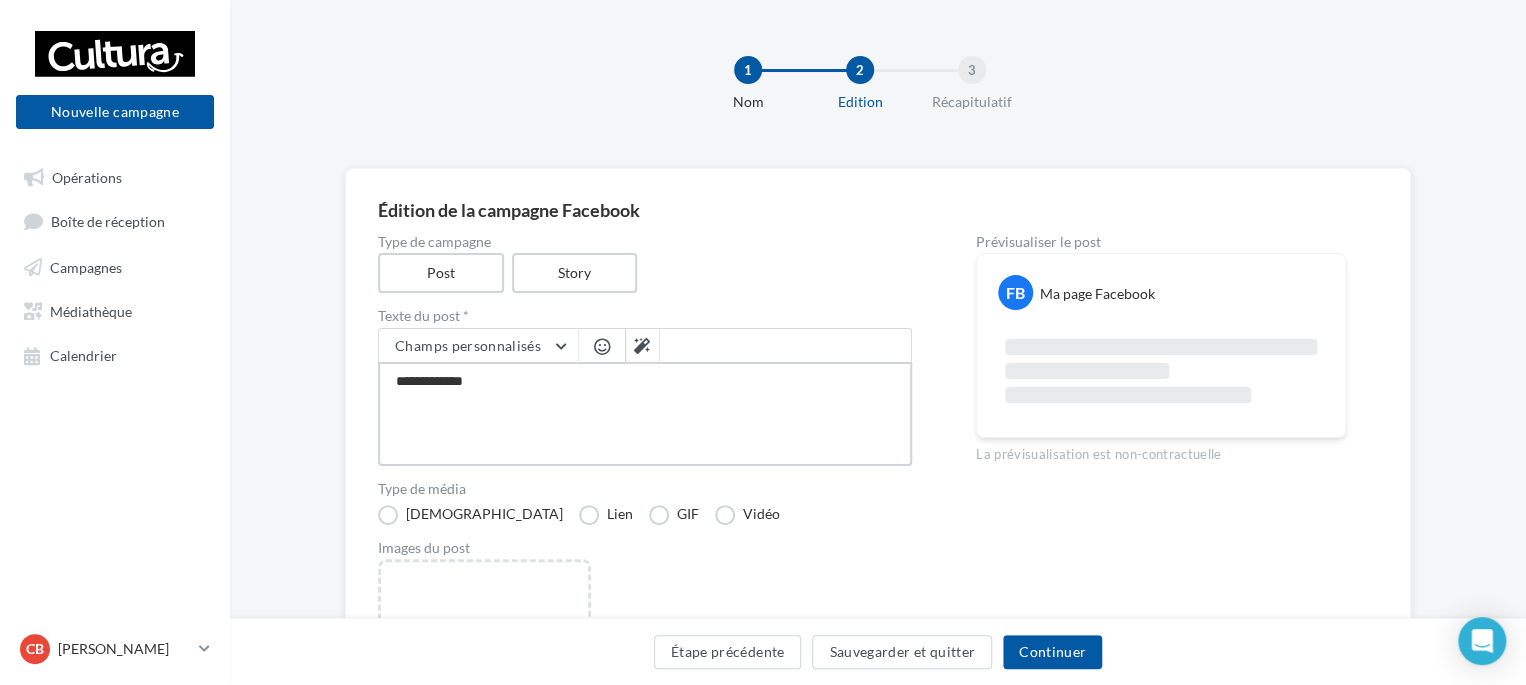 type on "**********" 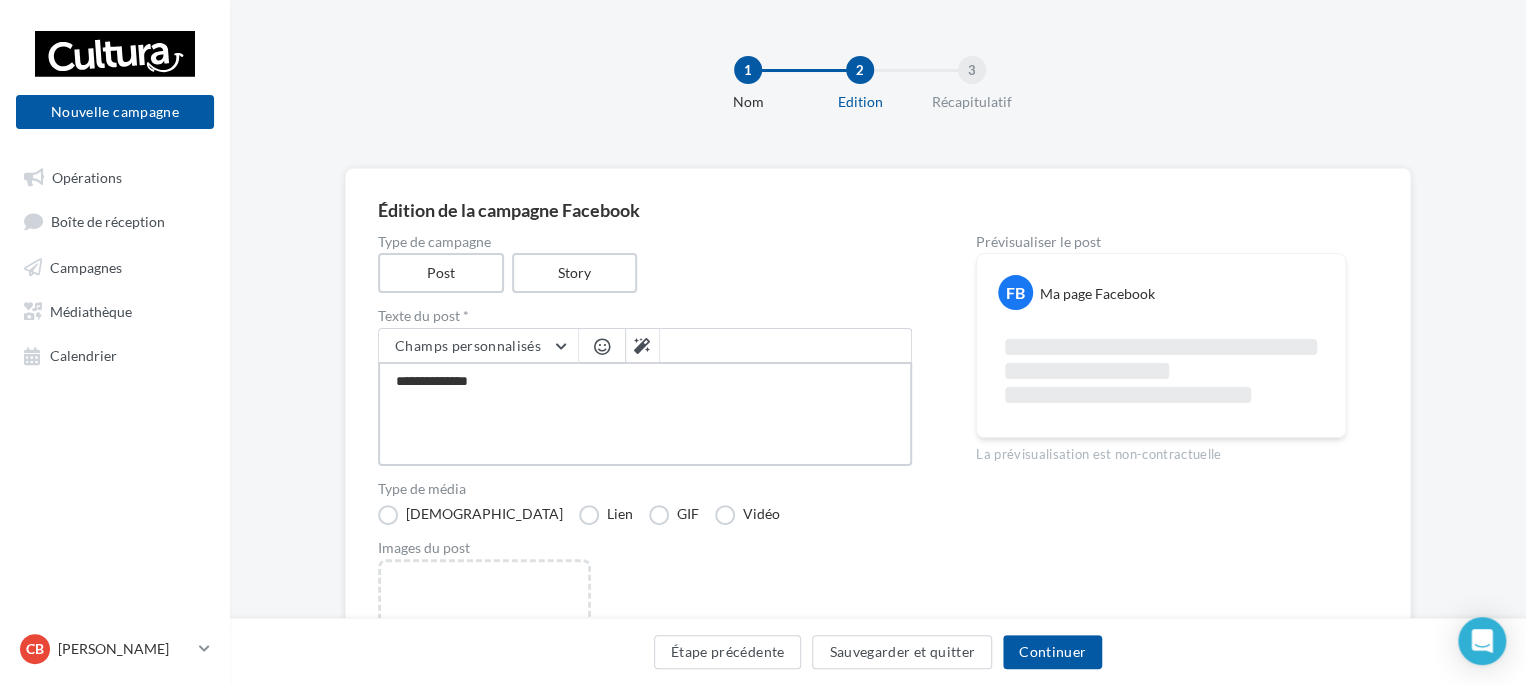 type on "**********" 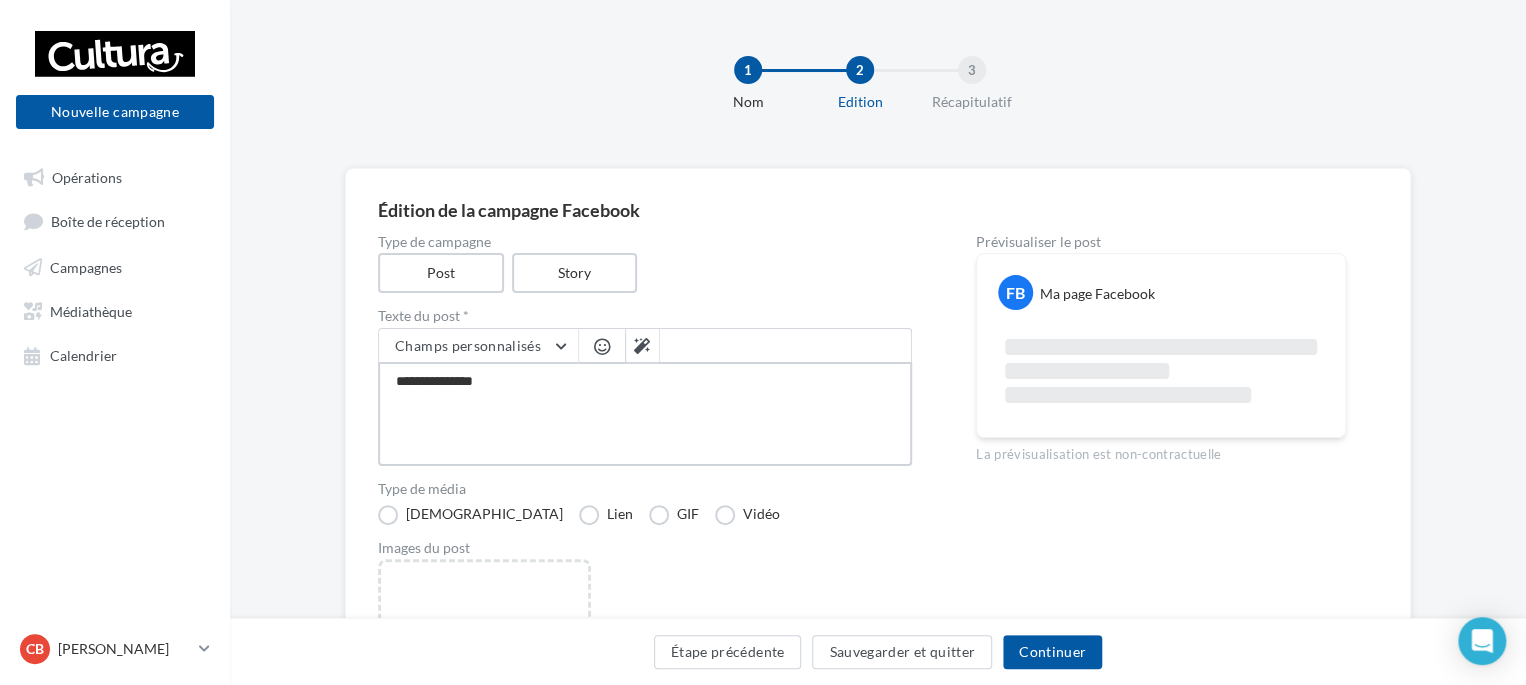 type on "**********" 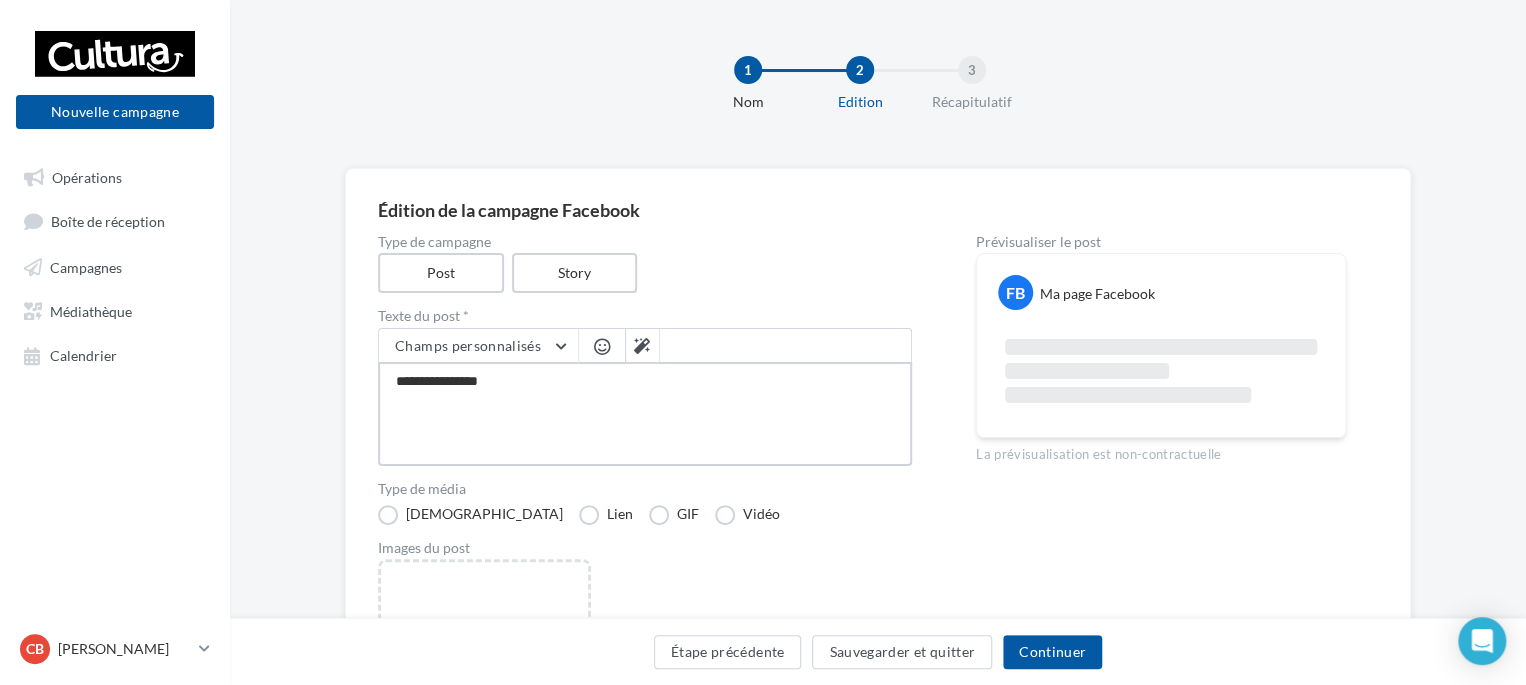 type on "**********" 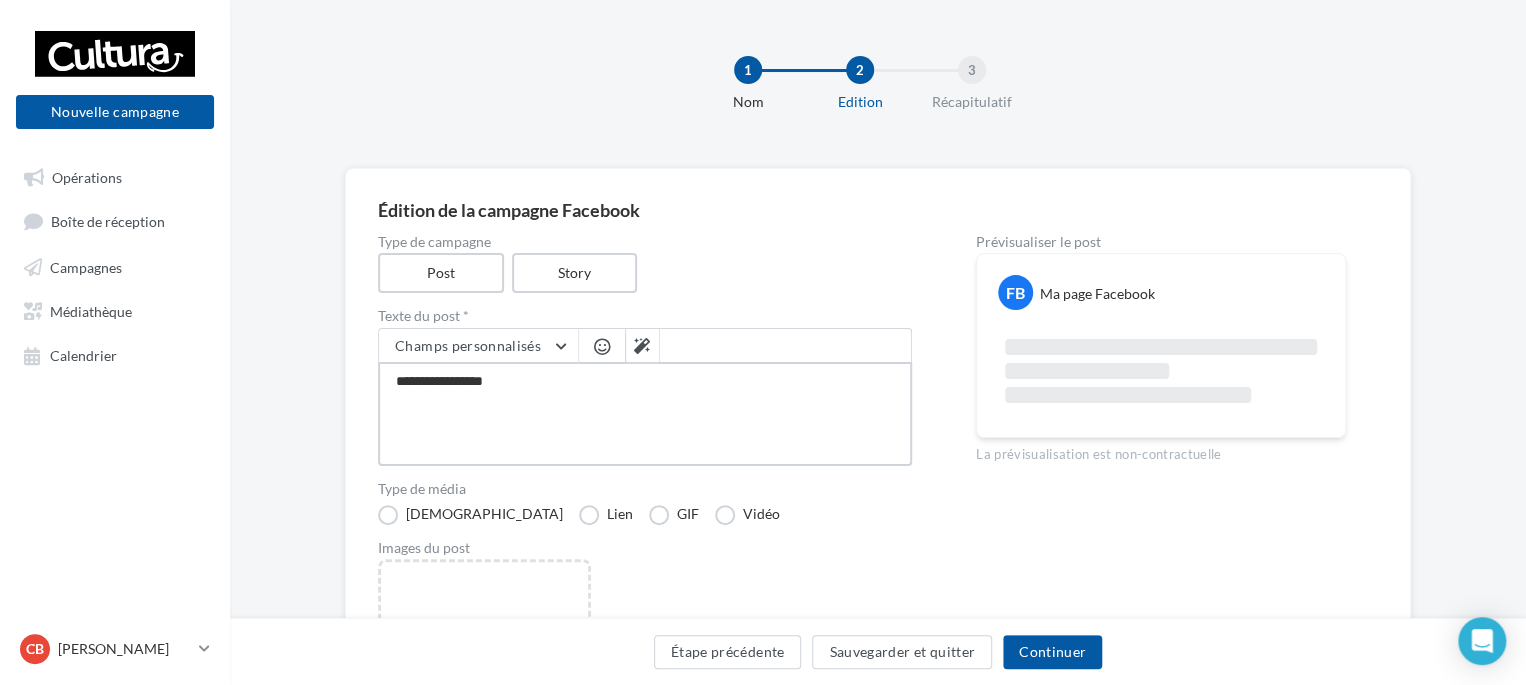 type on "**********" 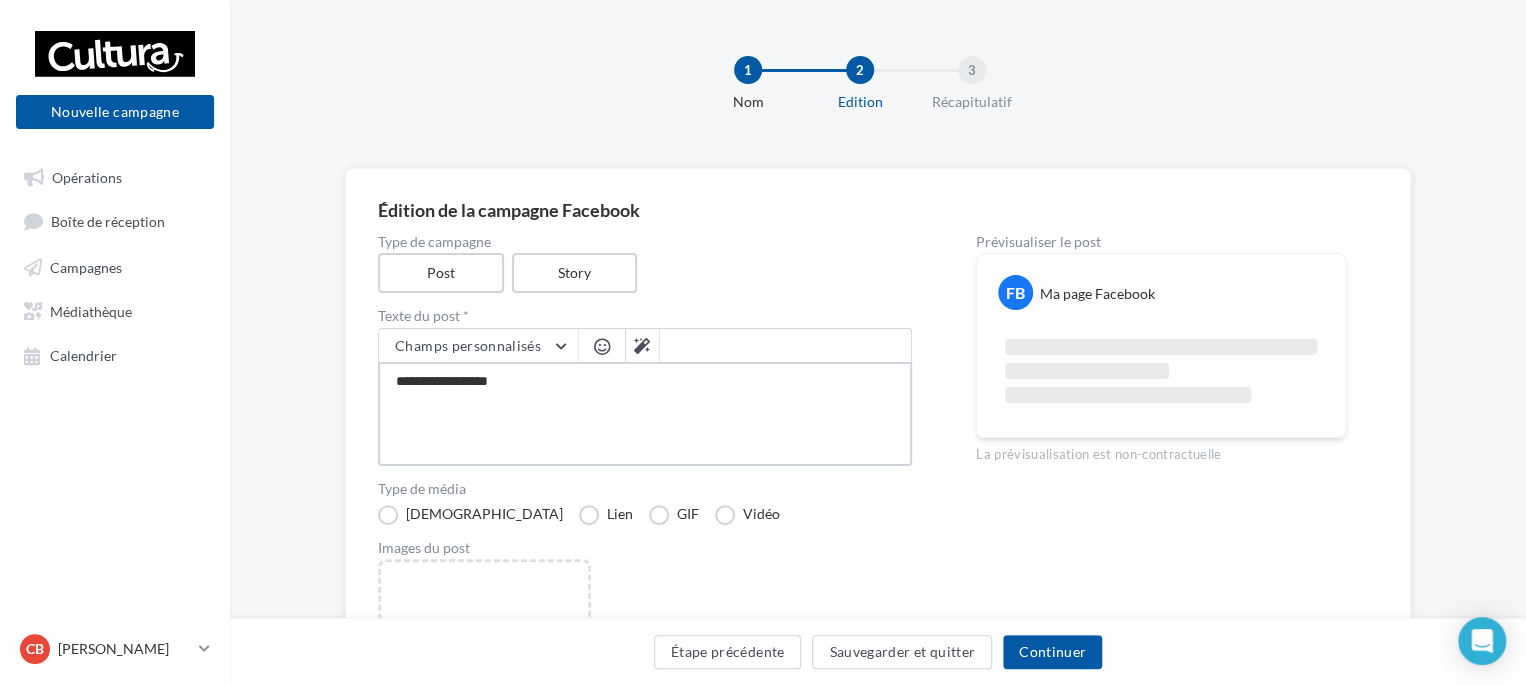 type on "**********" 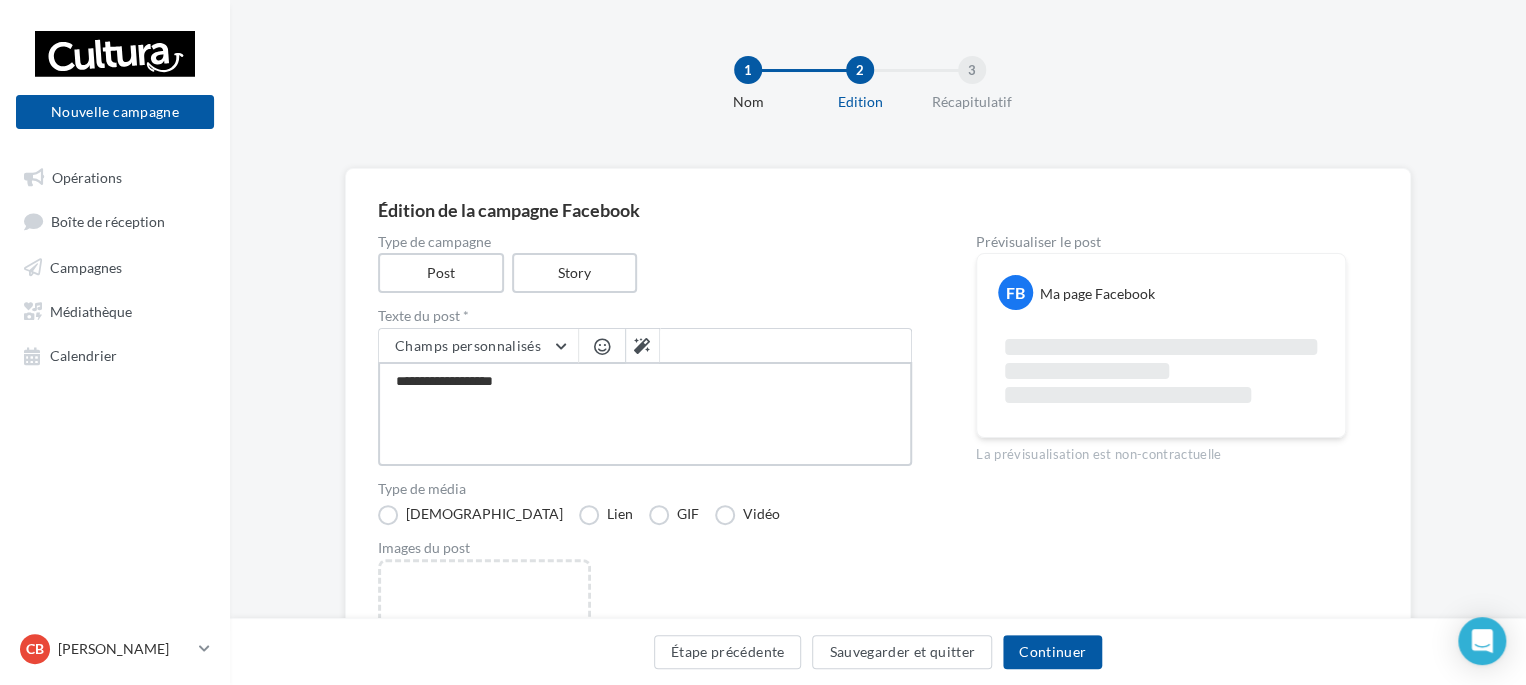 type on "**********" 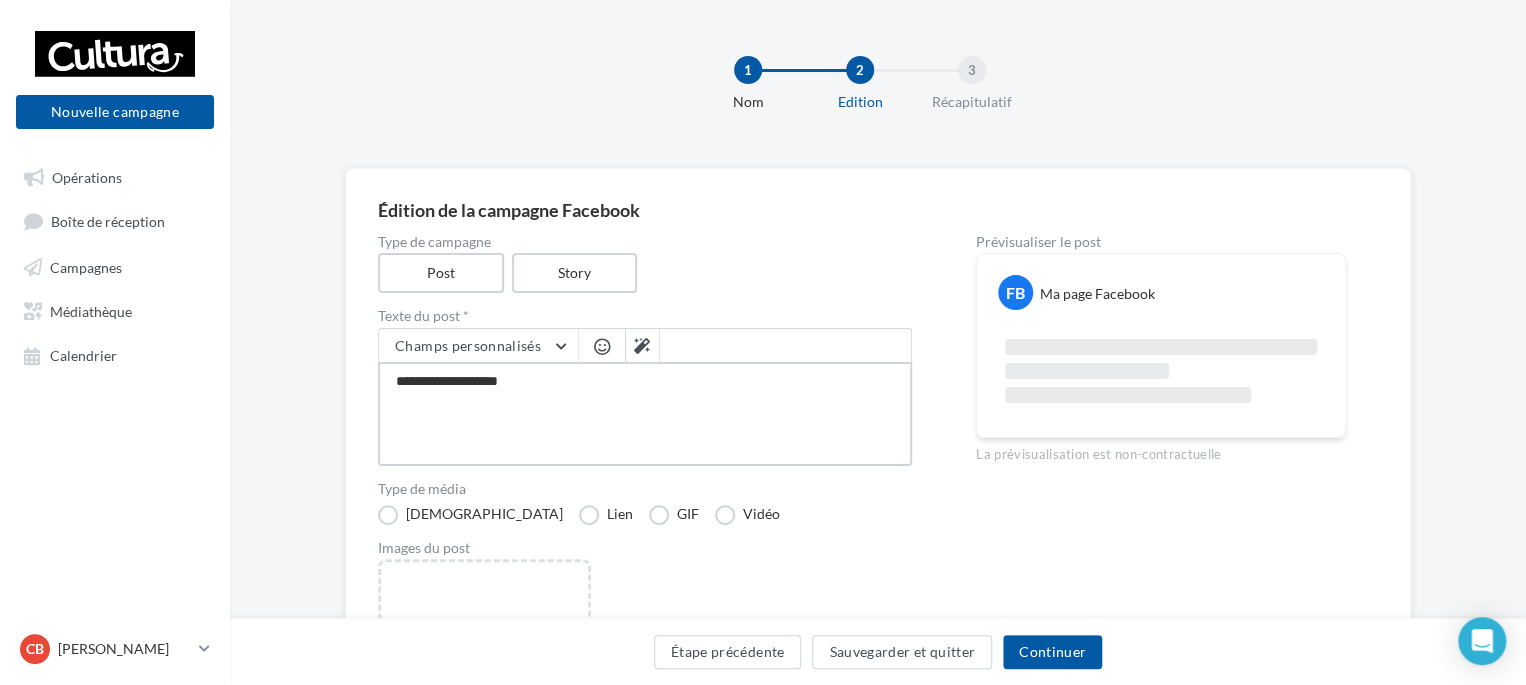 type on "**********" 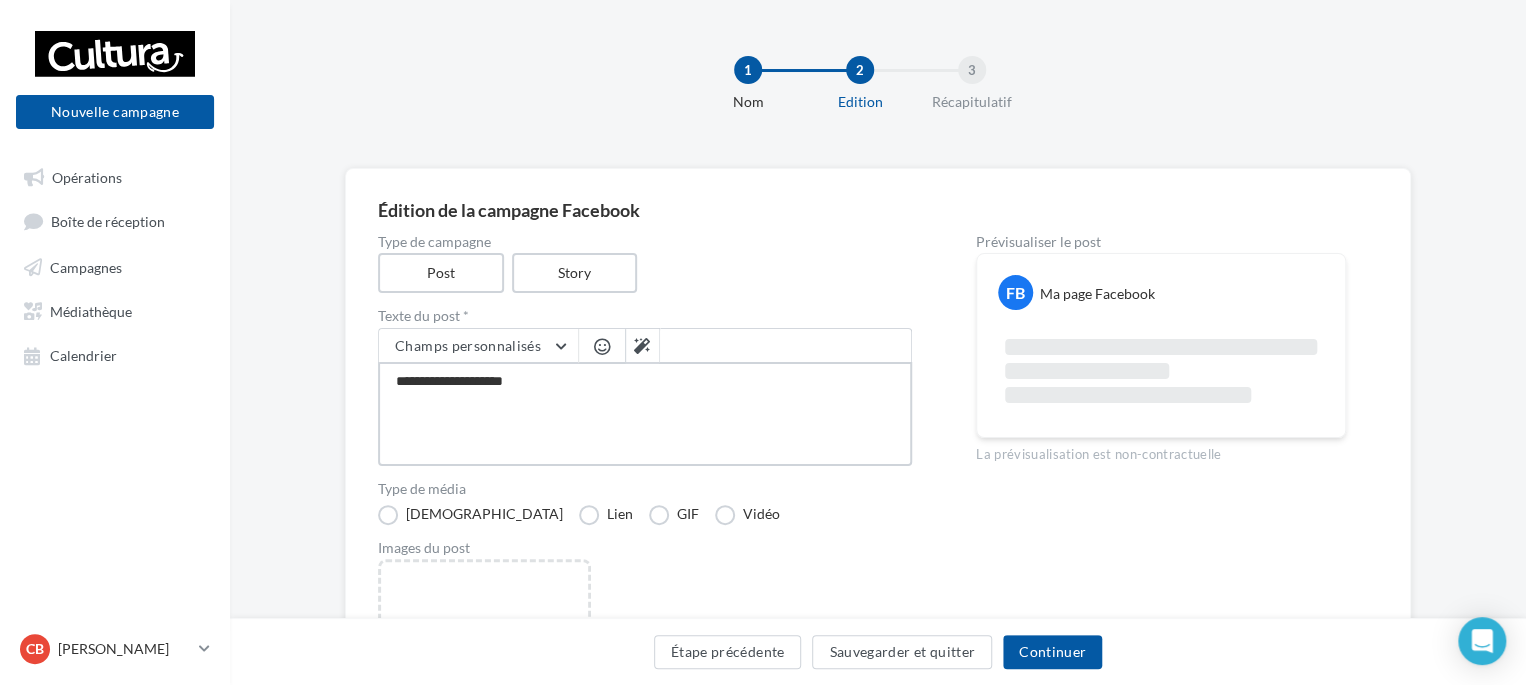 type on "**********" 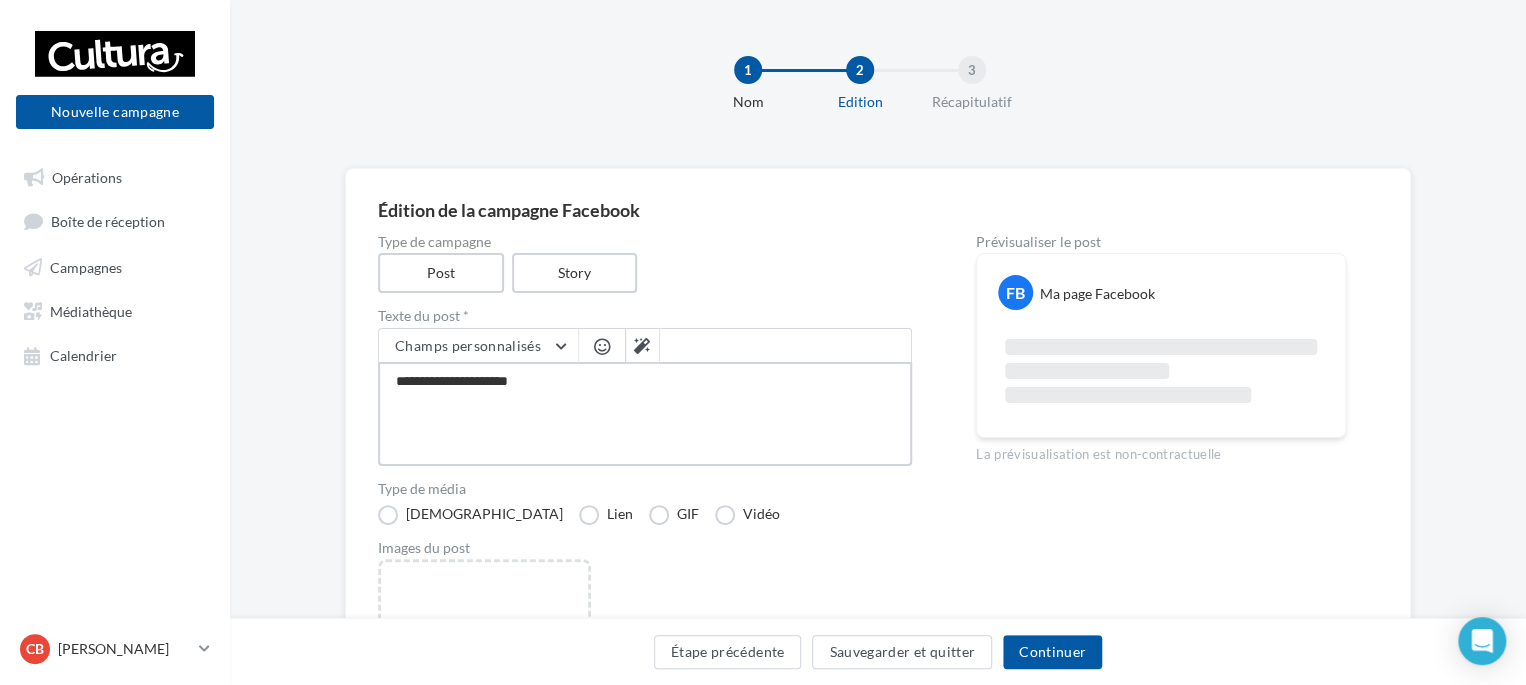 type on "**********" 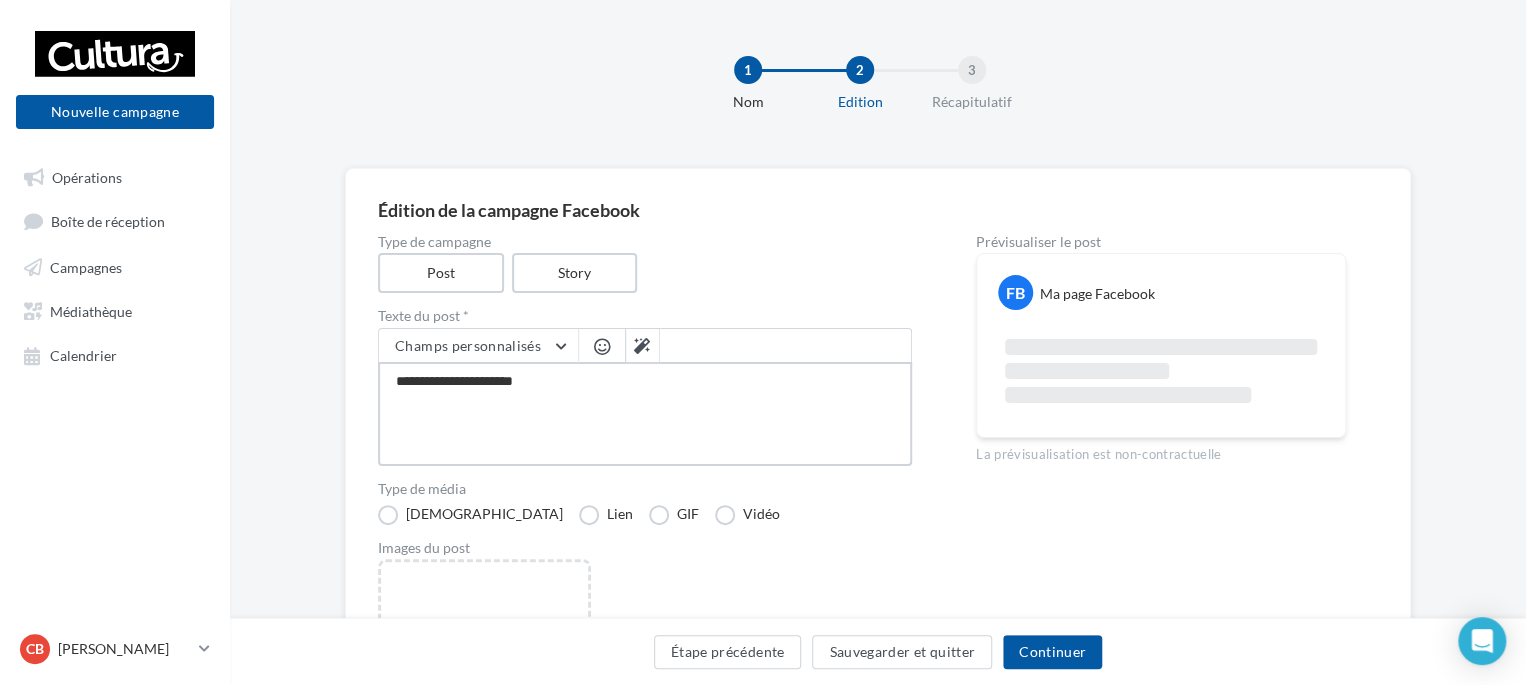 type on "**********" 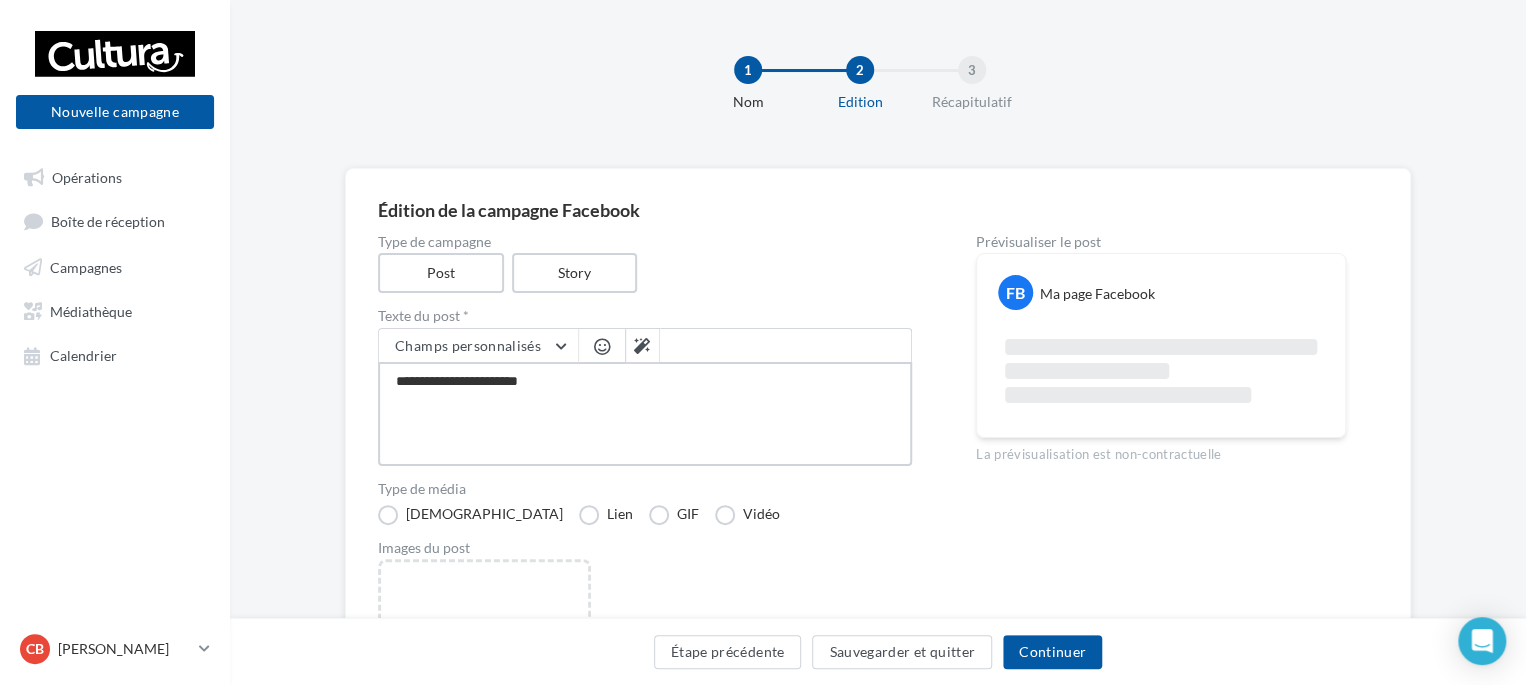 type on "**********" 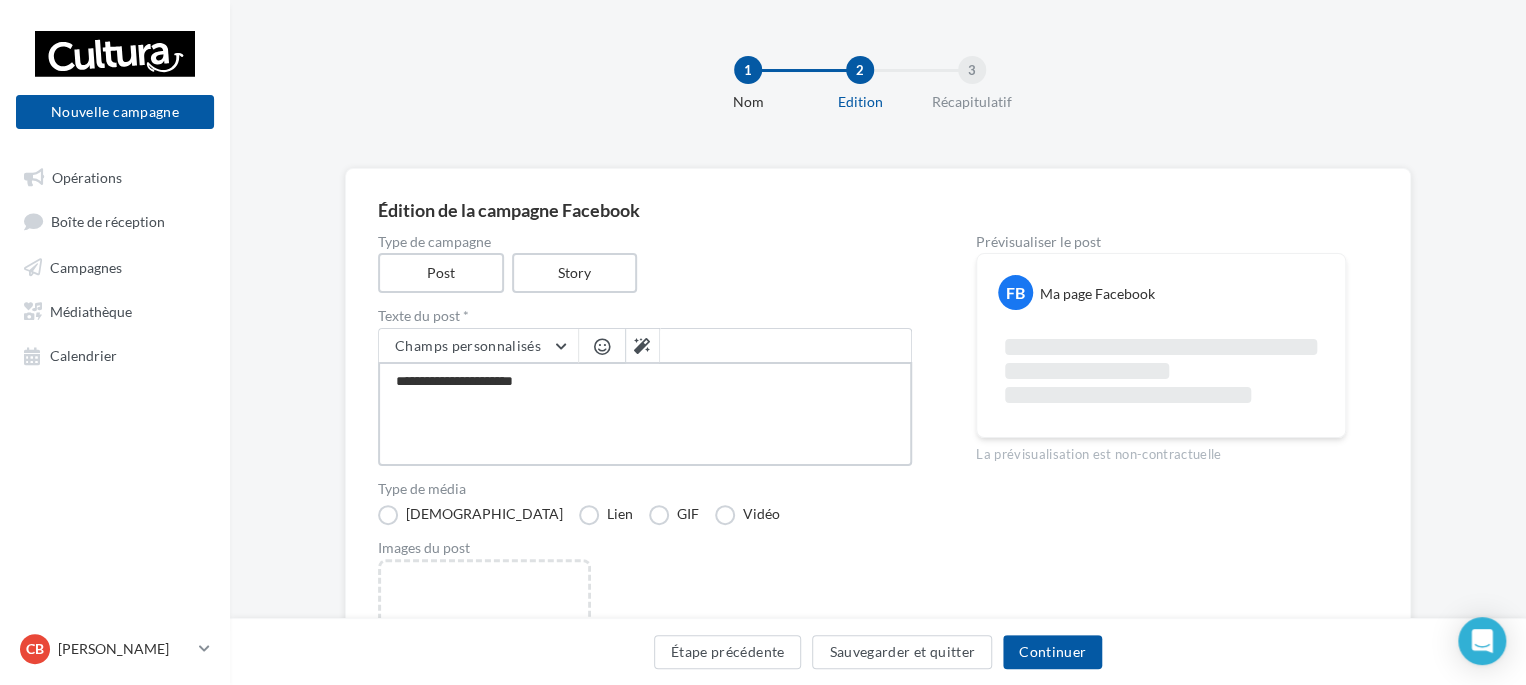 type on "**********" 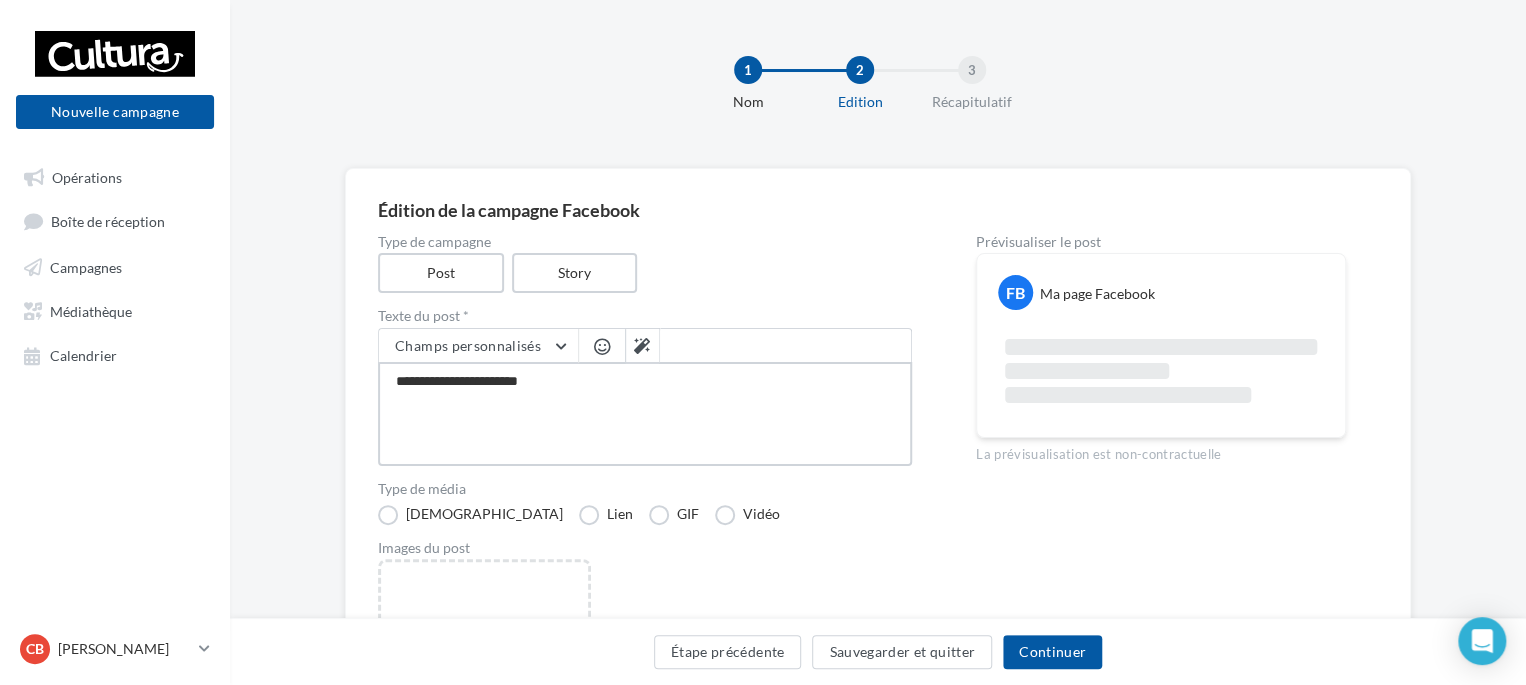type on "**********" 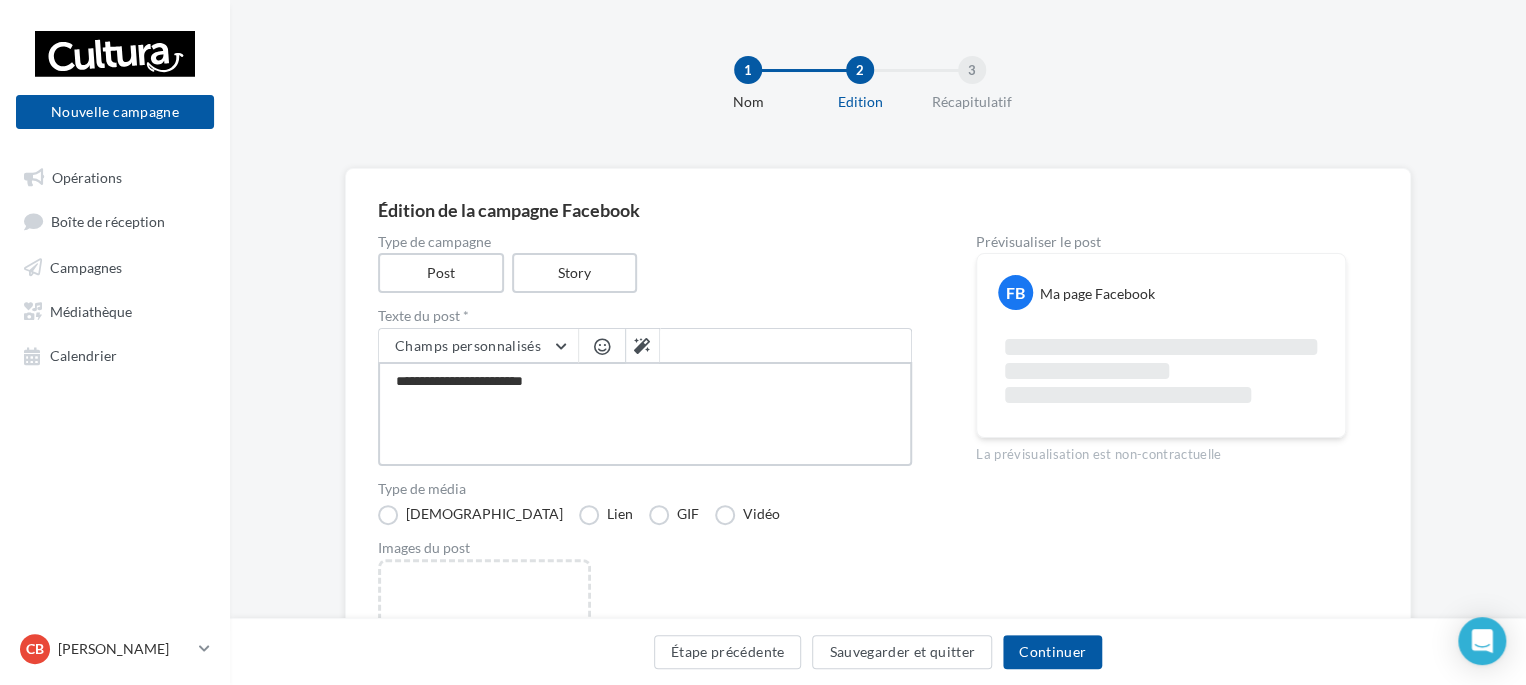 type on "**********" 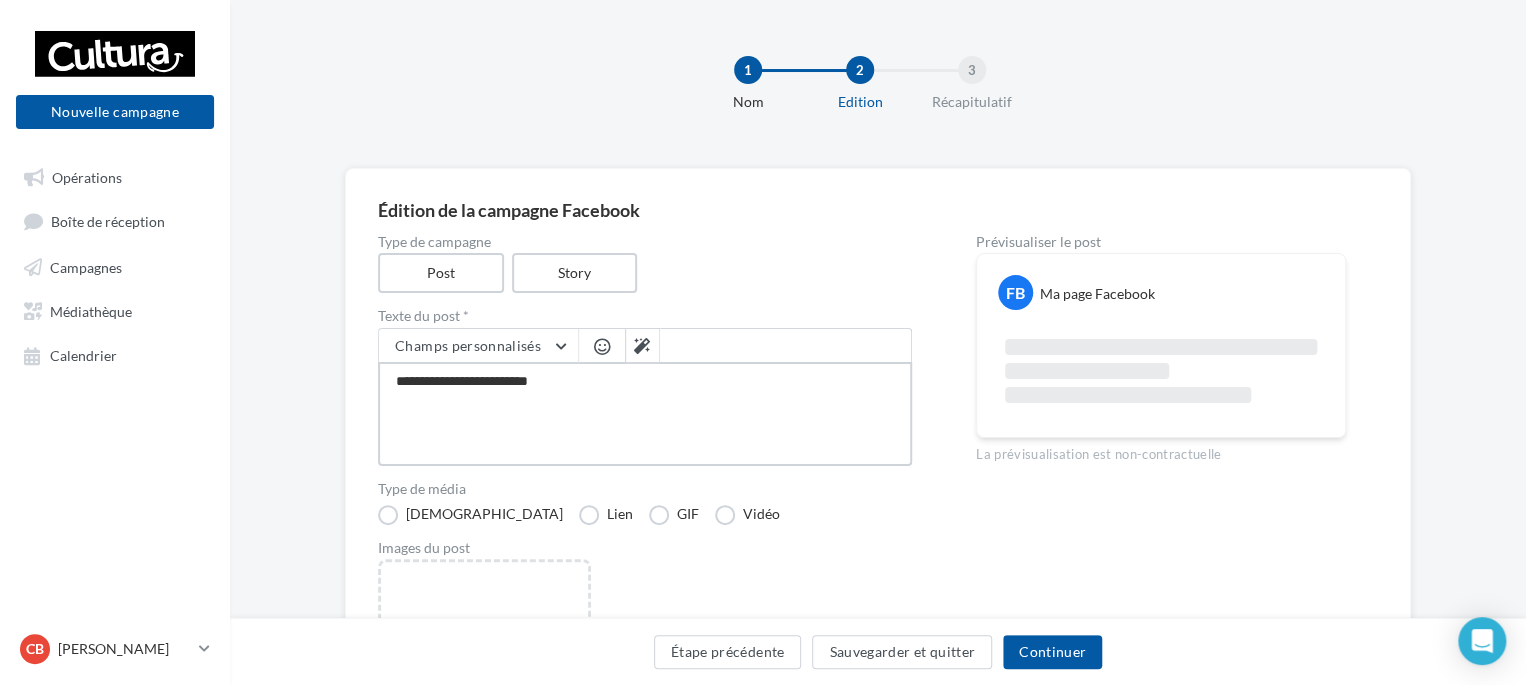 type on "**********" 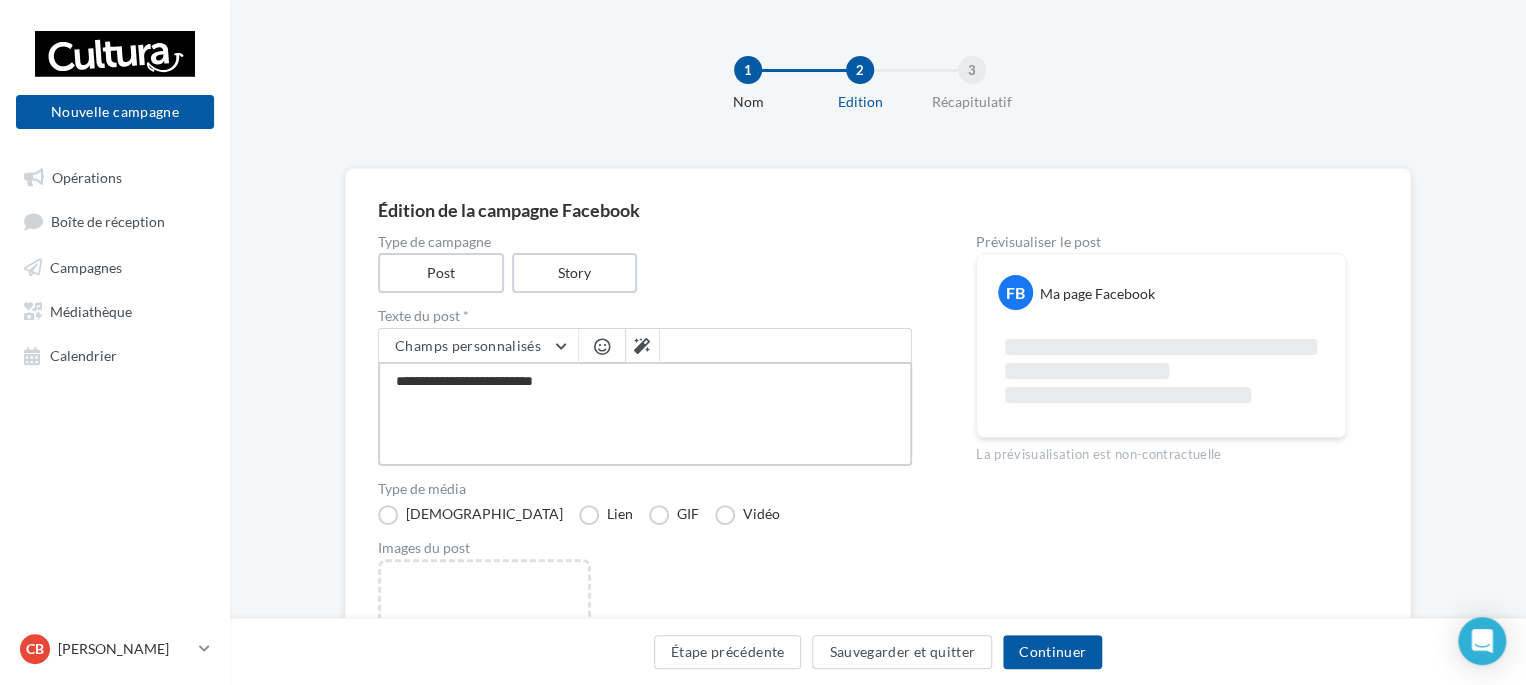 type on "**********" 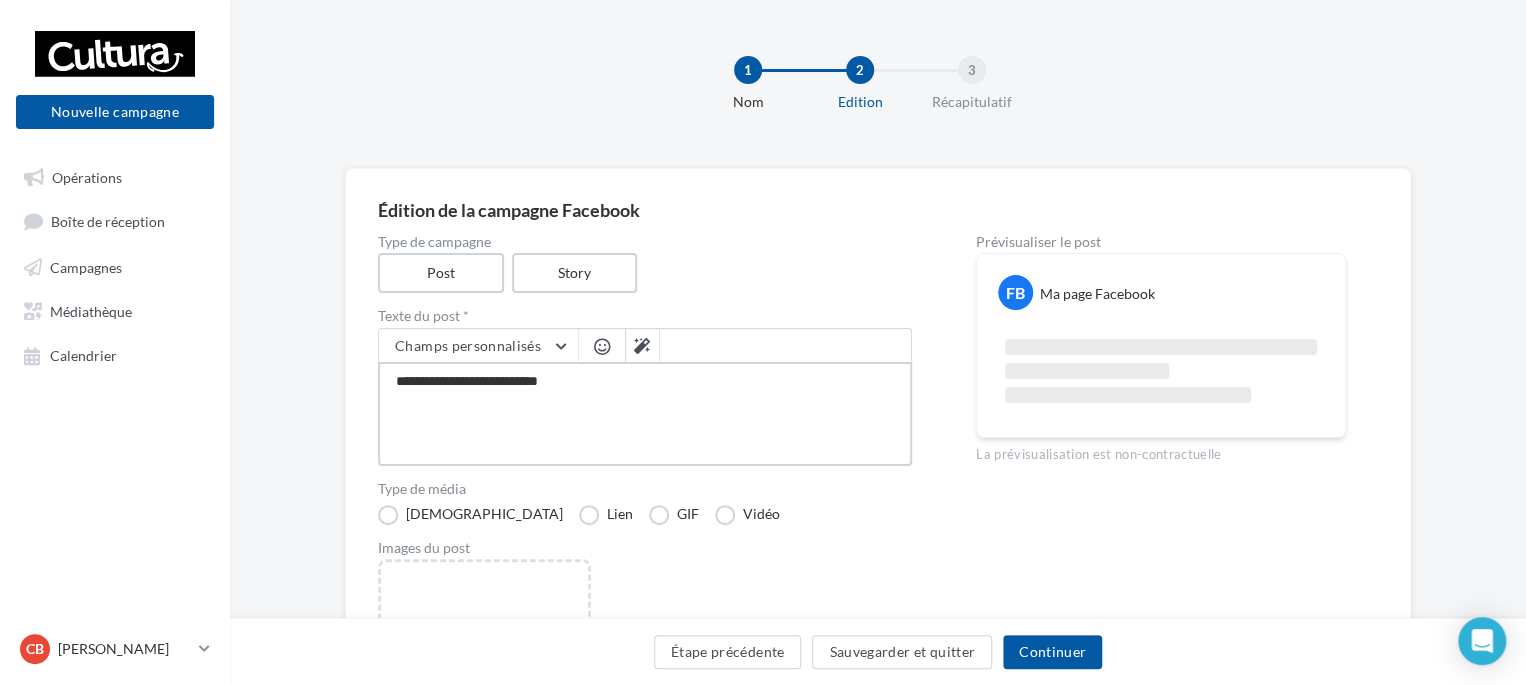 type on "**********" 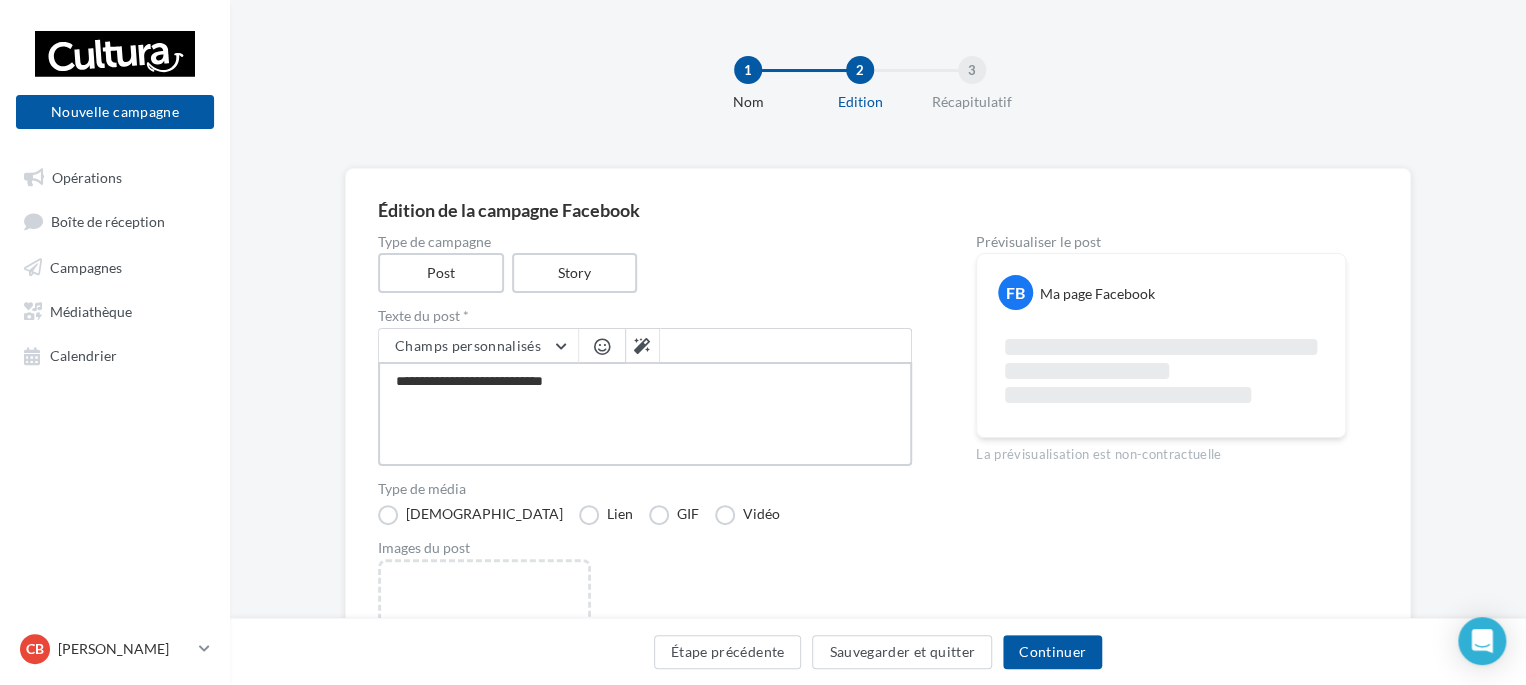 type on "**********" 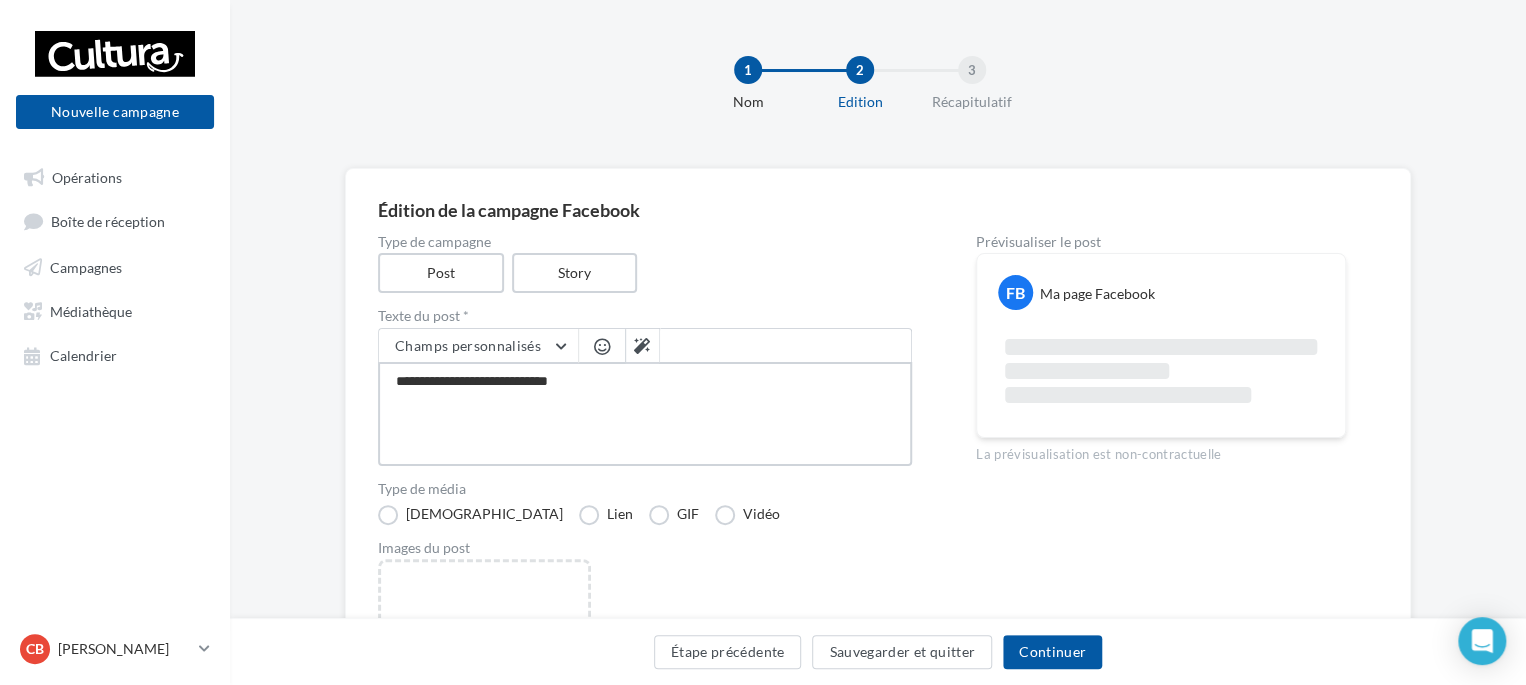 type on "**********" 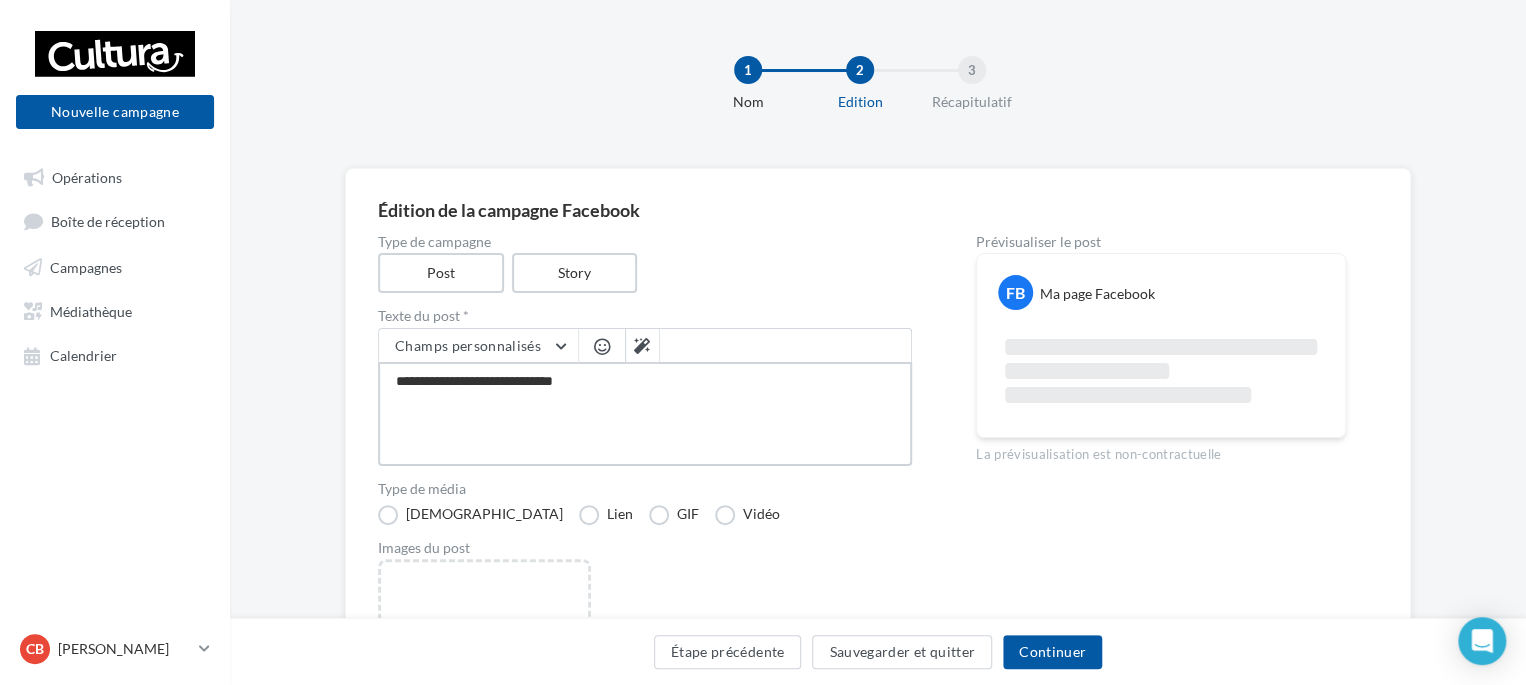 type on "**********" 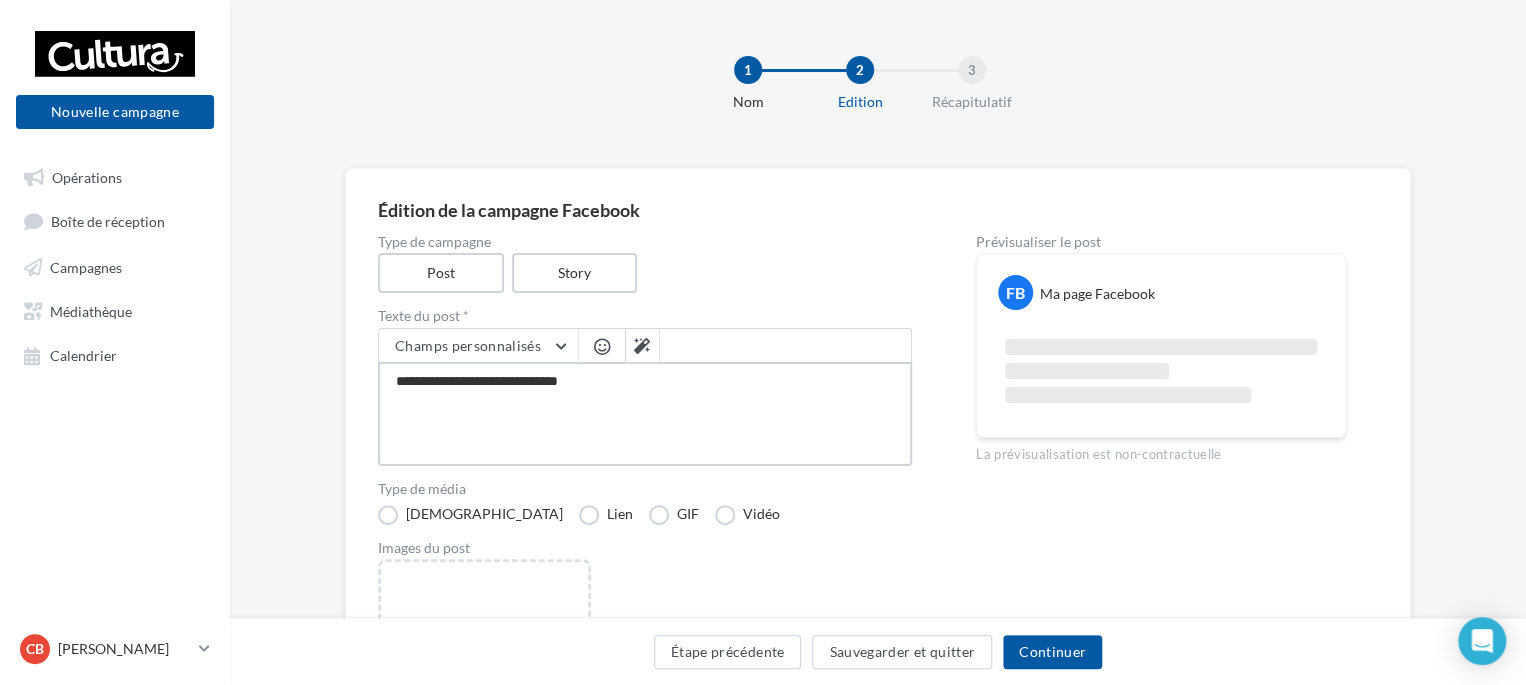 type on "**********" 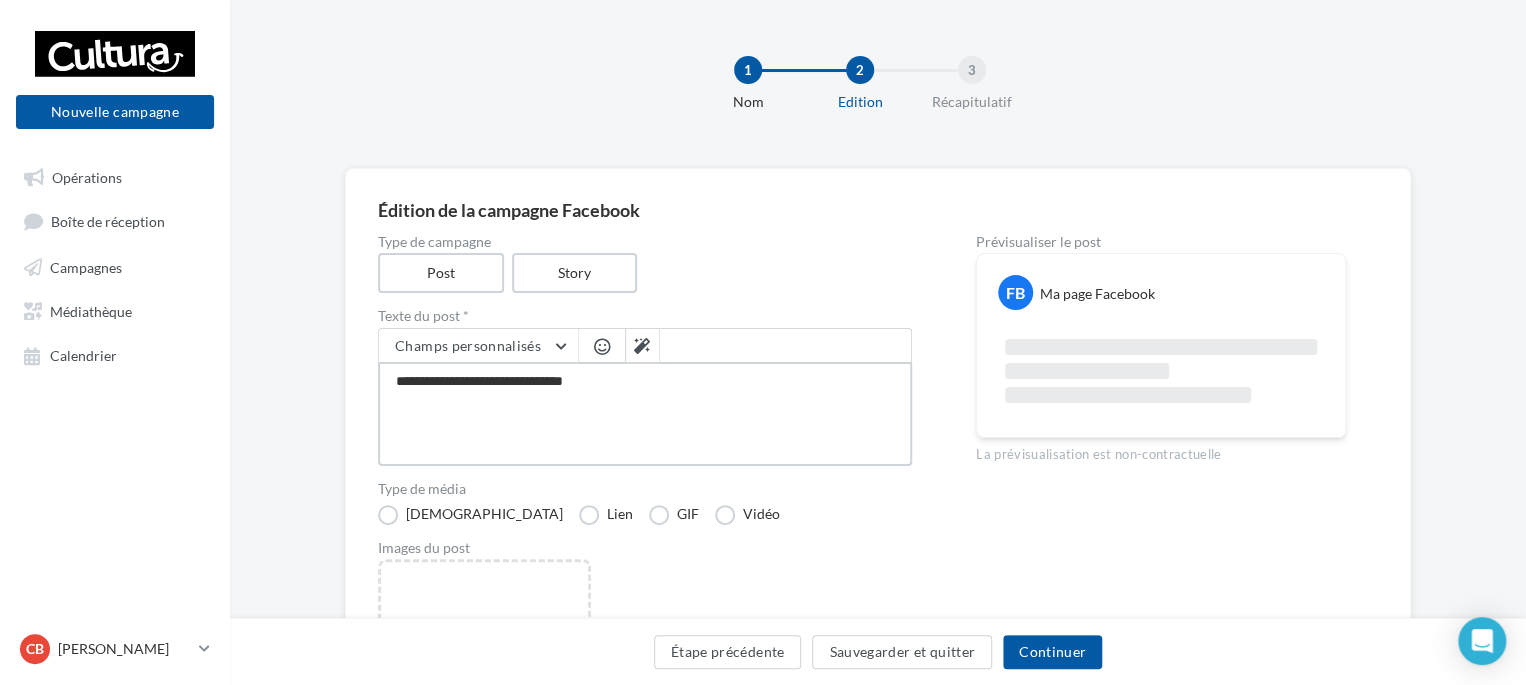 type on "**********" 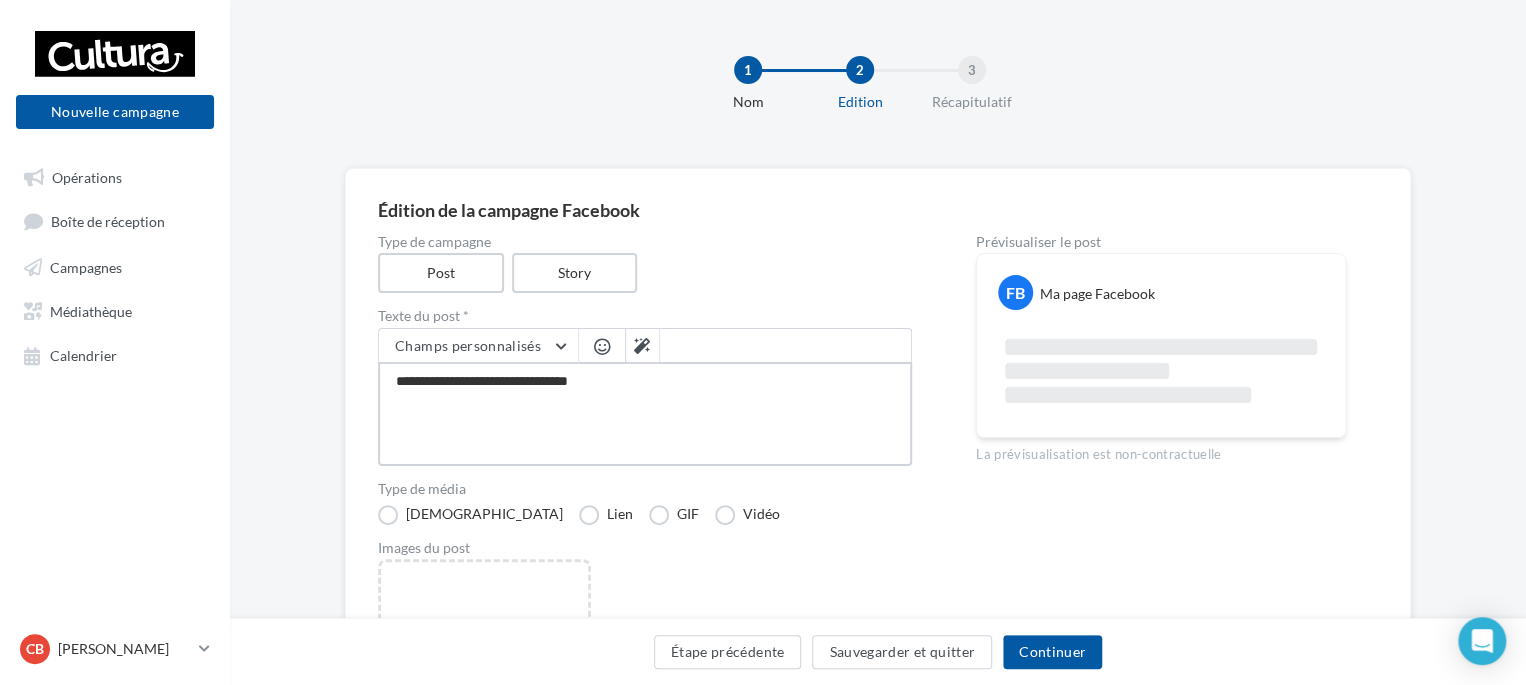type on "**********" 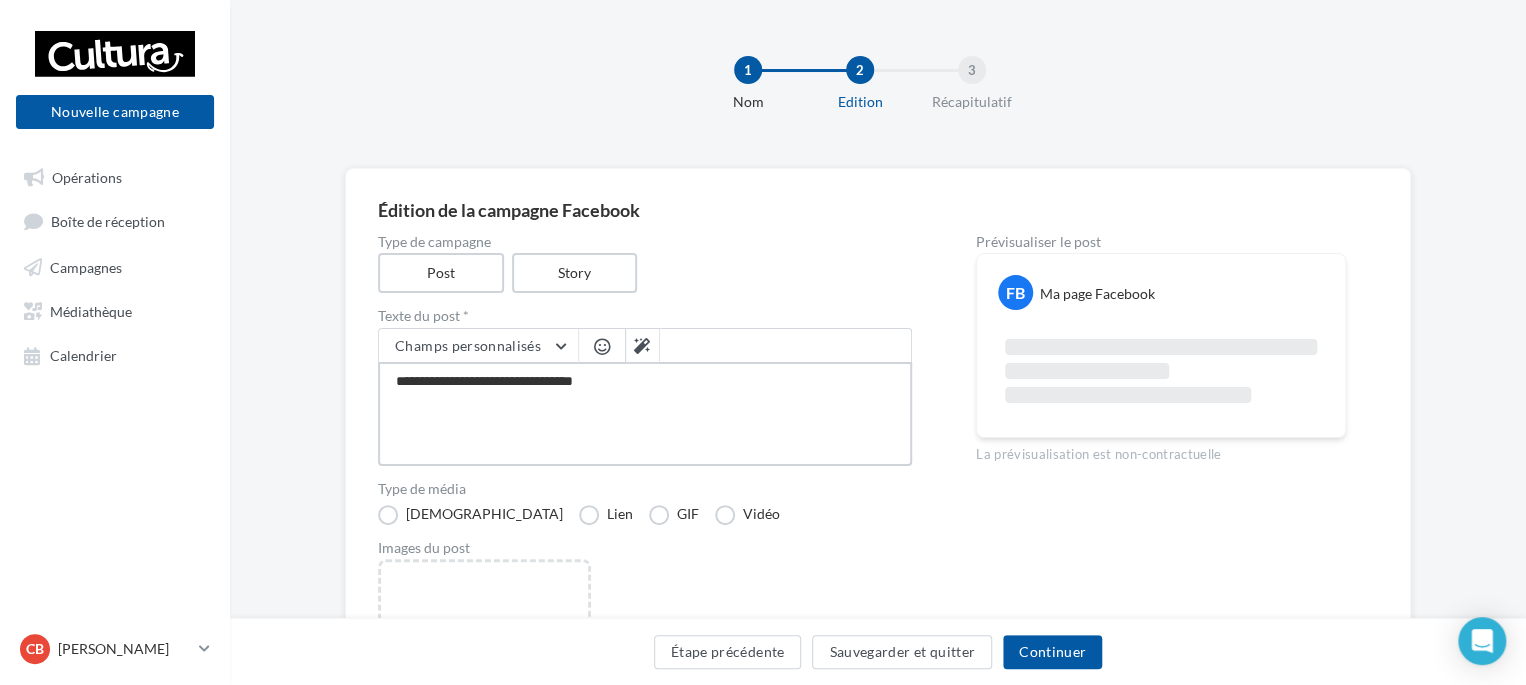 type on "**********" 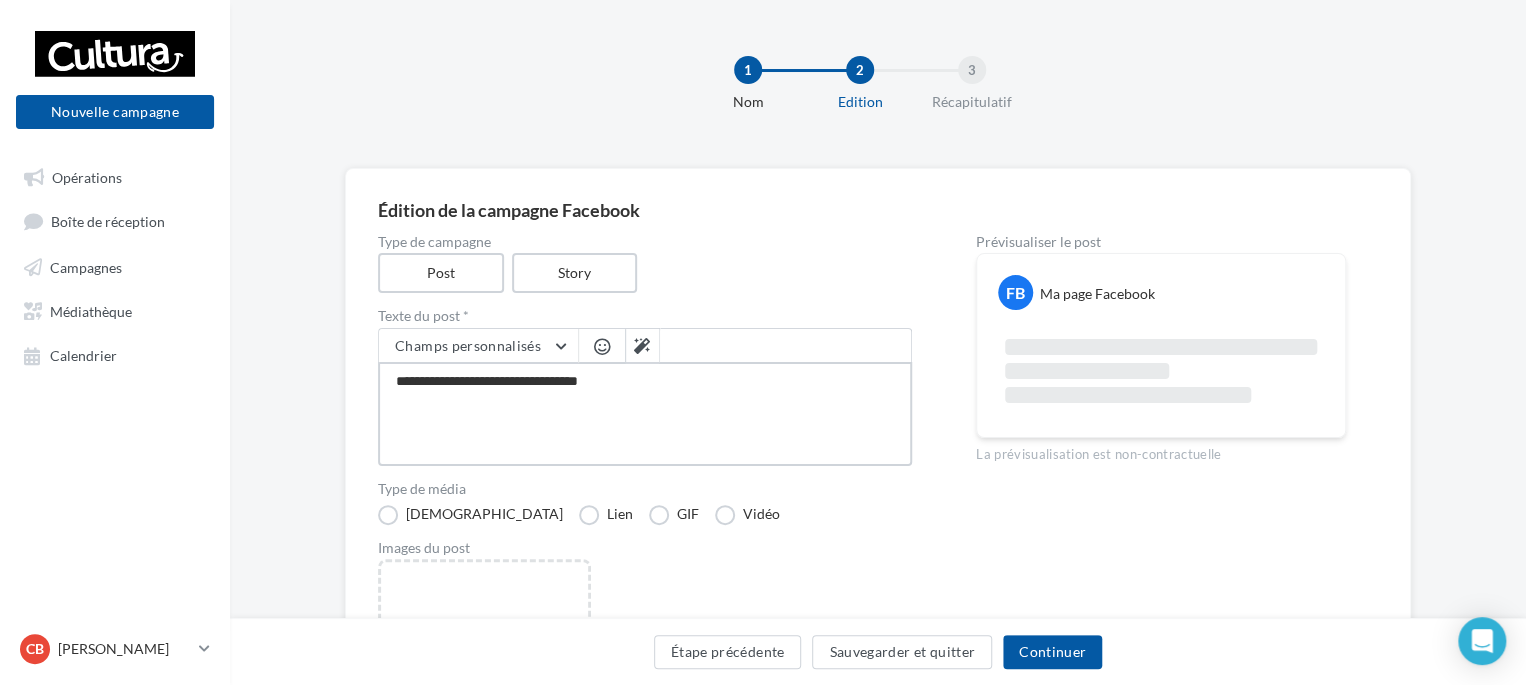 type on "**********" 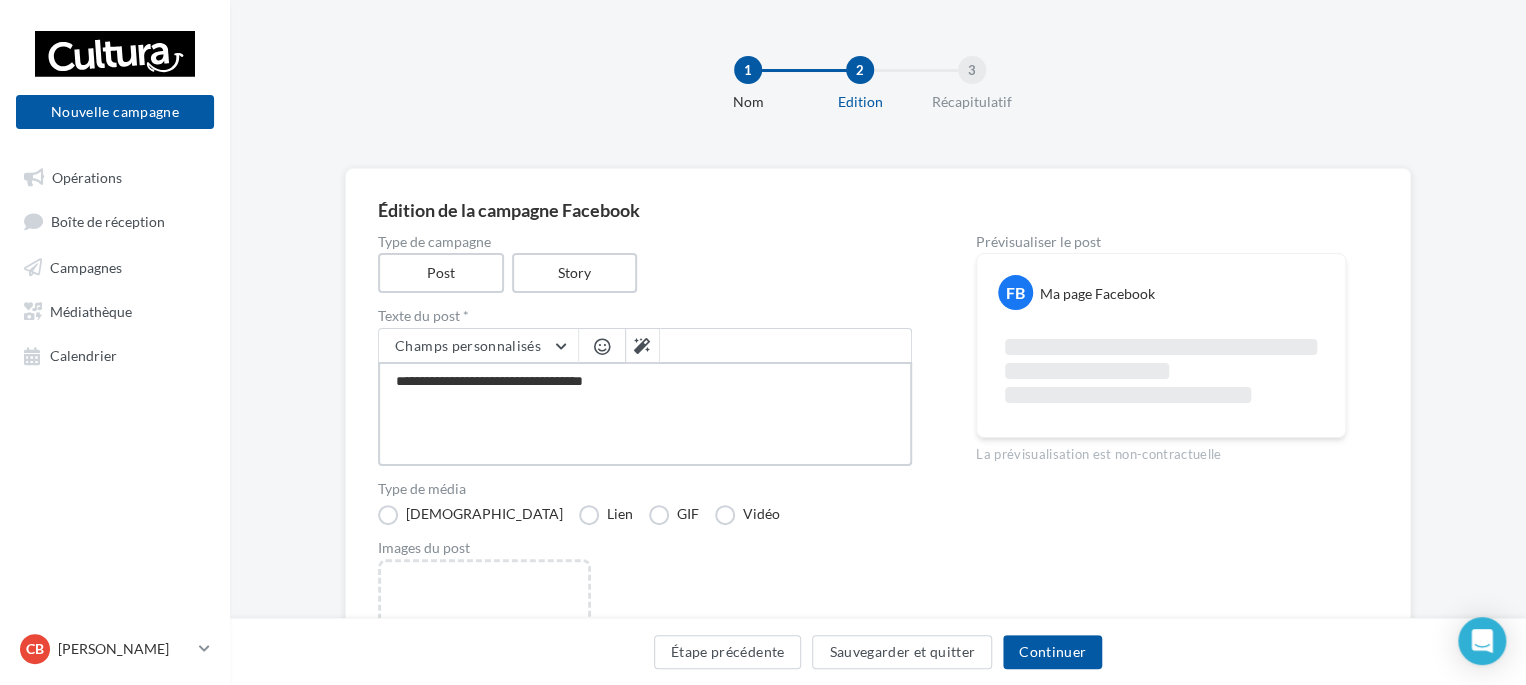 type on "**********" 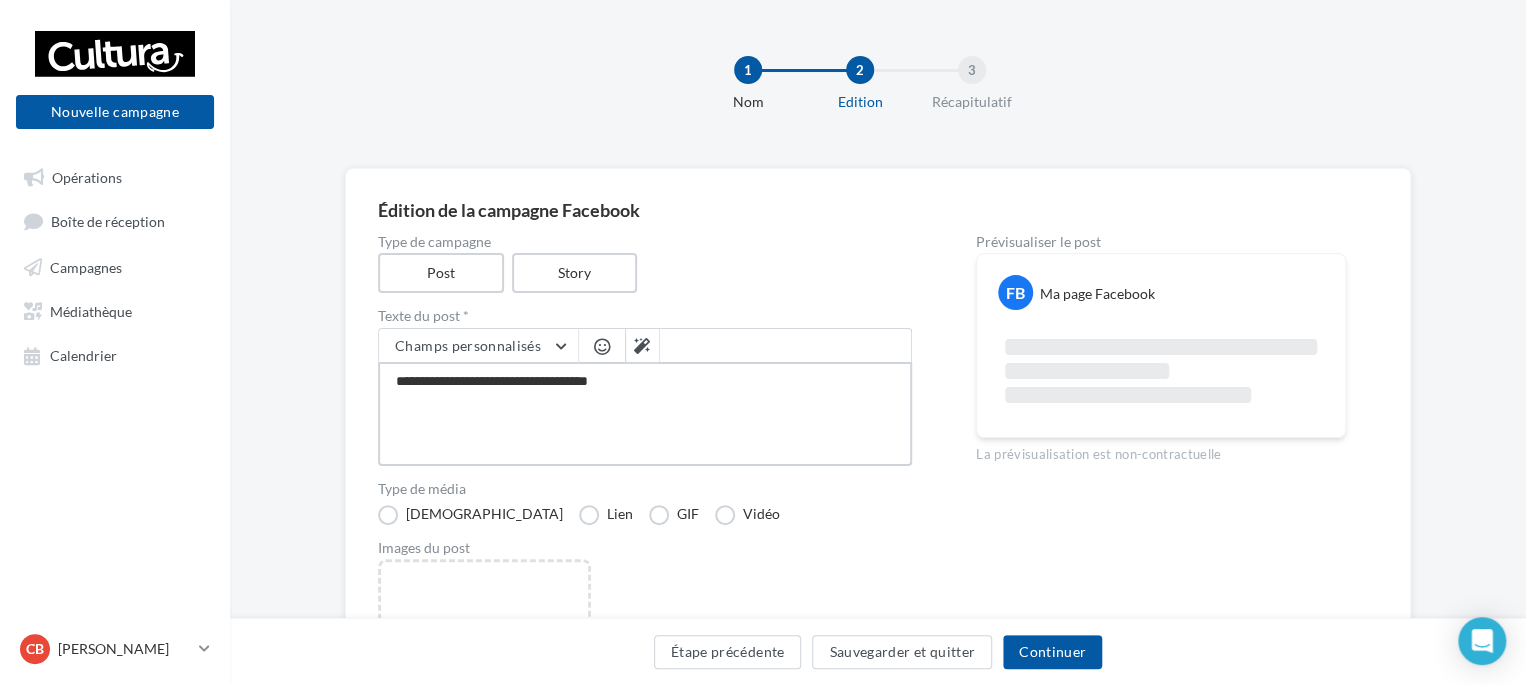 type on "**********" 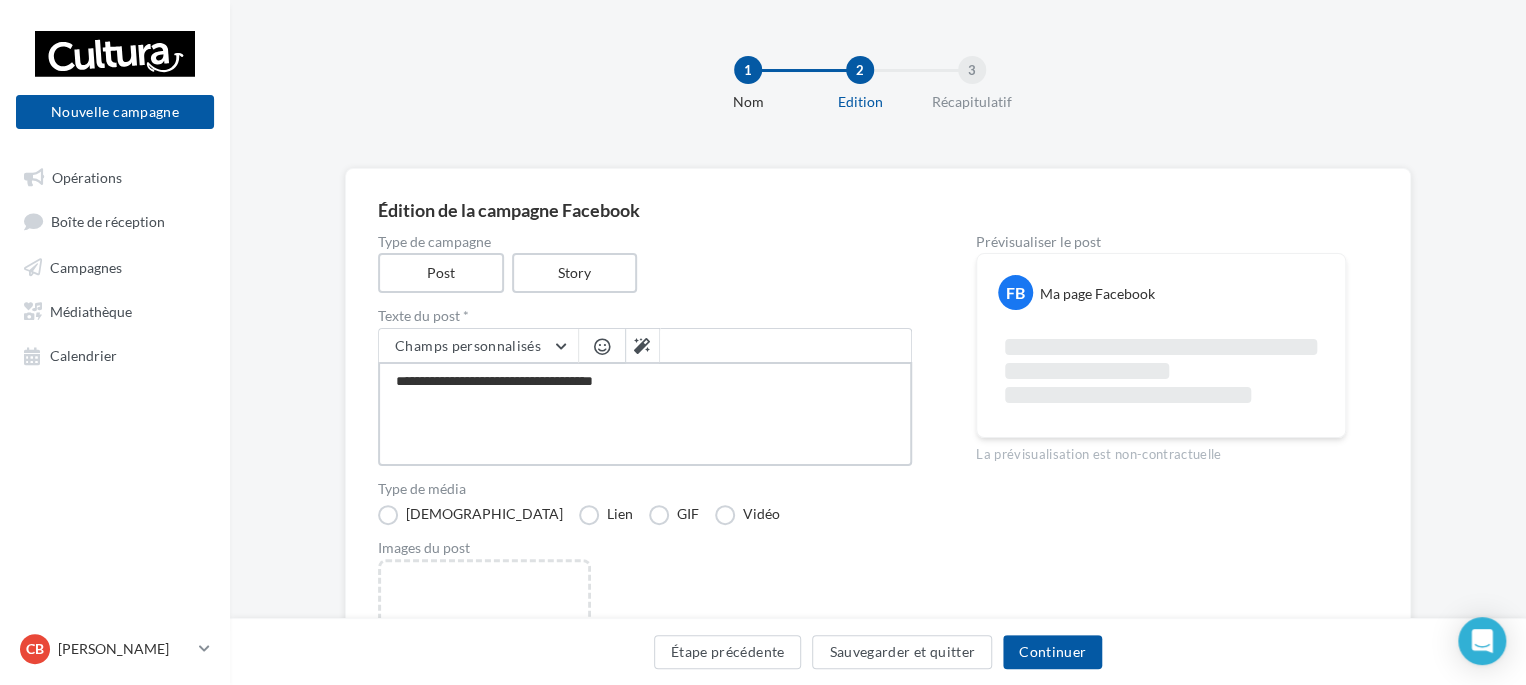 type on "**********" 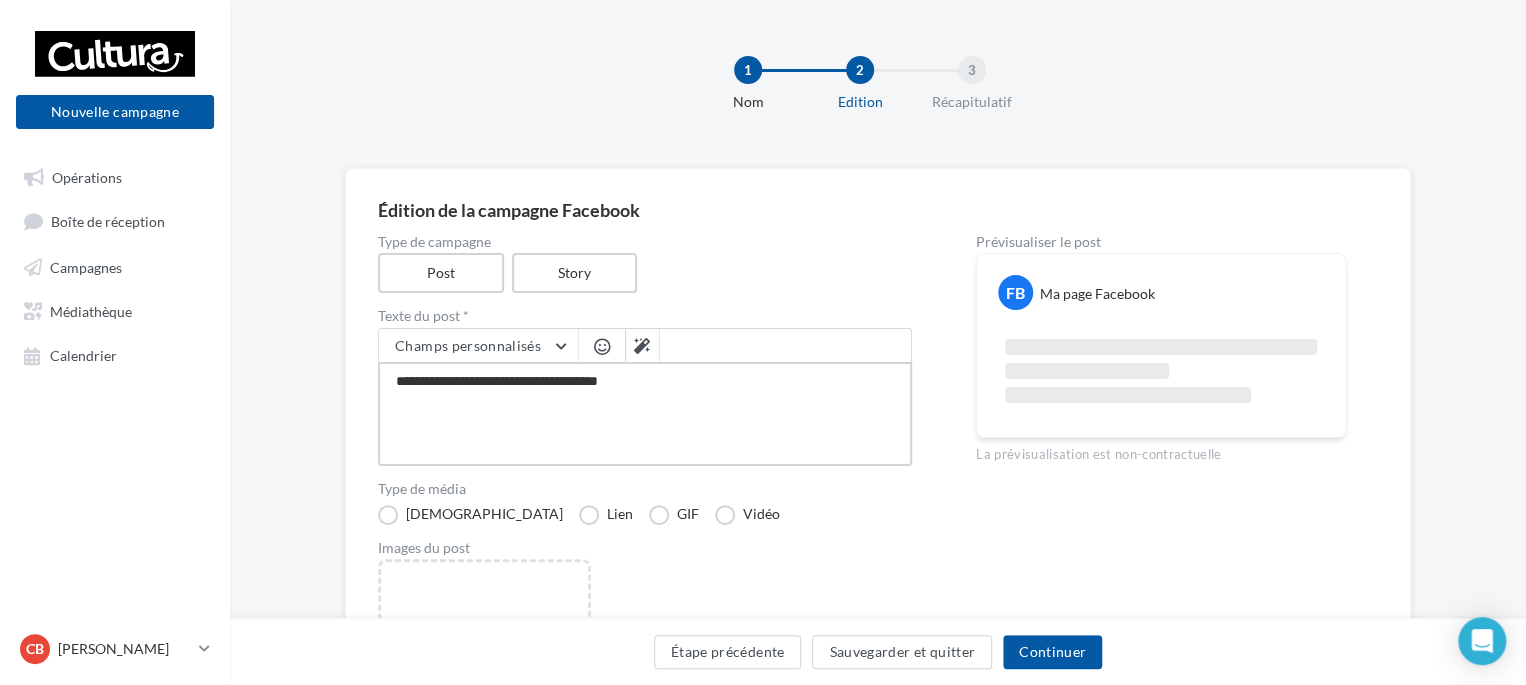 type on "**********" 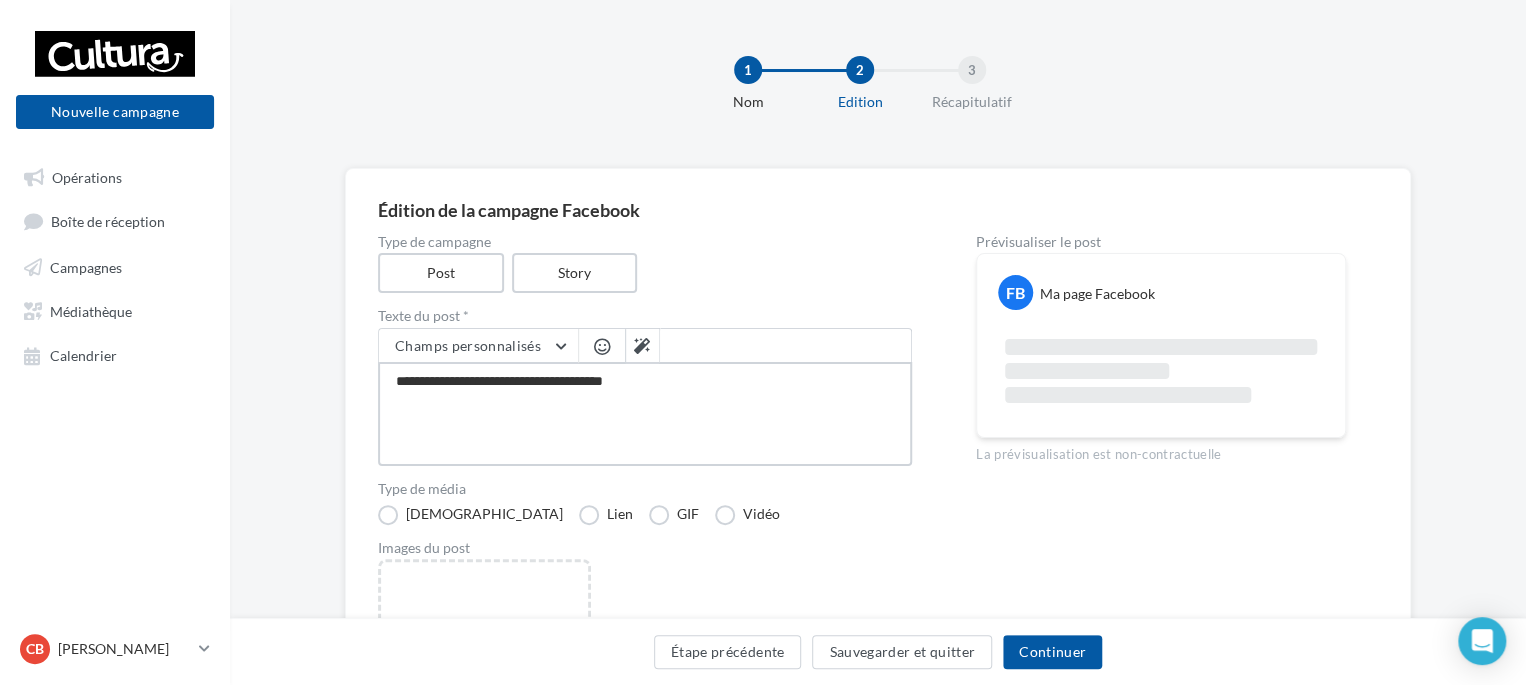 type on "**********" 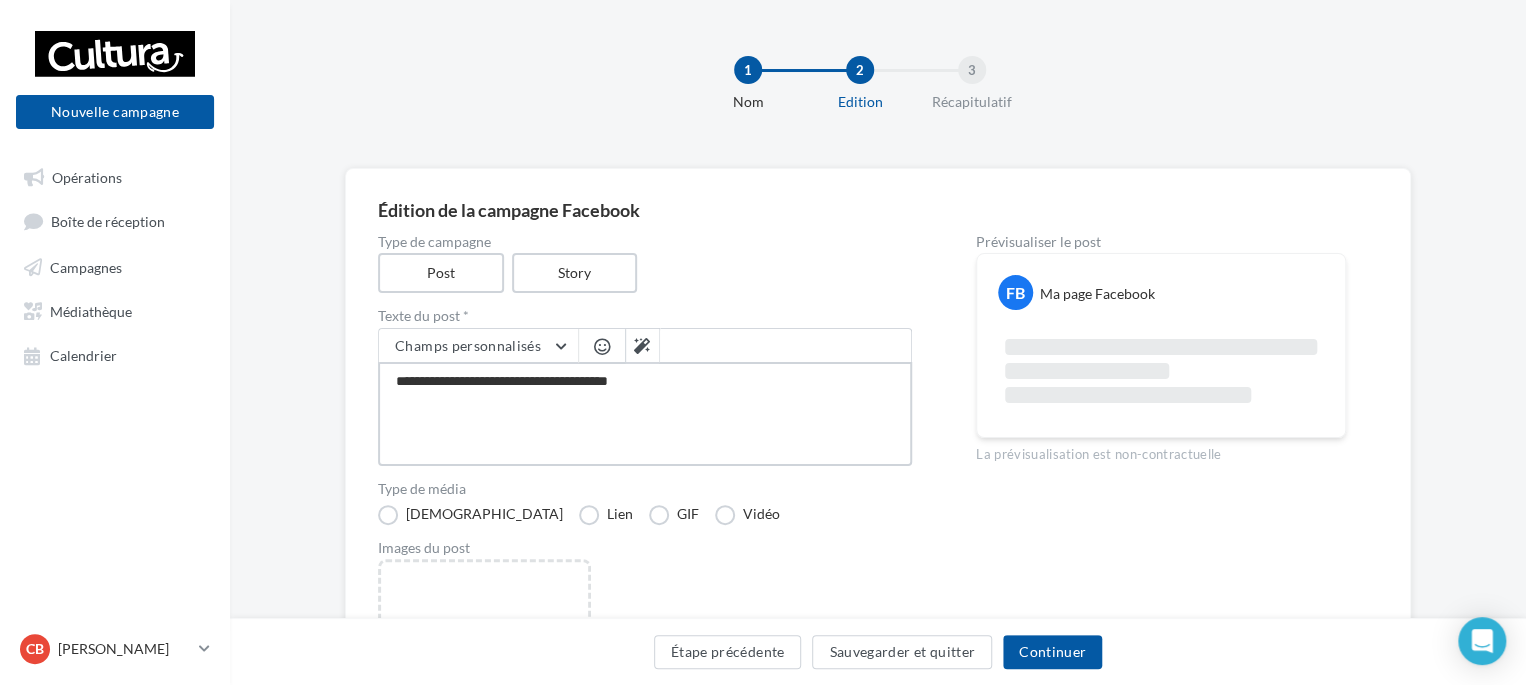 type on "**********" 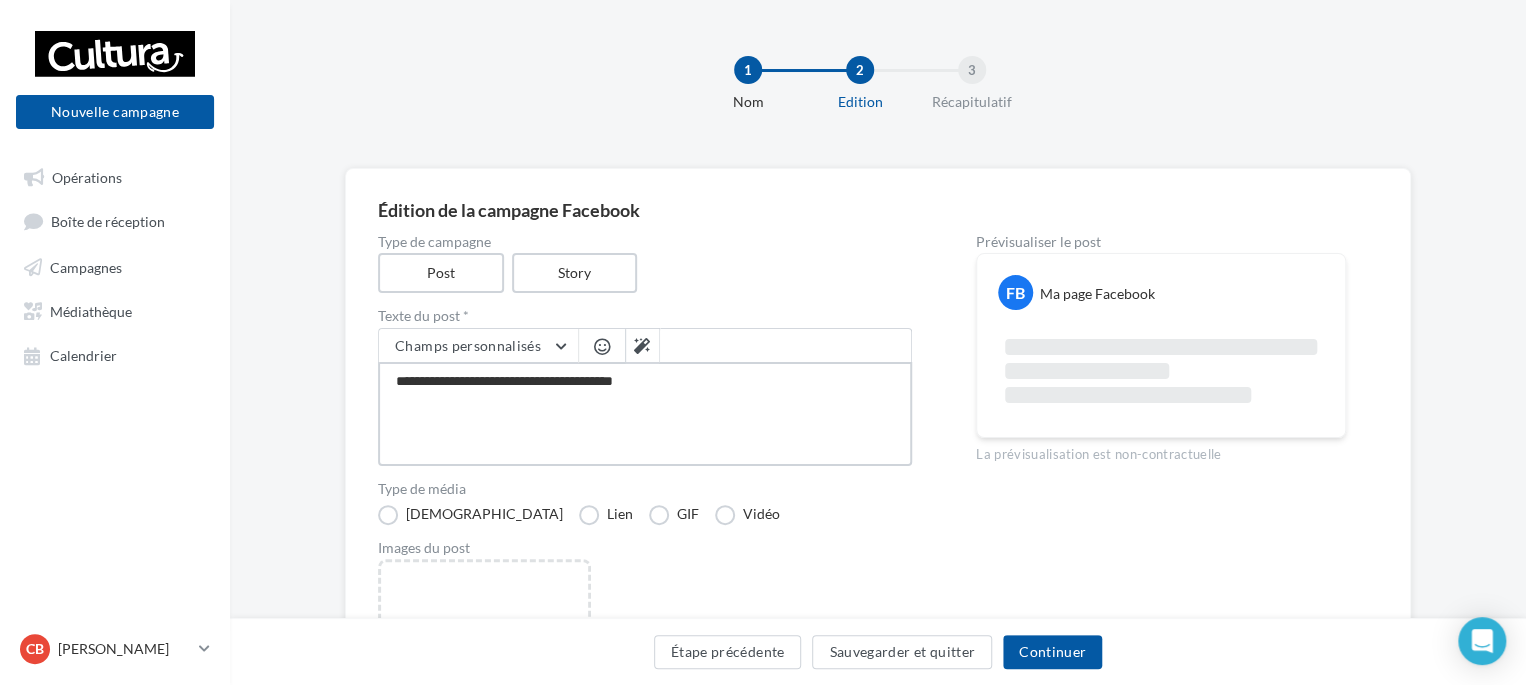 type on "**********" 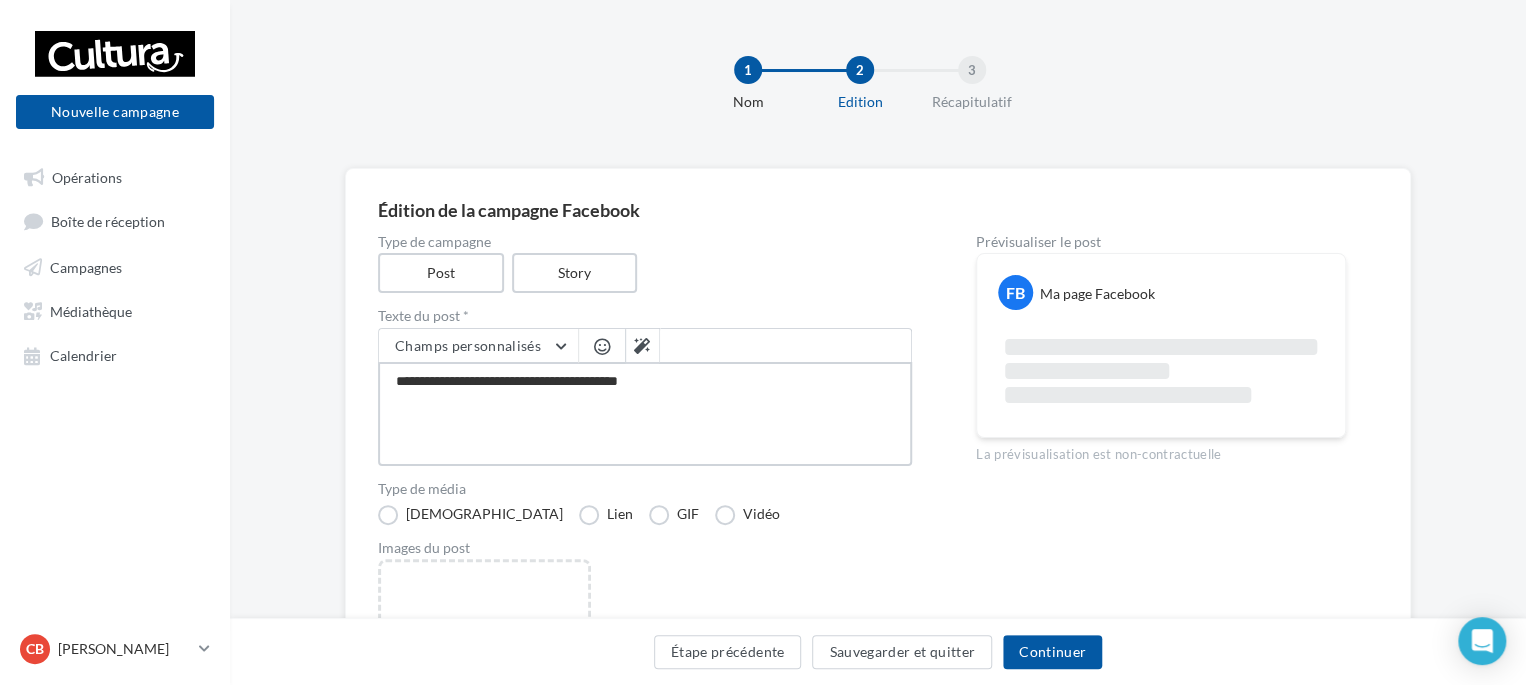 type on "**********" 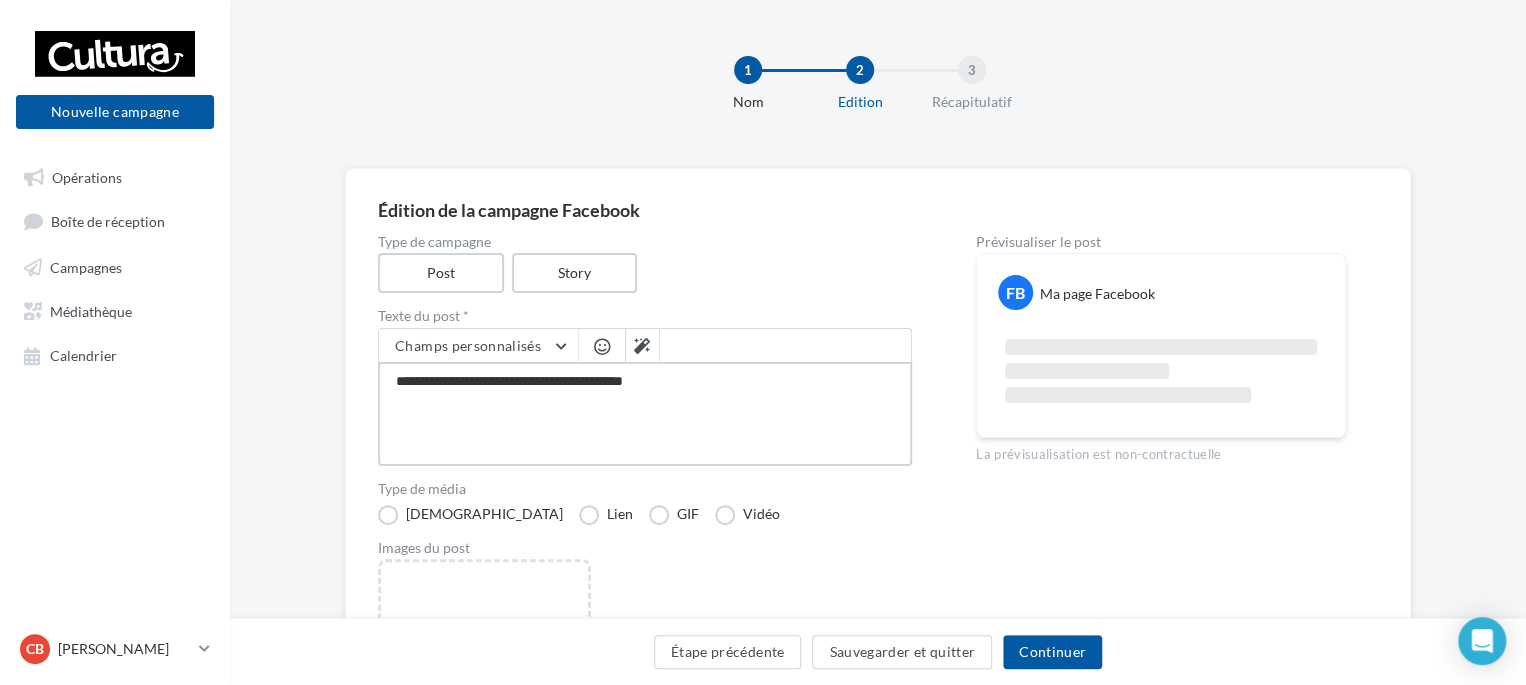 type on "**********" 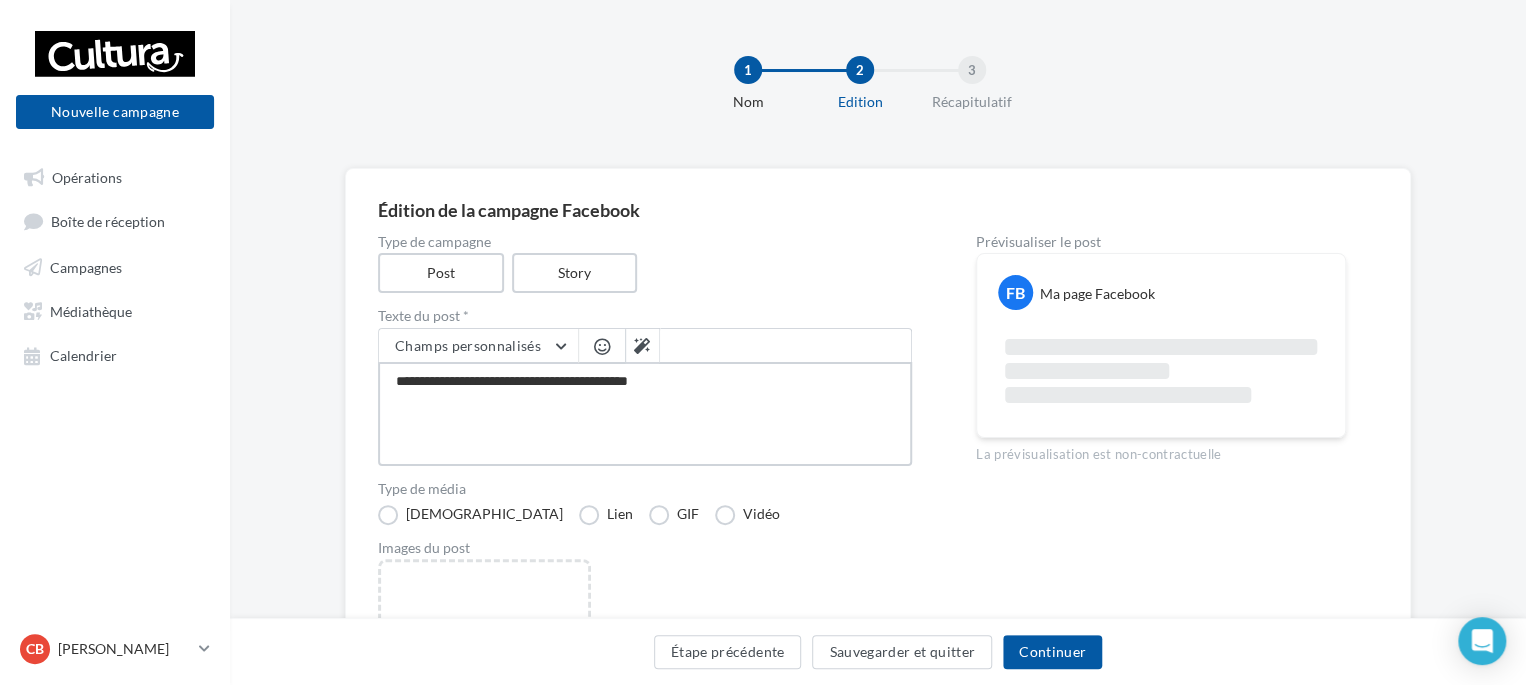 type on "**********" 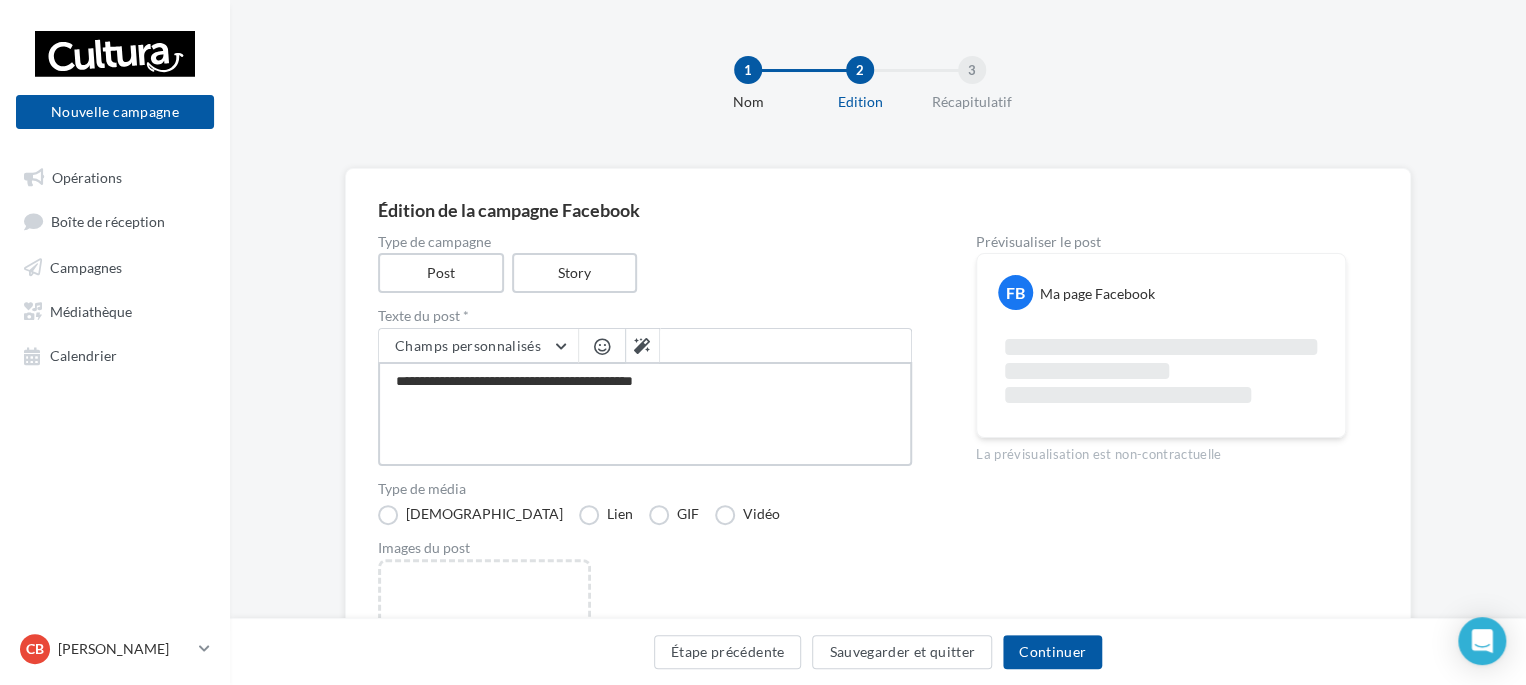 type on "**********" 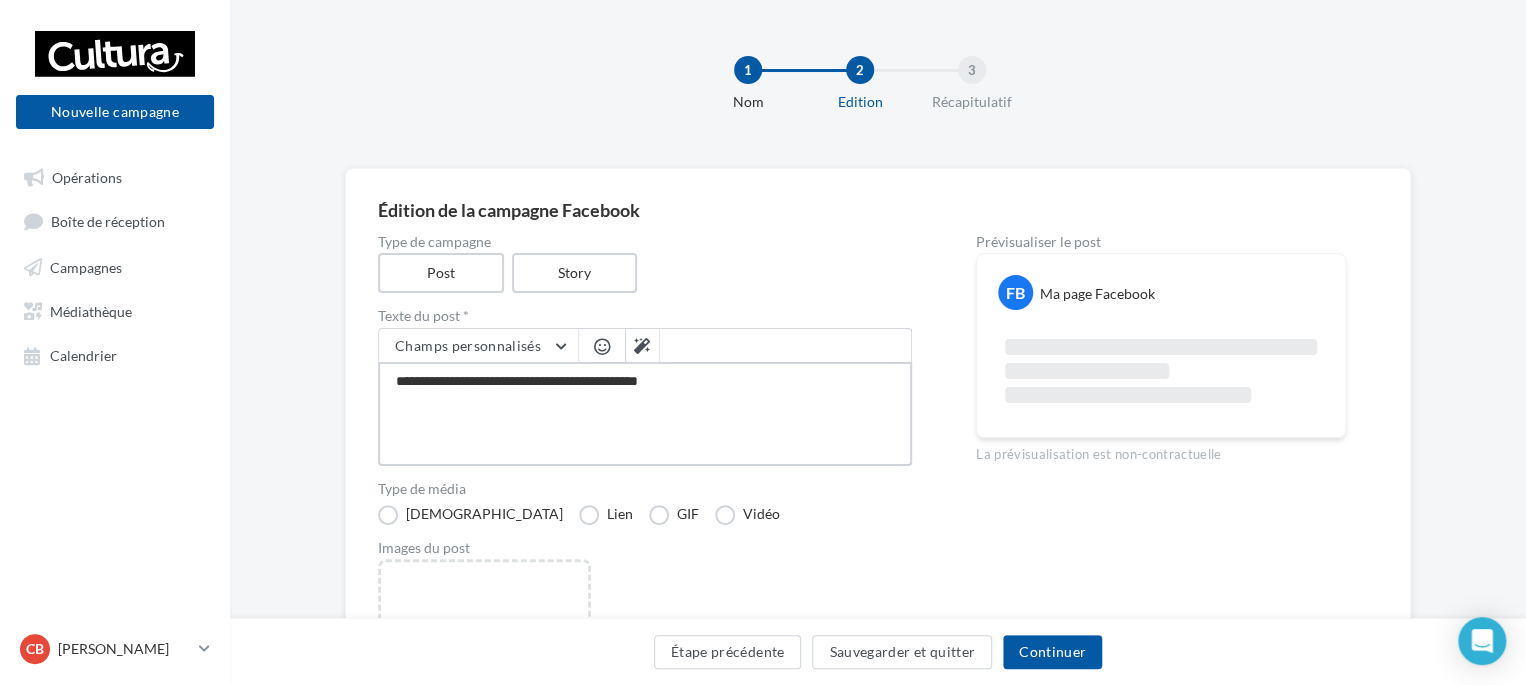 type on "**********" 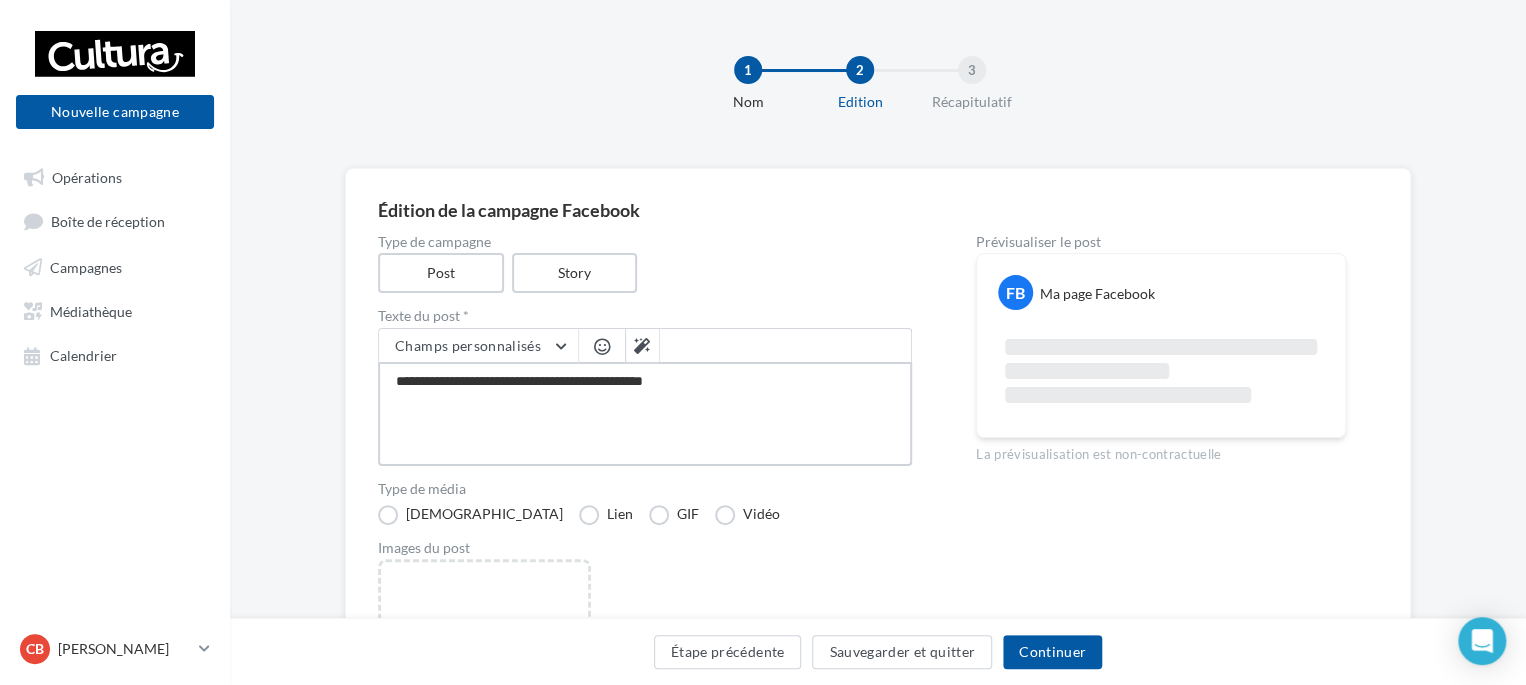 type on "**********" 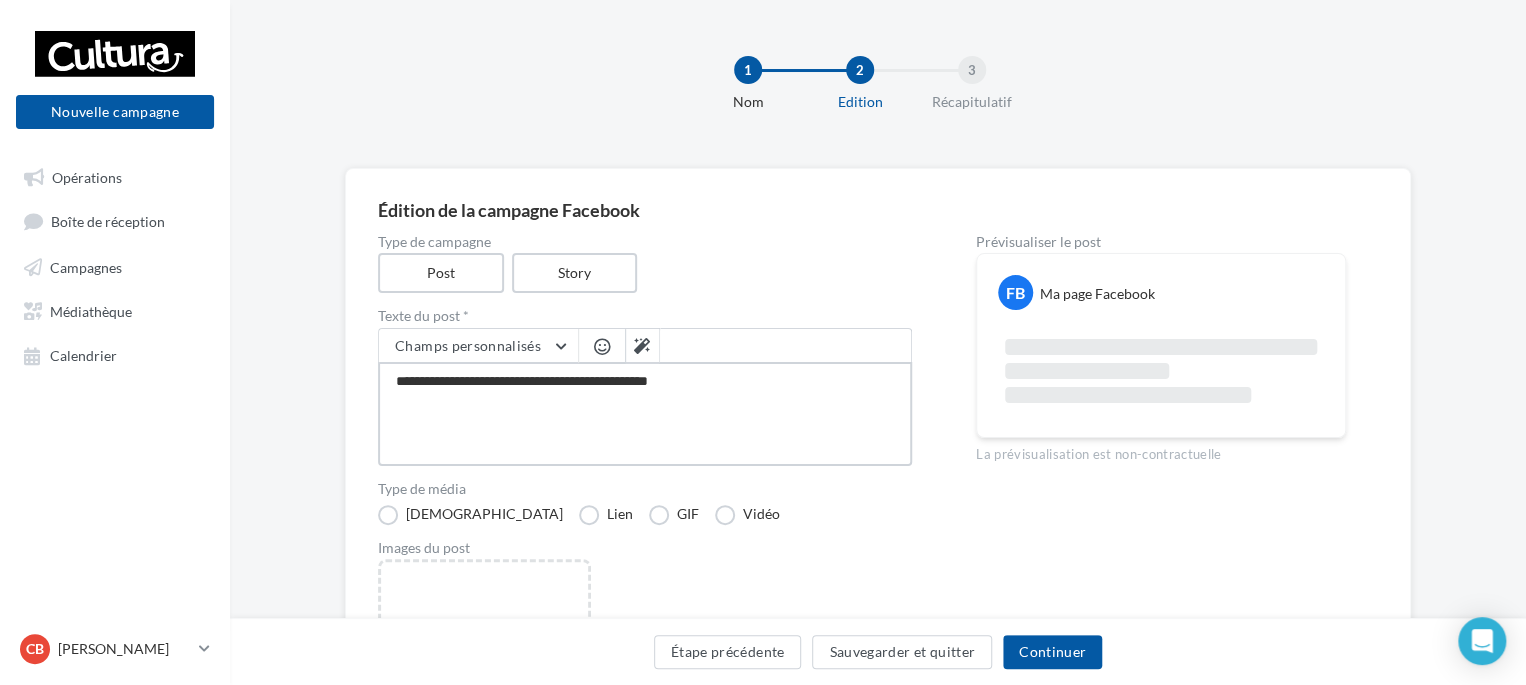 type on "**********" 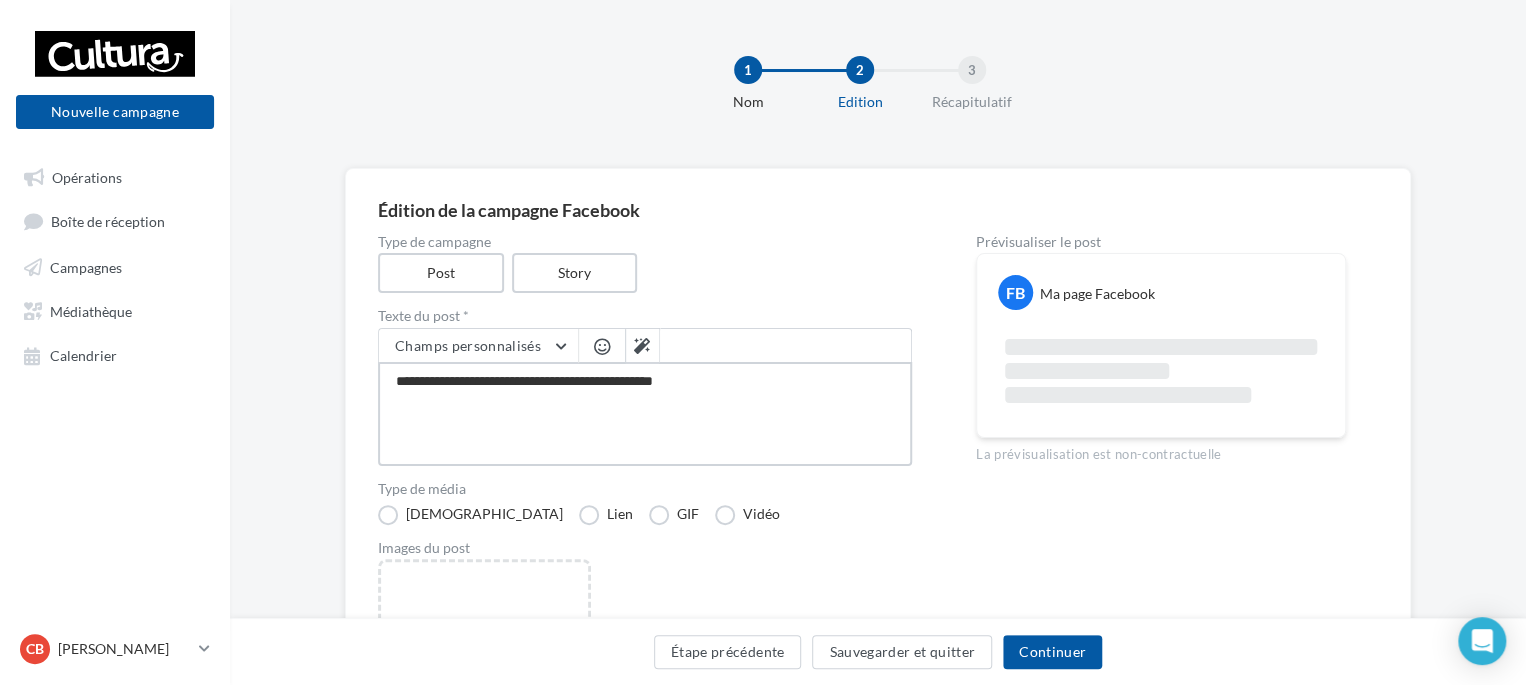 type on "**********" 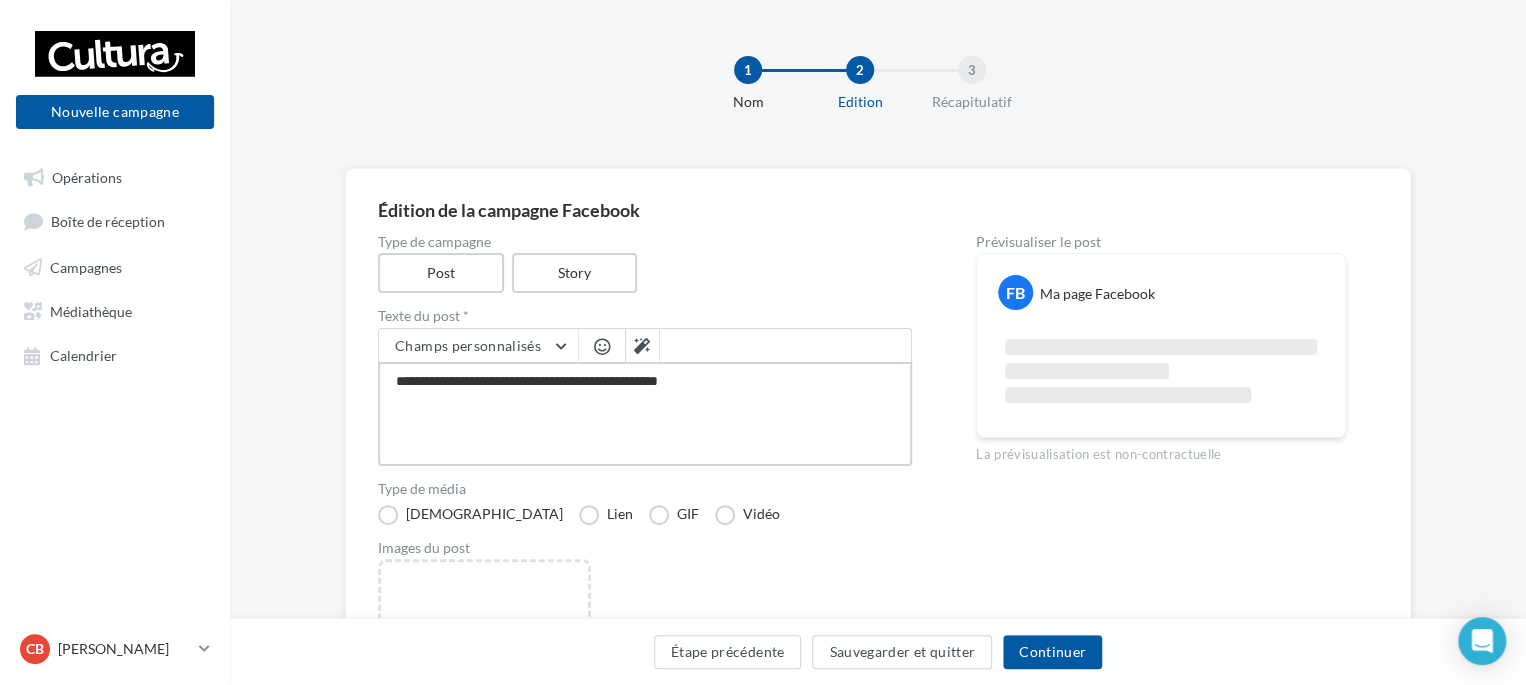 type on "**********" 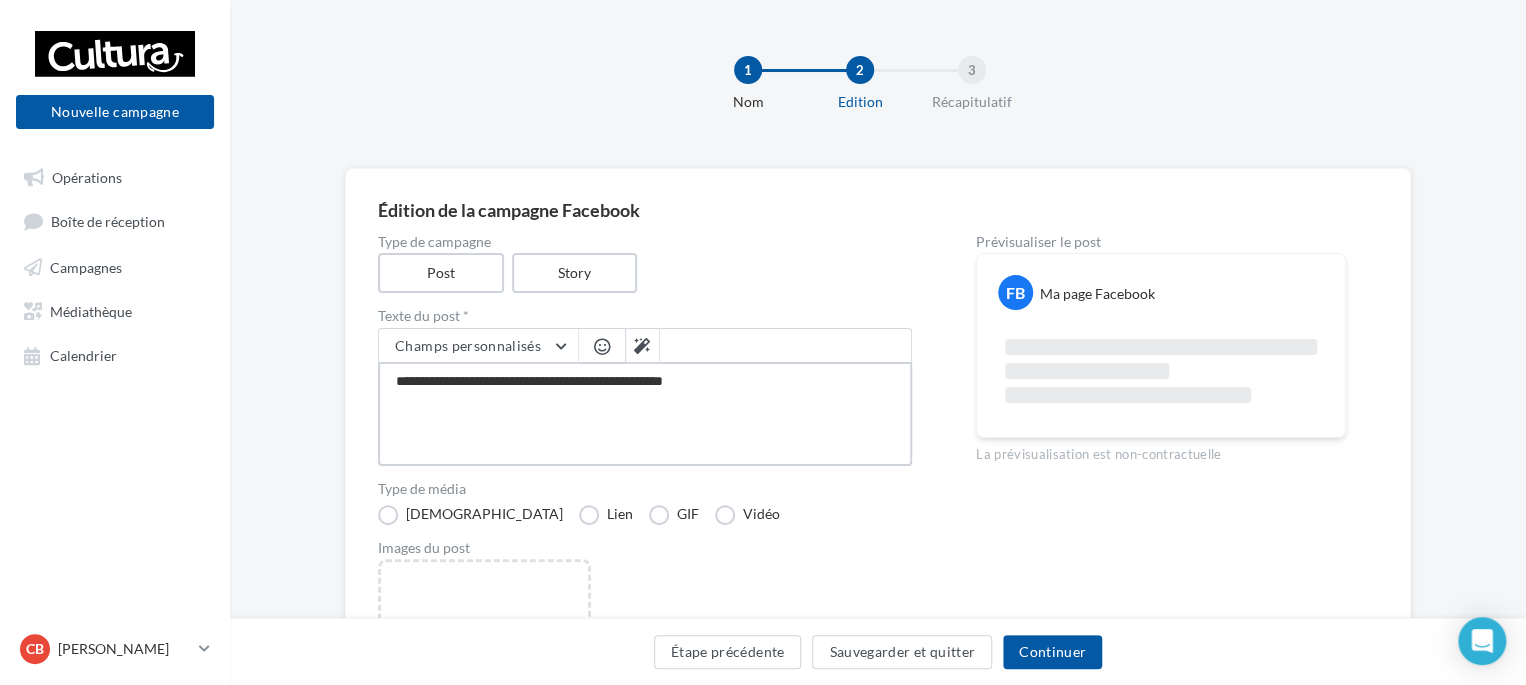 type on "**********" 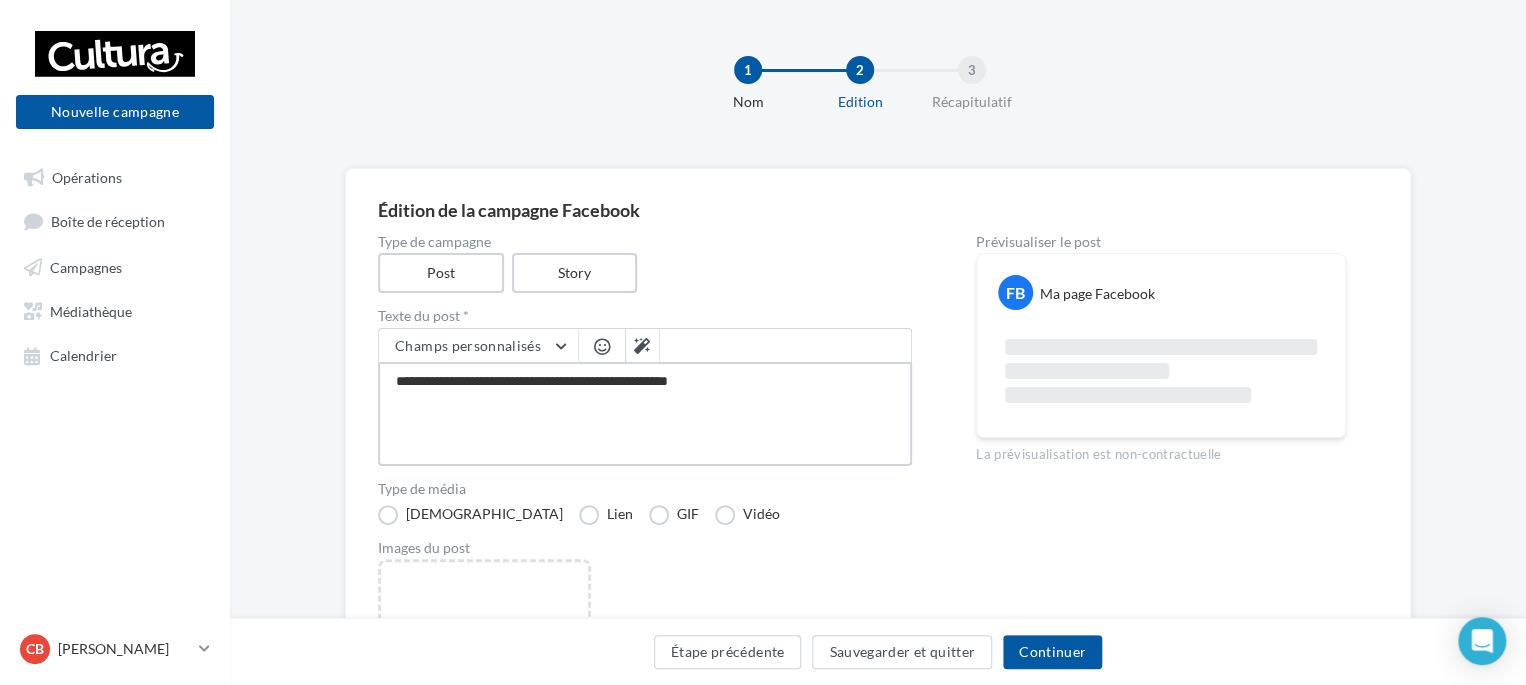 type on "**********" 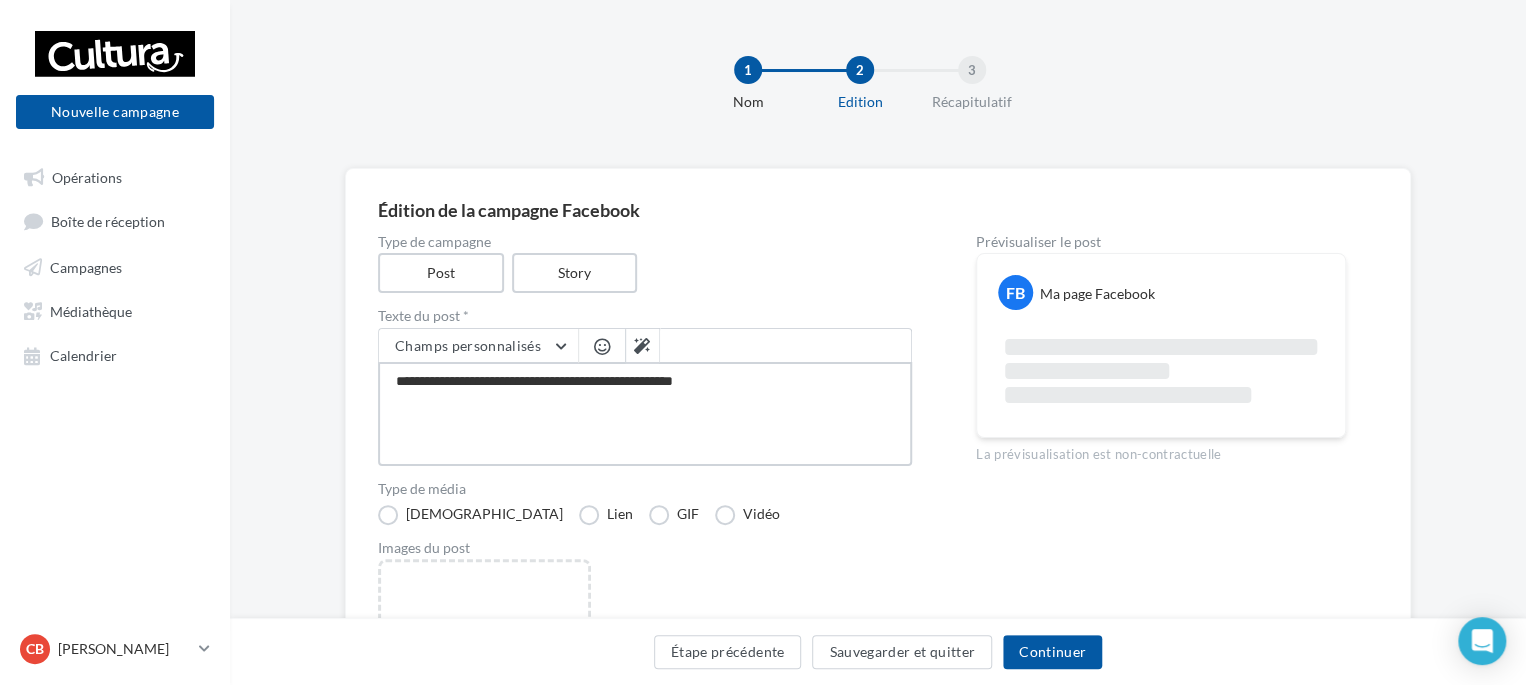 type on "**********" 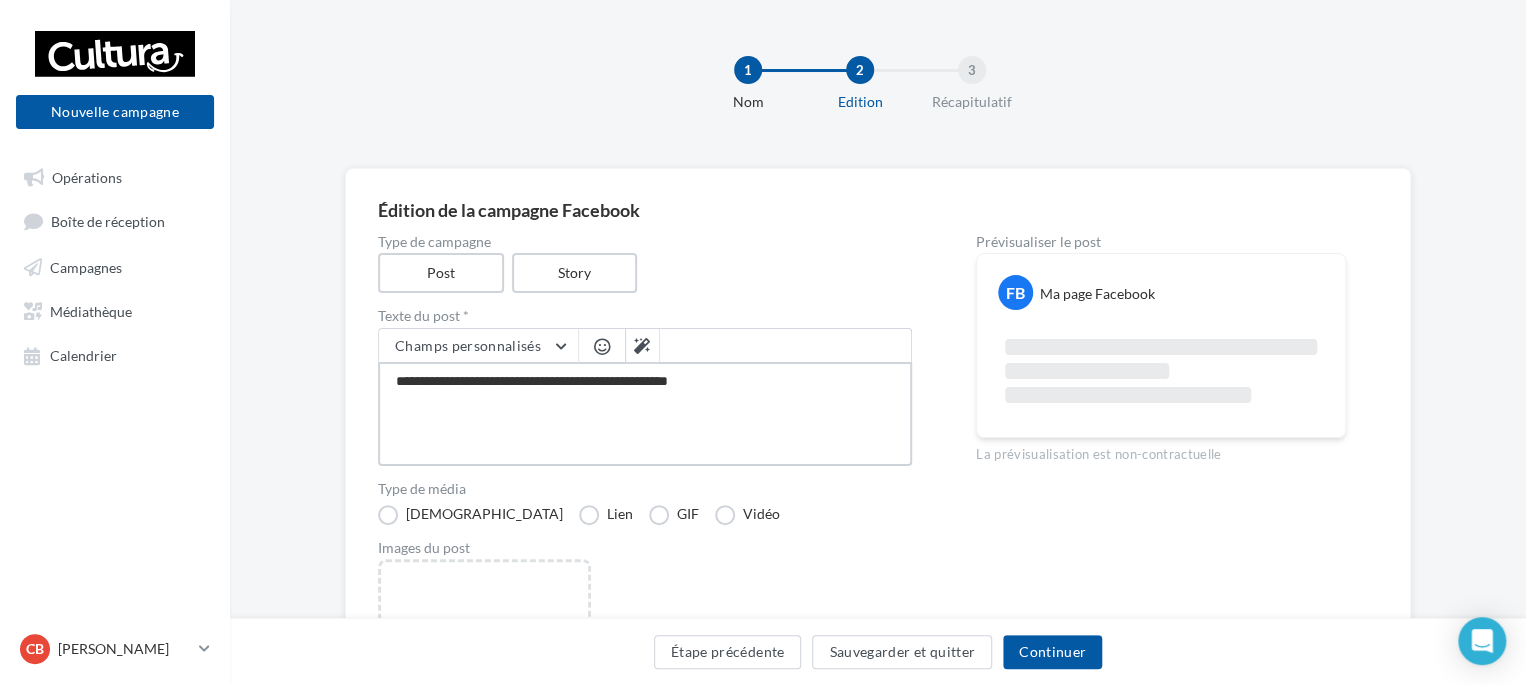 type on "**********" 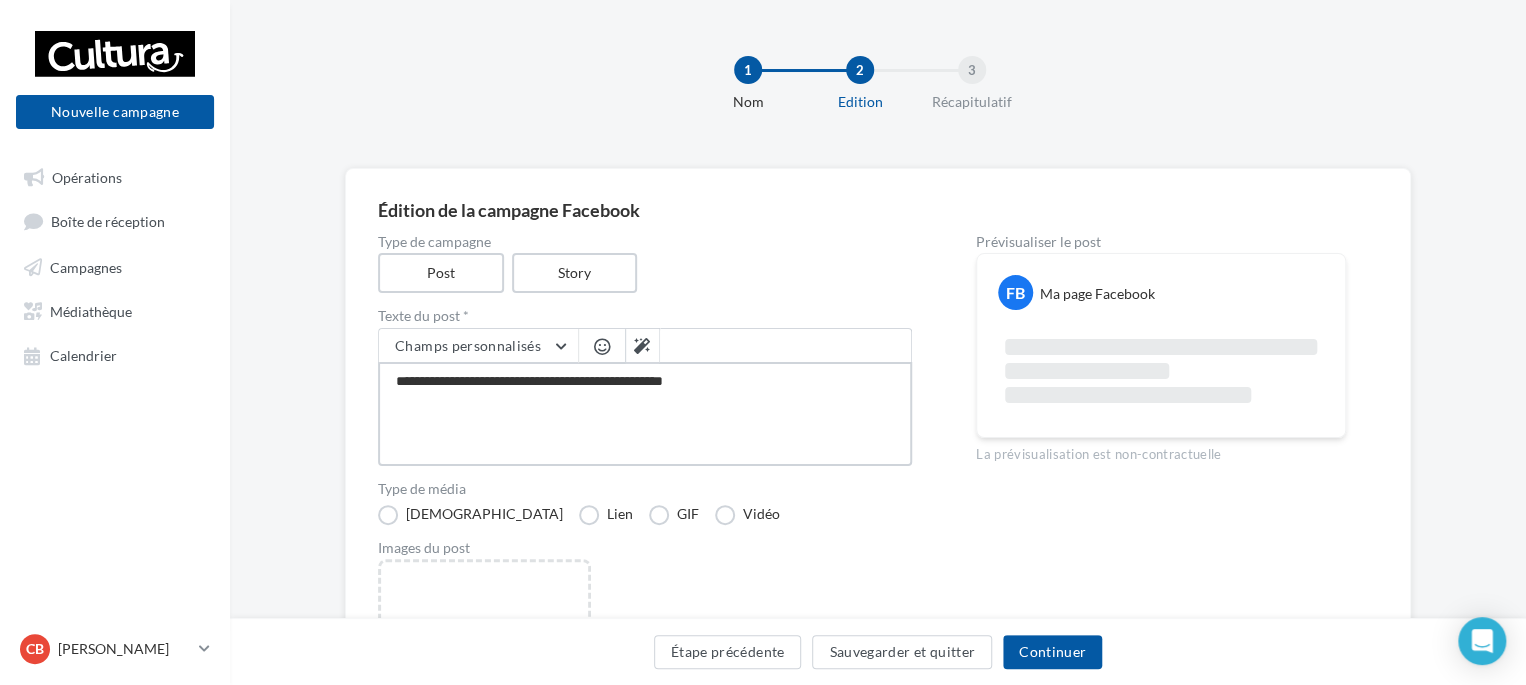 type on "**********" 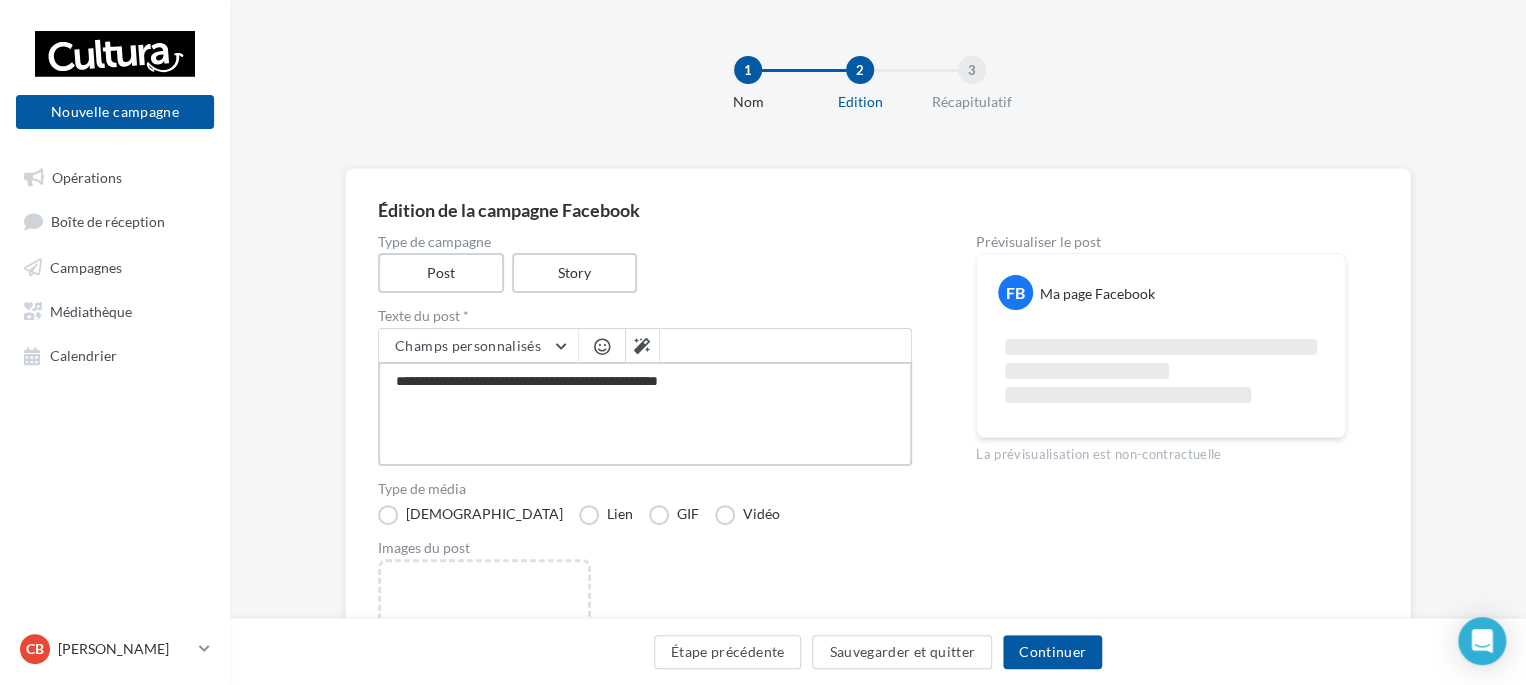 type on "**********" 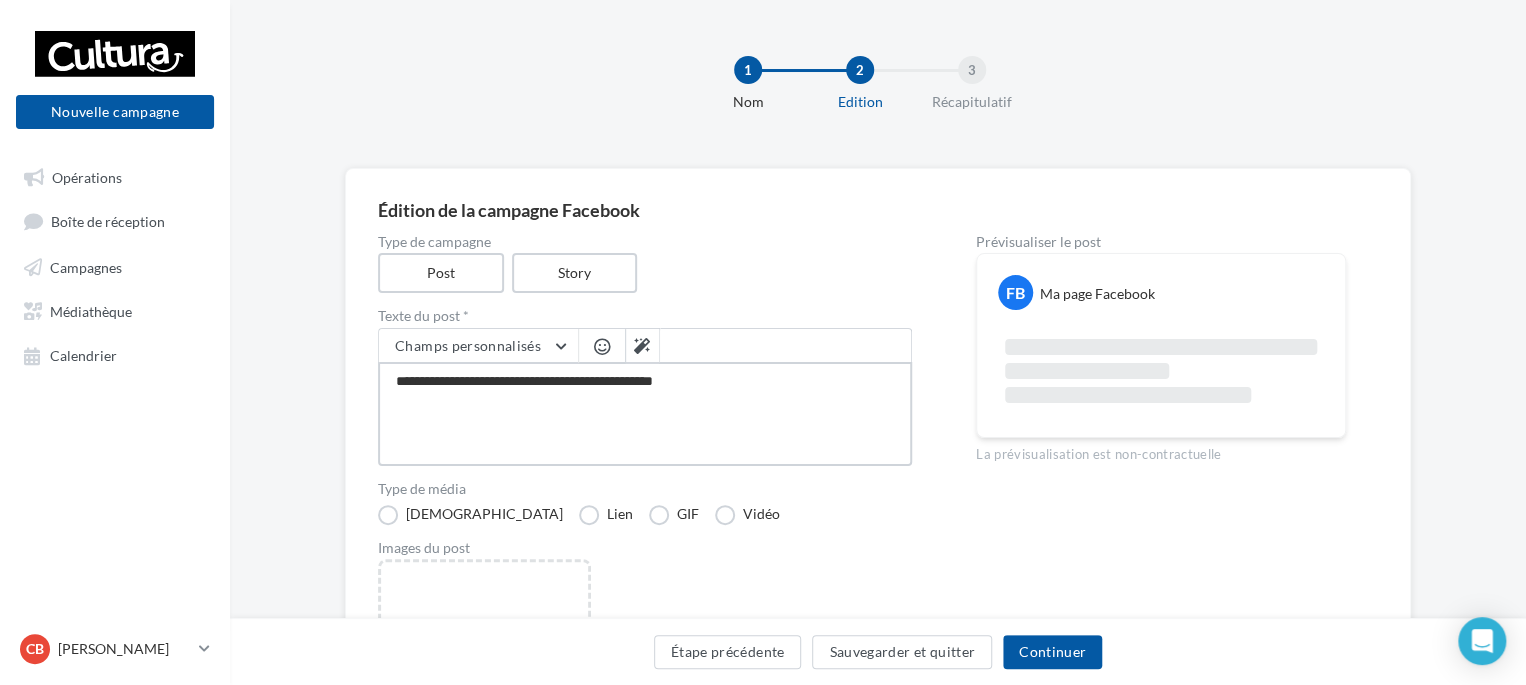 type on "**********" 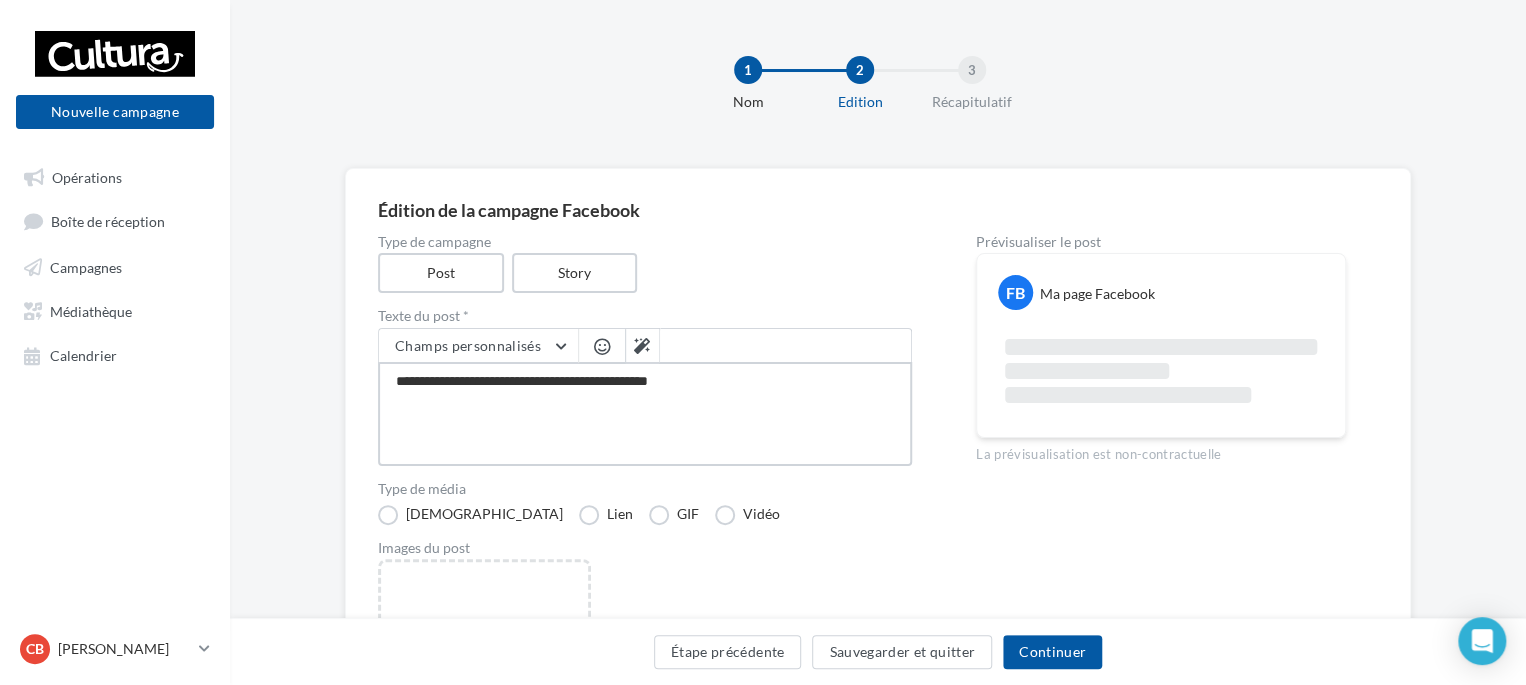type on "**********" 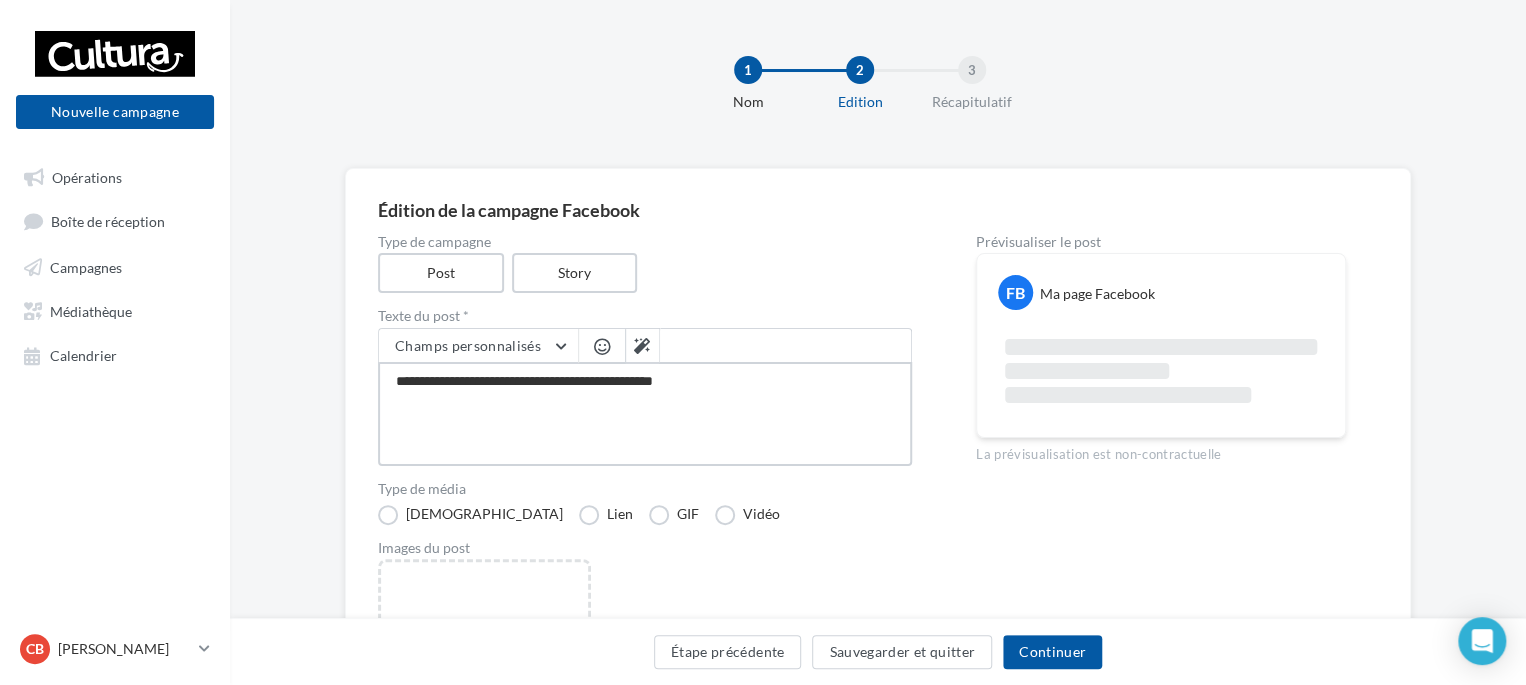 type on "**********" 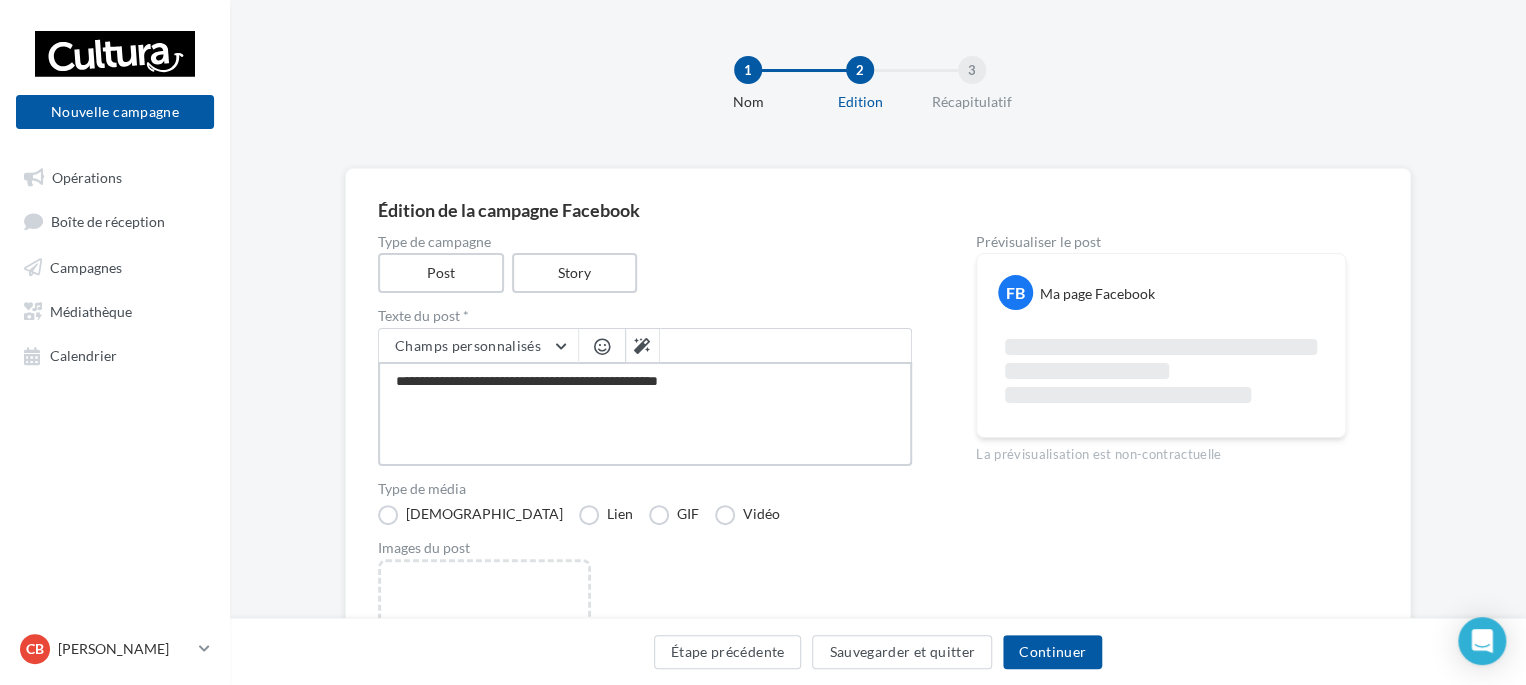 type on "**********" 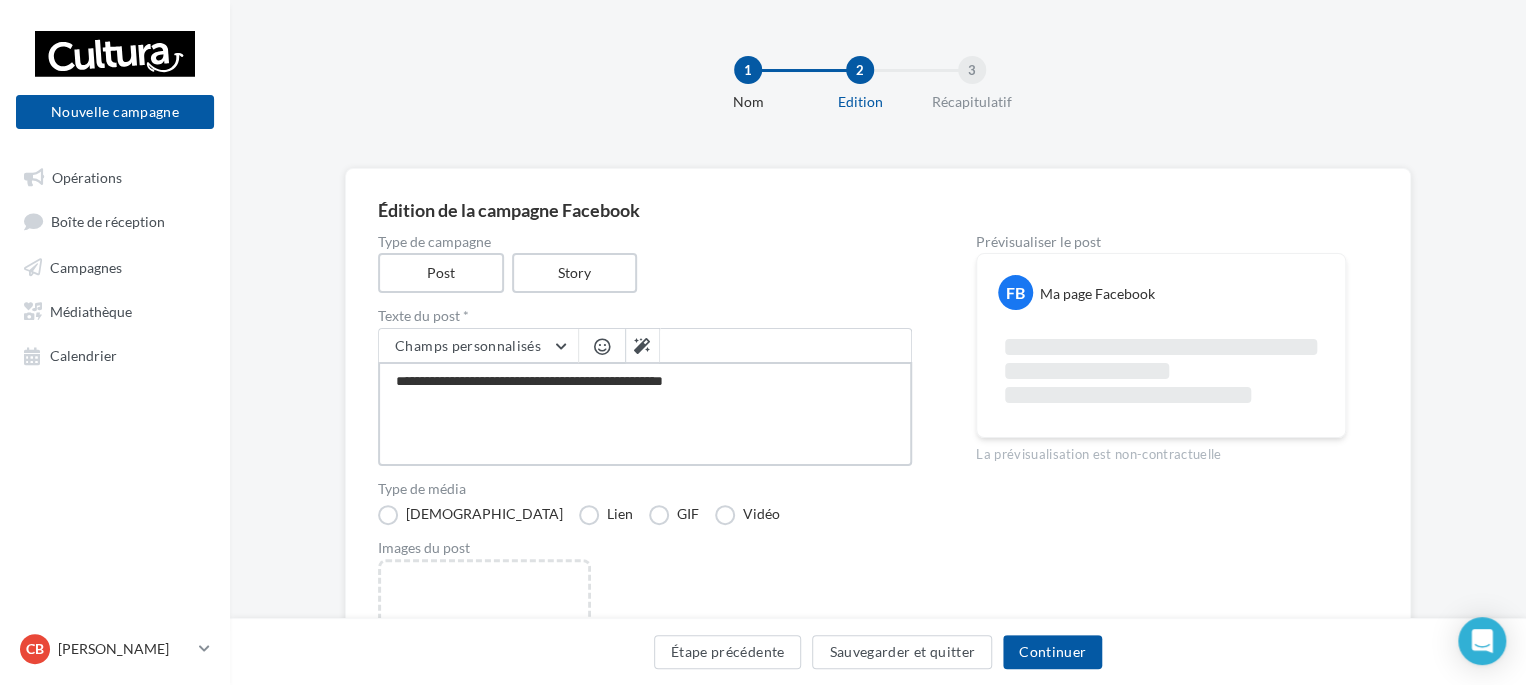 type on "**********" 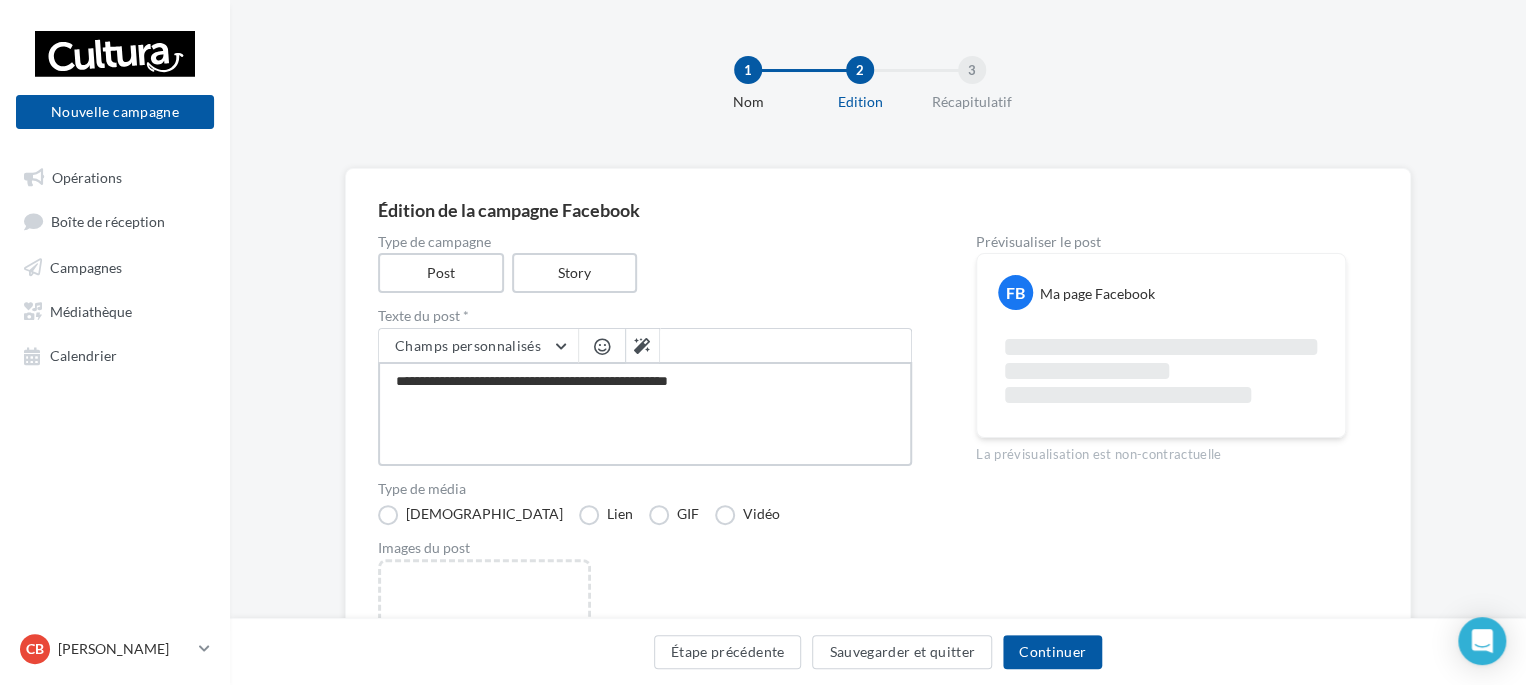 type on "**********" 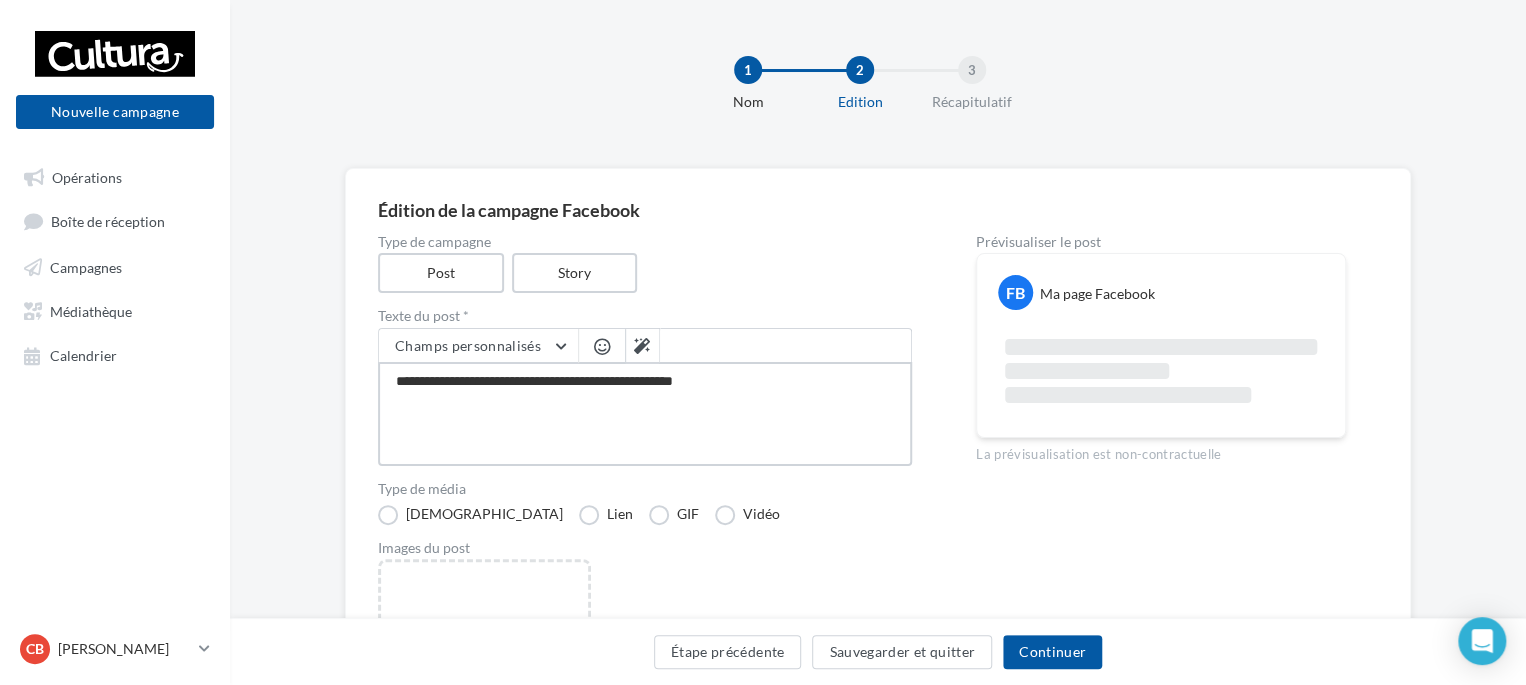 type on "**********" 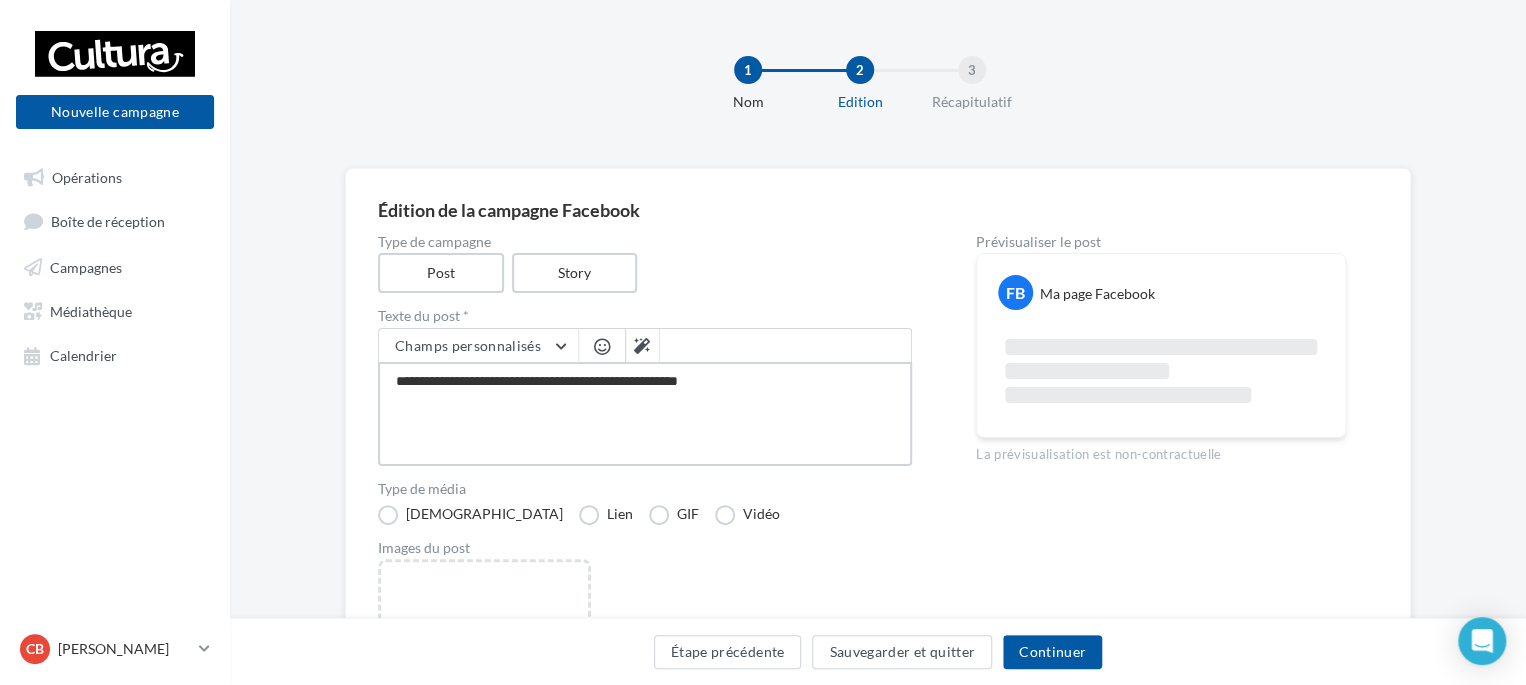 type on "**********" 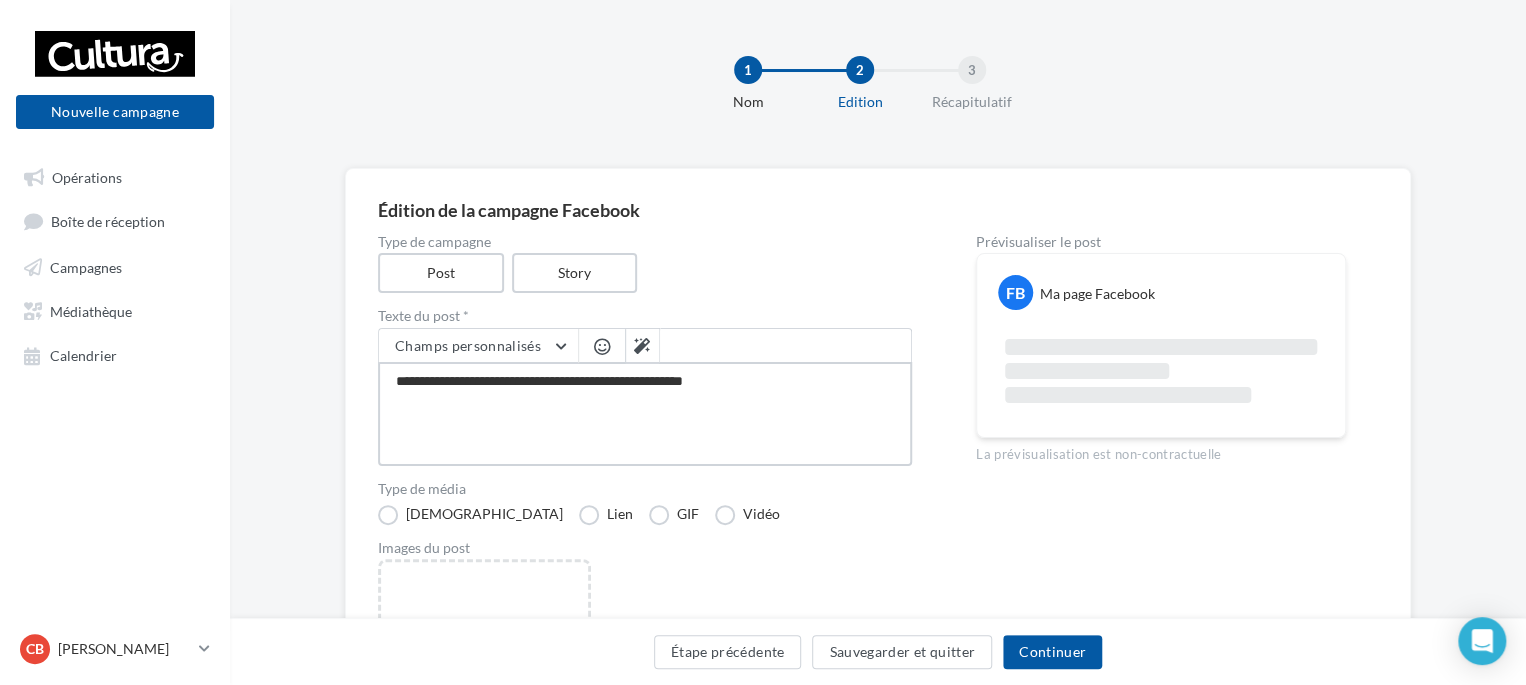 type on "**********" 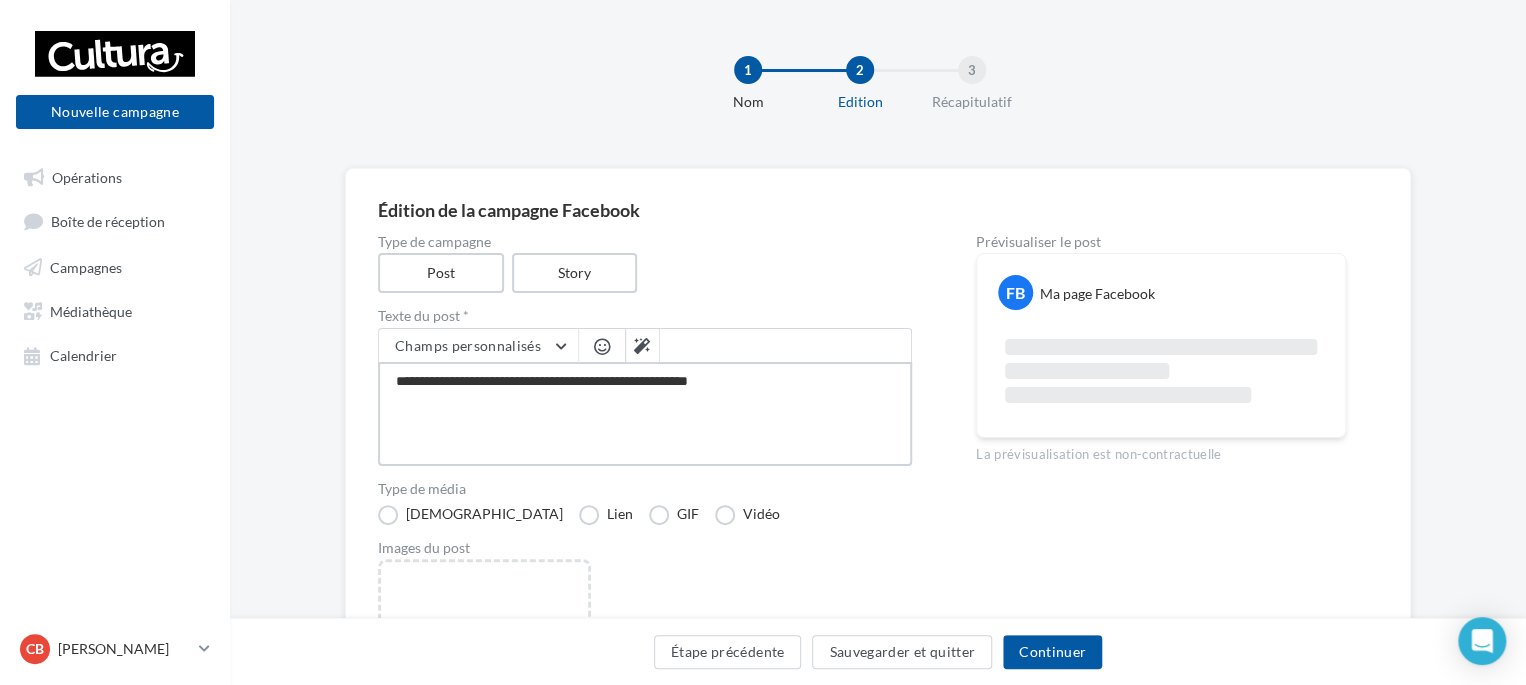 type on "**********" 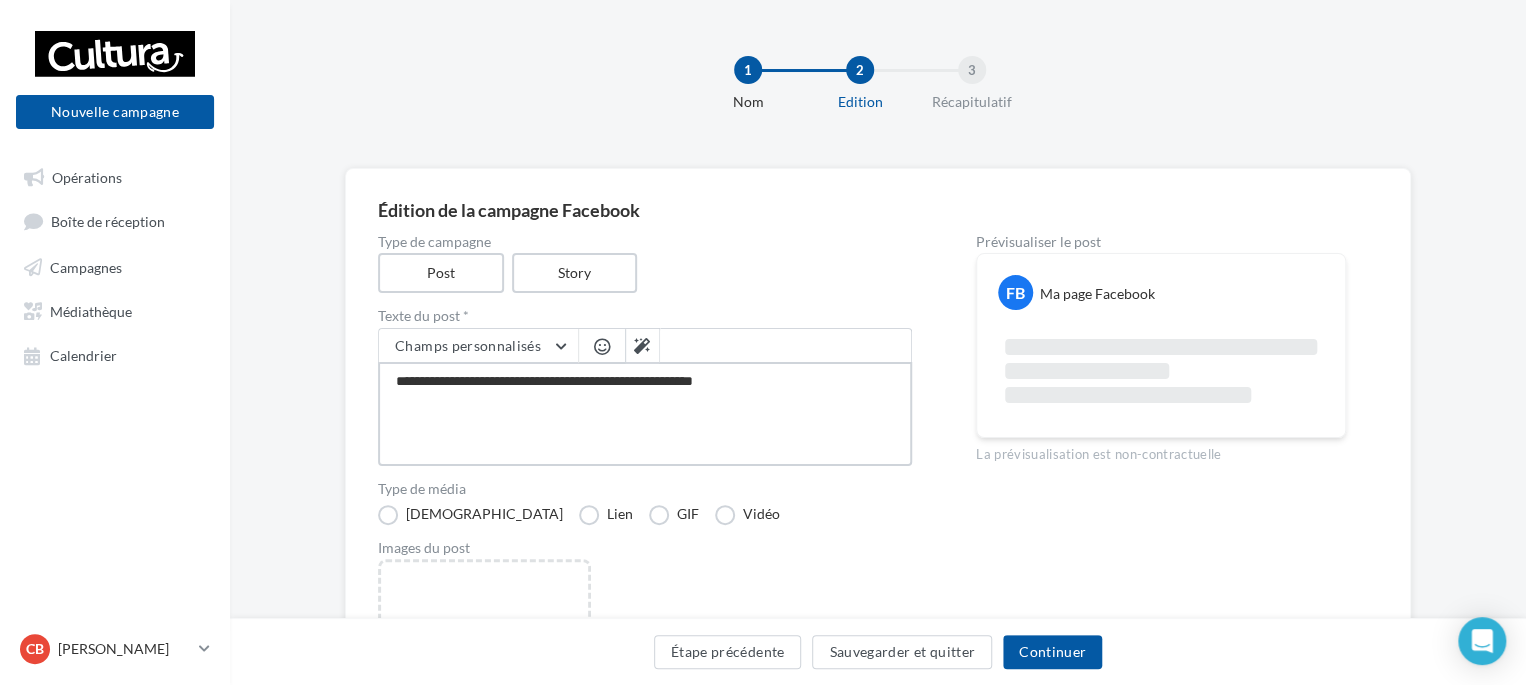 type on "**********" 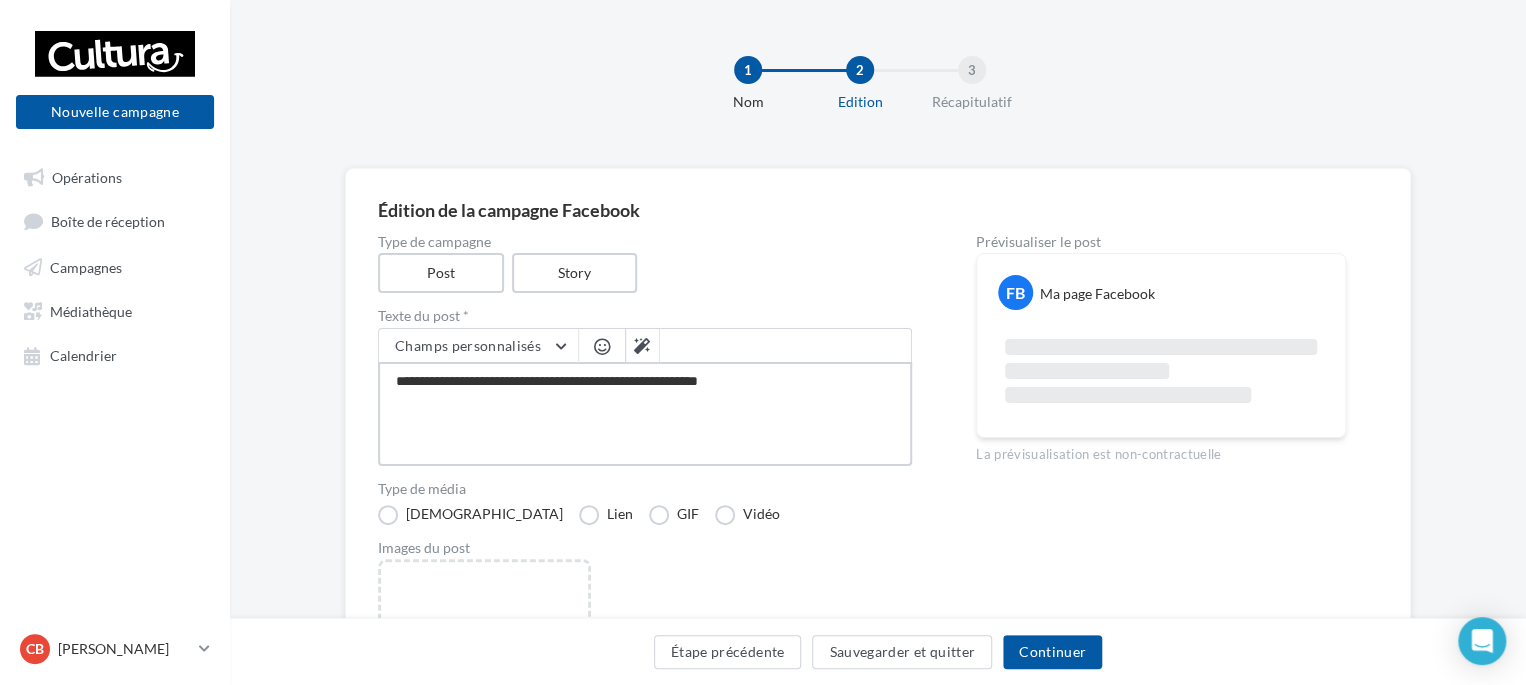 type on "**********" 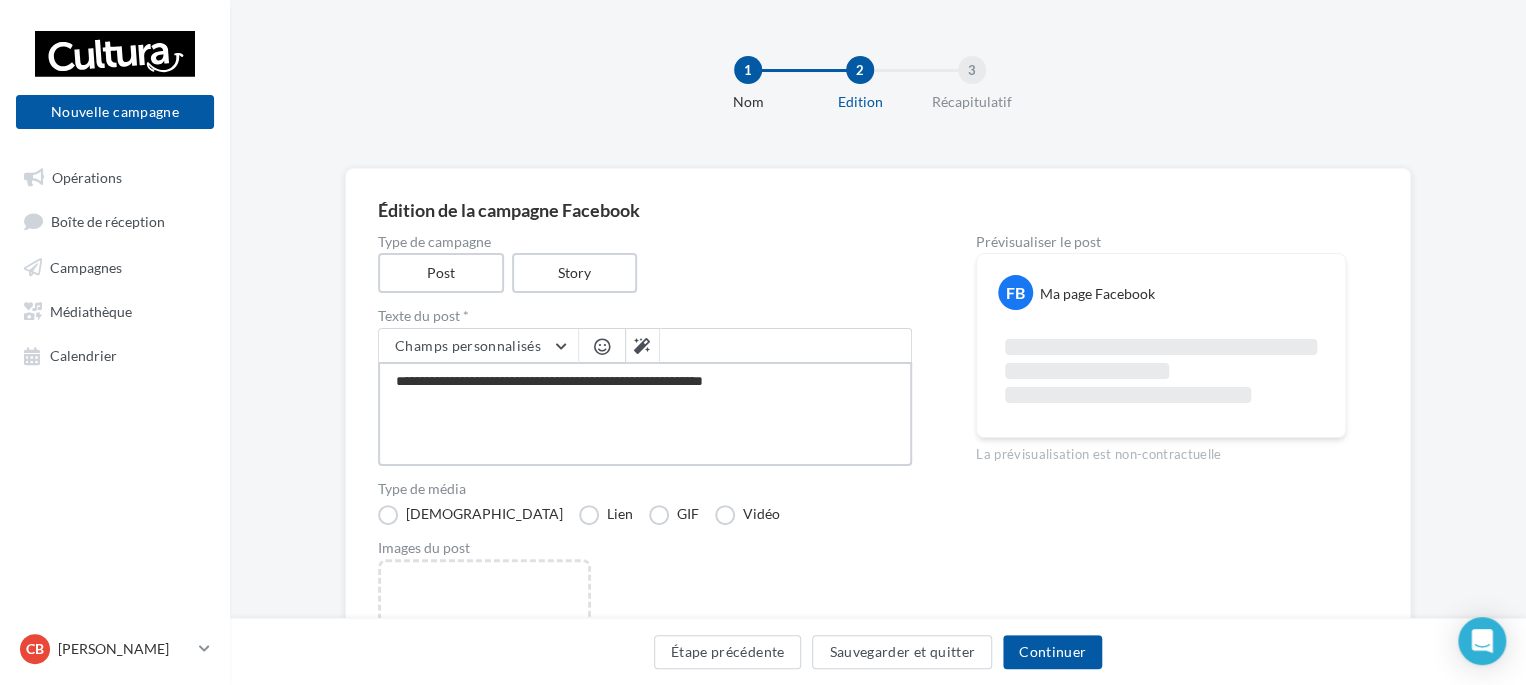 type on "**********" 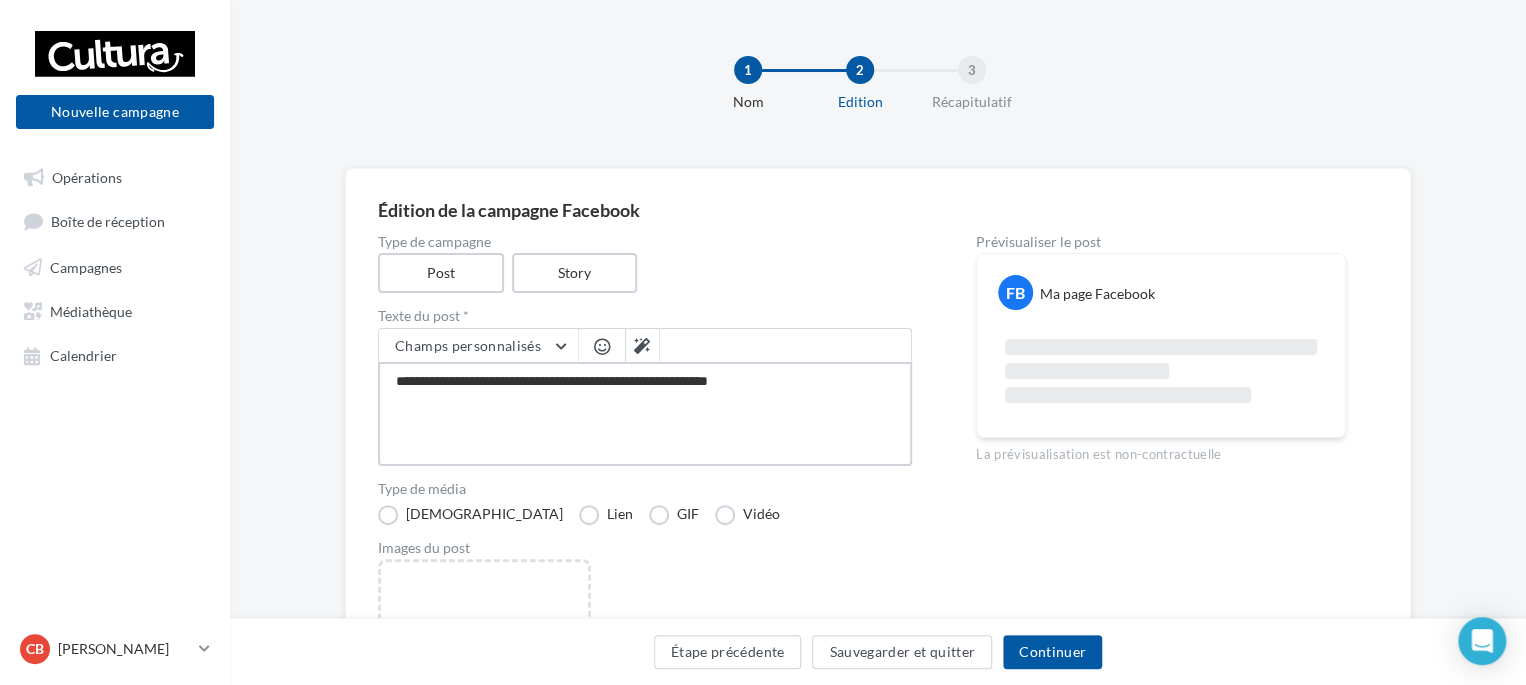 type on "**********" 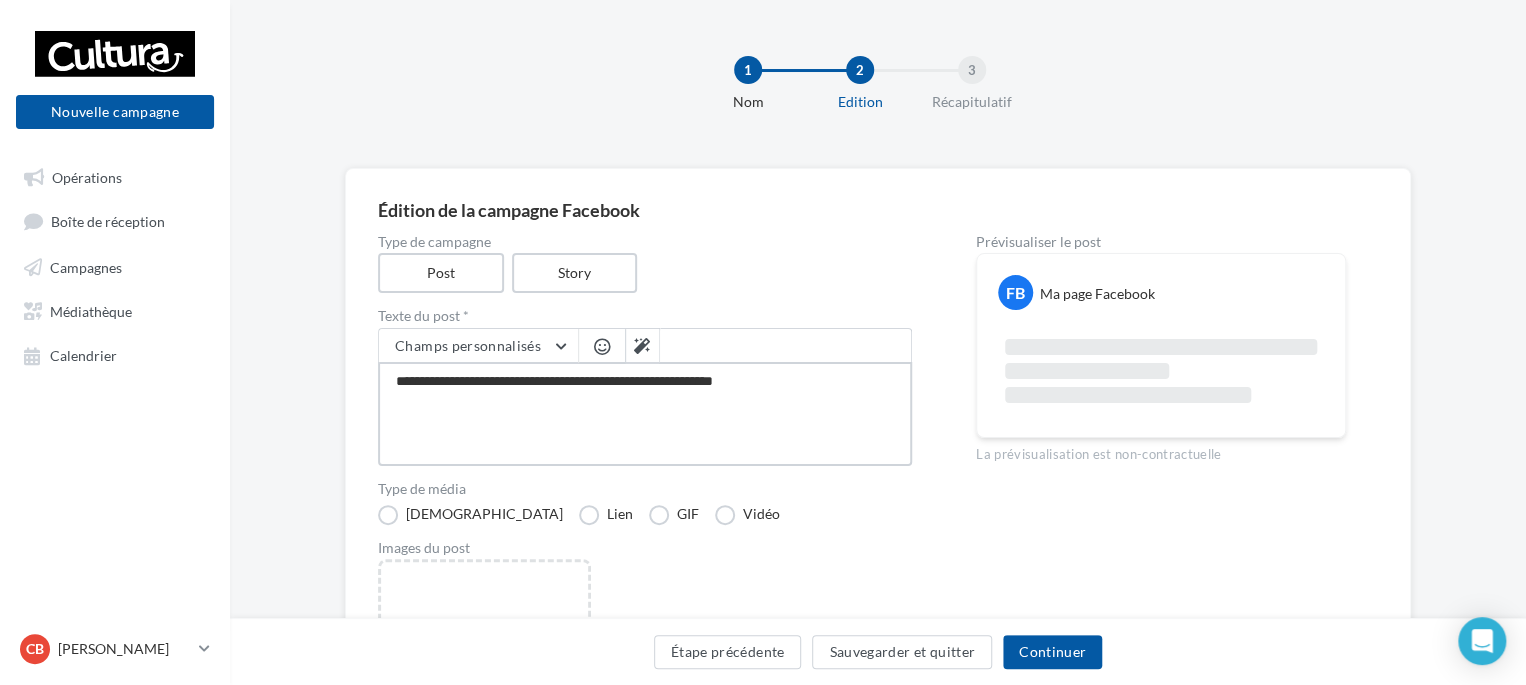 type on "**********" 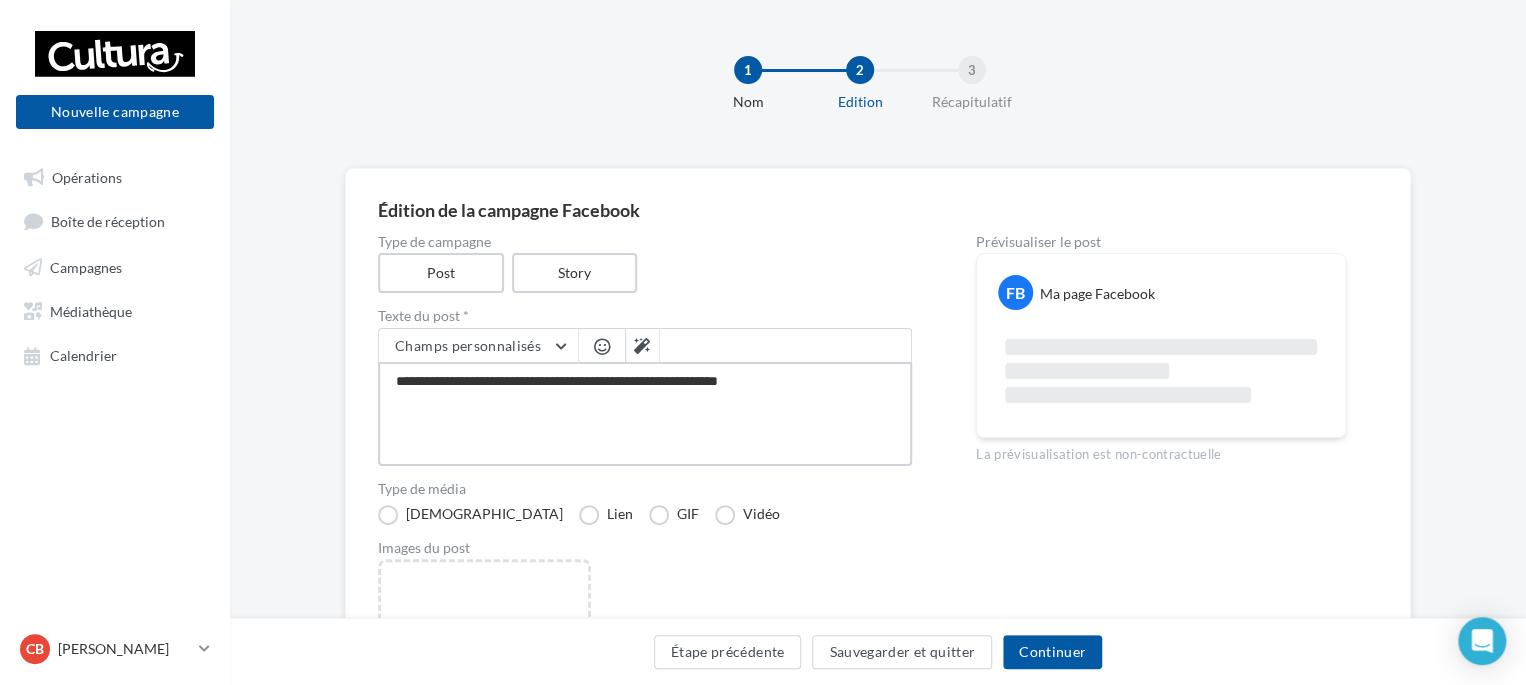 type on "**********" 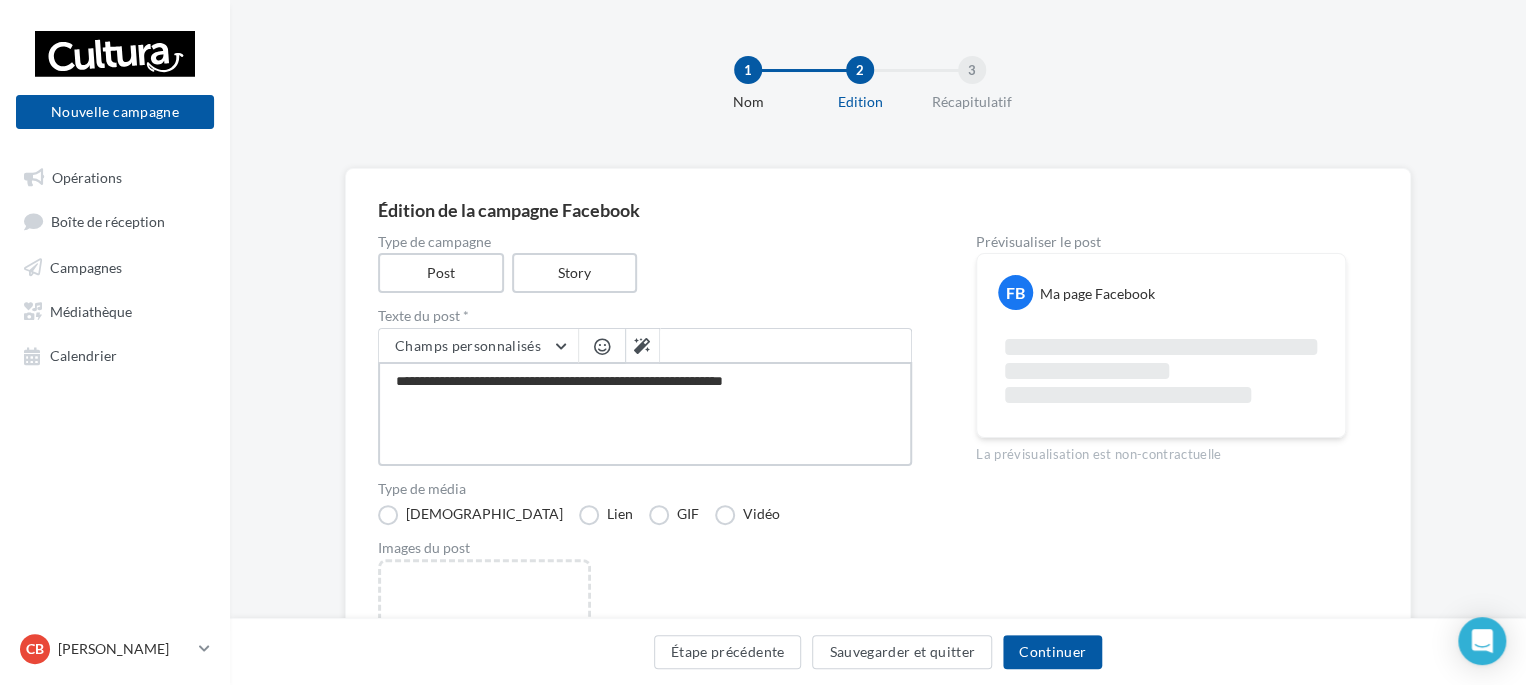type on "**********" 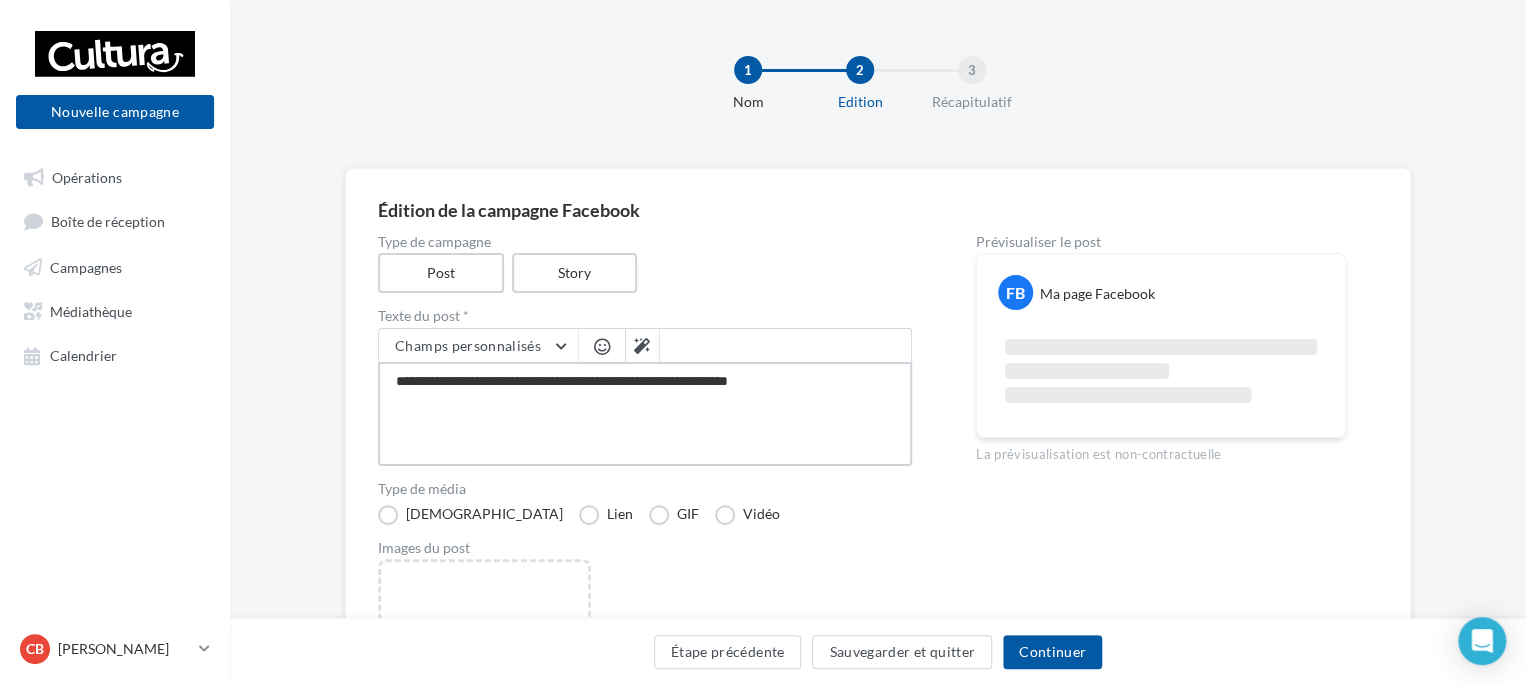 type on "**********" 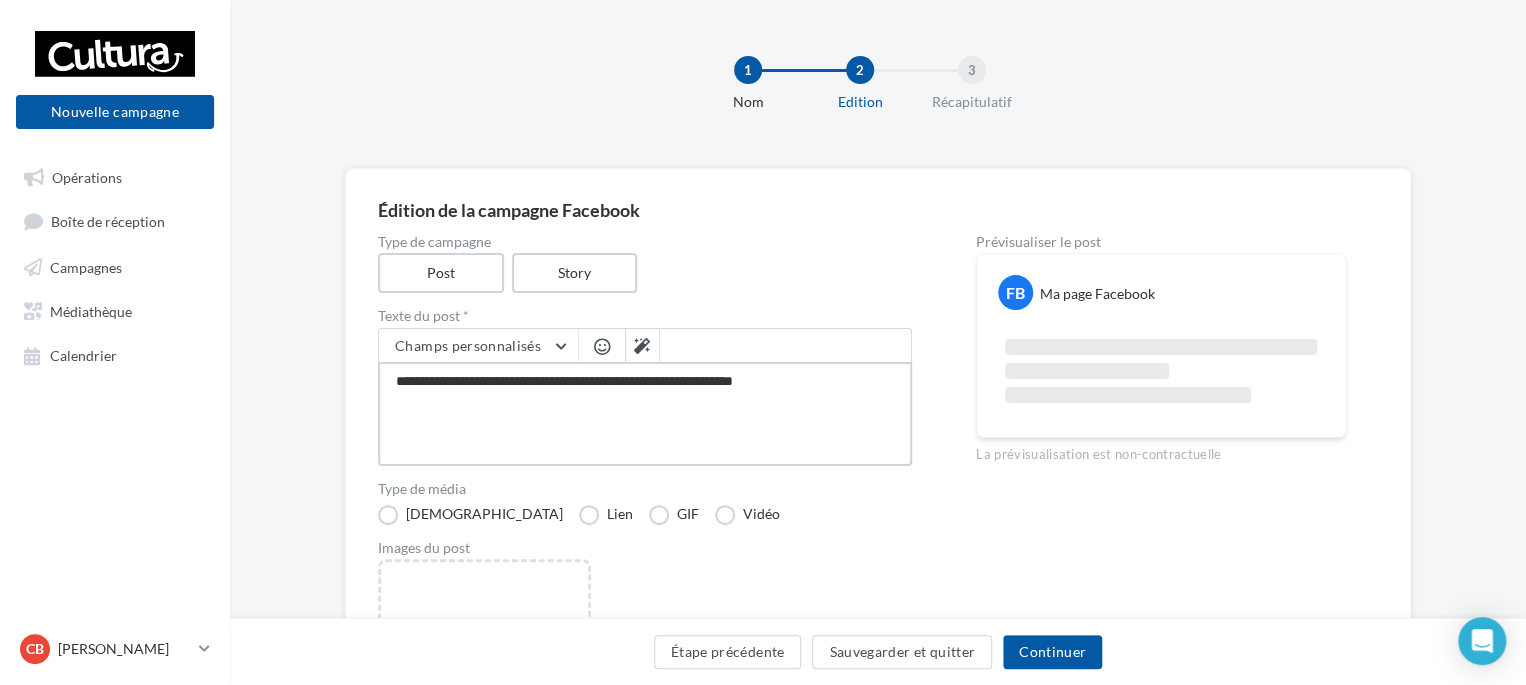type on "**********" 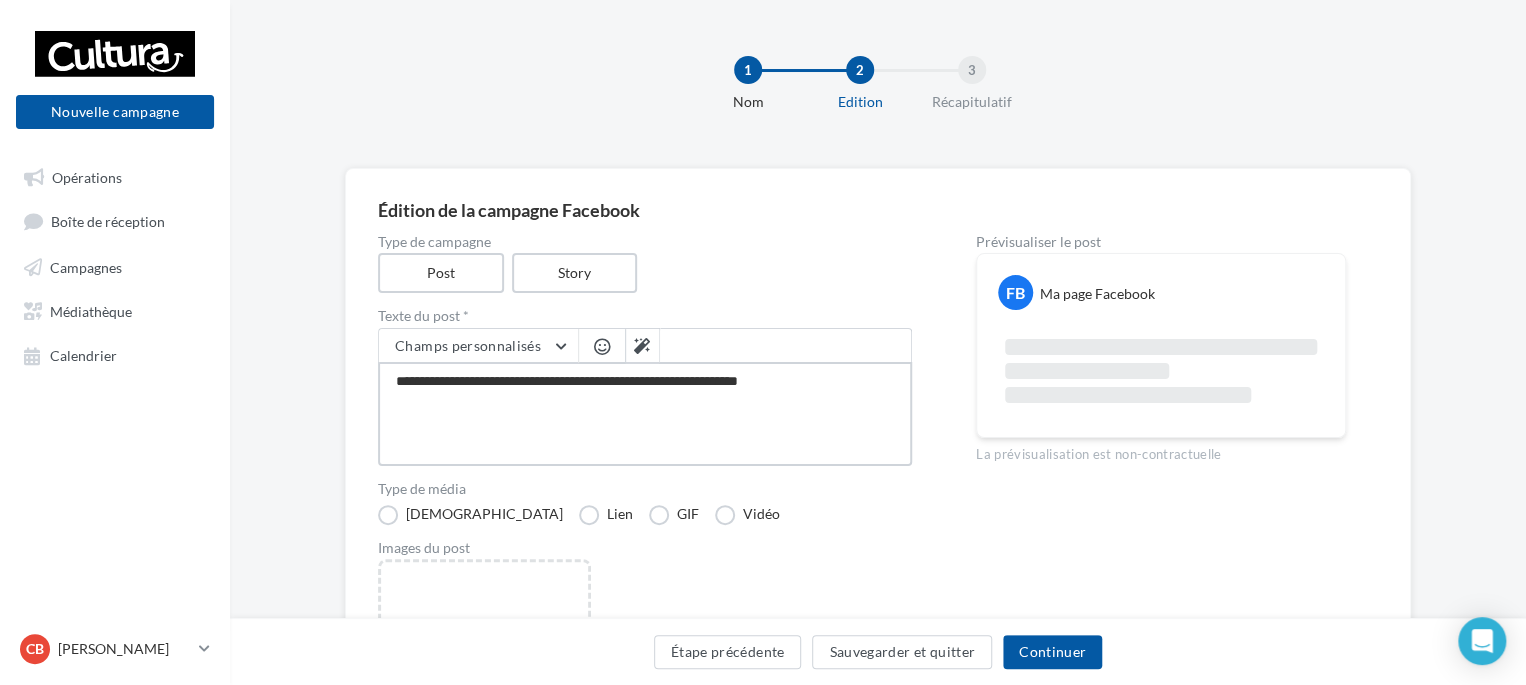 type on "**********" 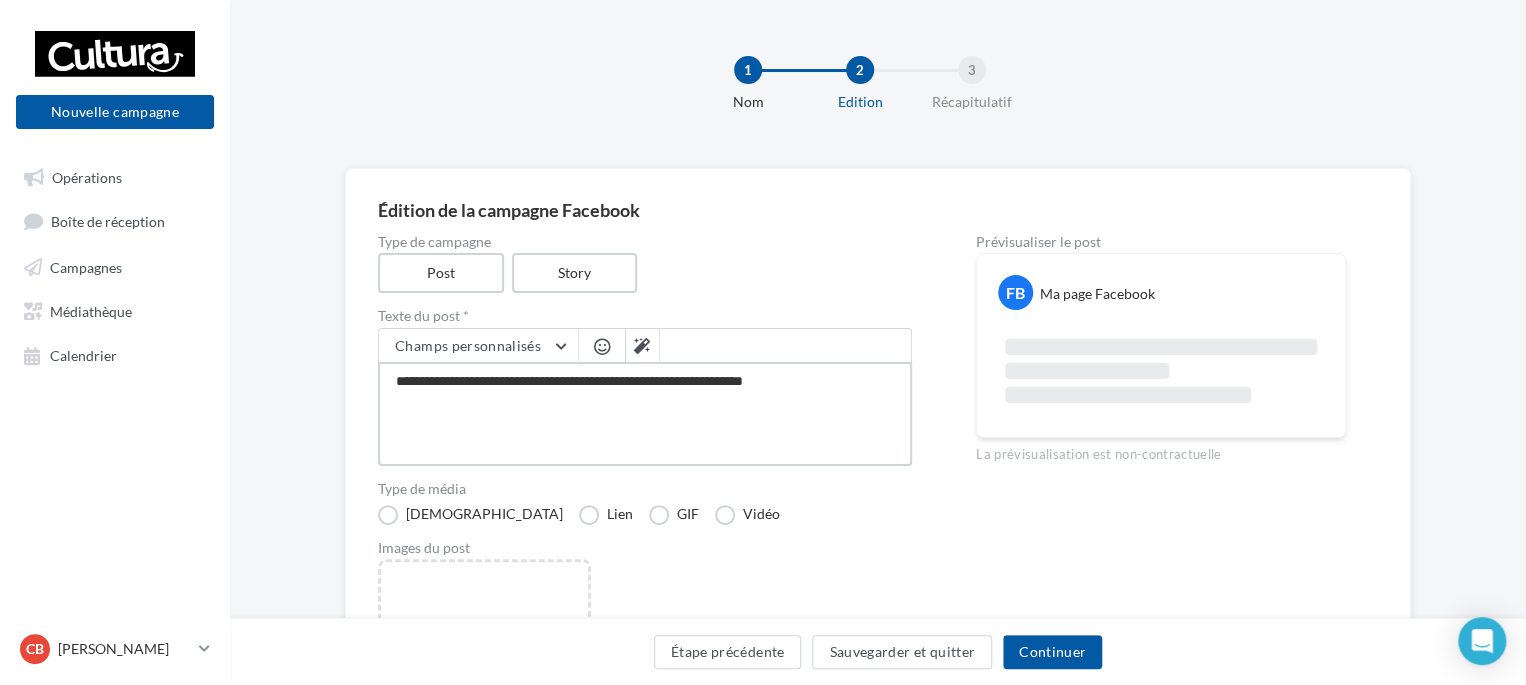 type on "**********" 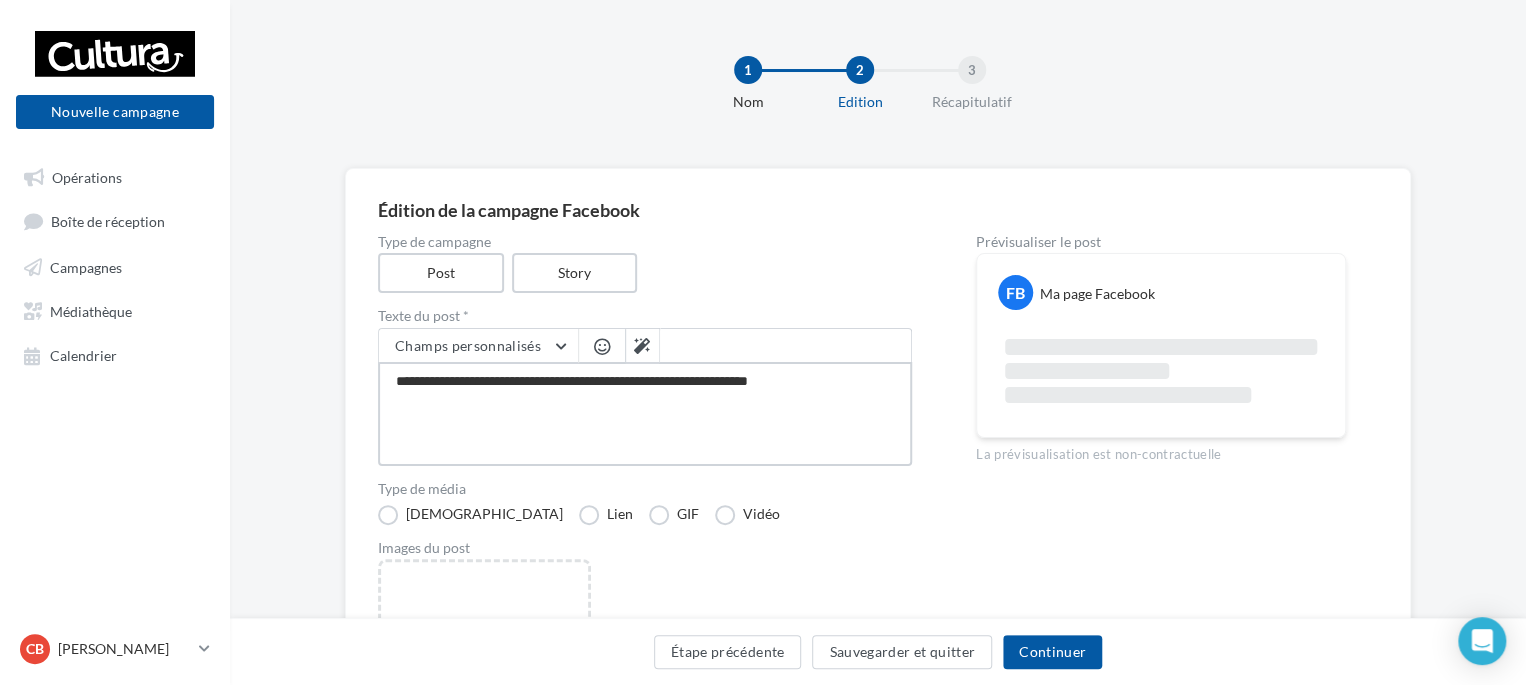 type on "**********" 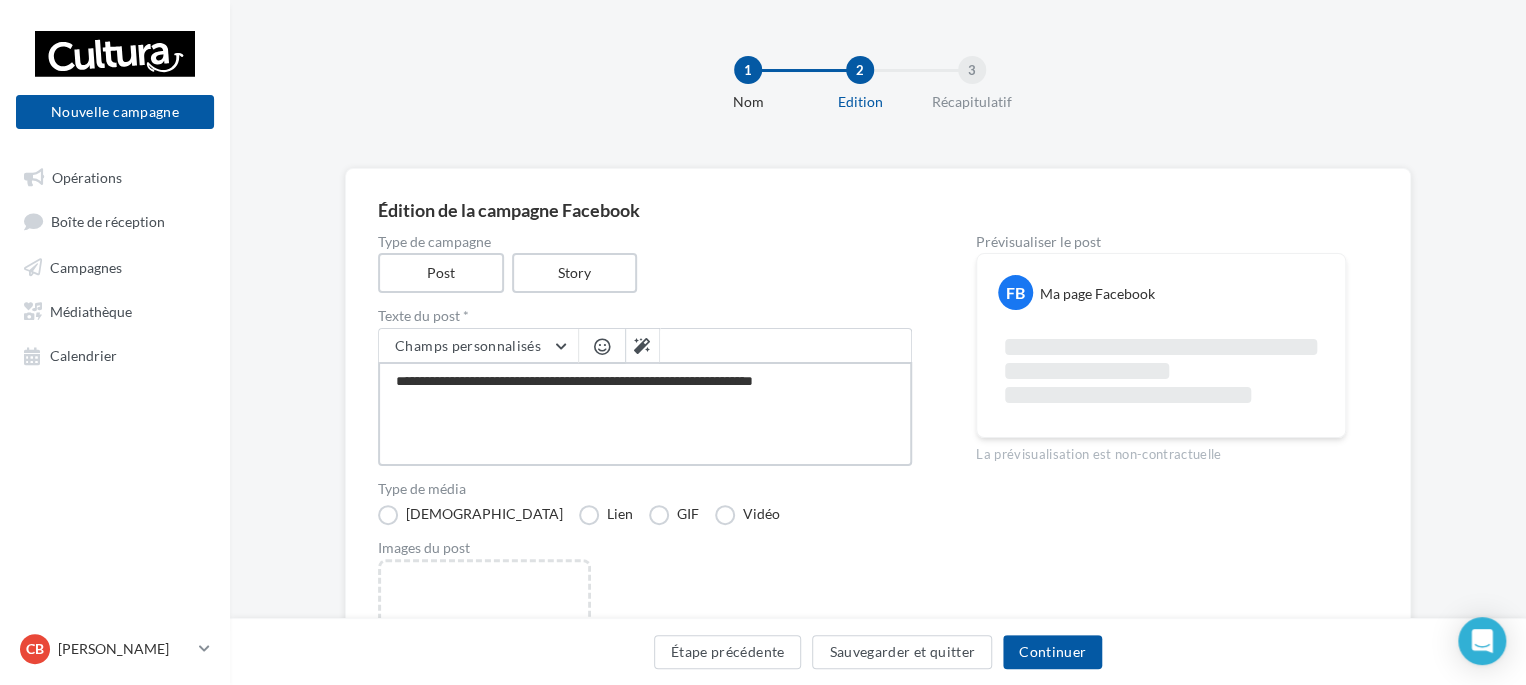 type on "**********" 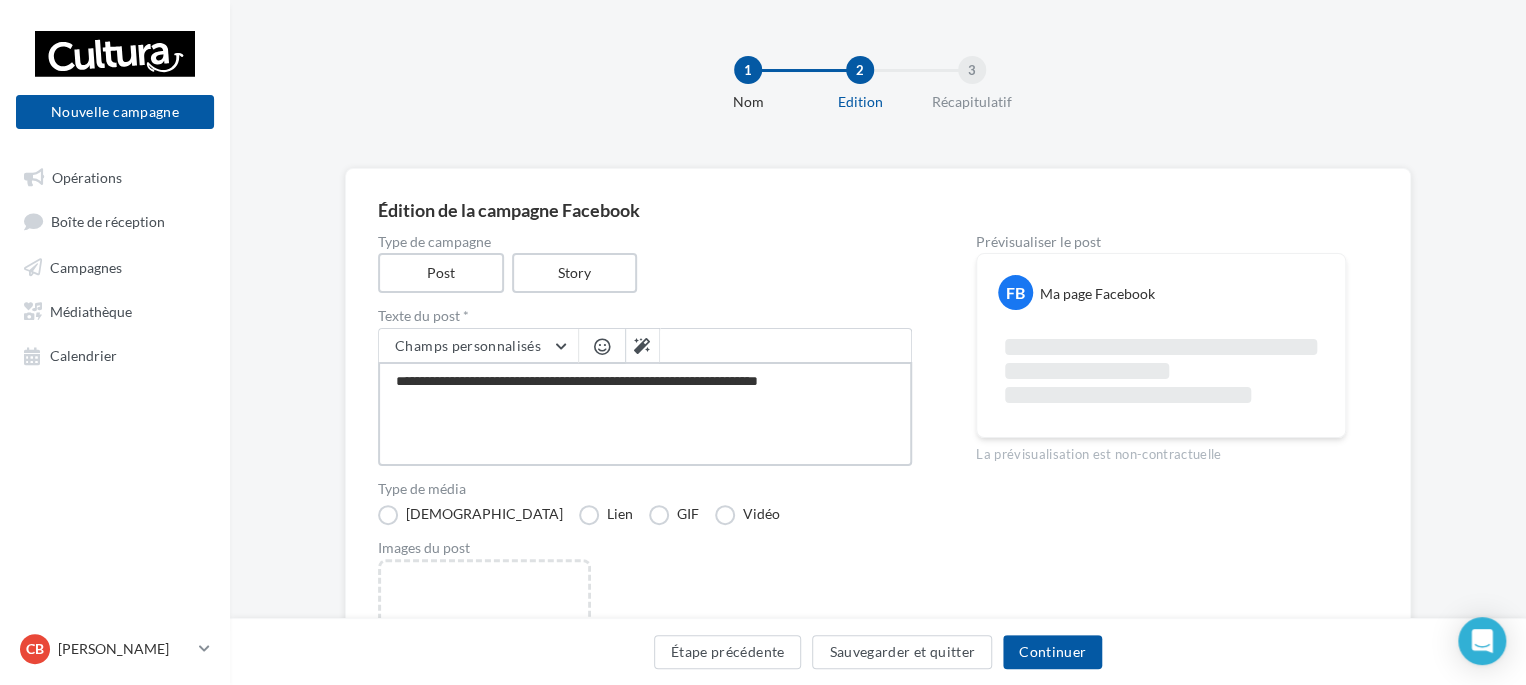 type on "**********" 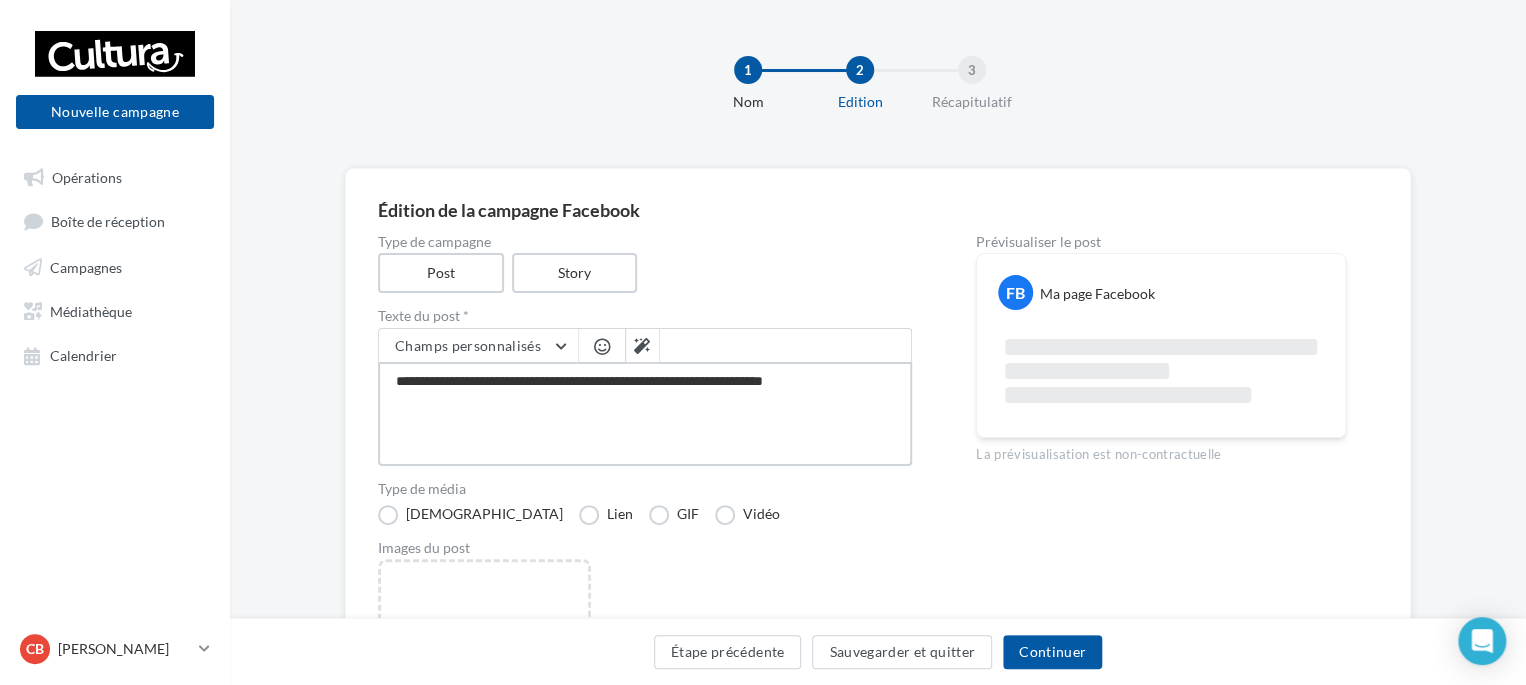 type on "**********" 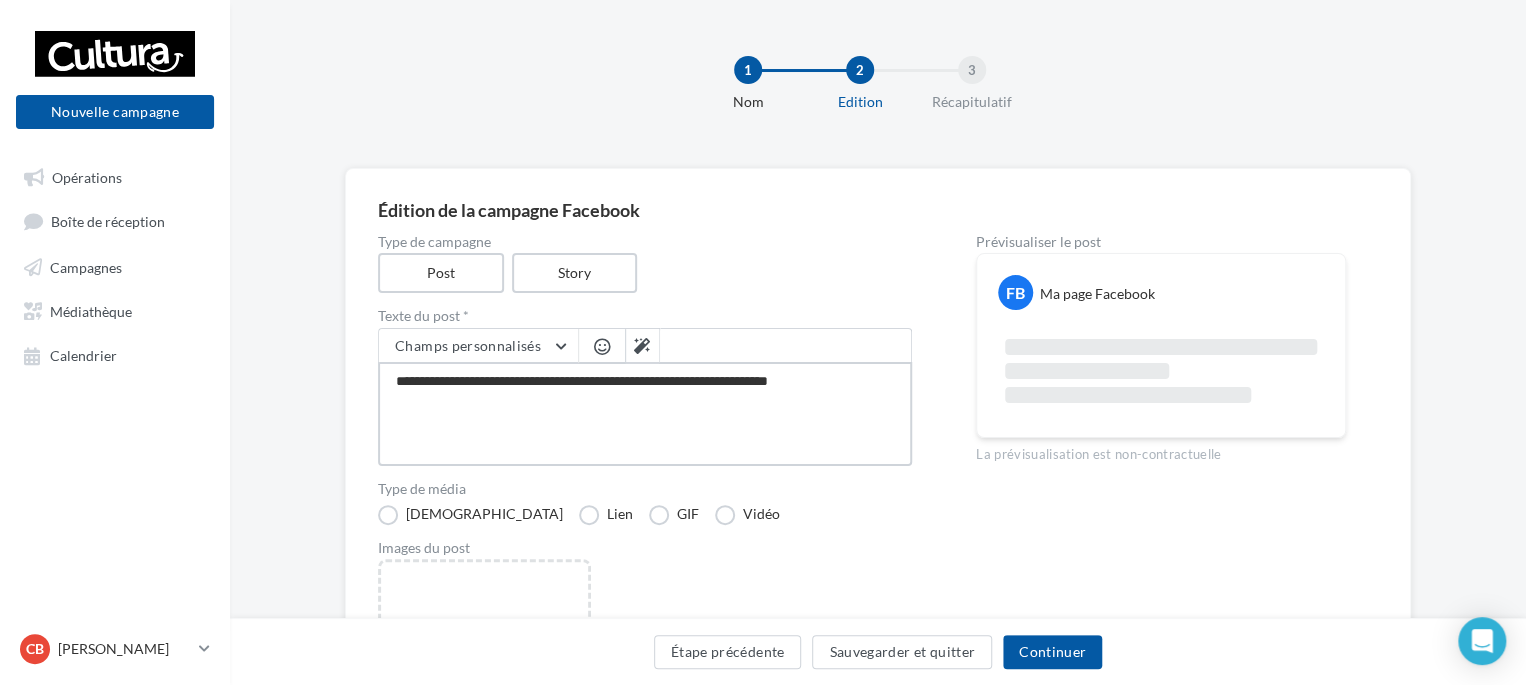 type on "**********" 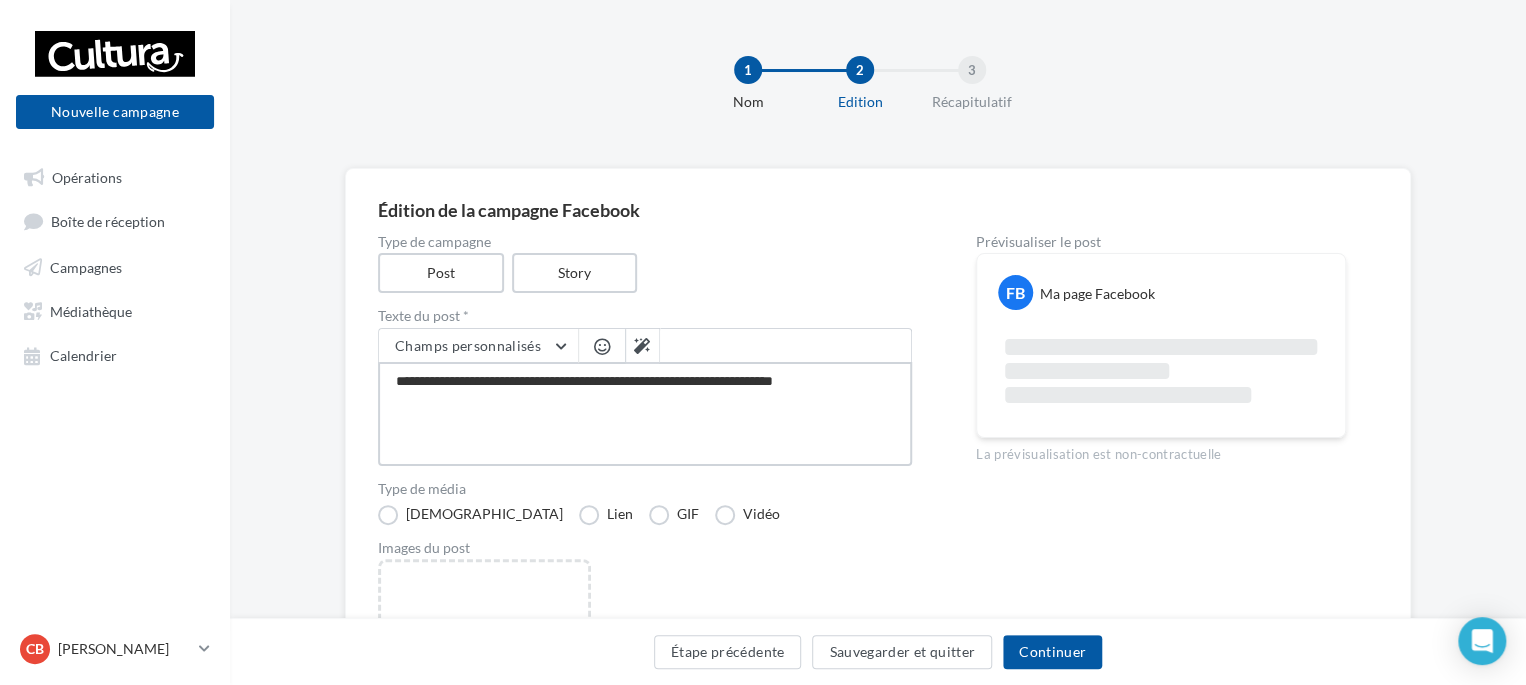 type on "**********" 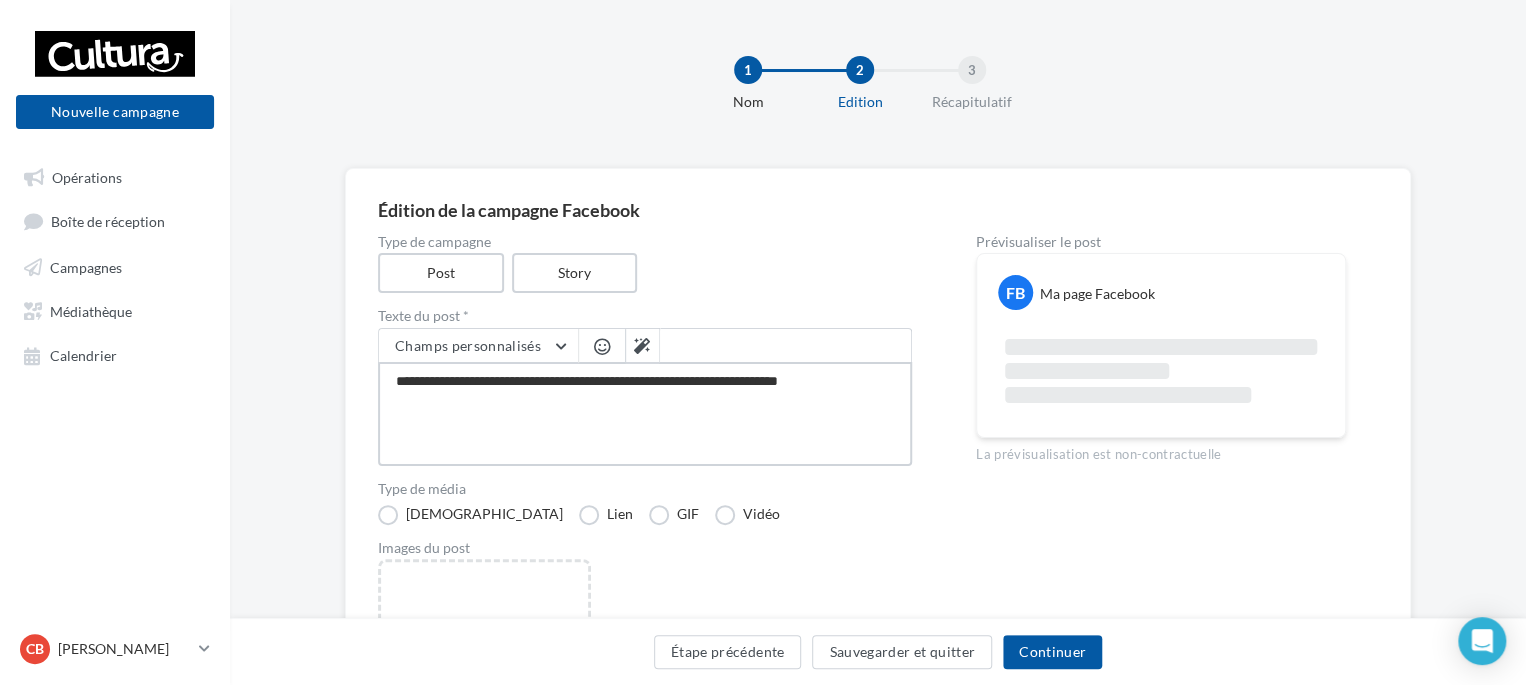 type on "**********" 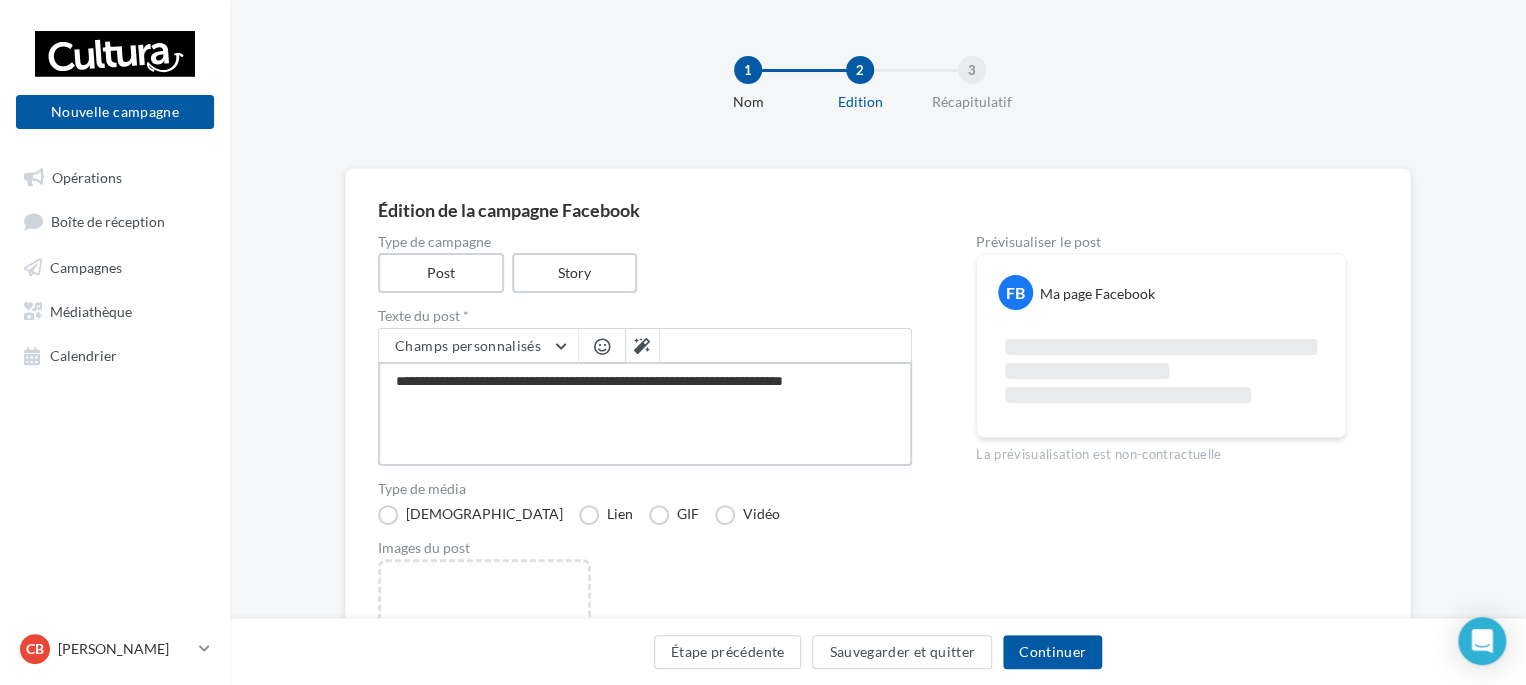 type on "**********" 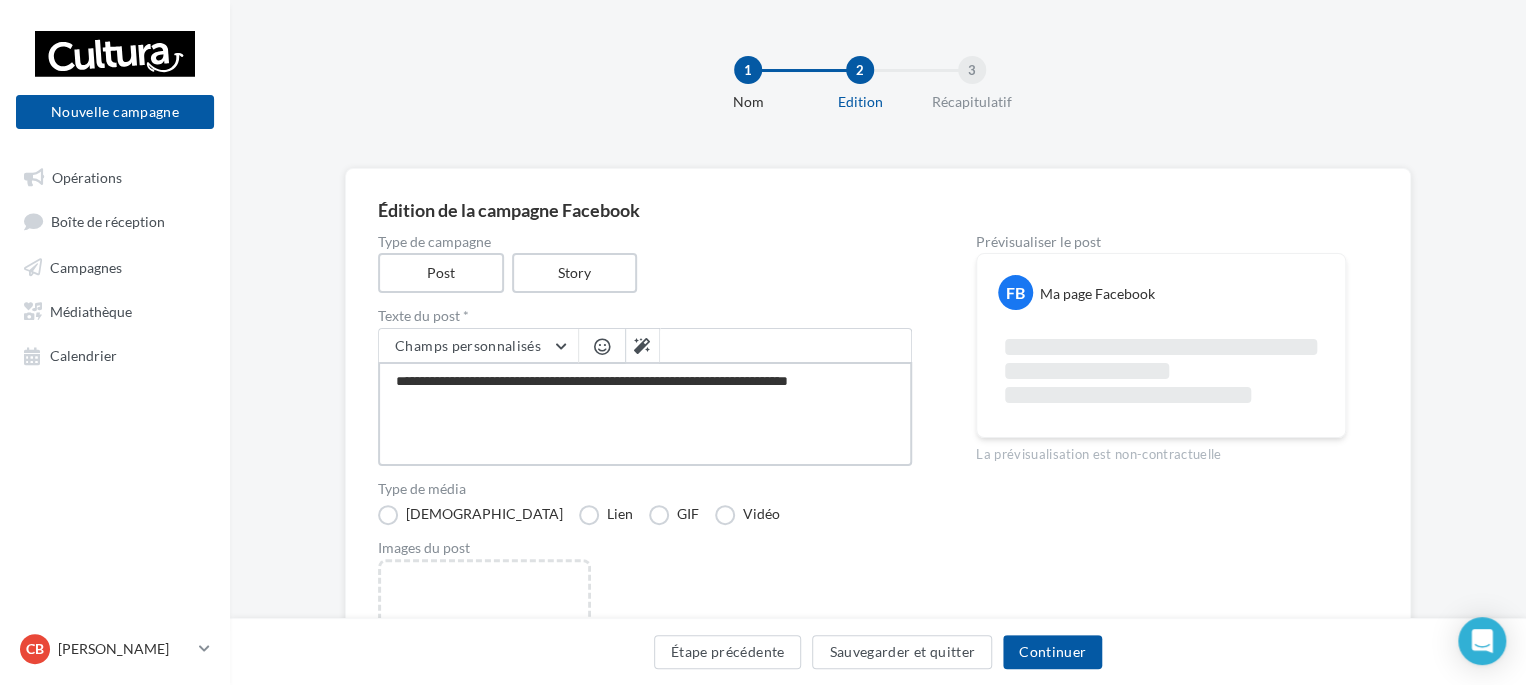type on "**********" 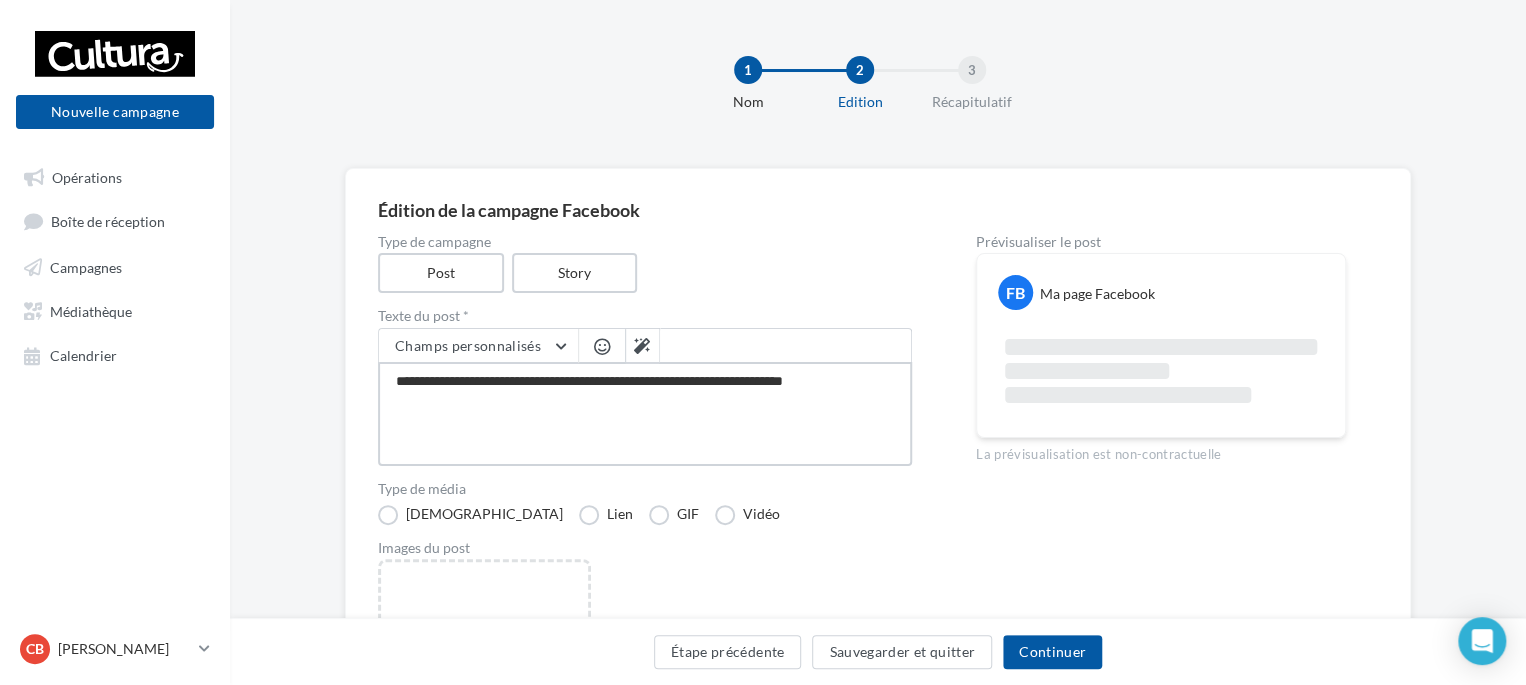 type on "**********" 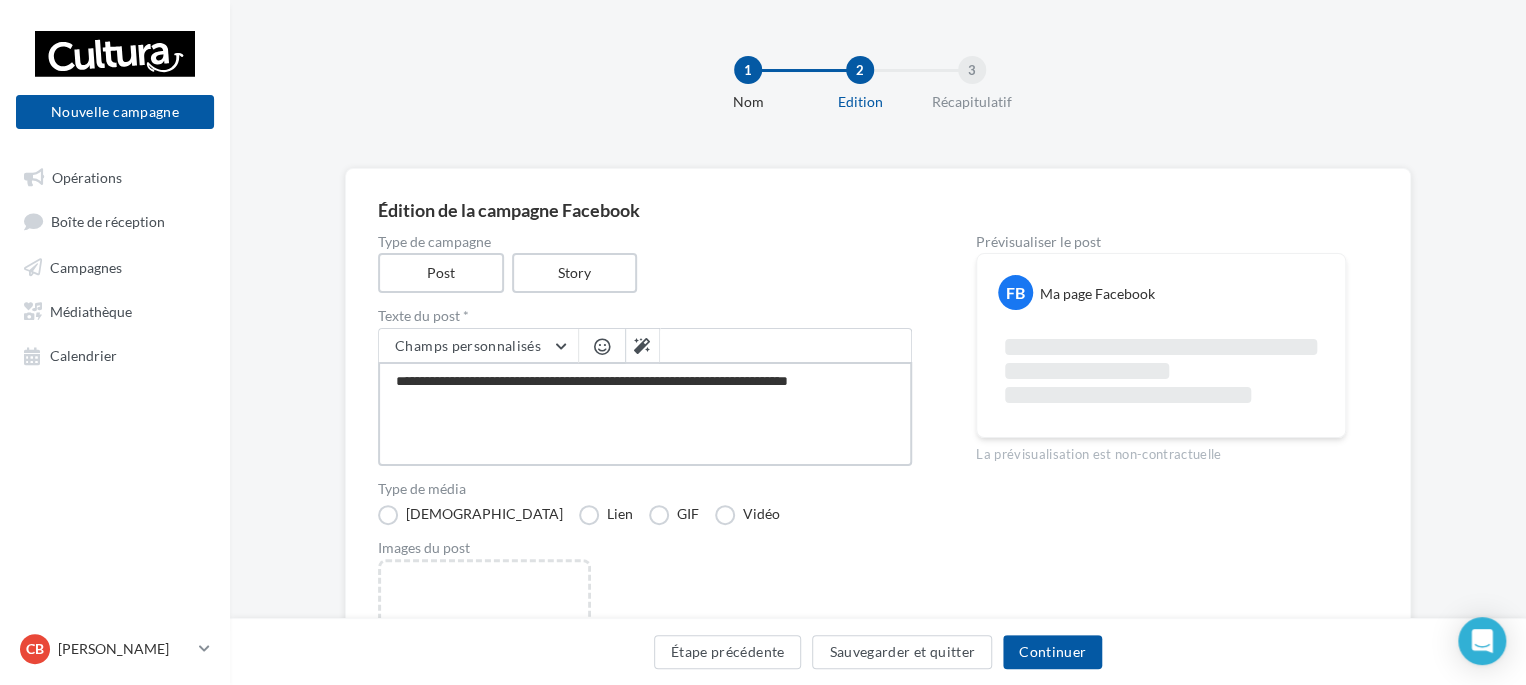 type on "**********" 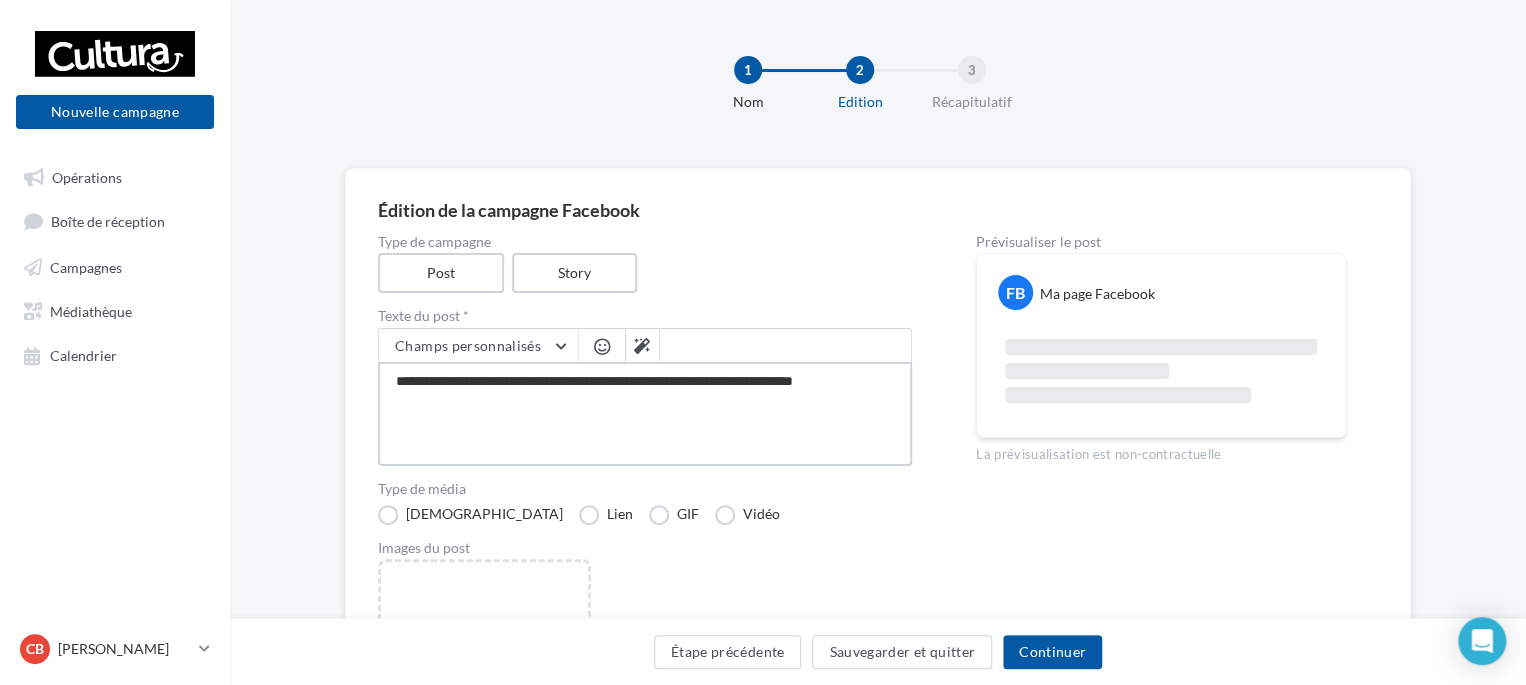 type on "**********" 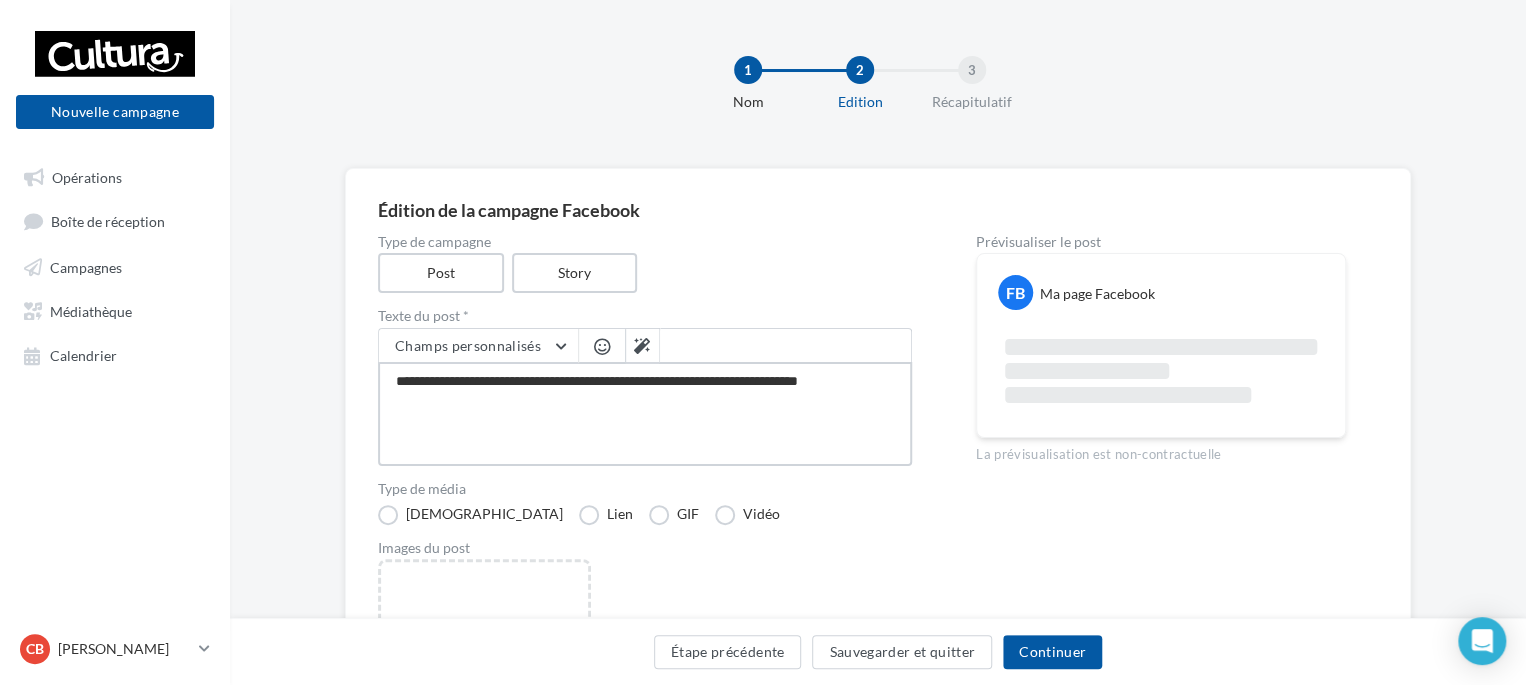 type on "**********" 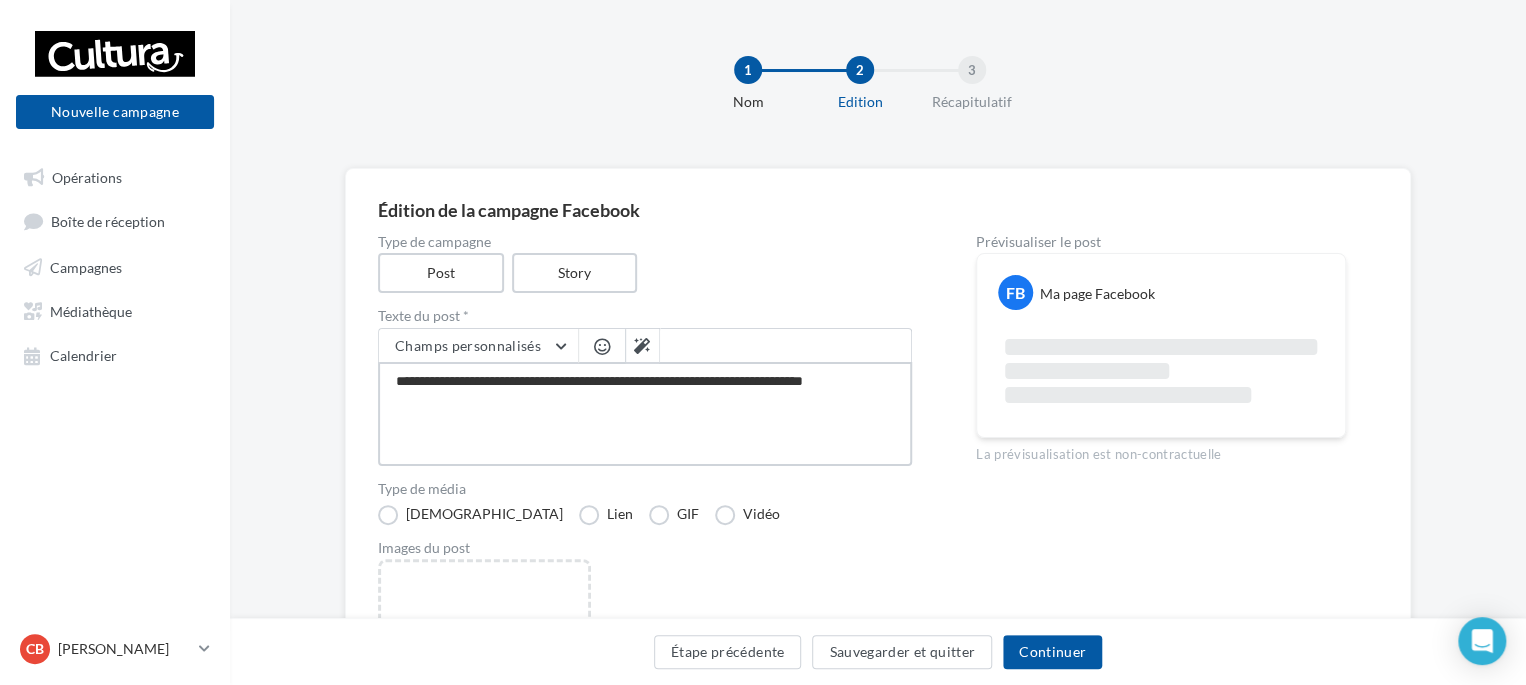 type on "**********" 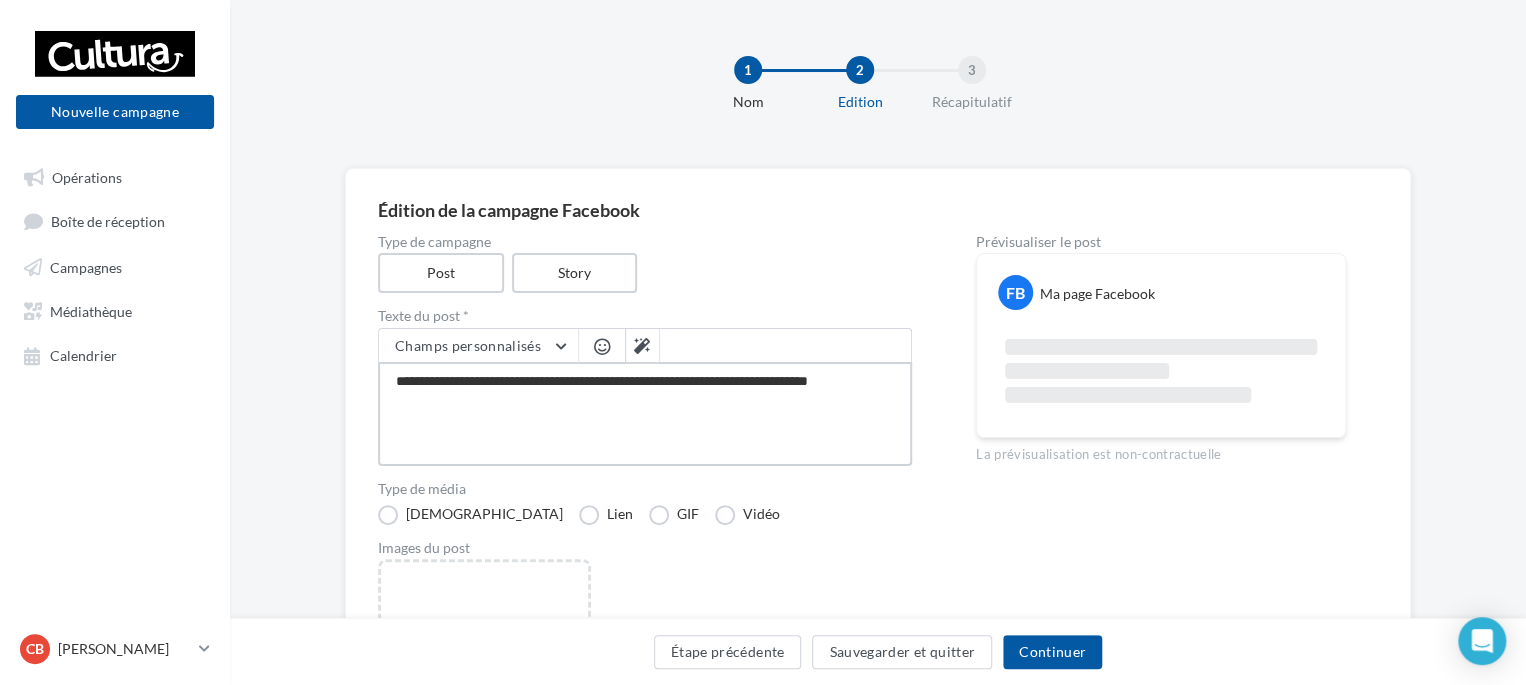 type on "**********" 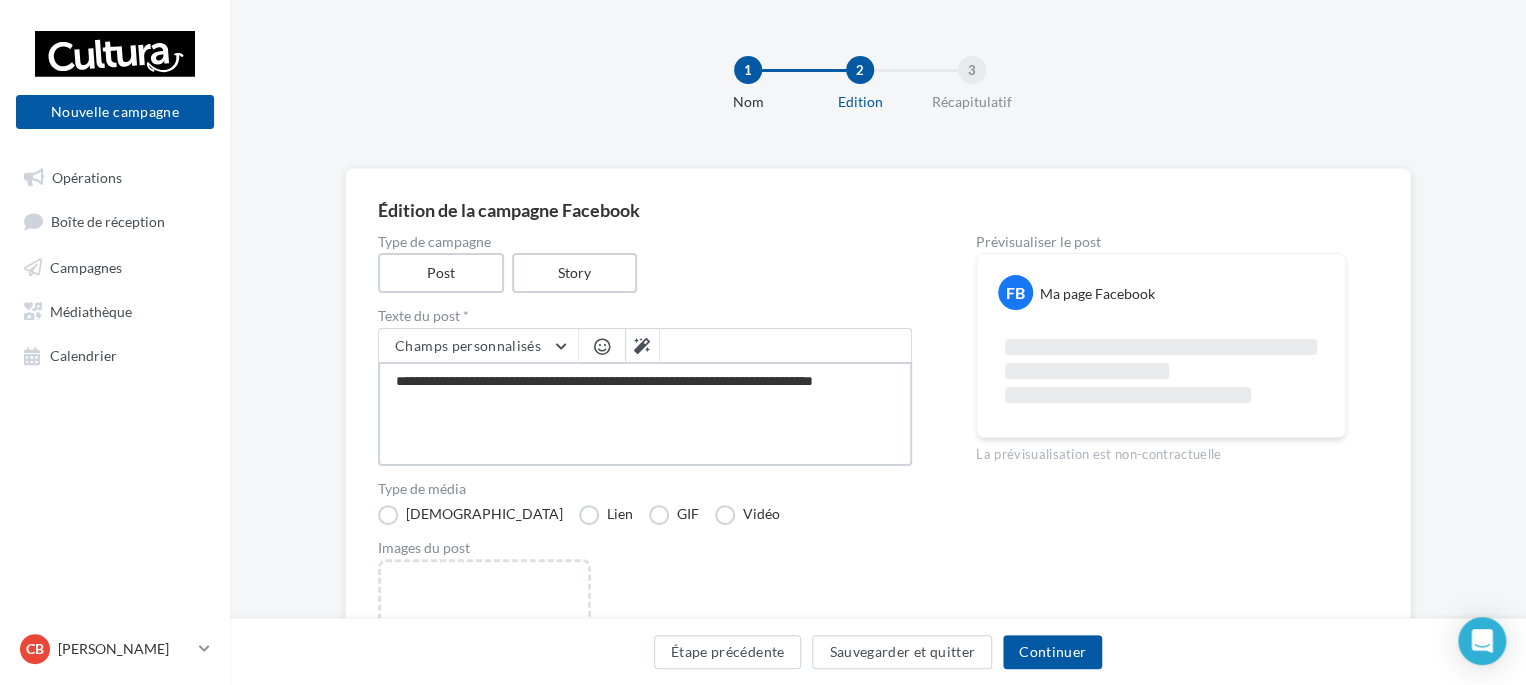 type on "**********" 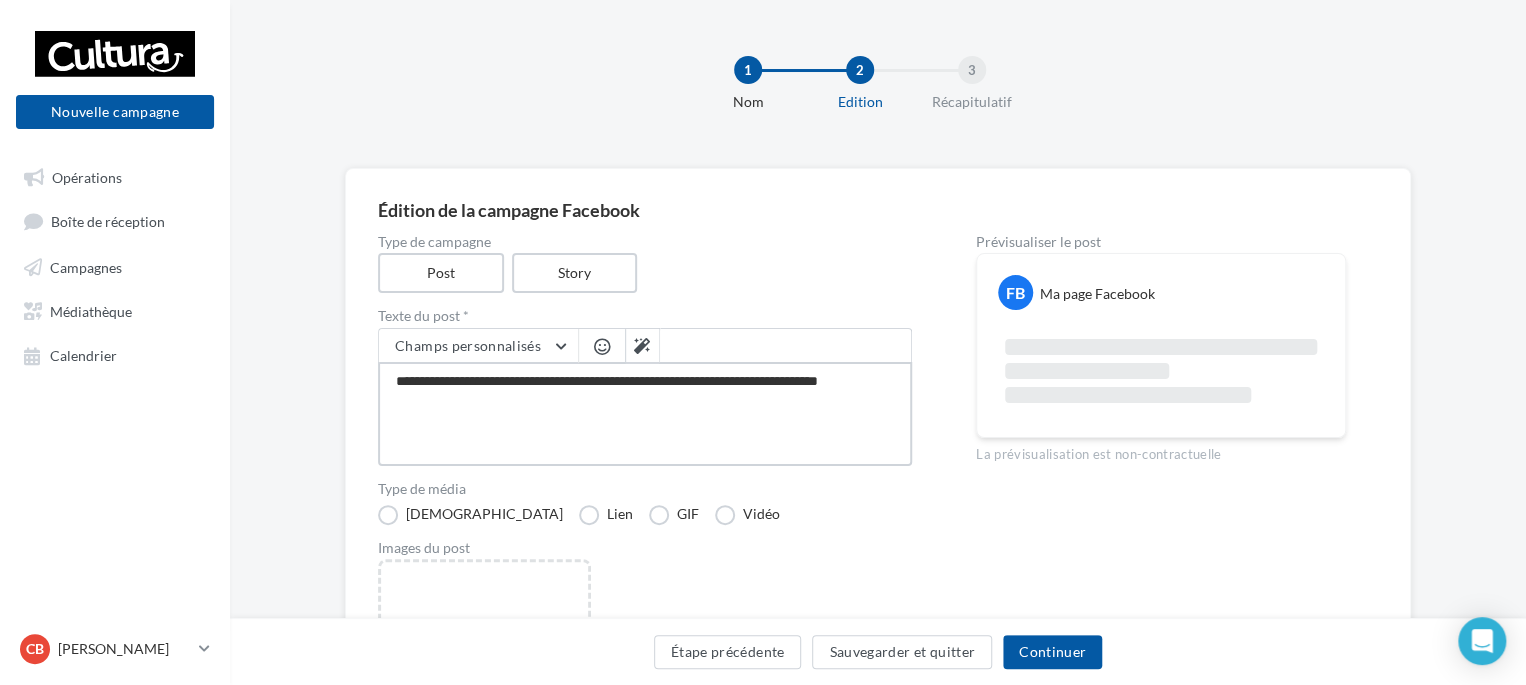 type on "**********" 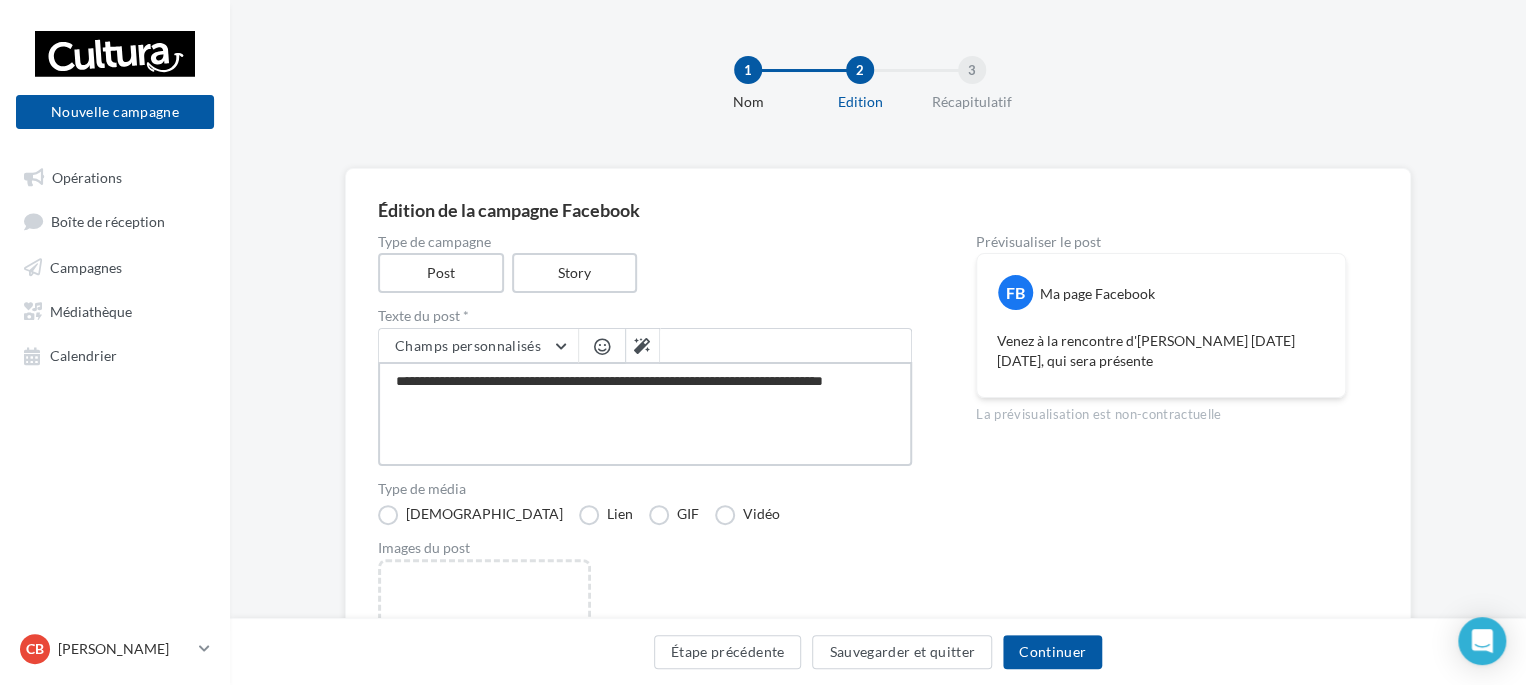 type on "**********" 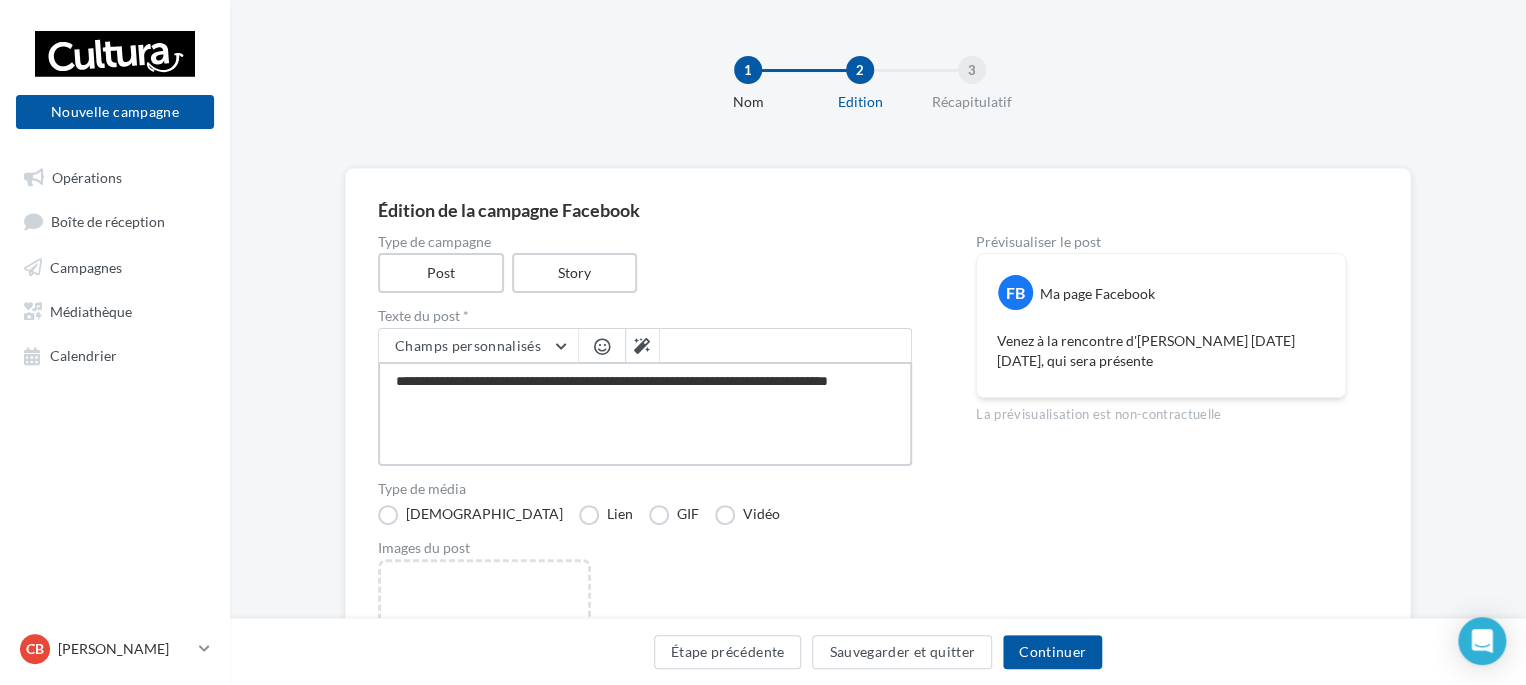 type on "**********" 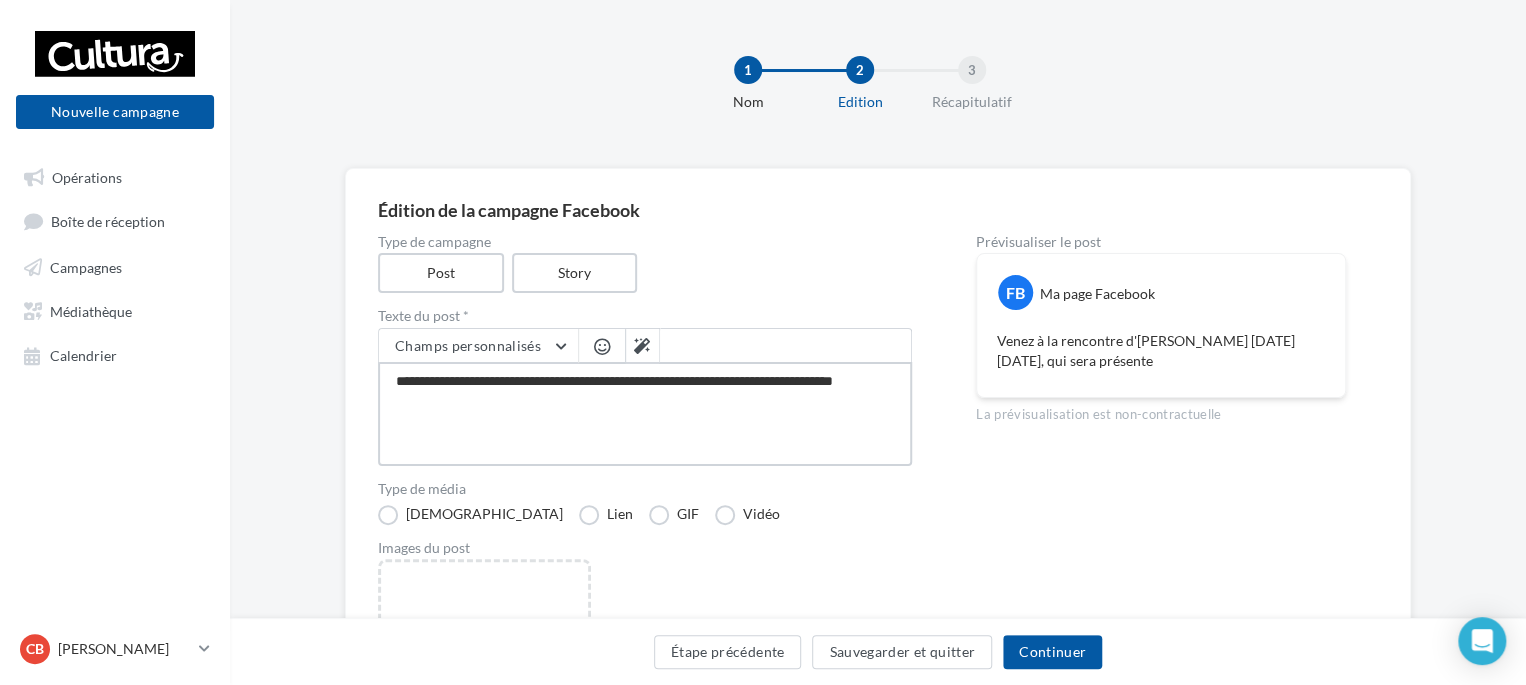 type on "**********" 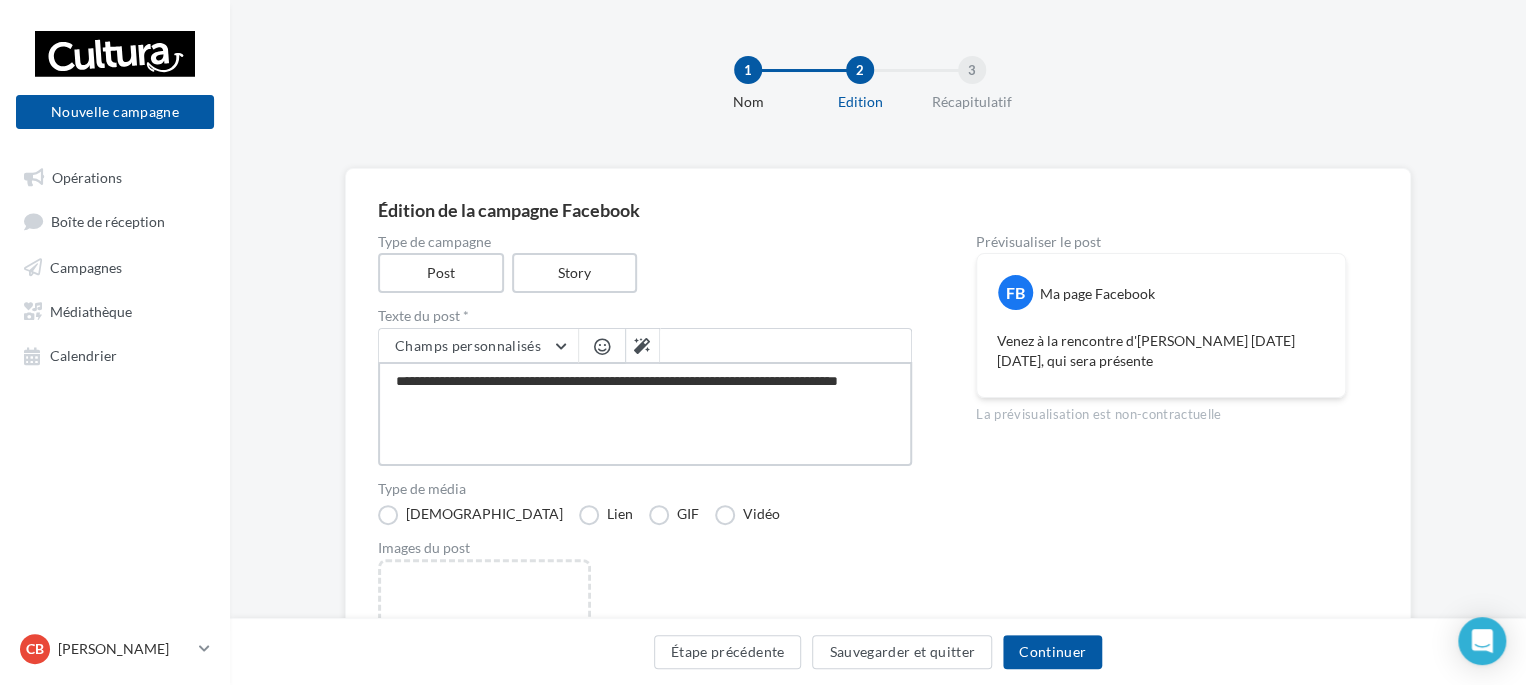 type on "**********" 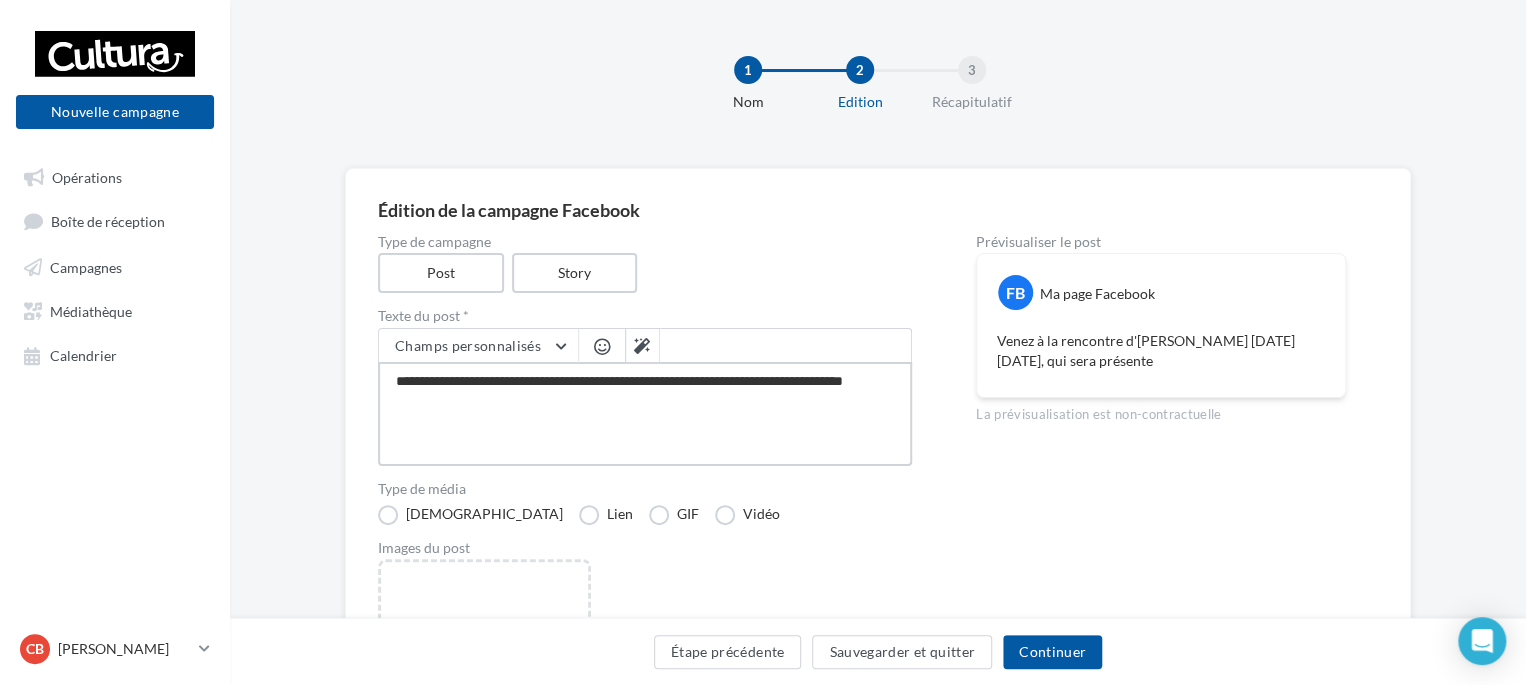 type on "**********" 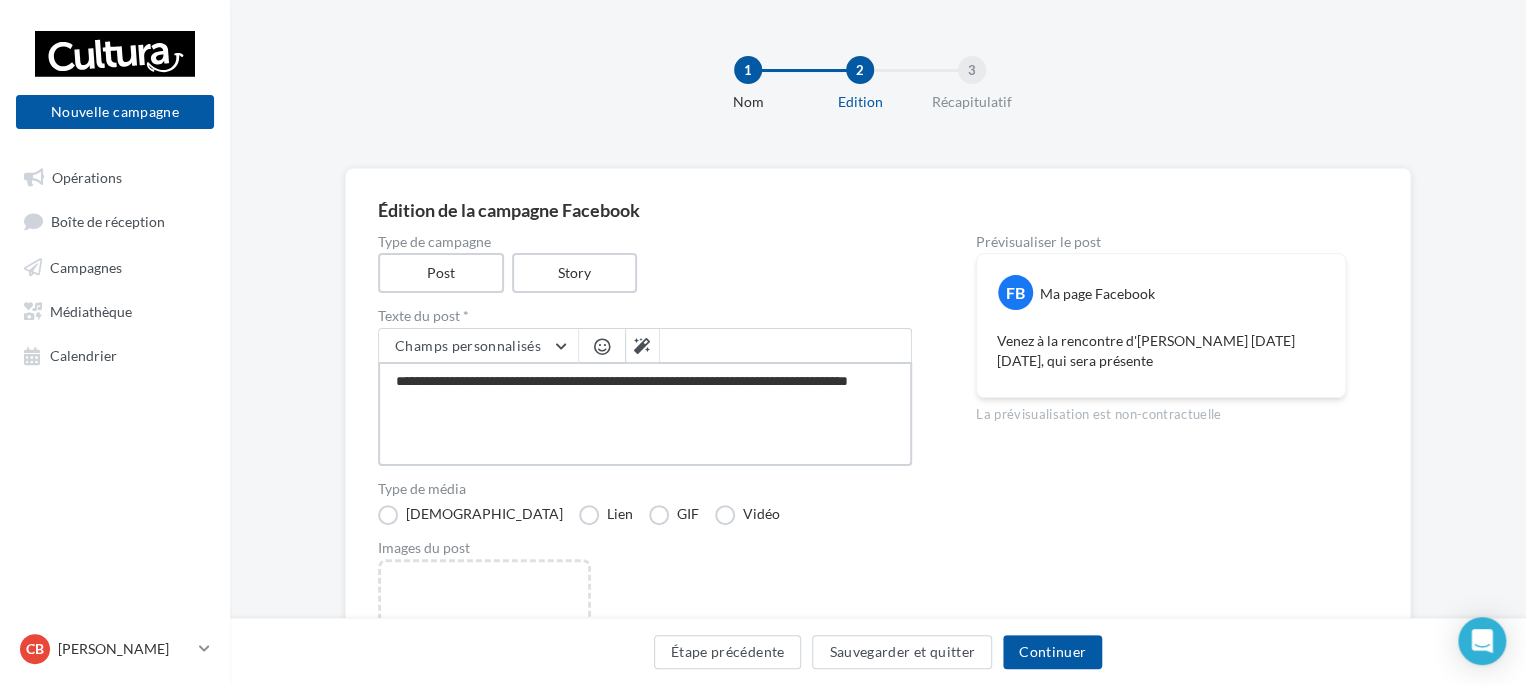type 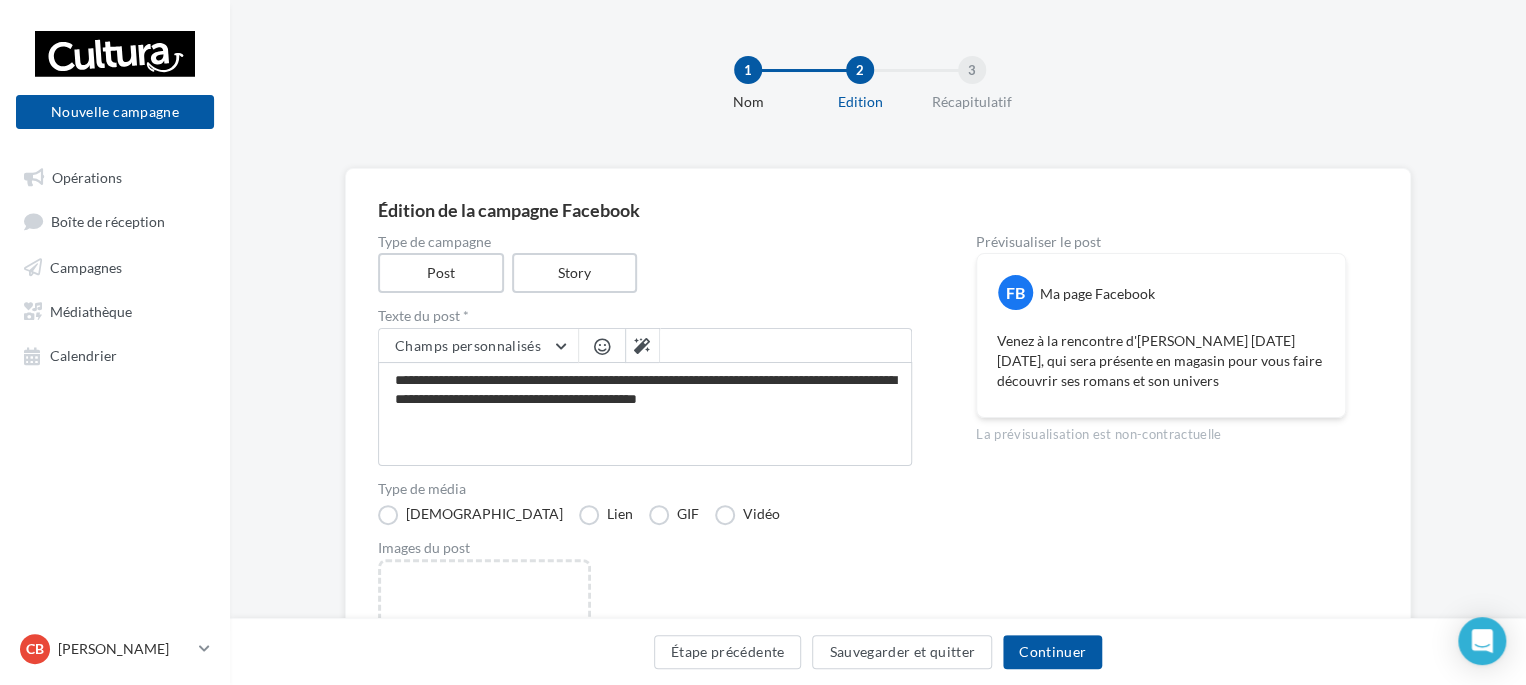 click at bounding box center [602, 346] 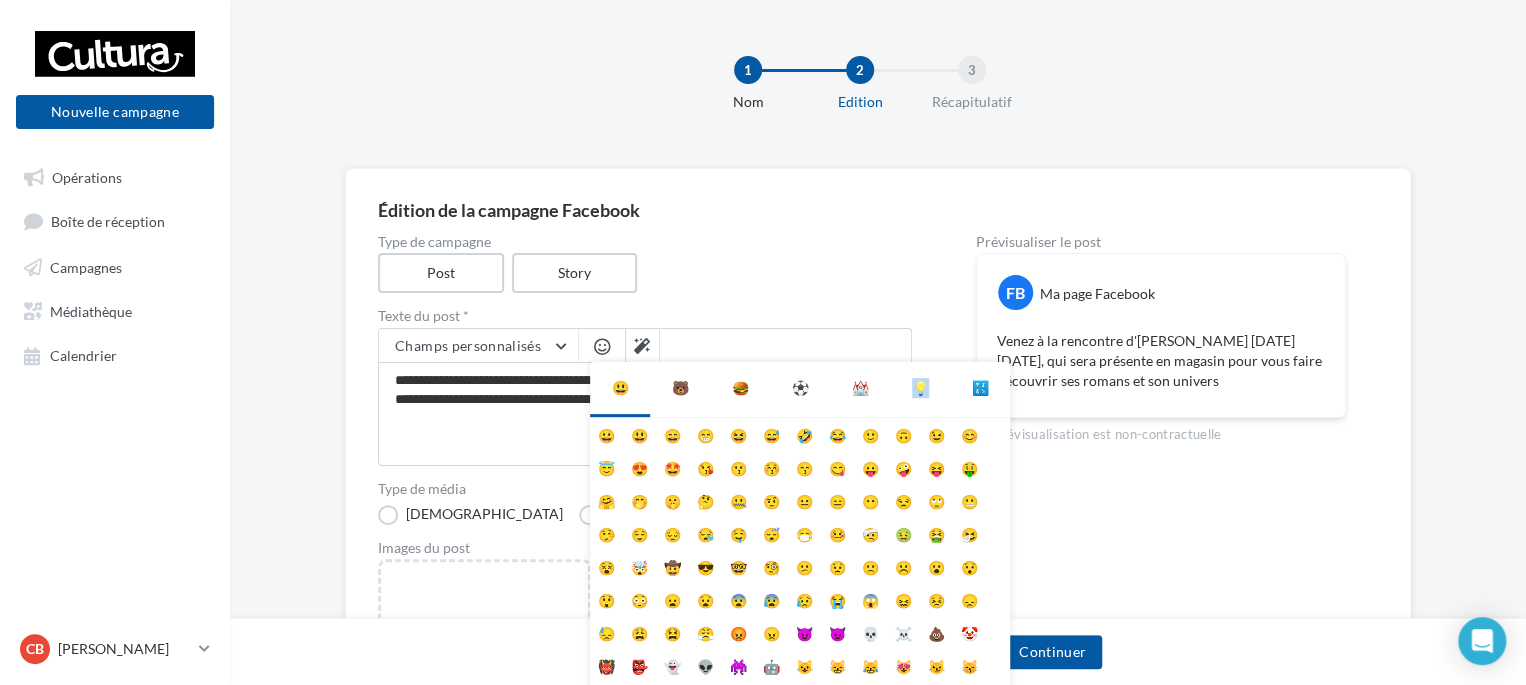 drag, startPoint x: 900, startPoint y: 384, endPoint x: 926, endPoint y: 389, distance: 26.476404 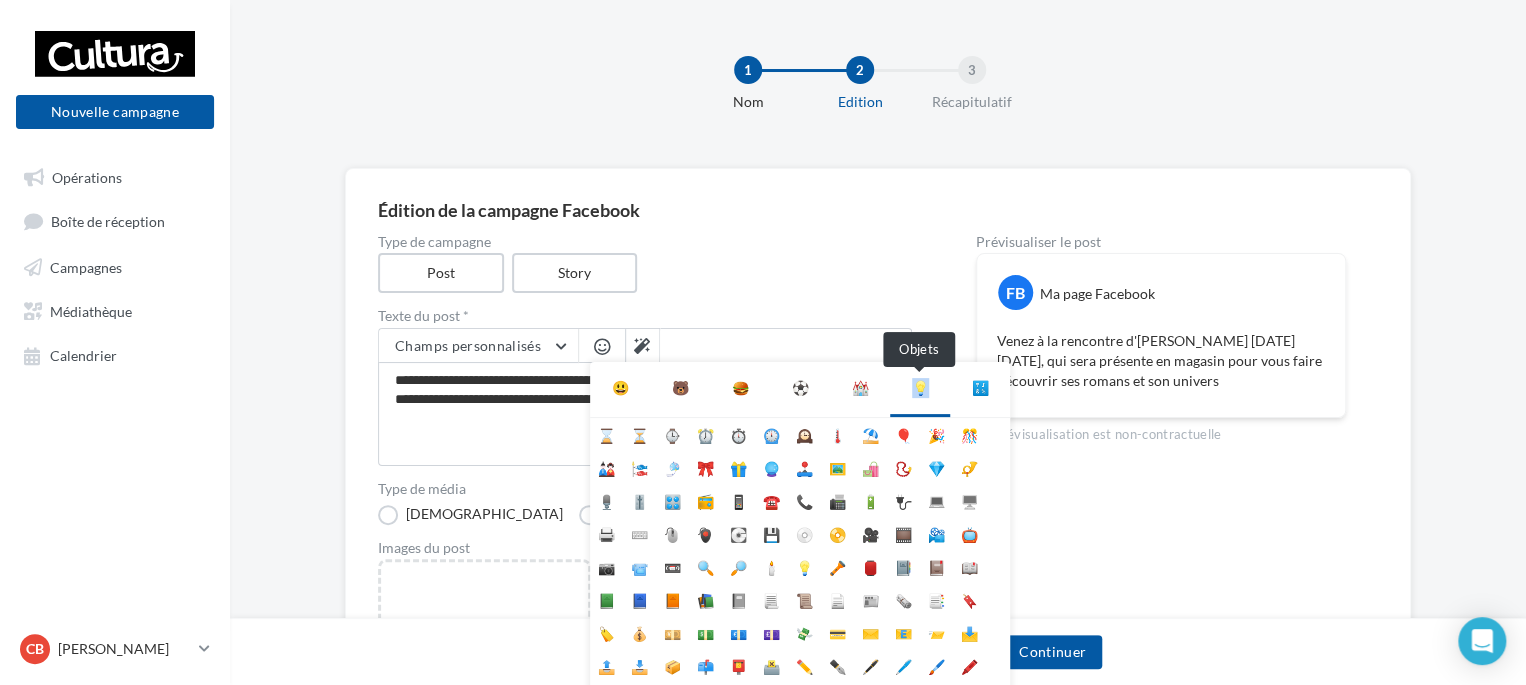 click on "💡" at bounding box center (920, 388) 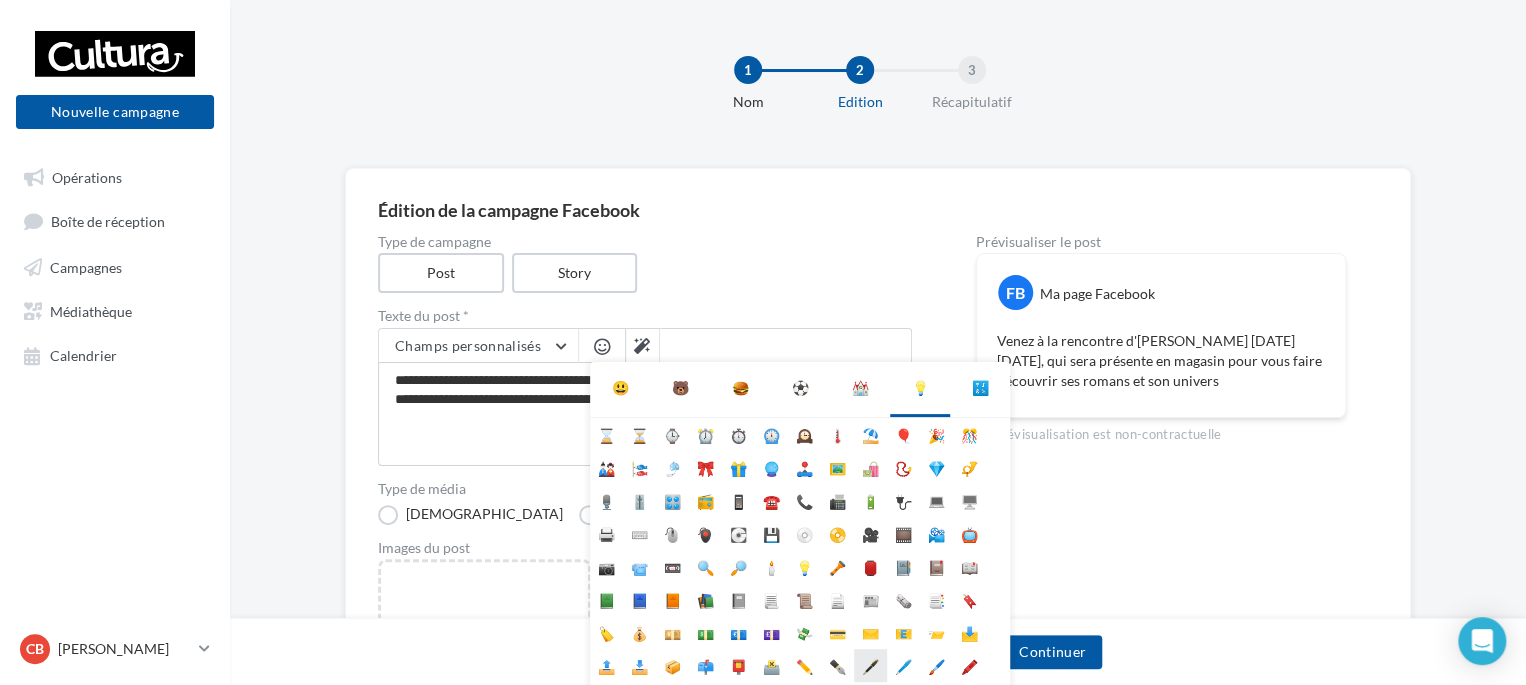 click on "🖋️" at bounding box center [870, 665] 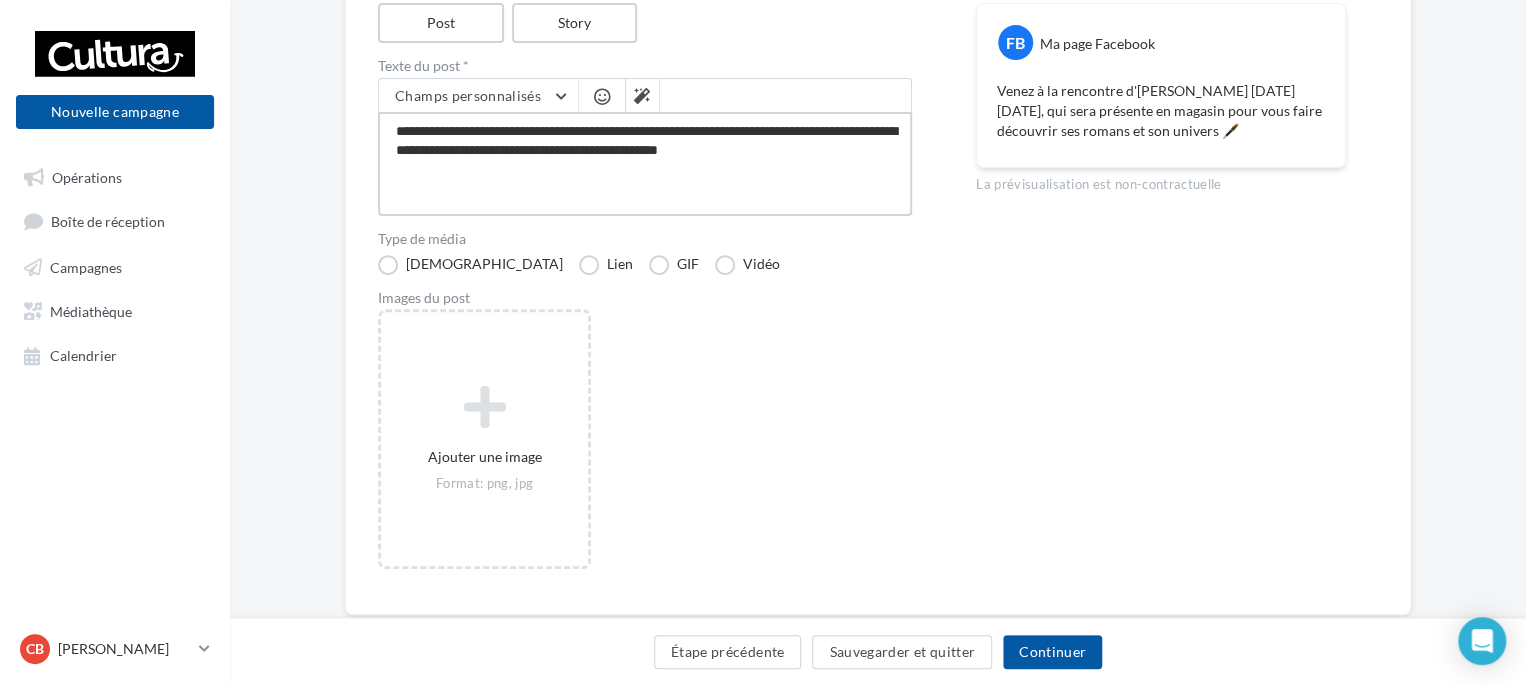 scroll, scrollTop: 262, scrollLeft: 0, axis: vertical 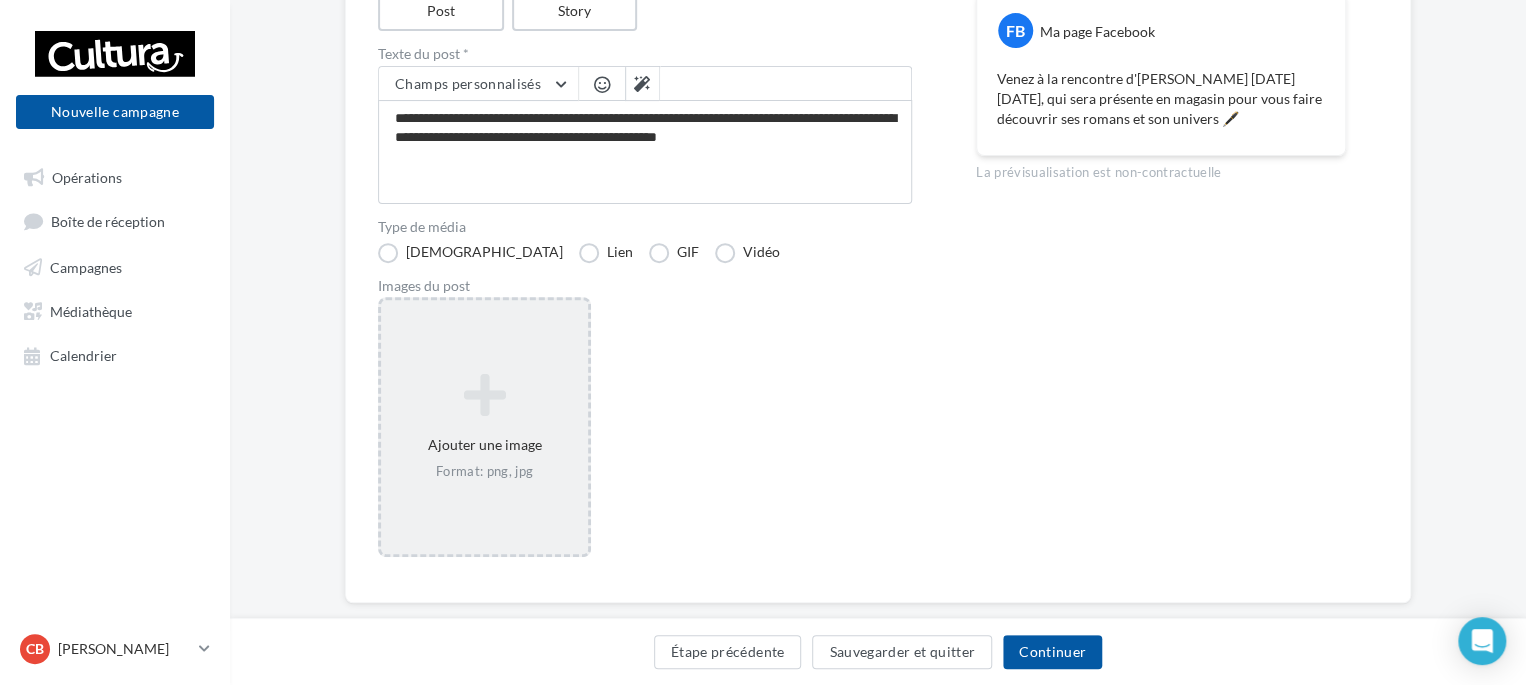 click at bounding box center (484, 395) 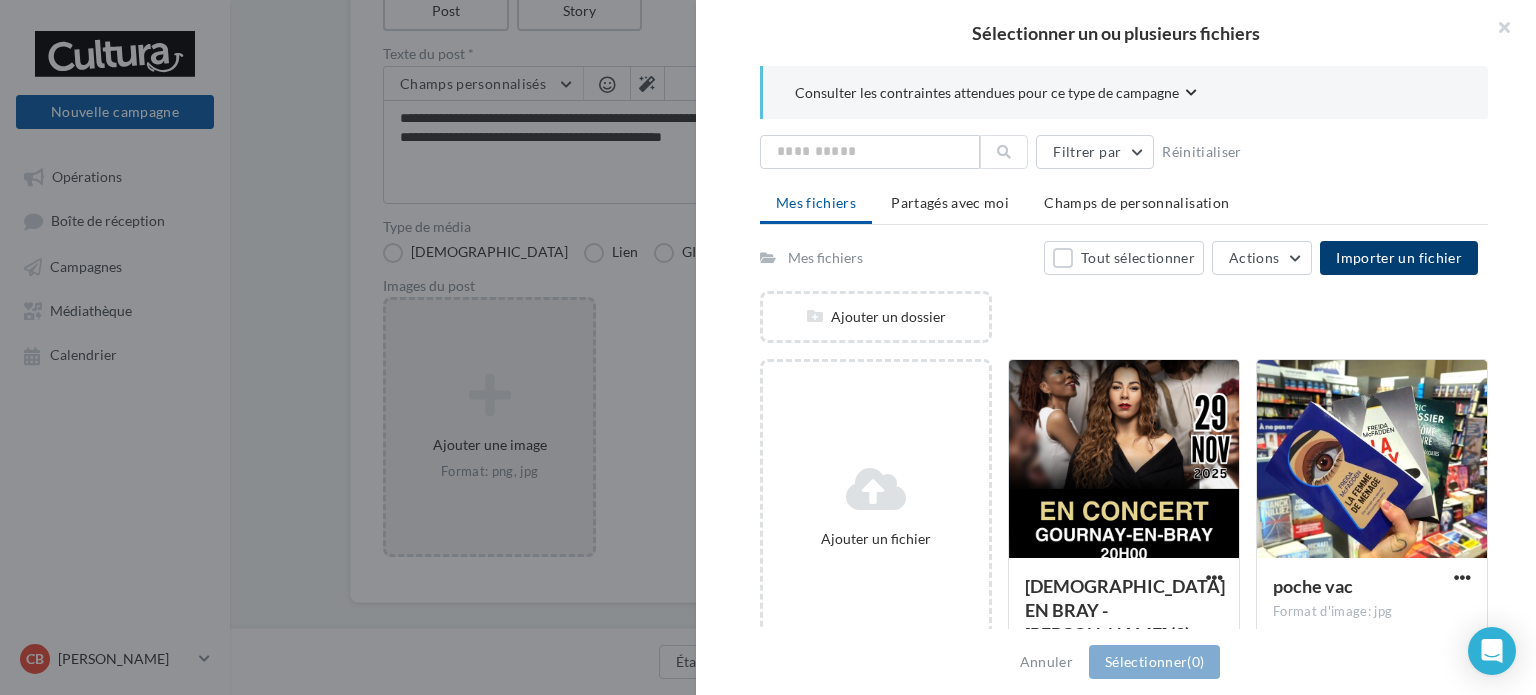 click on "Importer un fichier" at bounding box center [1399, 257] 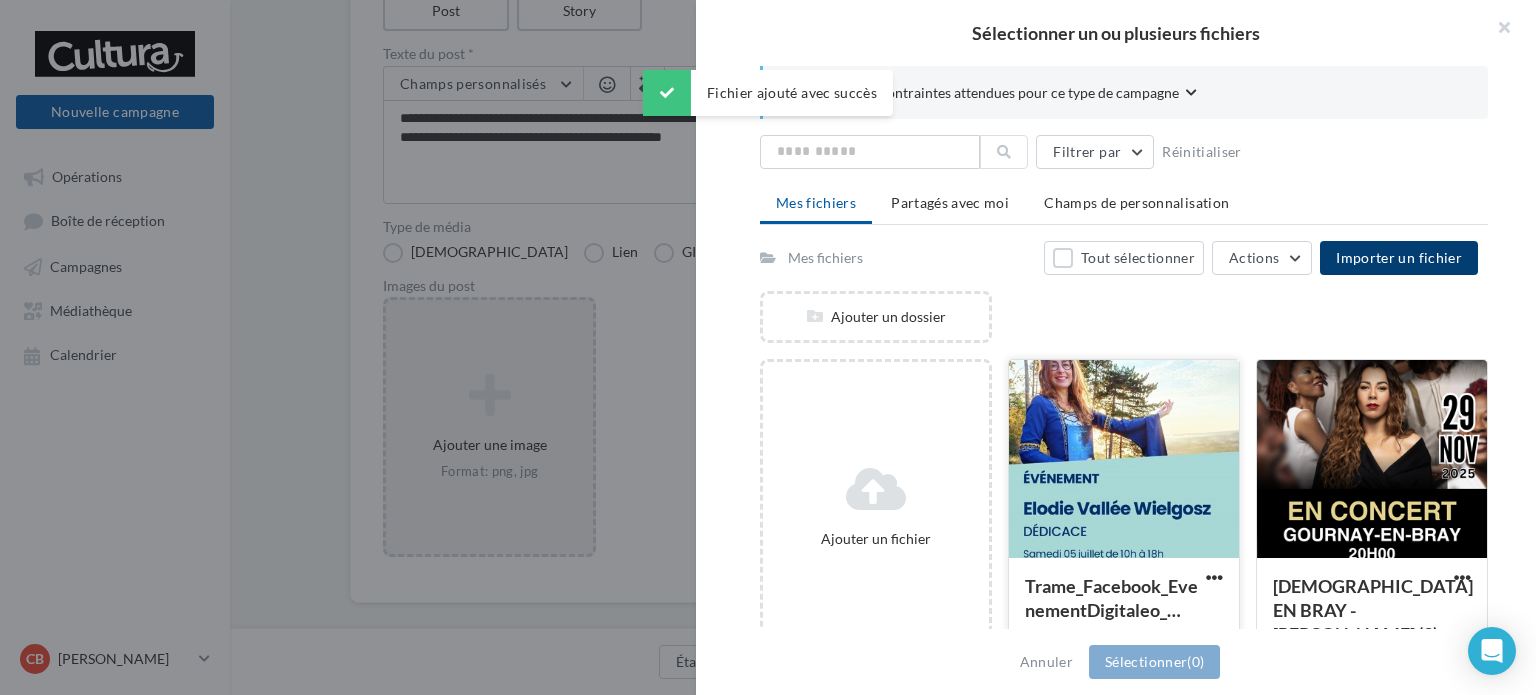 click at bounding box center (1124, 460) 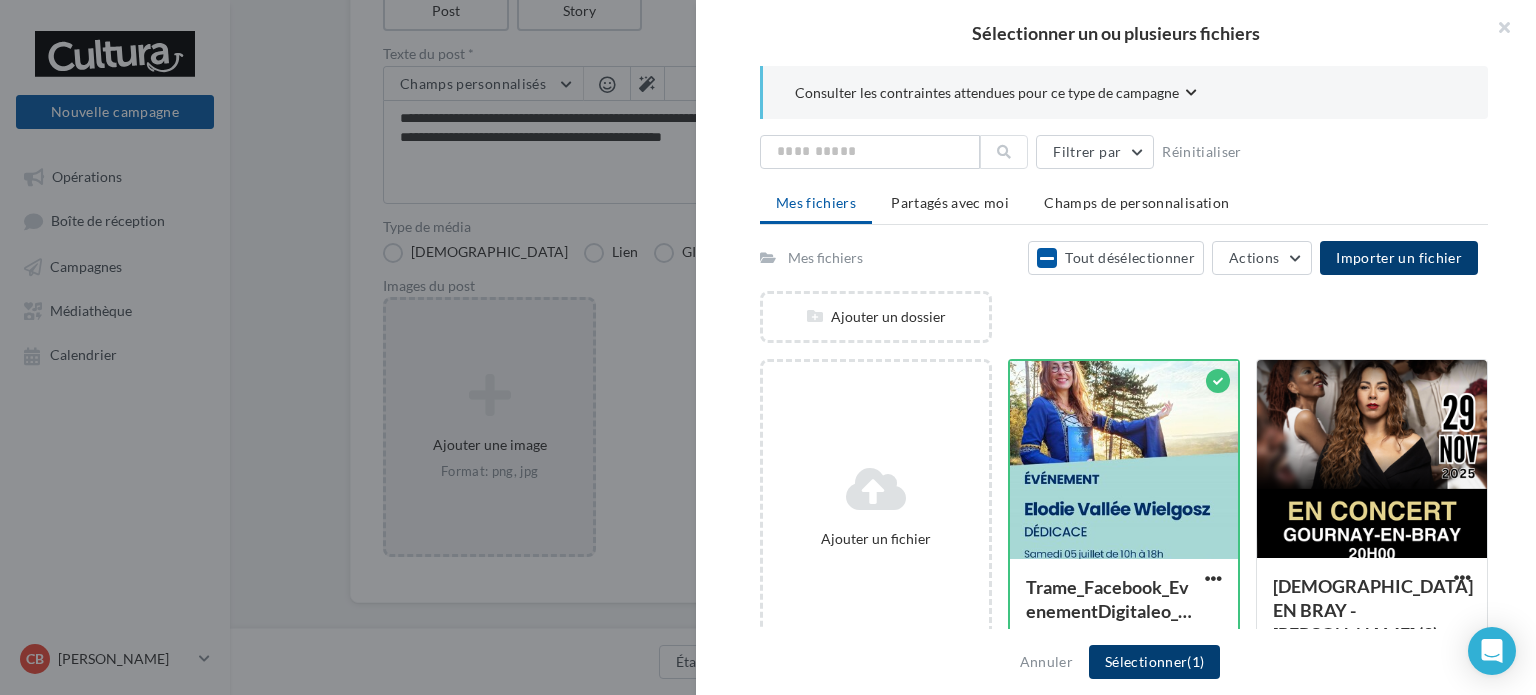 click on "Sélectionner   (1)" at bounding box center (1154, 662) 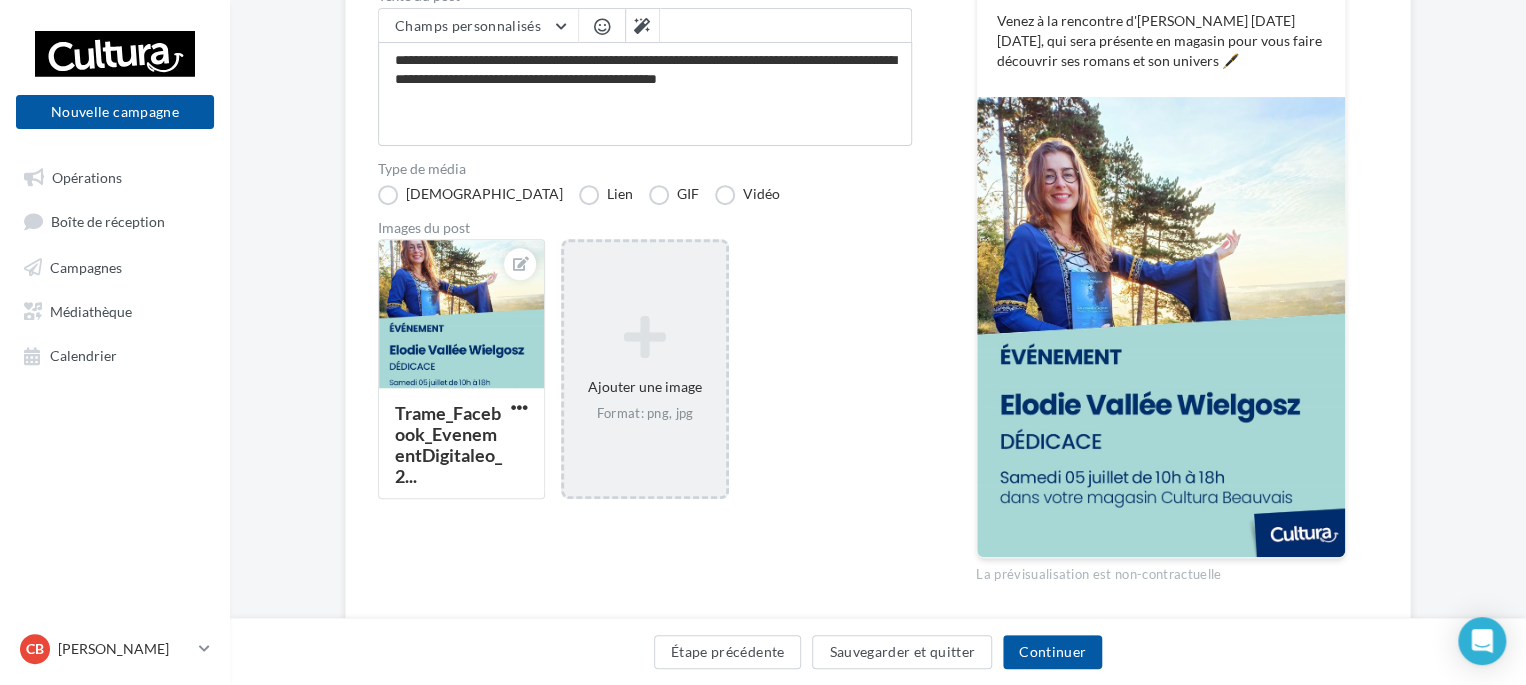 scroll, scrollTop: 385, scrollLeft: 0, axis: vertical 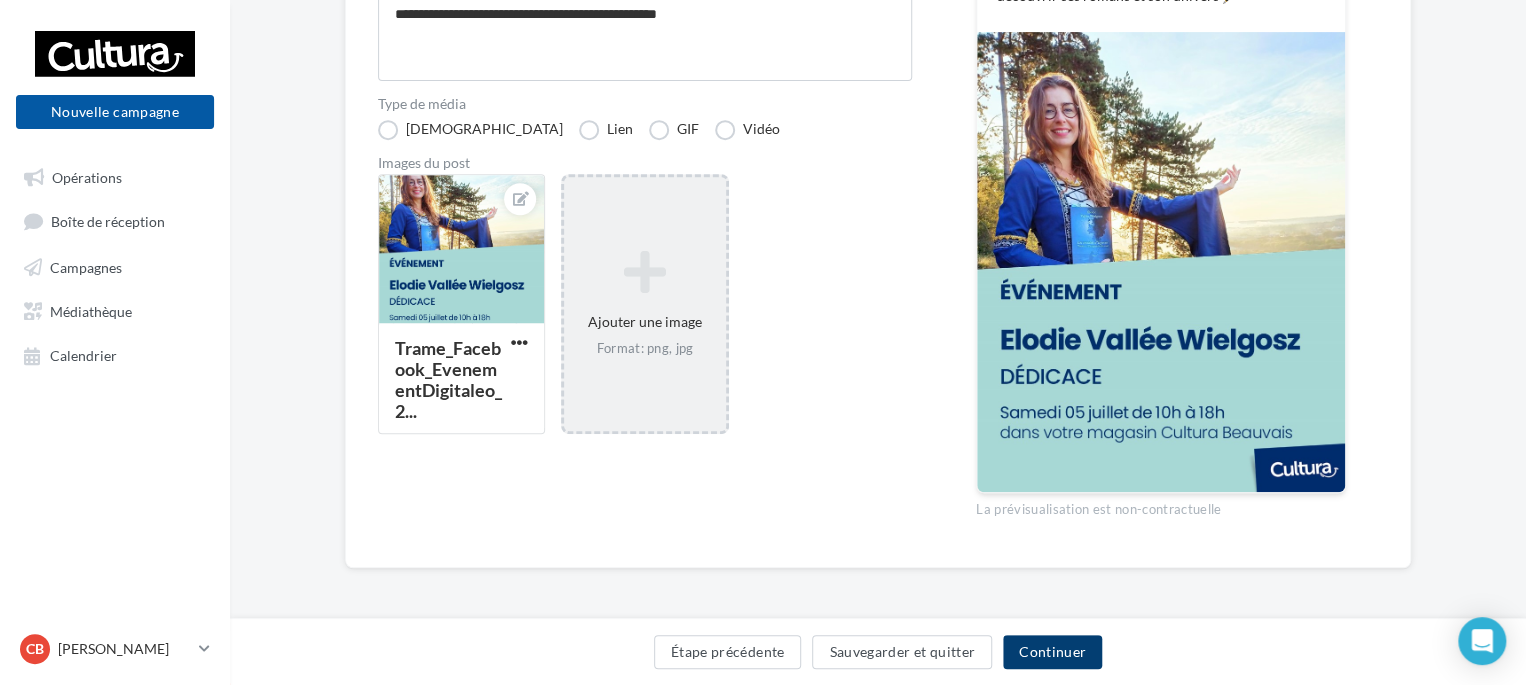 click on "Continuer" at bounding box center (1052, 652) 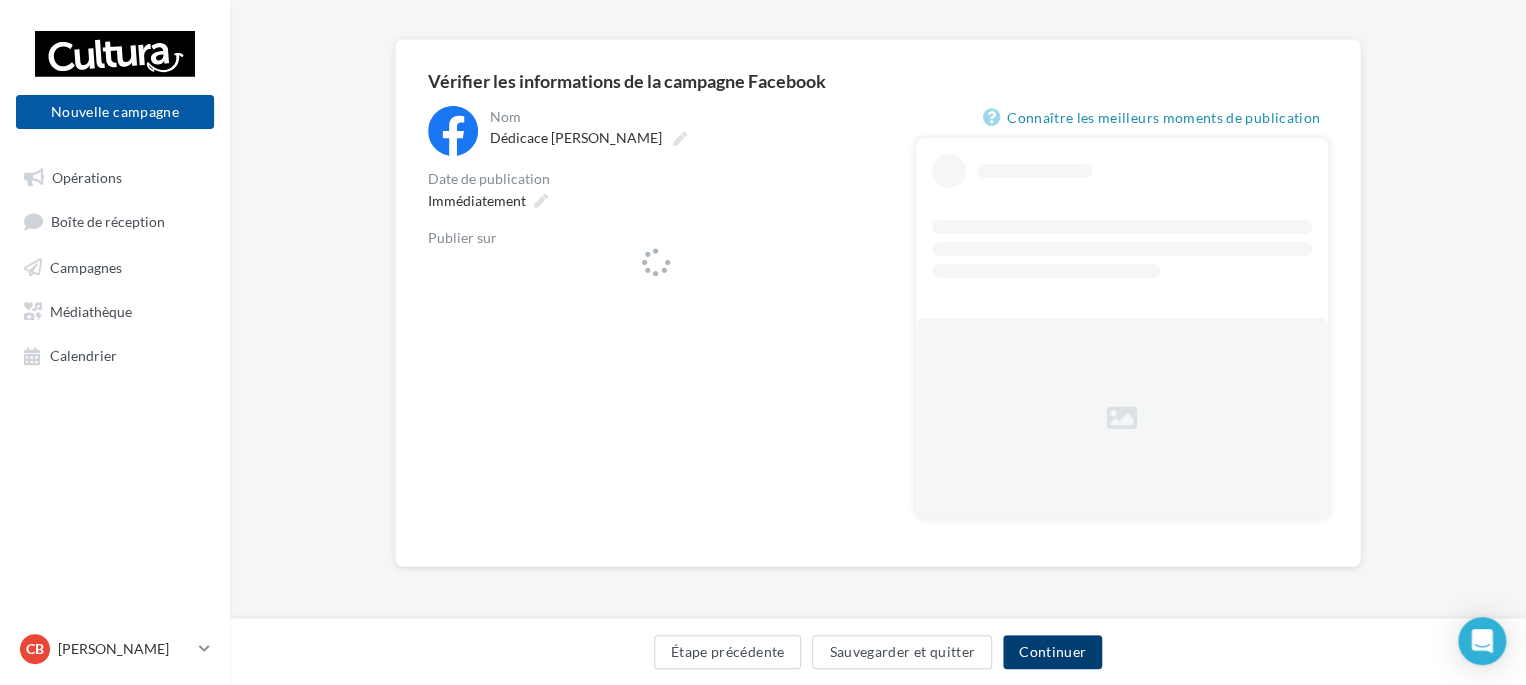 scroll, scrollTop: 0, scrollLeft: 0, axis: both 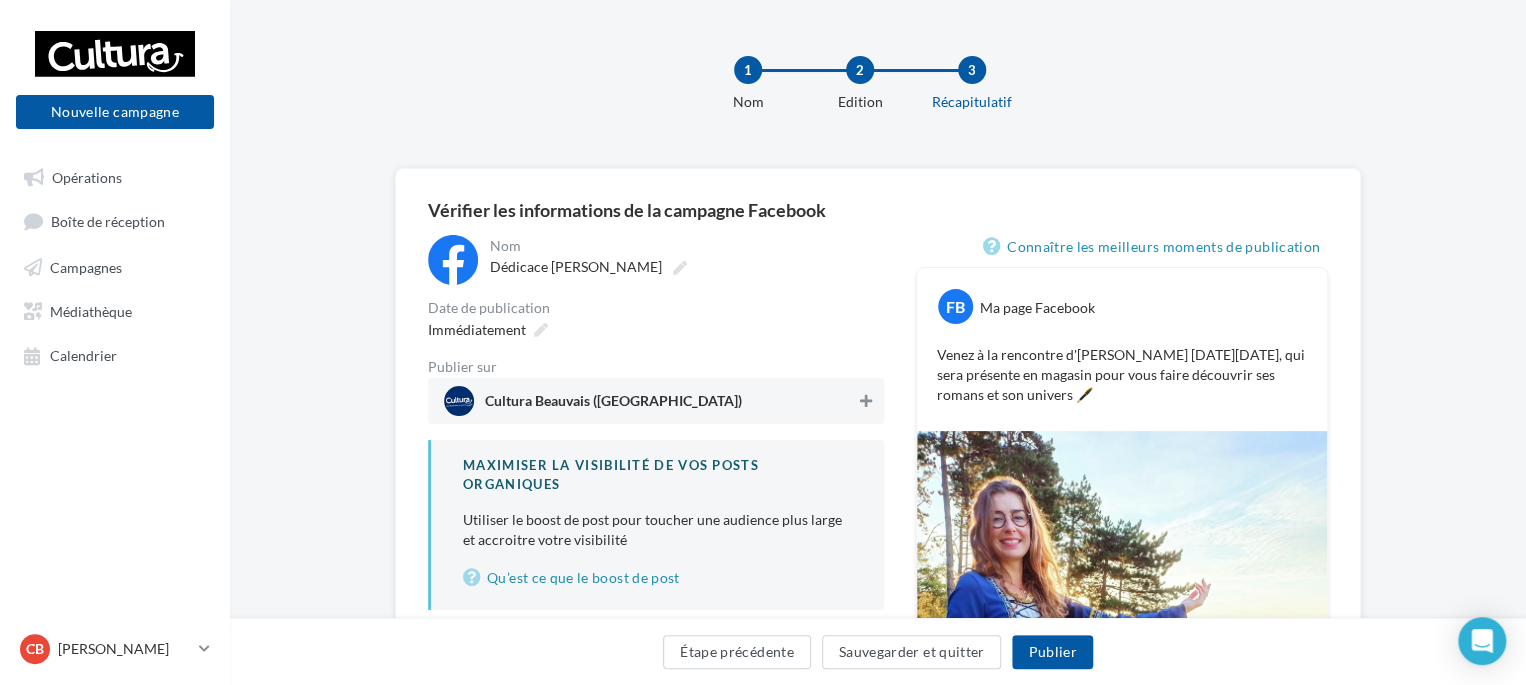 click at bounding box center (866, 401) 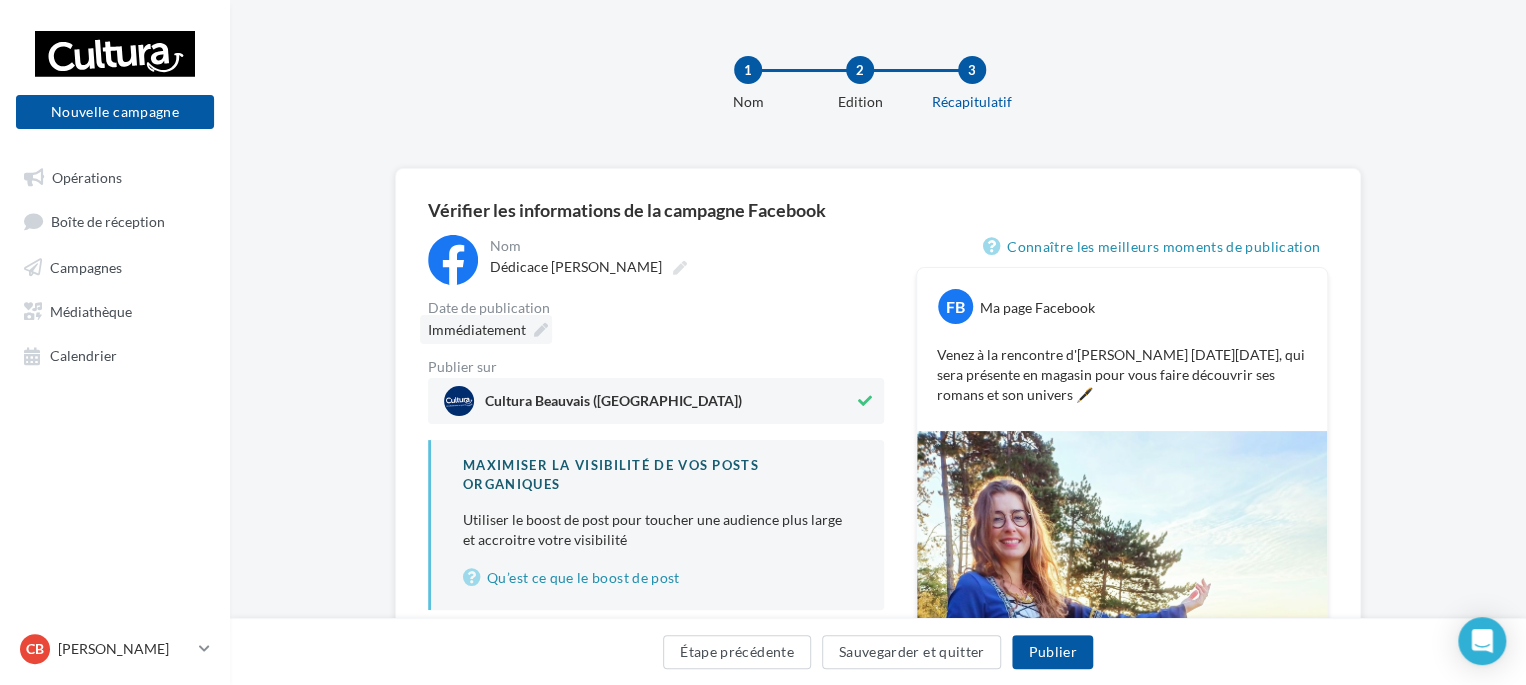 click on "Immédiatement" at bounding box center (477, 329) 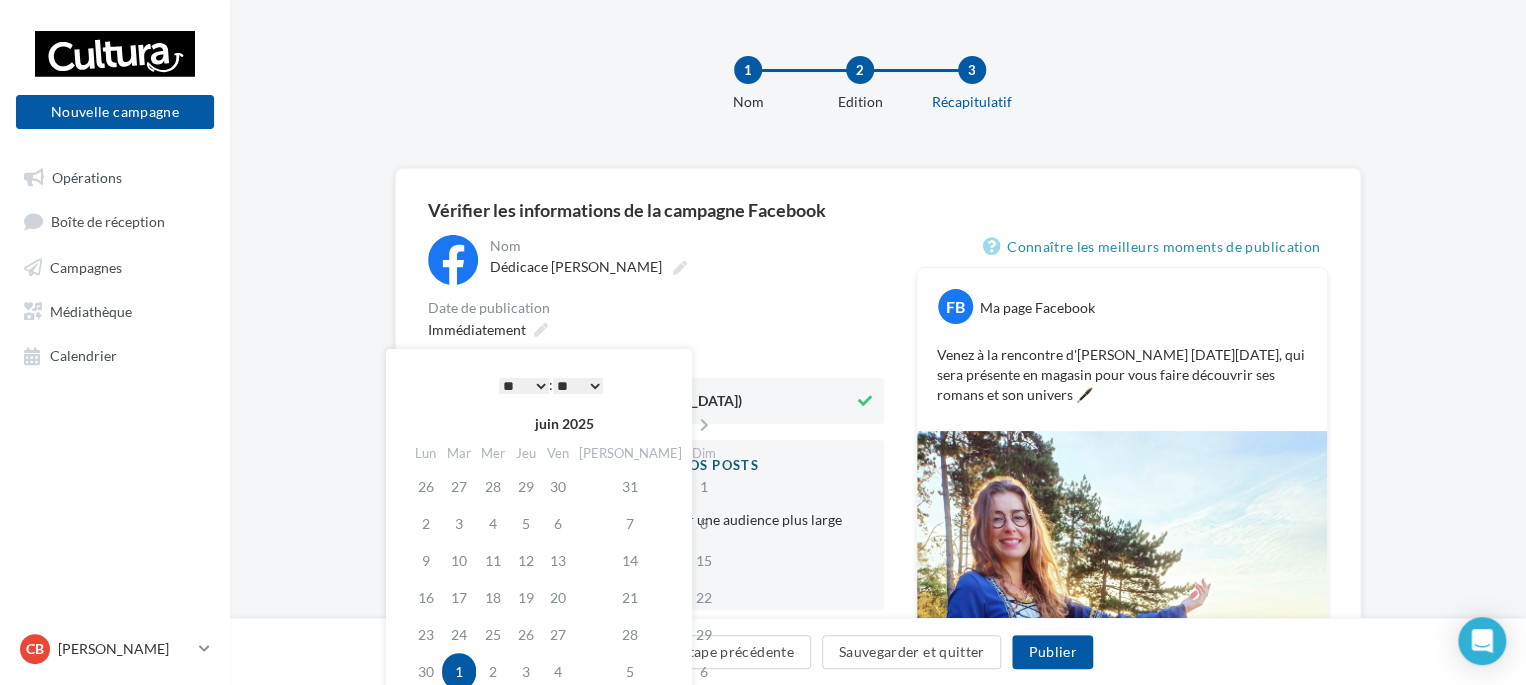 click on "** ** ** ** ** **" at bounding box center [578, 386] 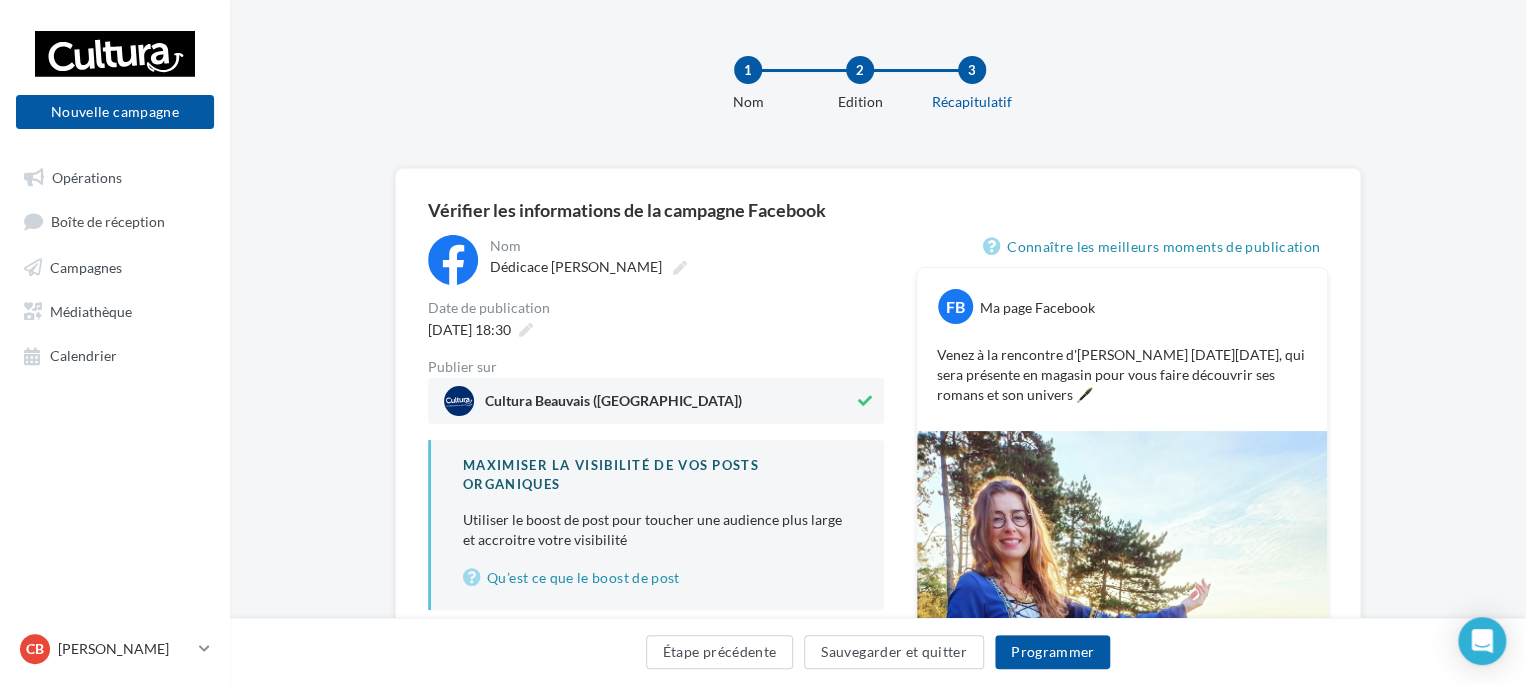 click on "**********" at bounding box center [878, 617] 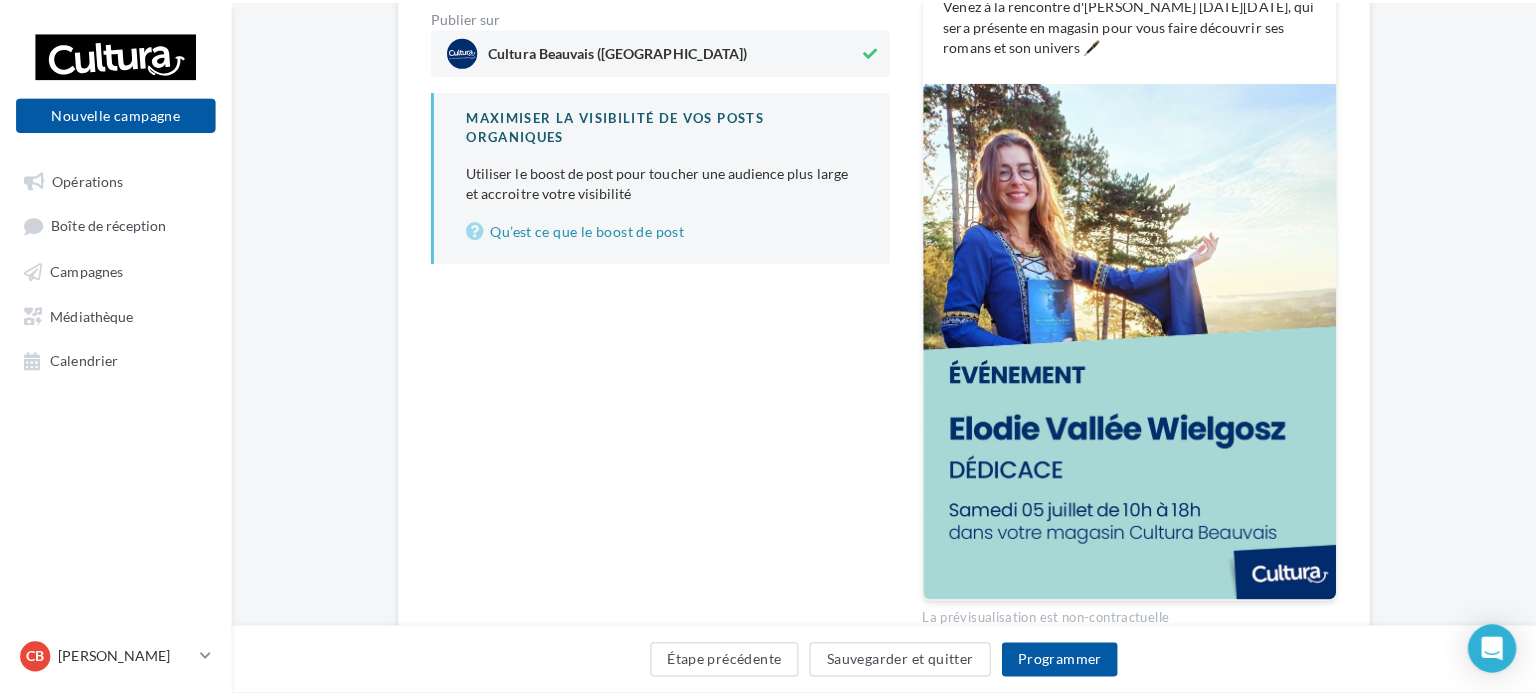 scroll, scrollTop: 348, scrollLeft: 0, axis: vertical 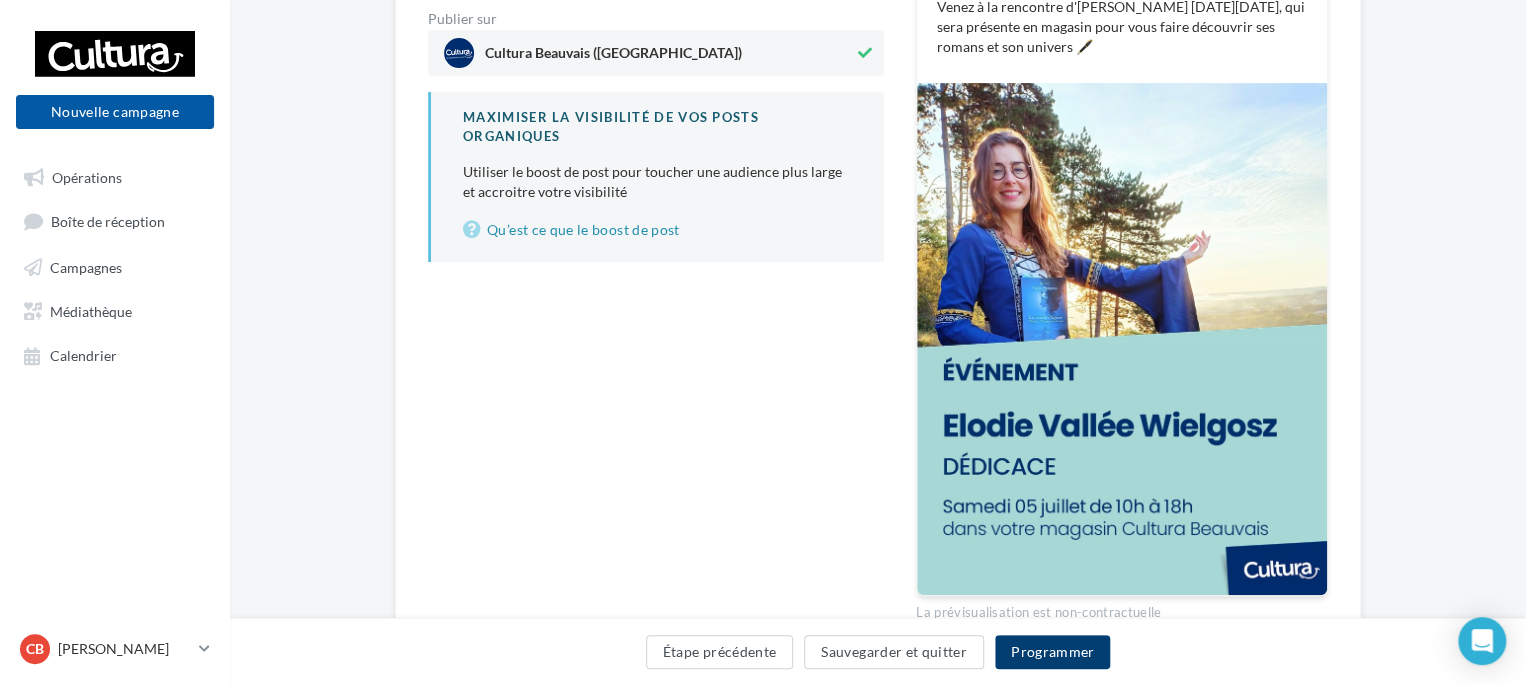 click on "Programmer" at bounding box center [1053, 652] 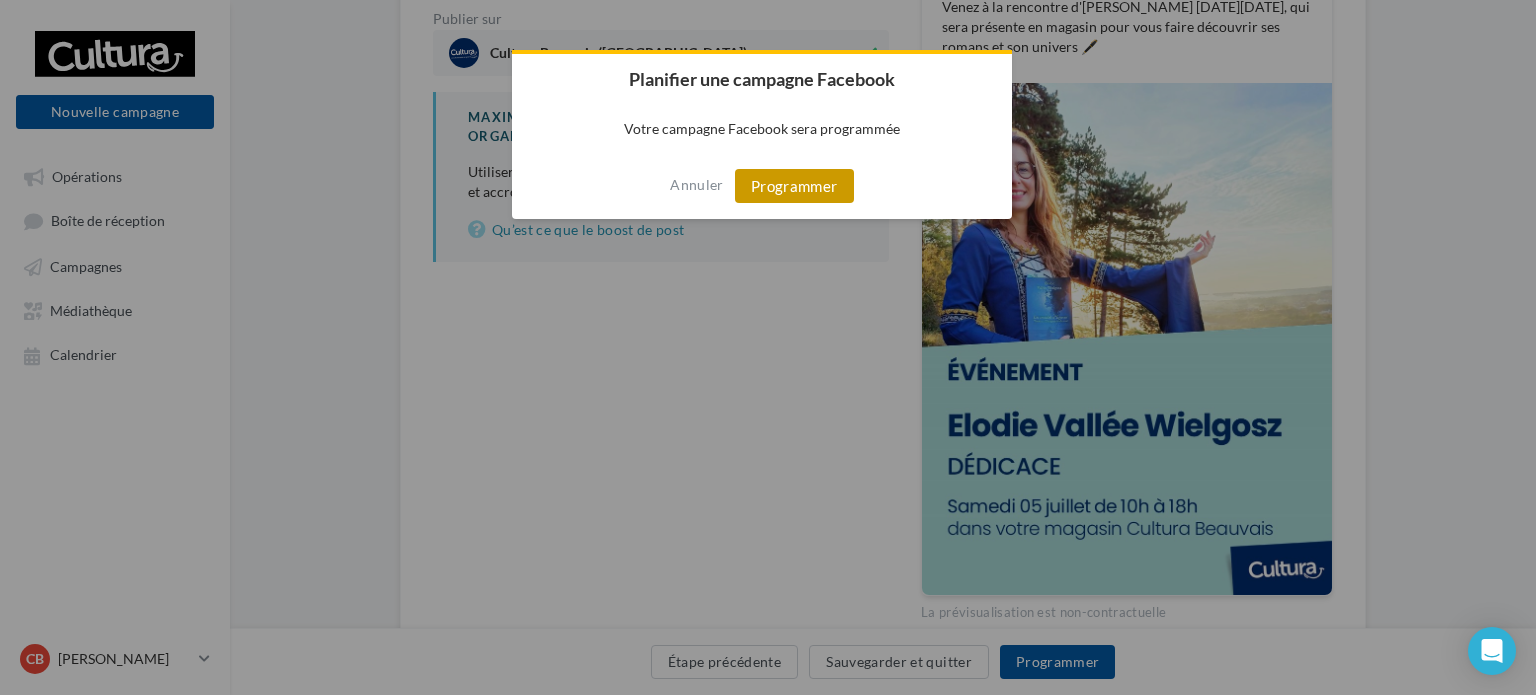 click on "Programmer" at bounding box center (794, 186) 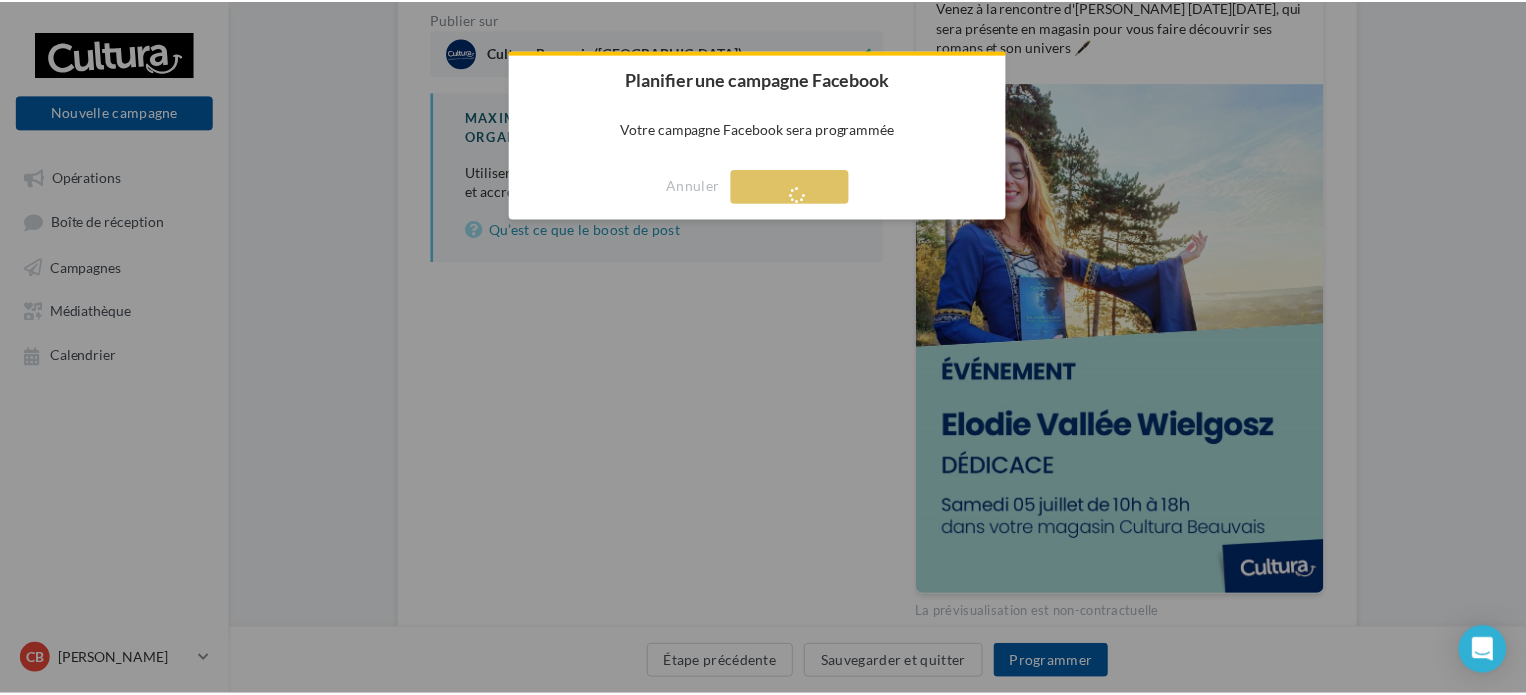 scroll, scrollTop: 32, scrollLeft: 0, axis: vertical 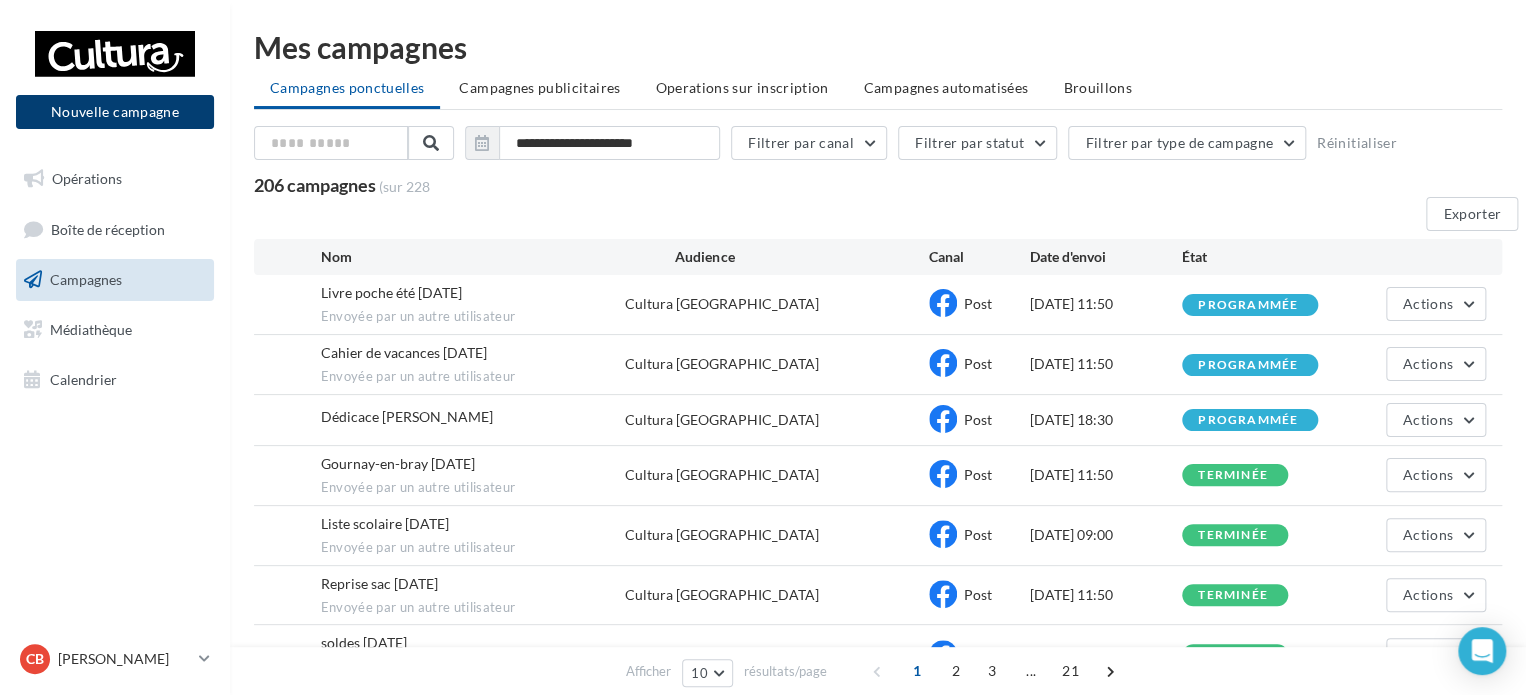 click on "Nouvelle campagne" at bounding box center (115, 112) 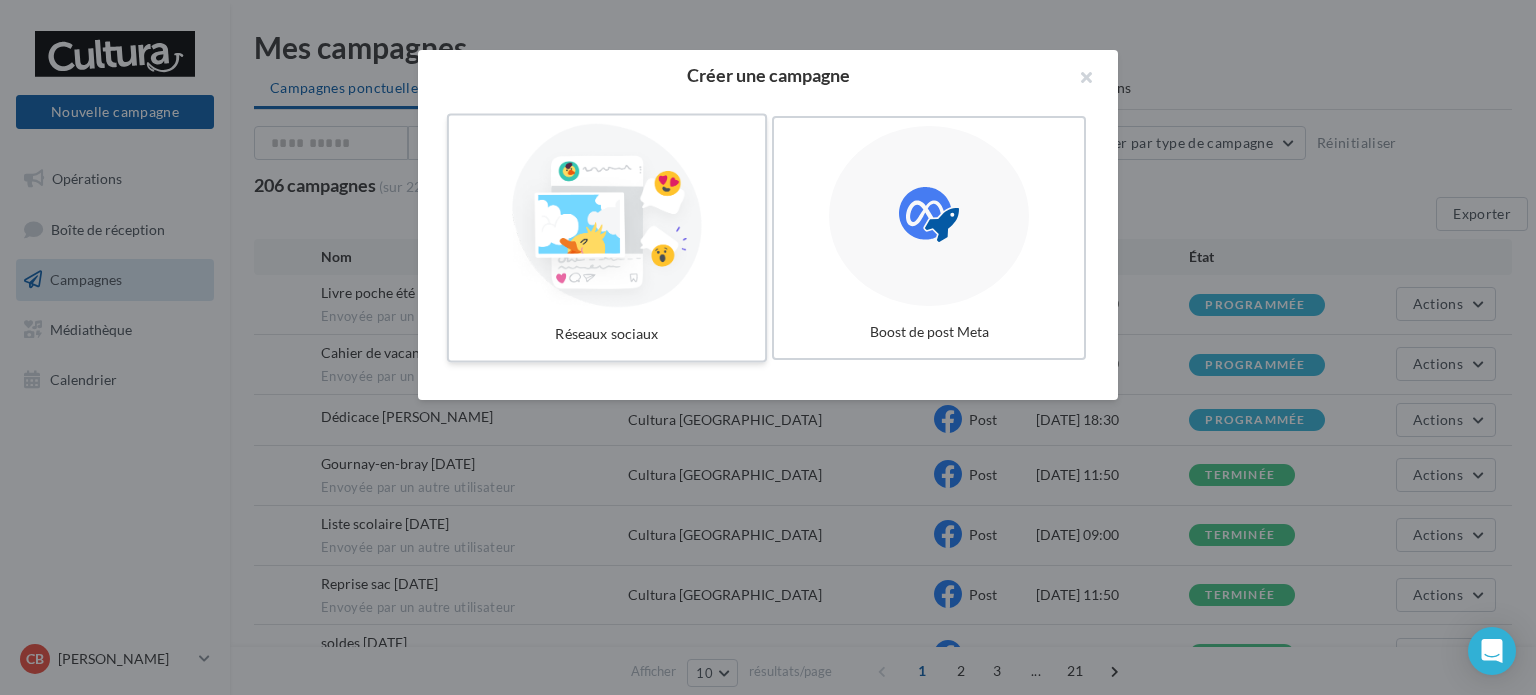 click at bounding box center [607, 216] 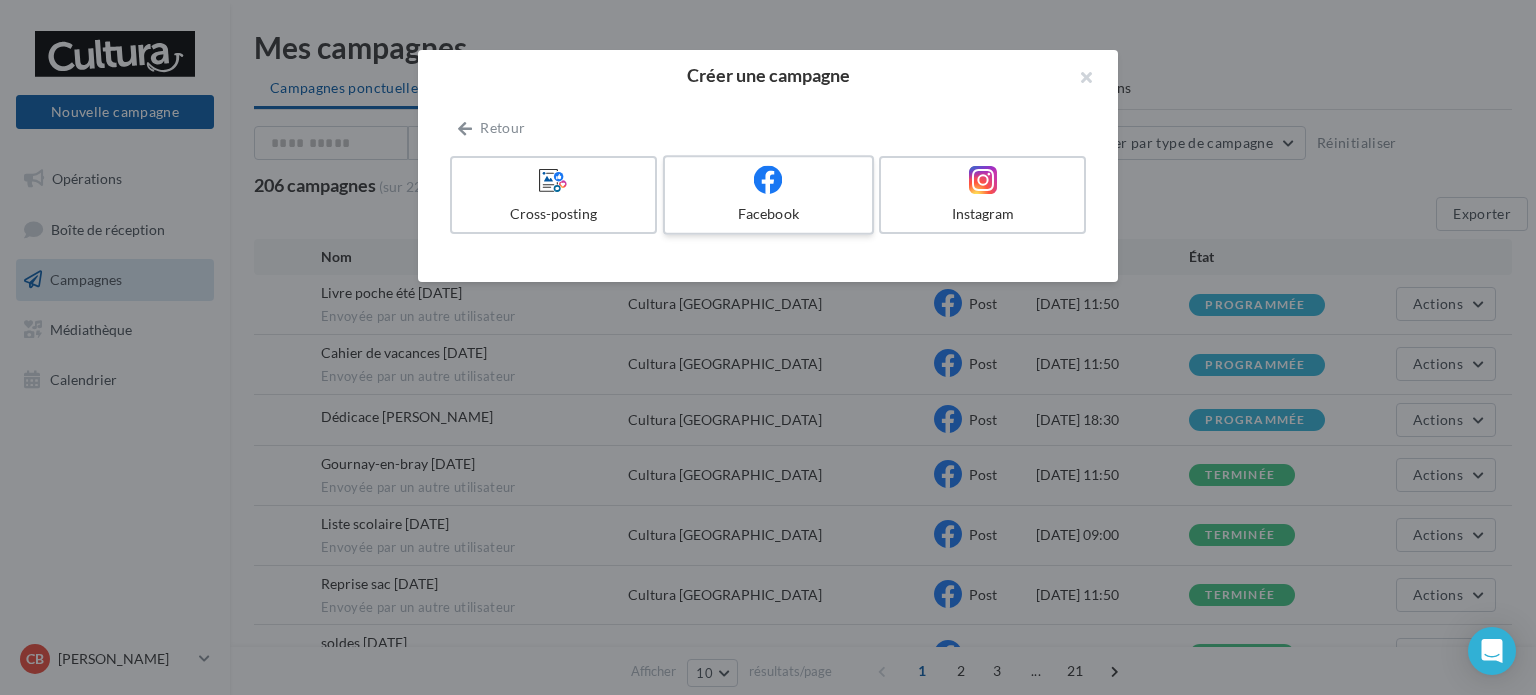 click on "Facebook" at bounding box center [768, 214] 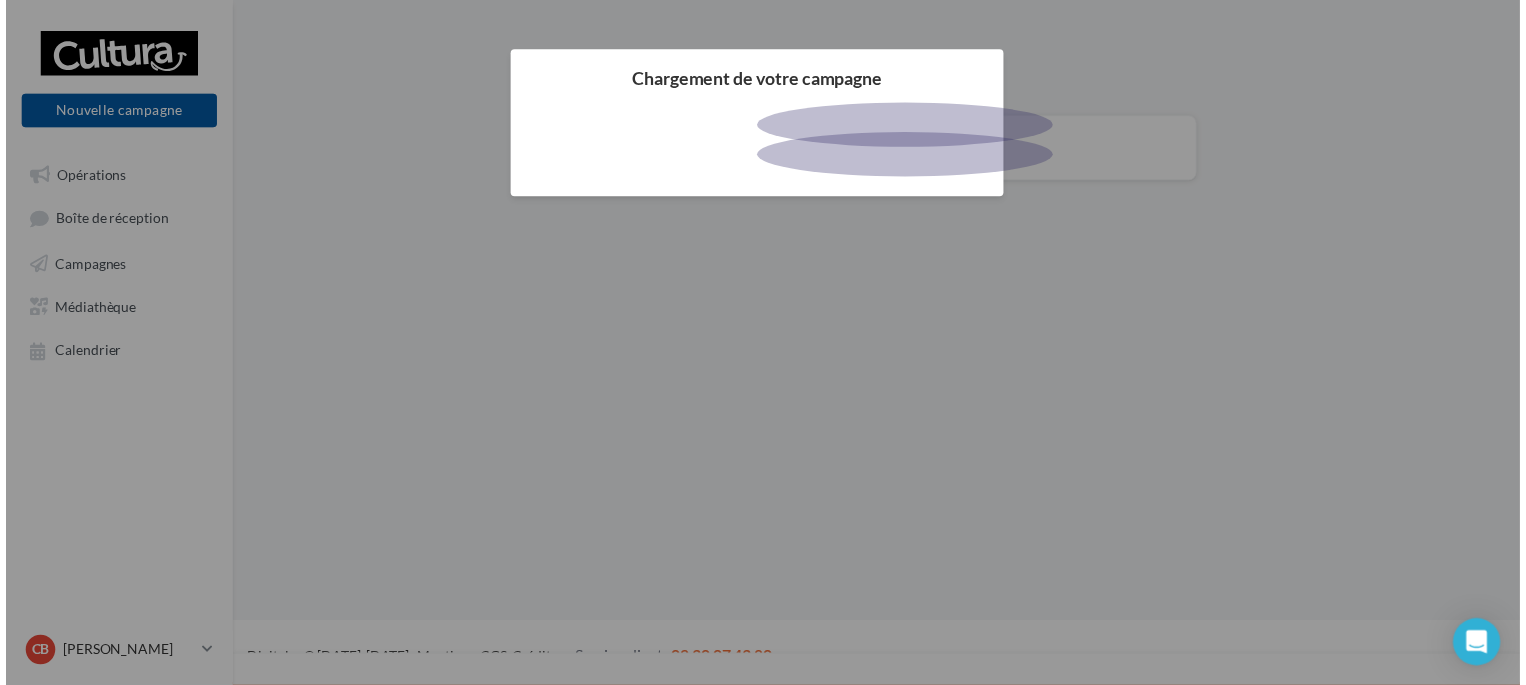 scroll, scrollTop: 0, scrollLeft: 0, axis: both 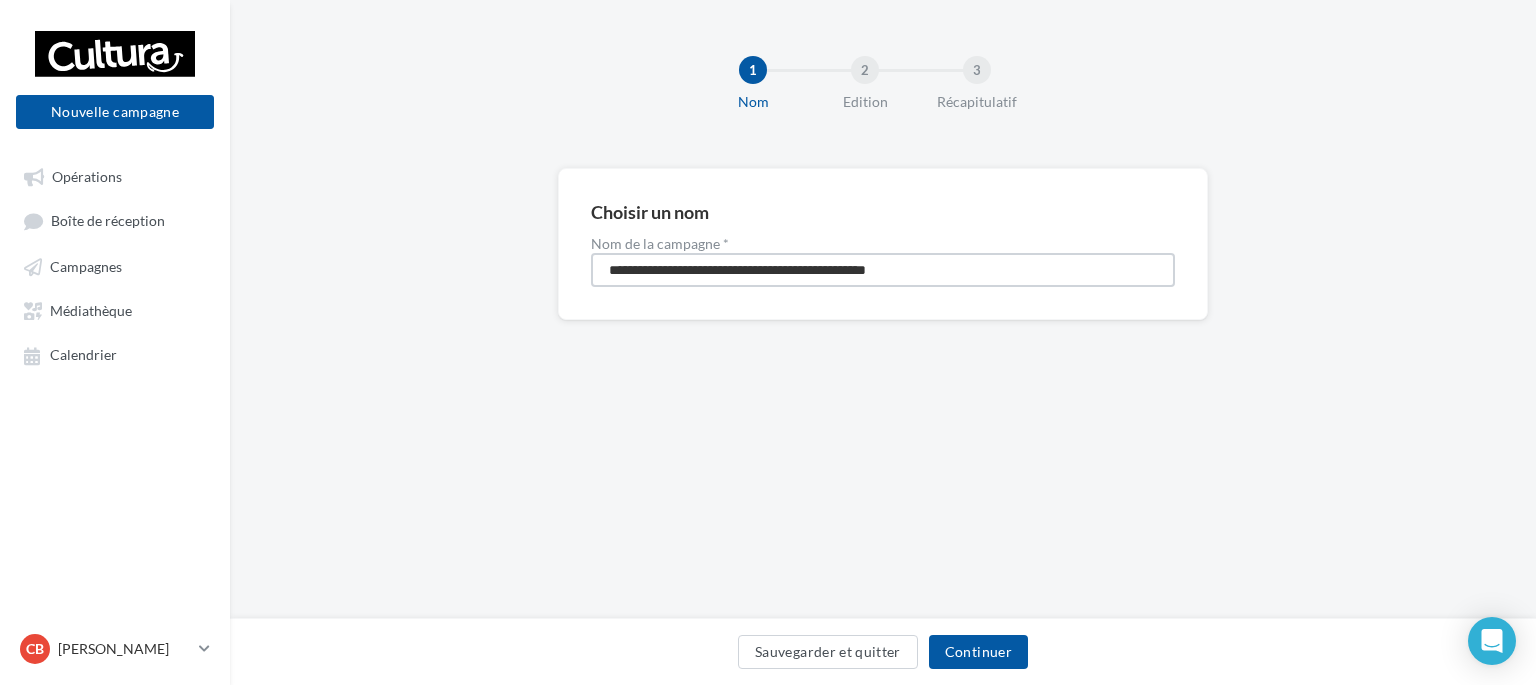click on "**********" at bounding box center [883, 270] 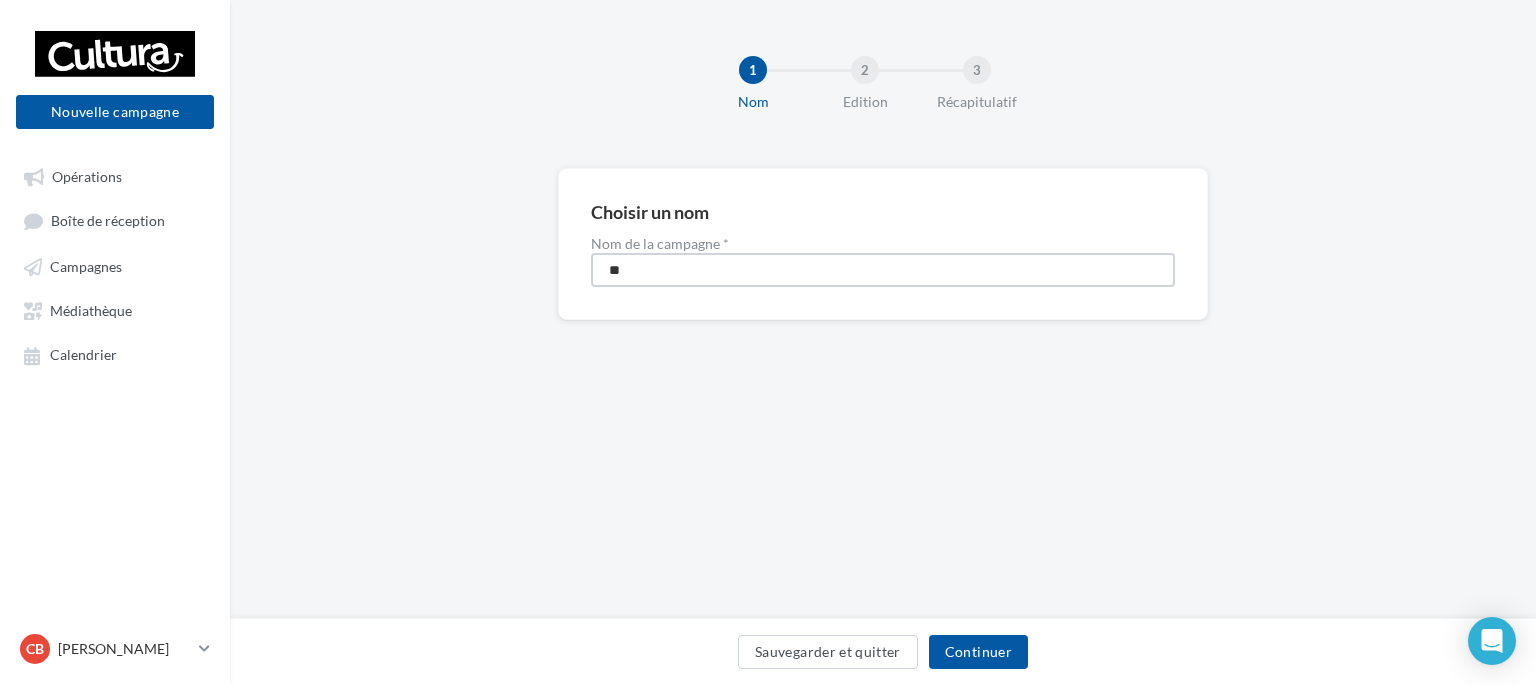 type on "*" 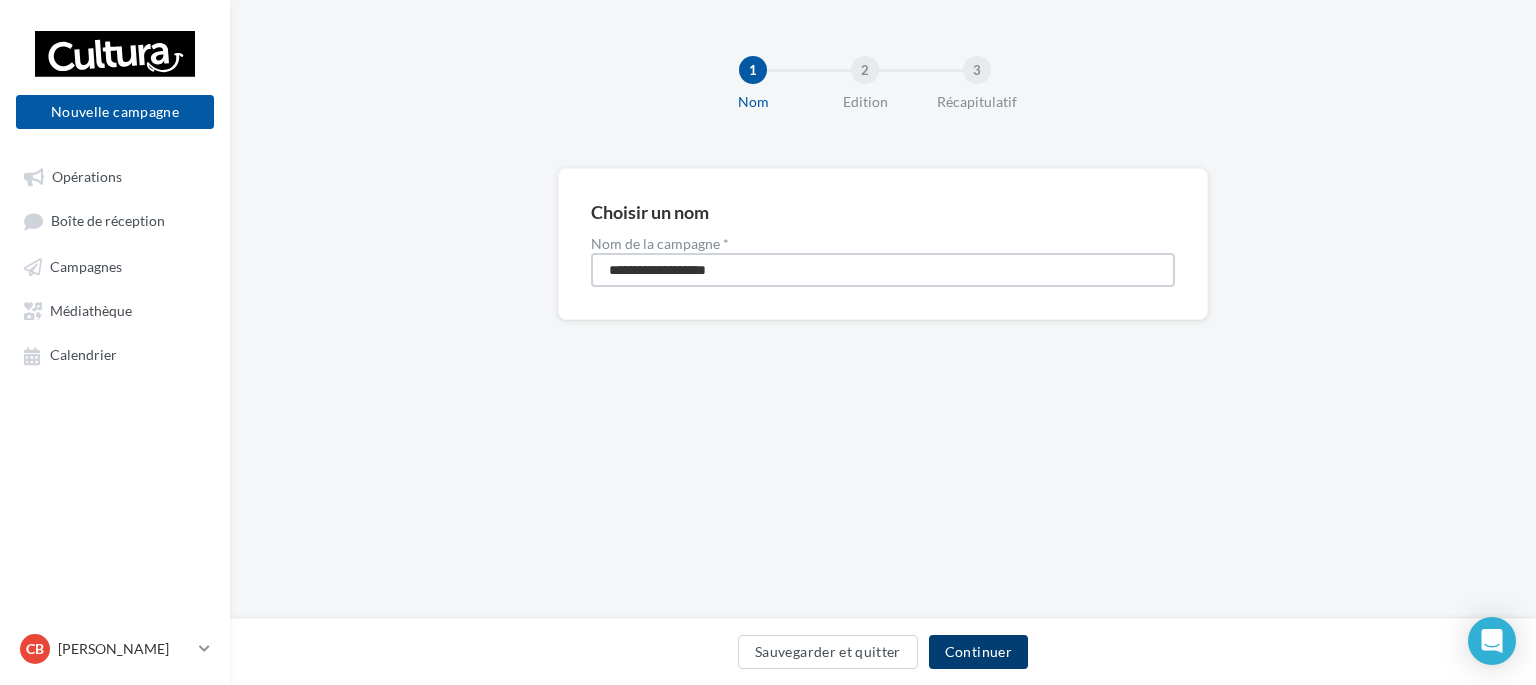 type on "**********" 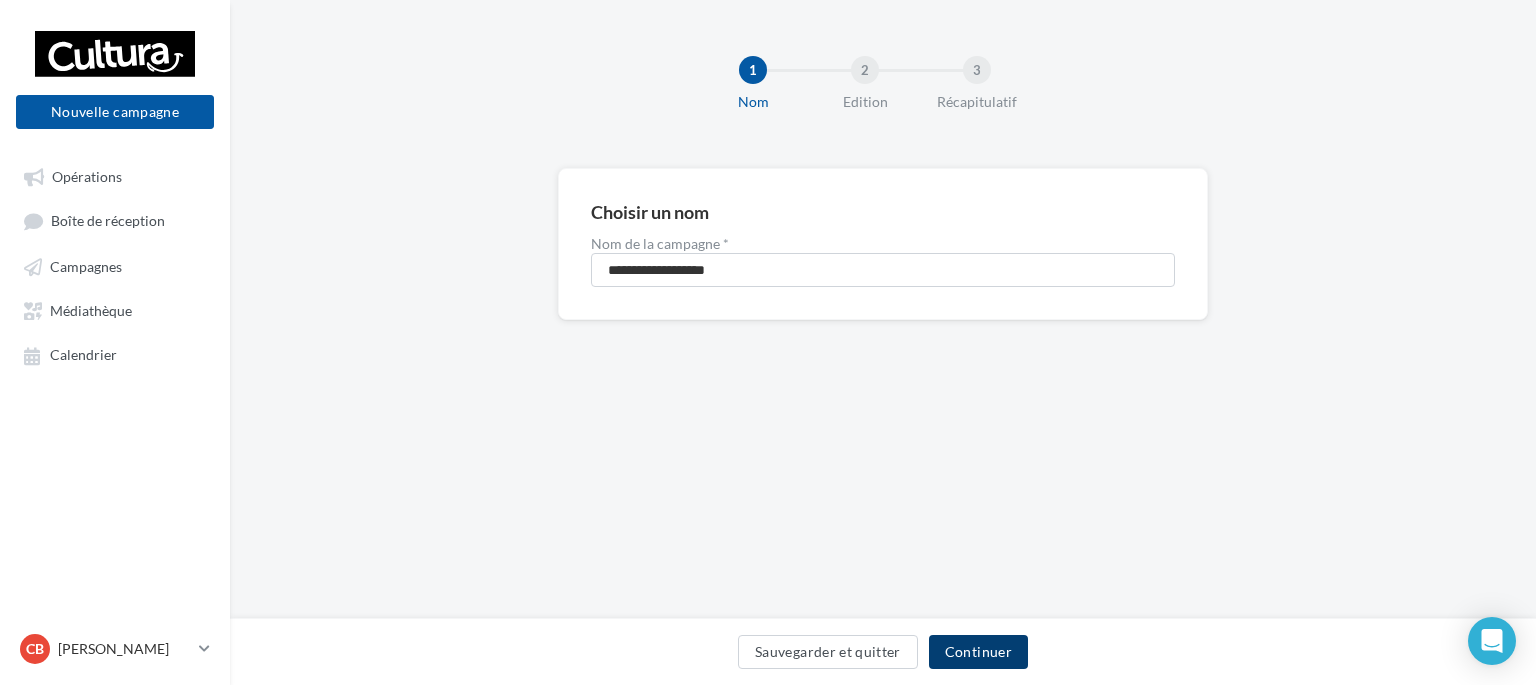 click on "Continuer" at bounding box center [978, 652] 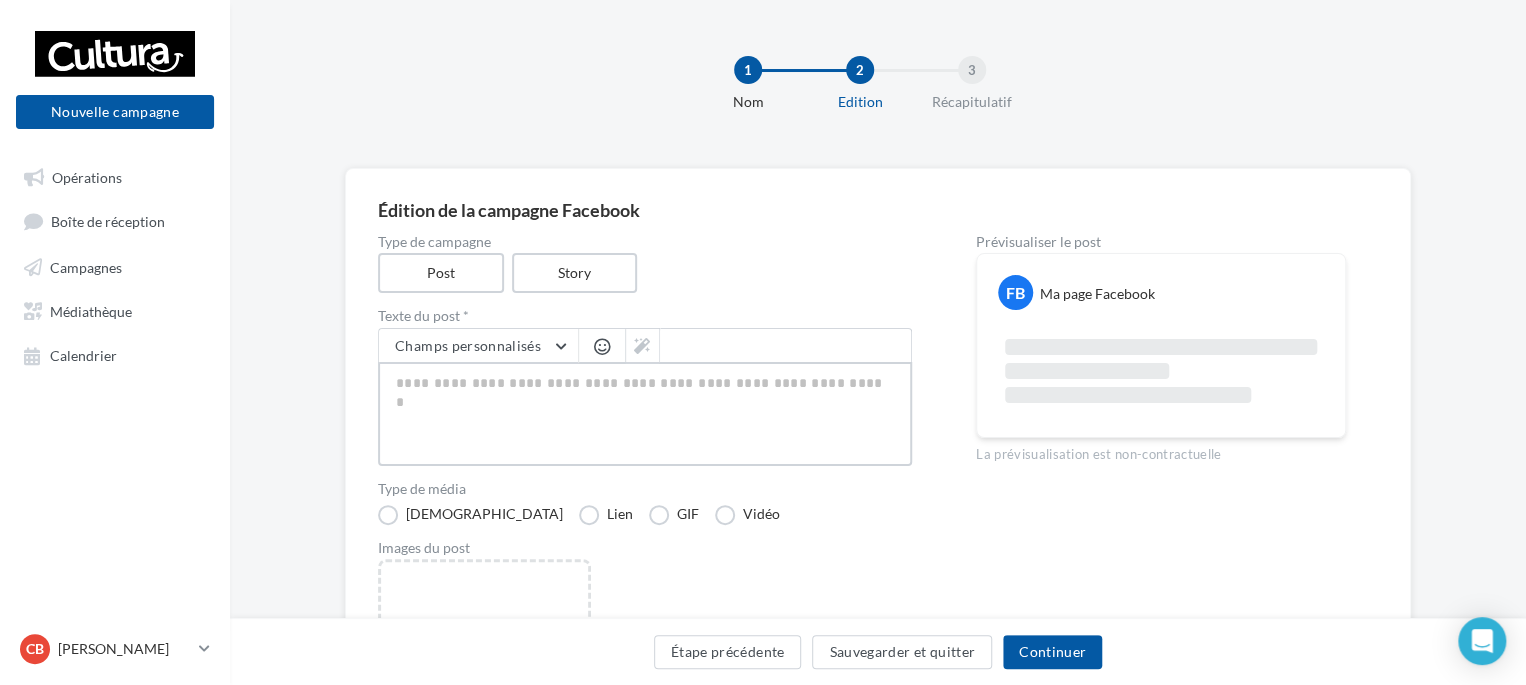 click at bounding box center [645, 414] 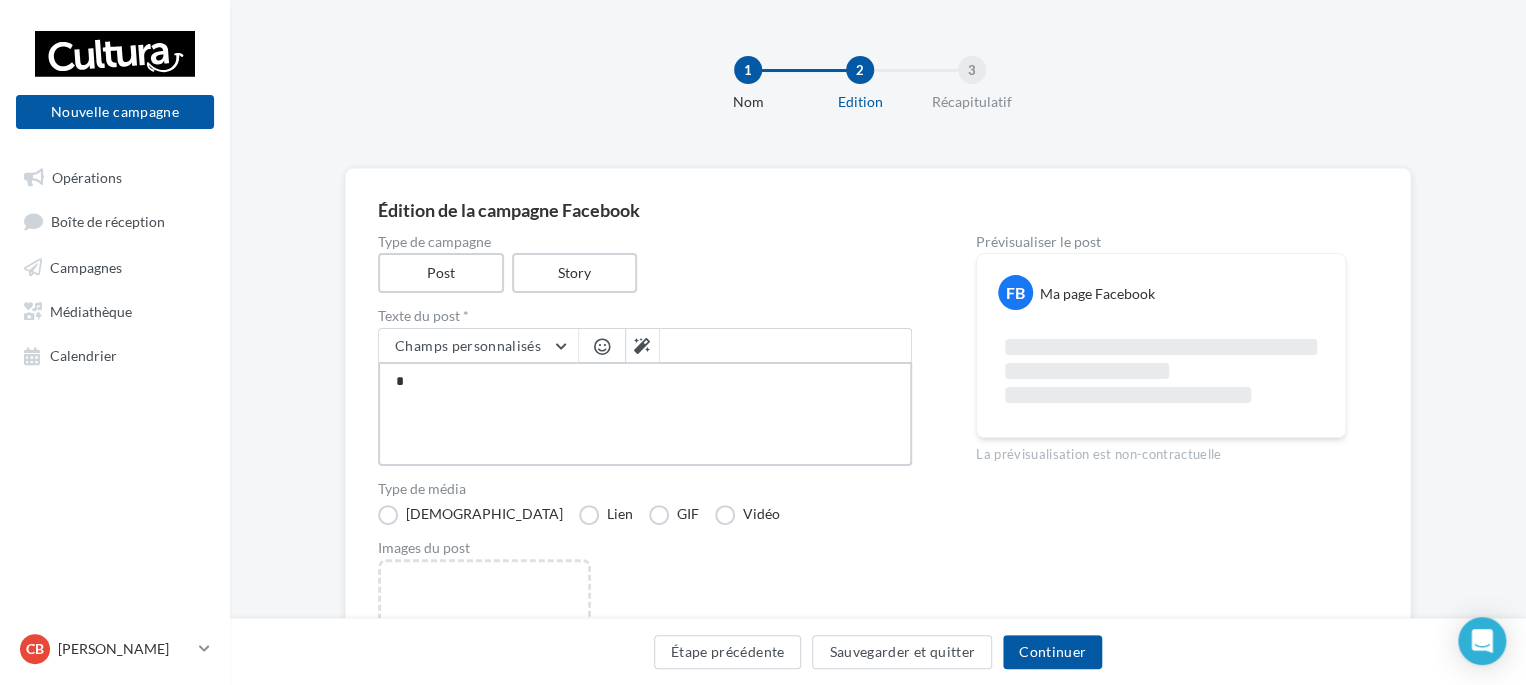 type on "**" 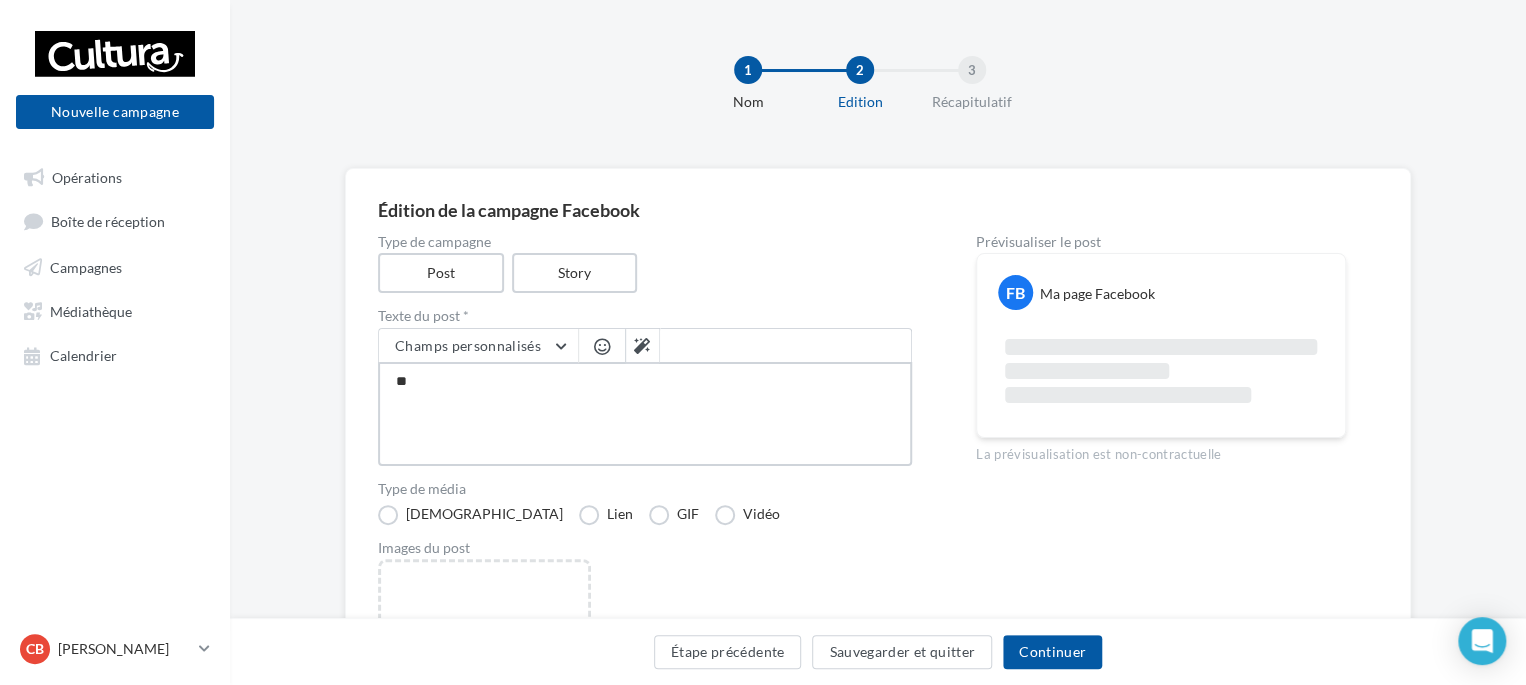 type on "***" 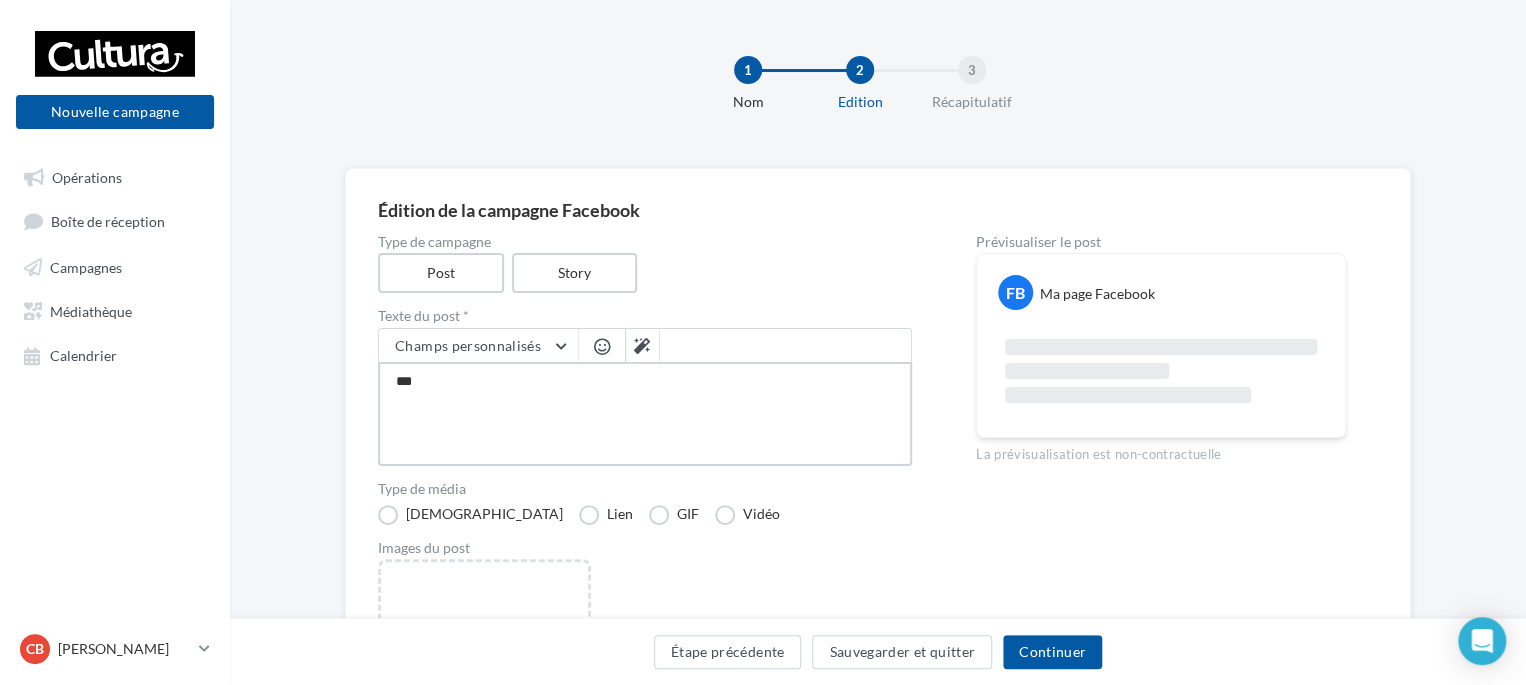 type on "****" 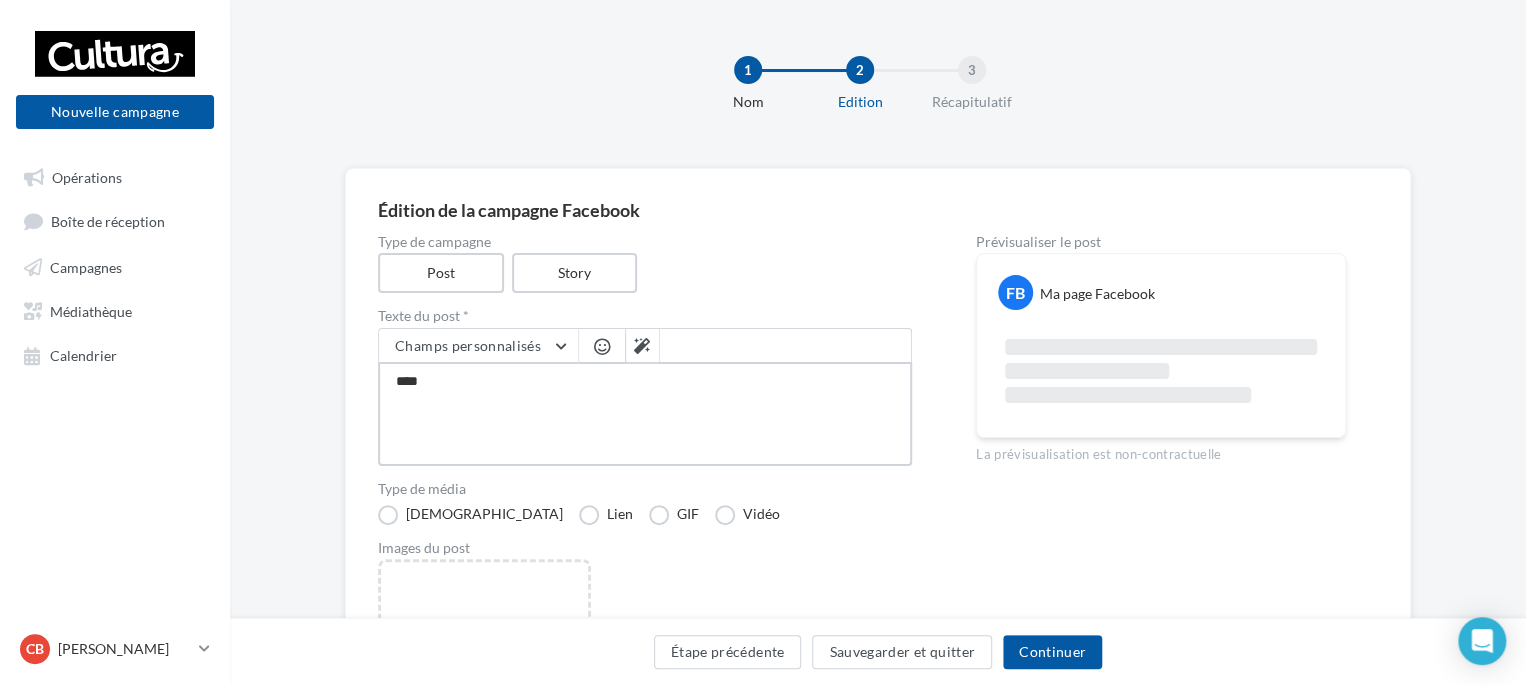 type on "*****" 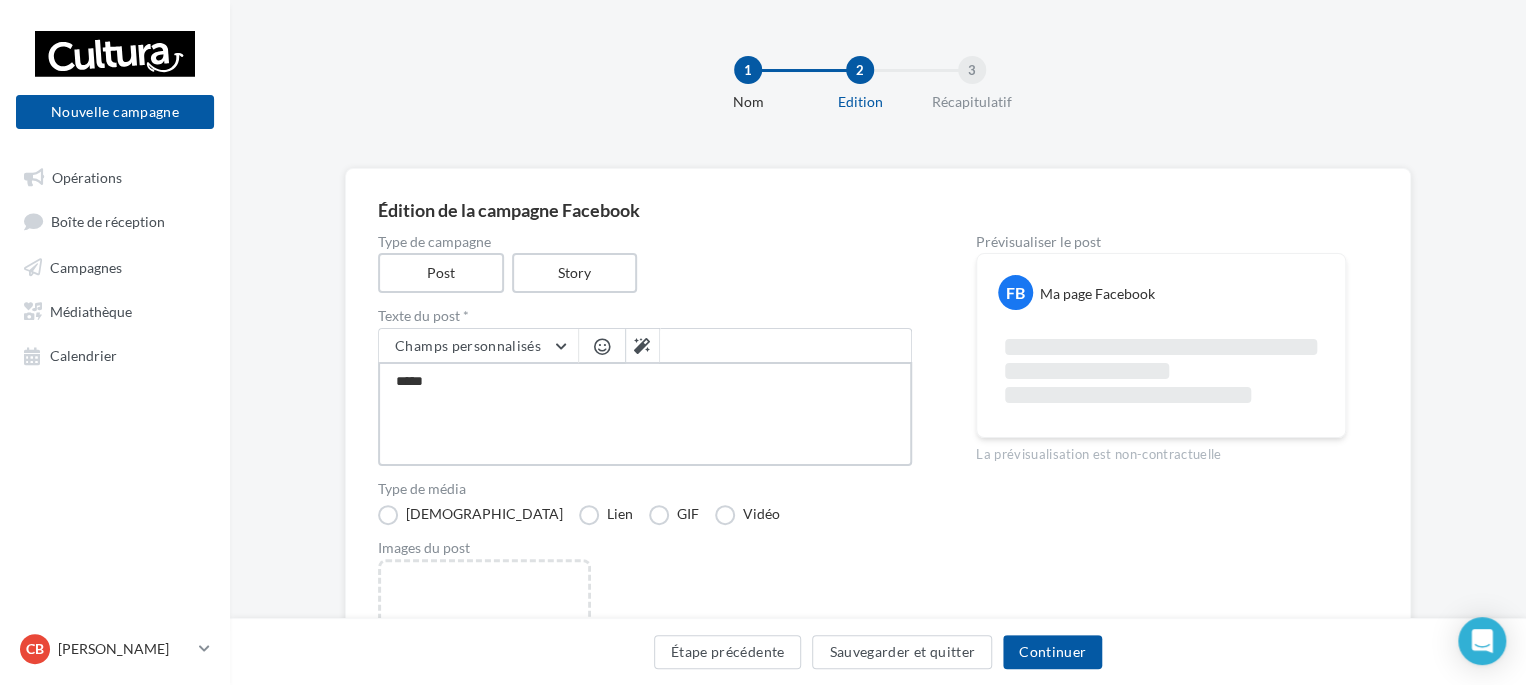 type on "*****" 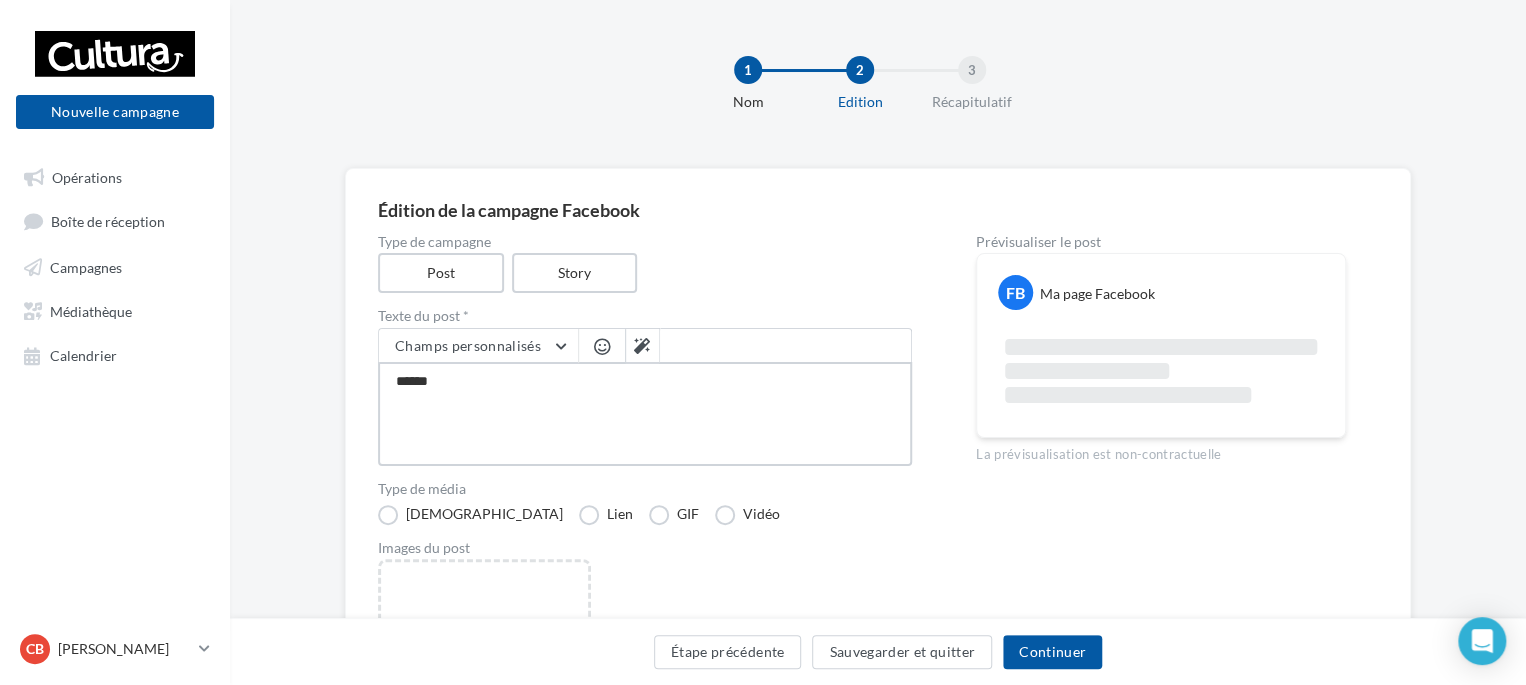 type on "*******" 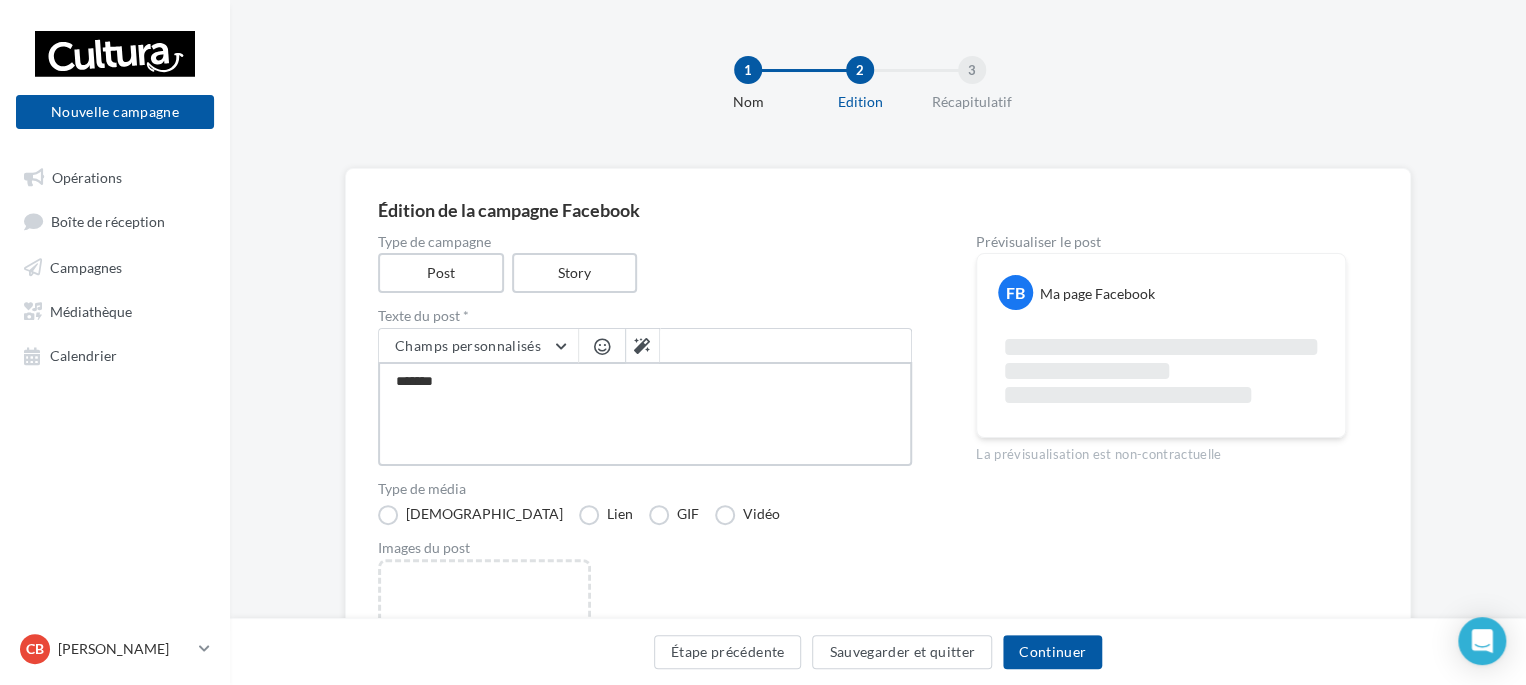 type on "*******" 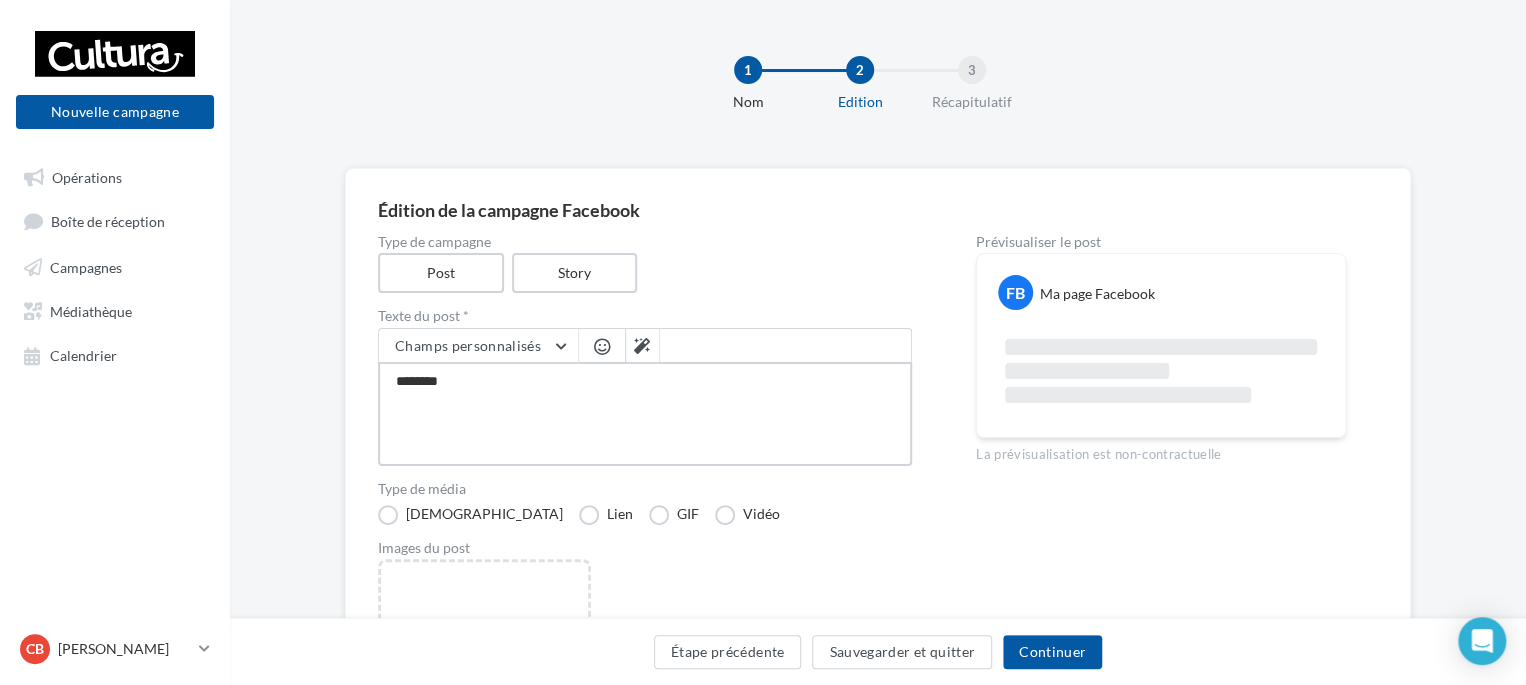 type on "*********" 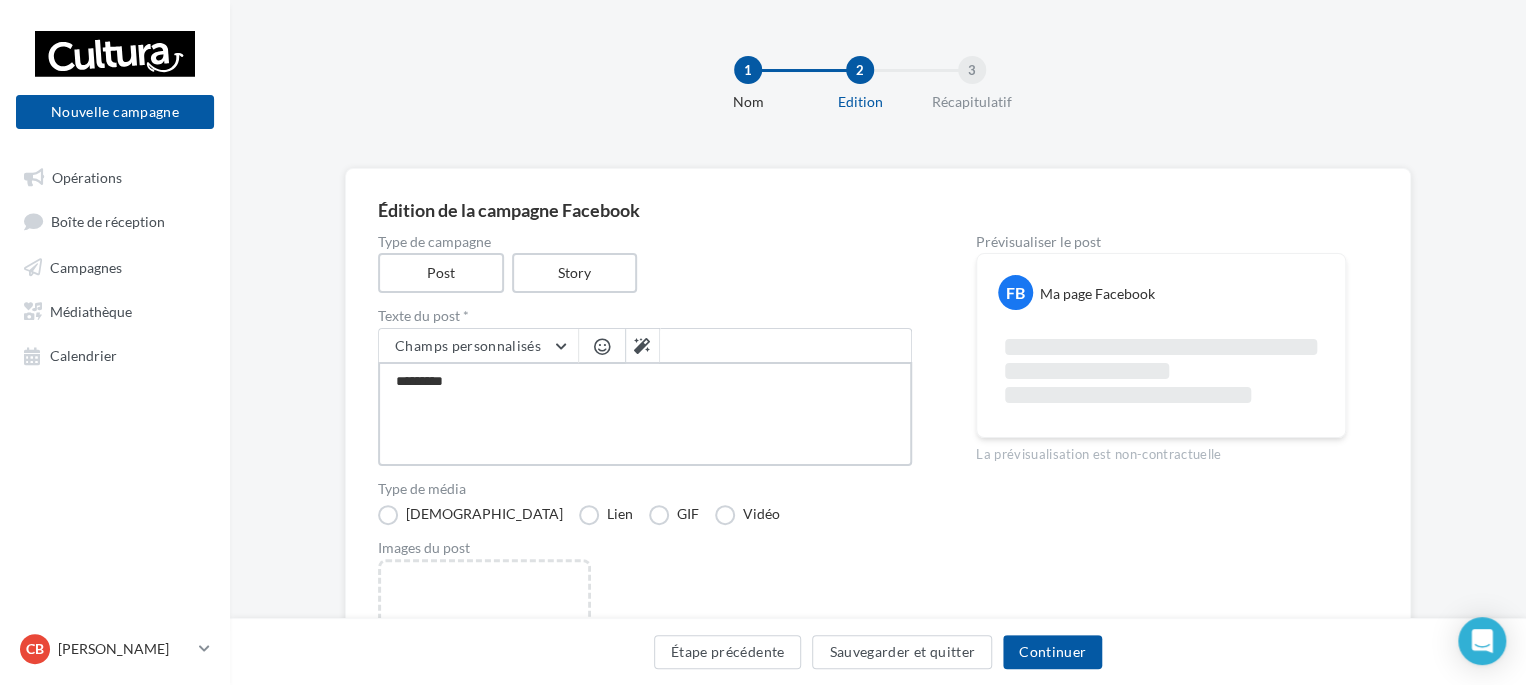 type on "**********" 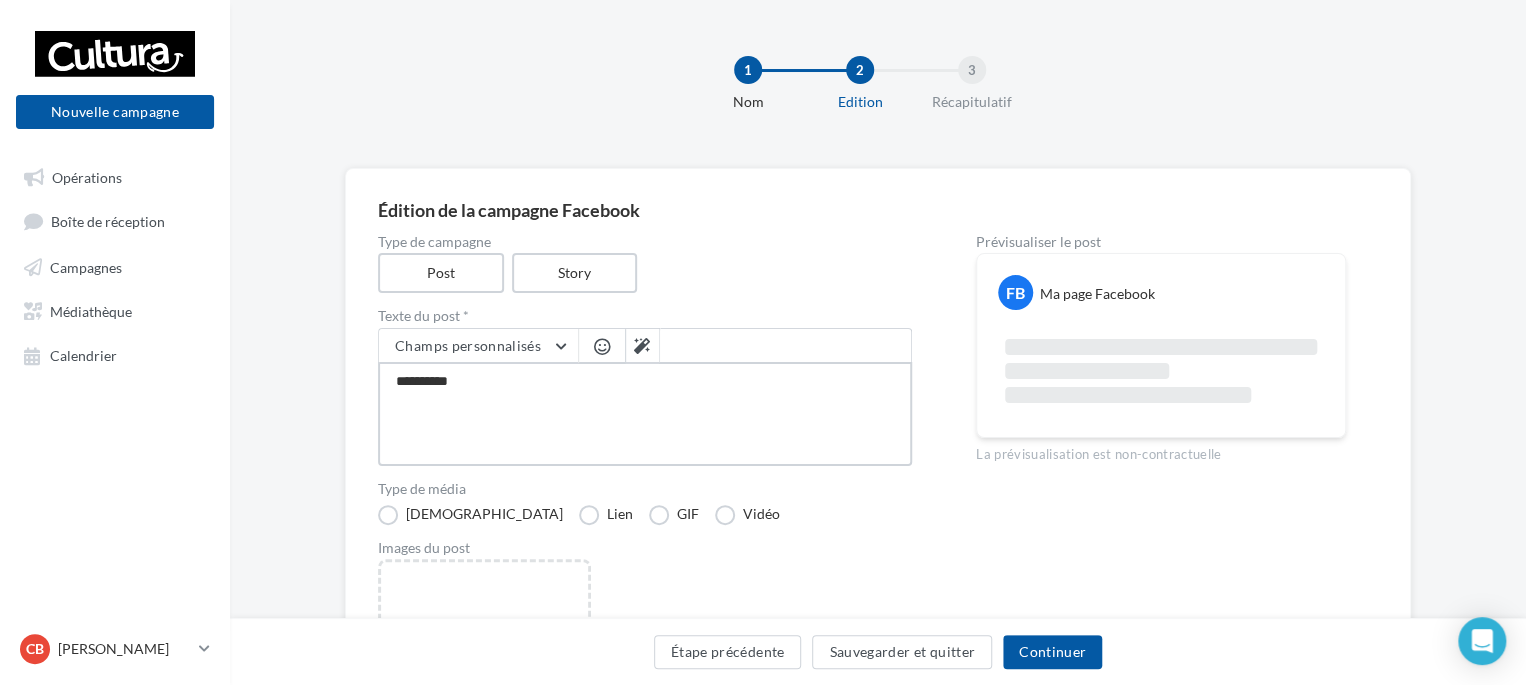 type on "**********" 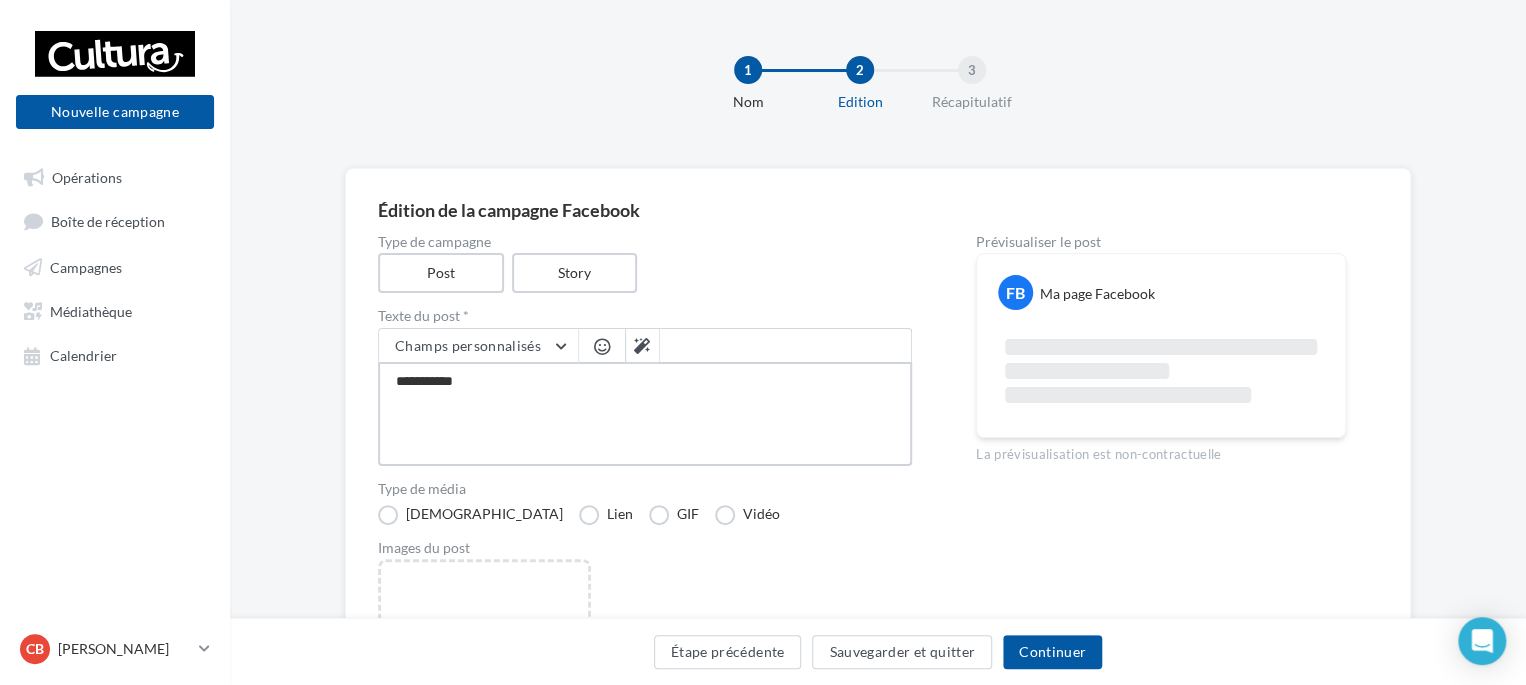 type on "**********" 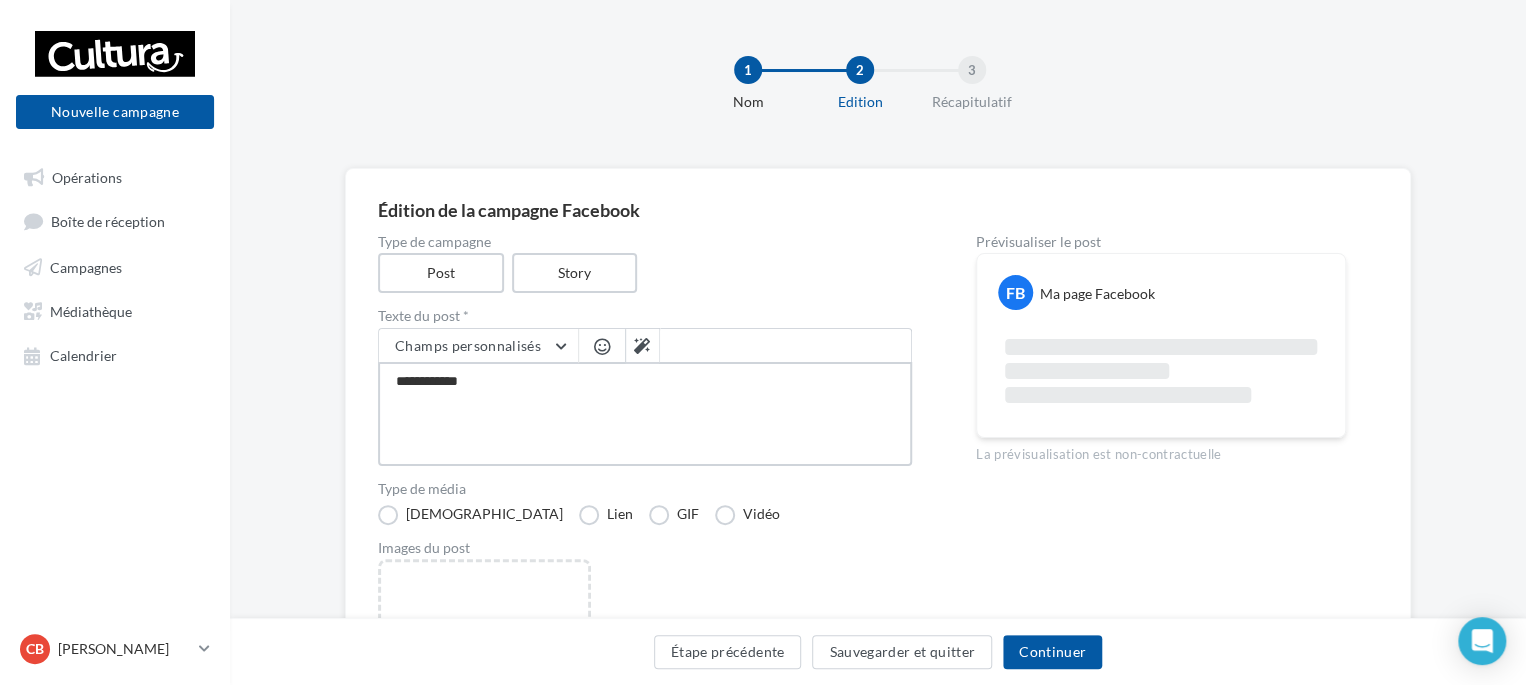 type on "**********" 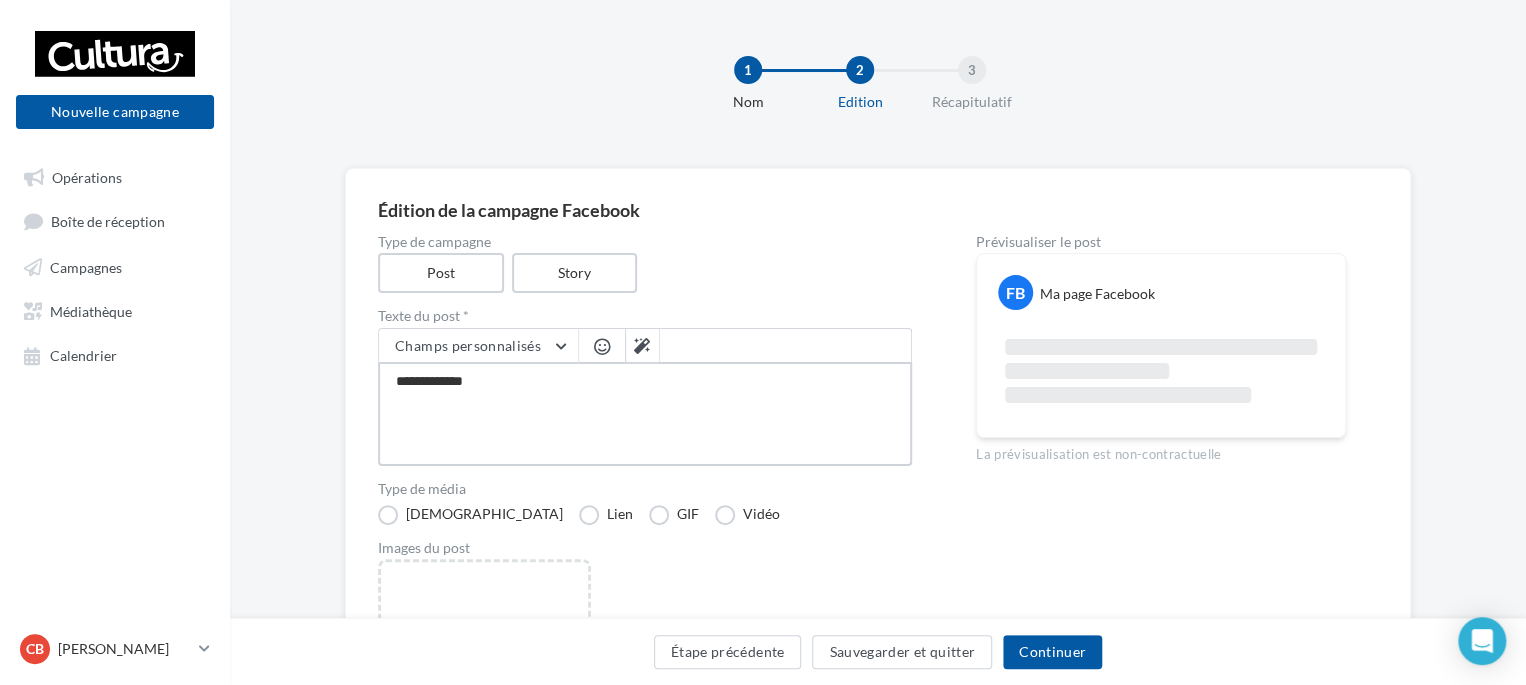 type on "**********" 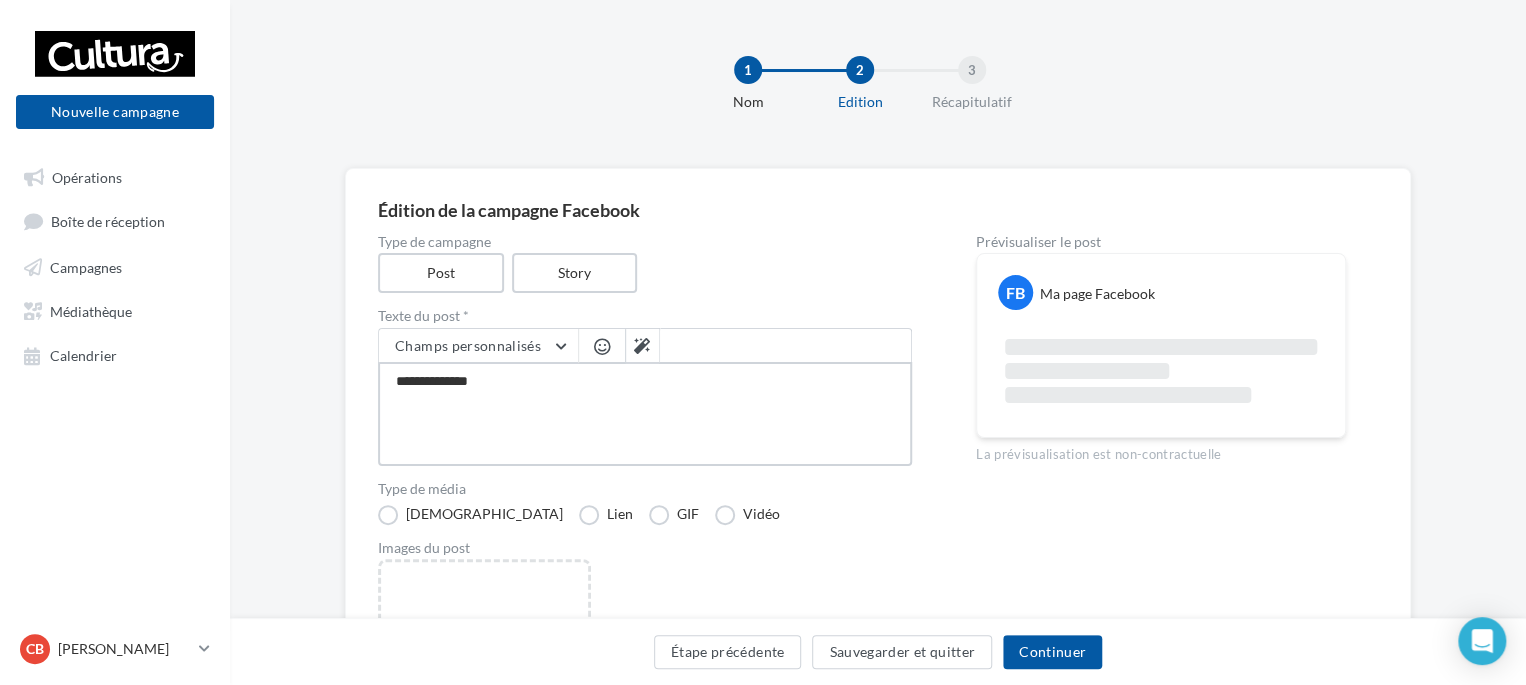 type on "**********" 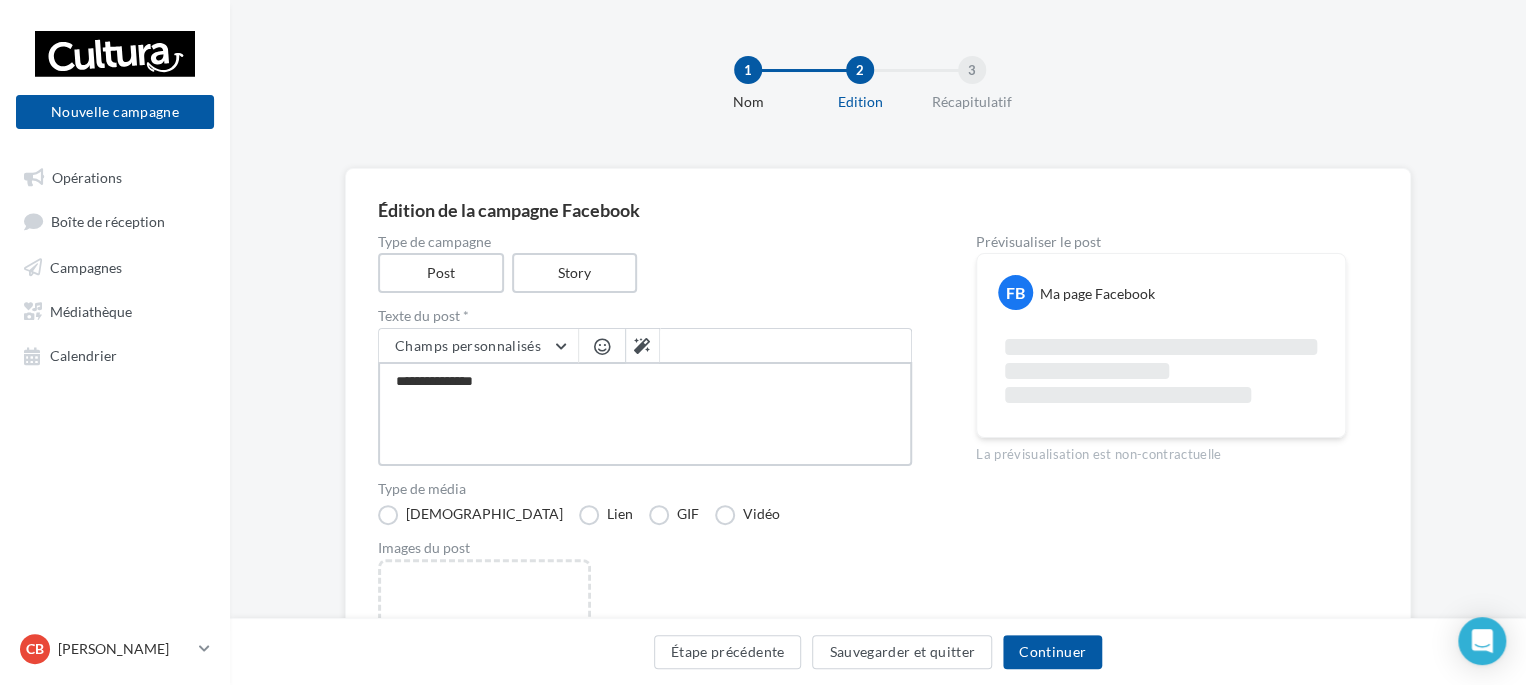 type on "**********" 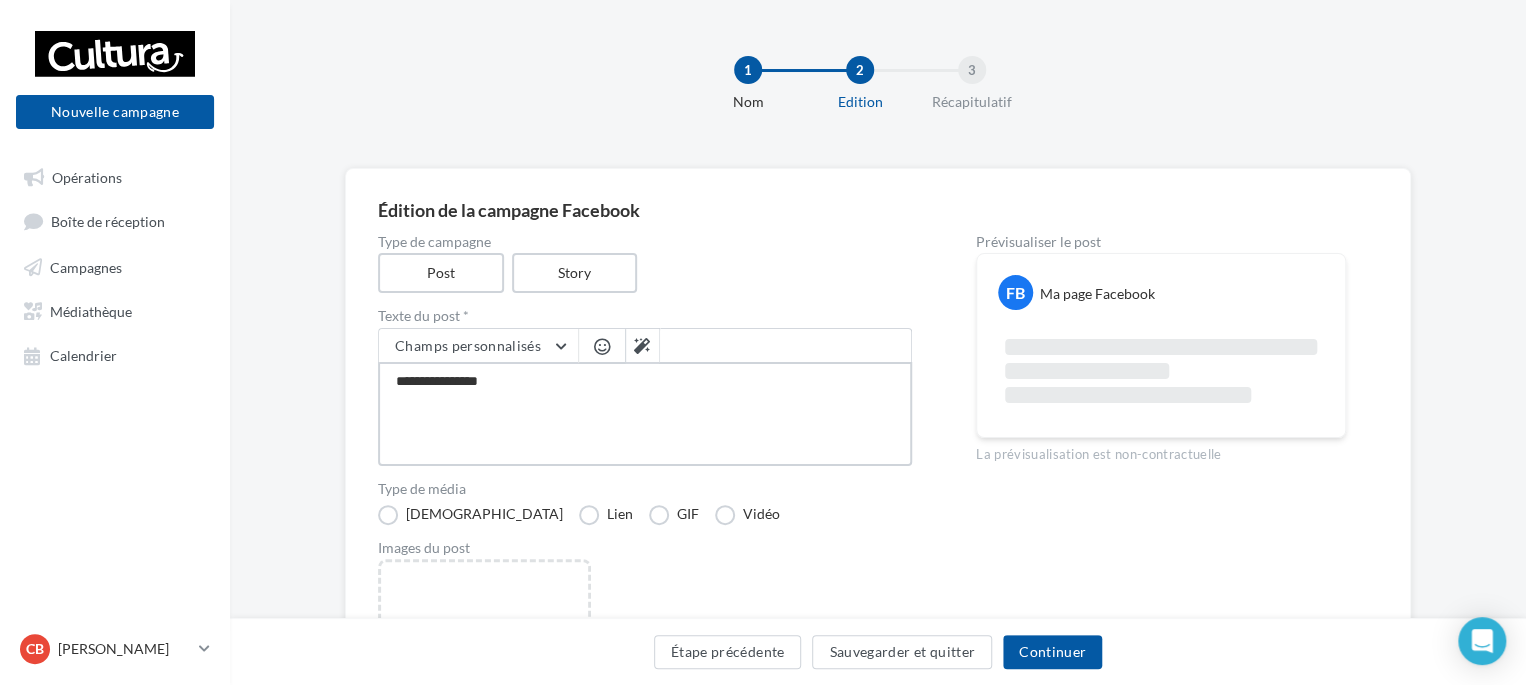 type on "**********" 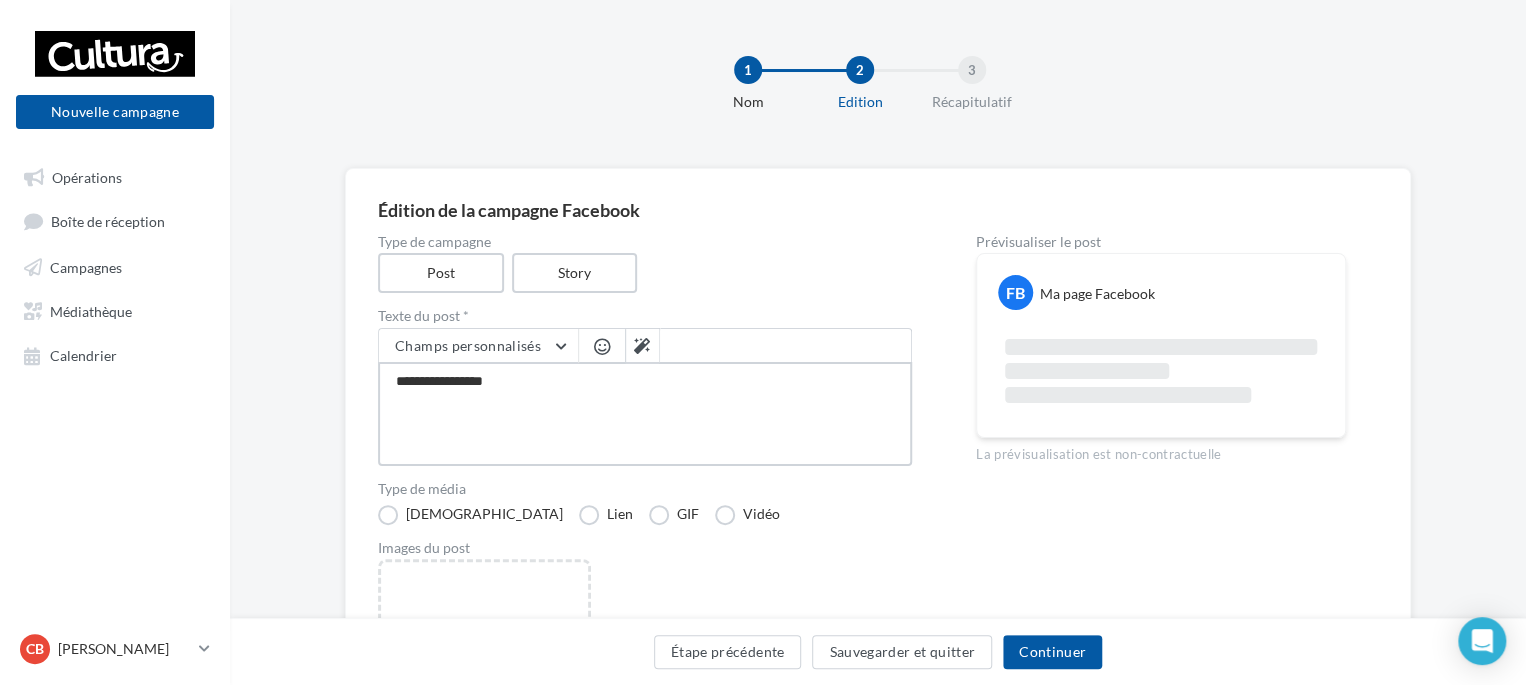 type on "**********" 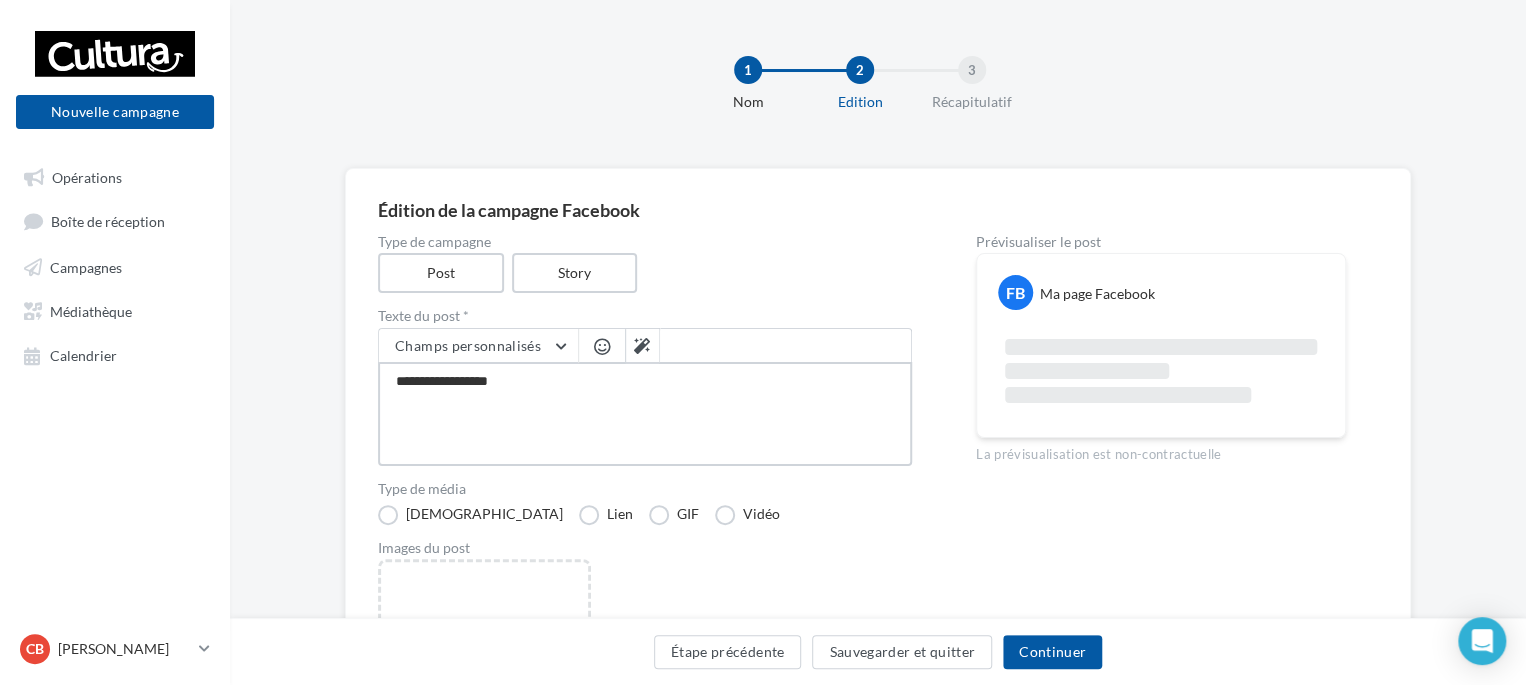type on "**********" 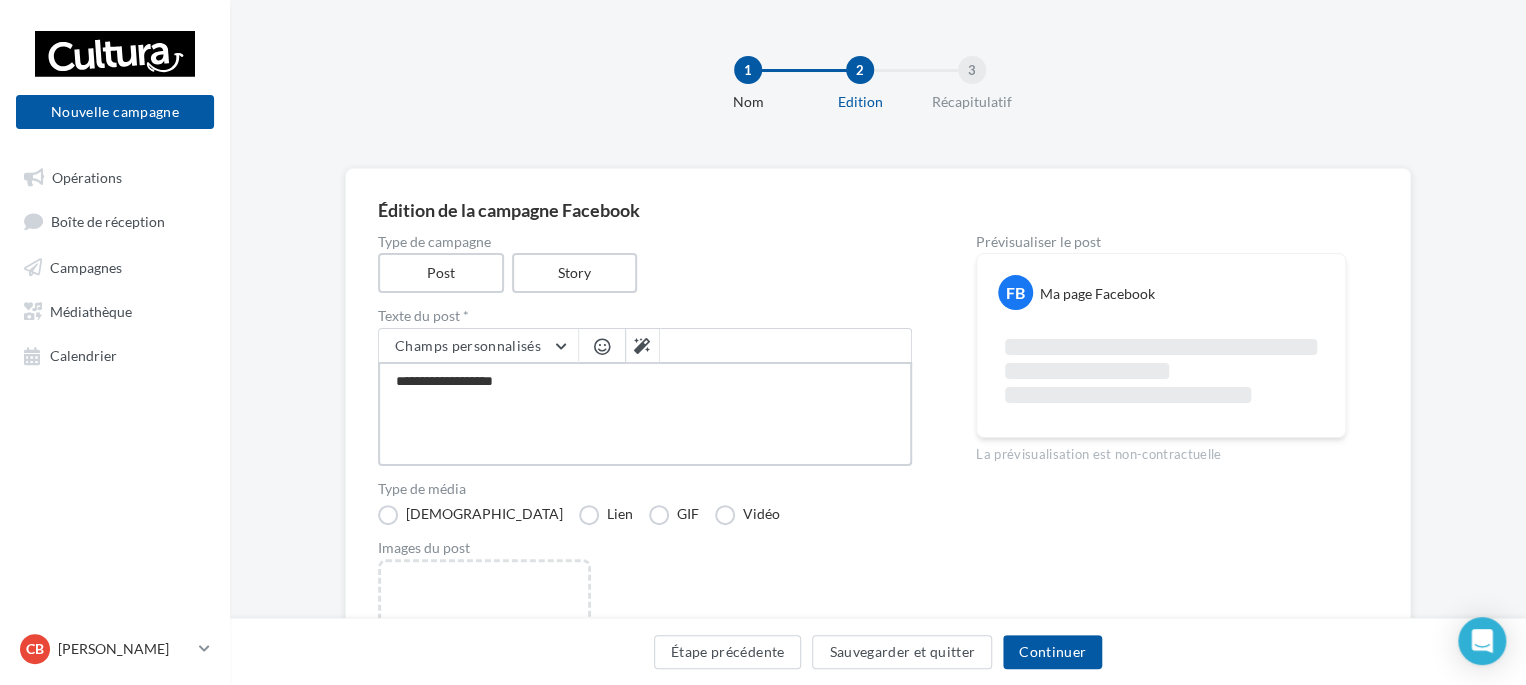 type on "**********" 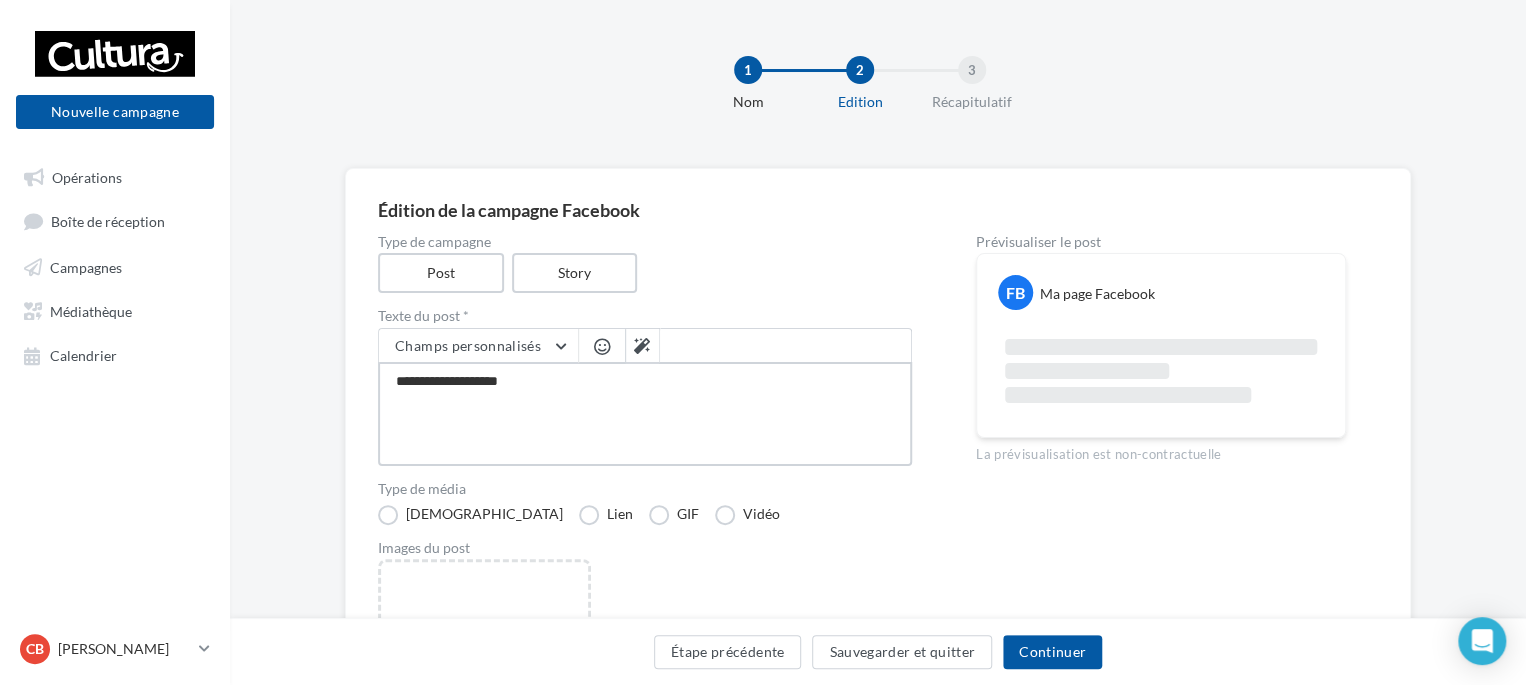 type on "**********" 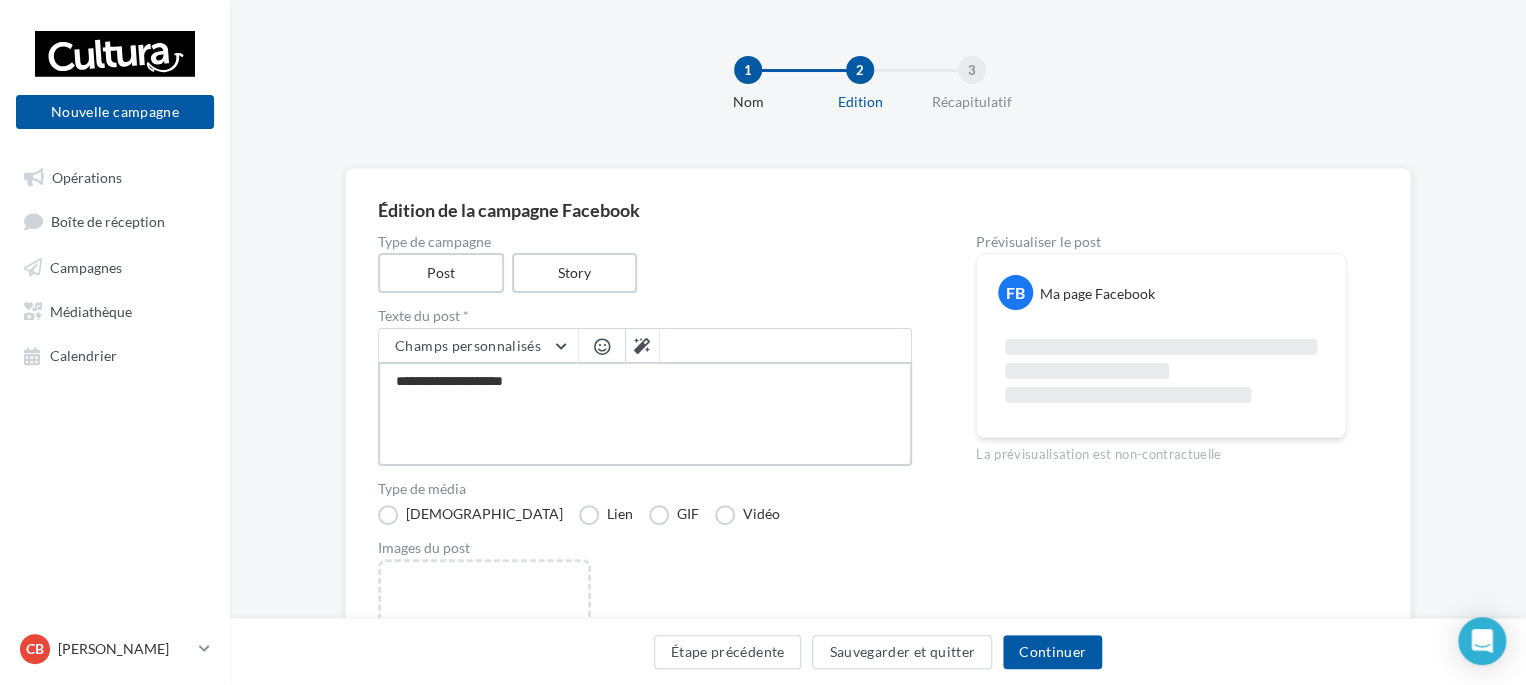 type on "**********" 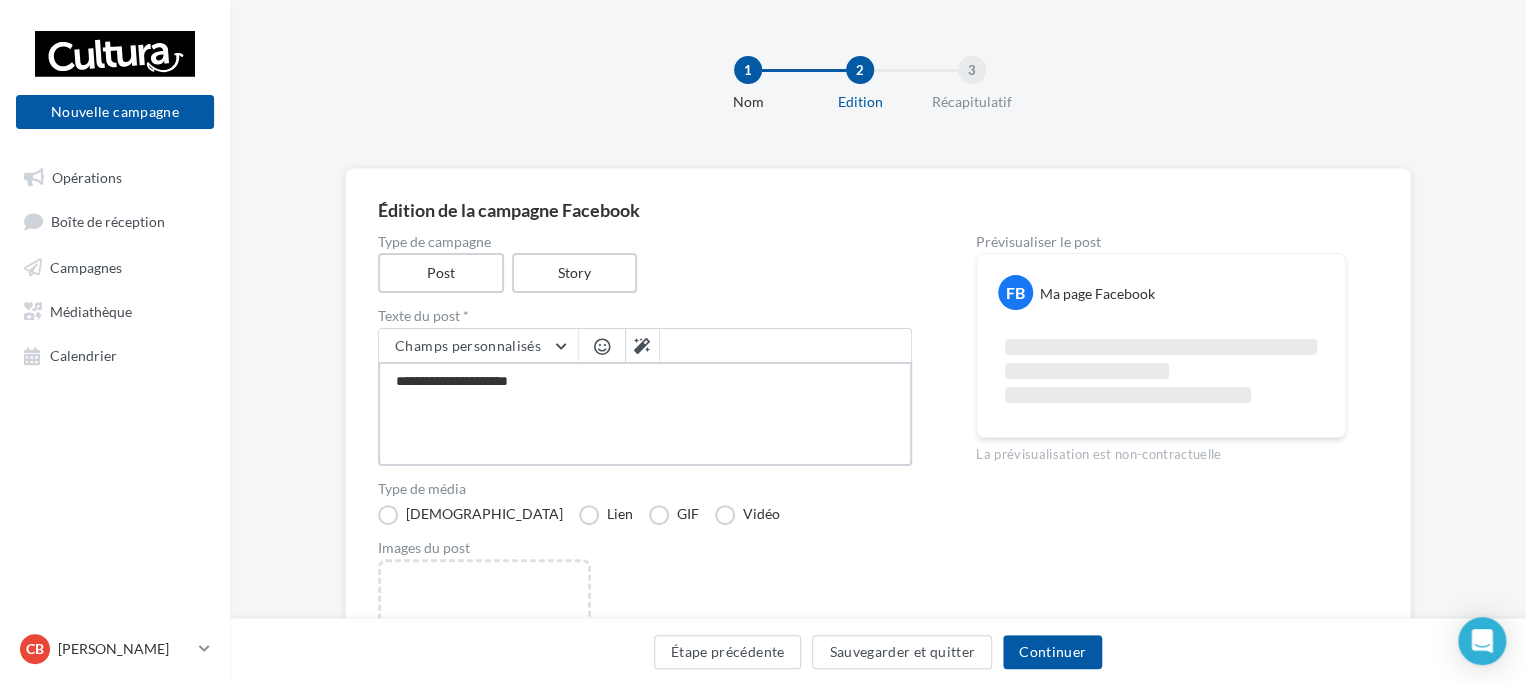 type on "**********" 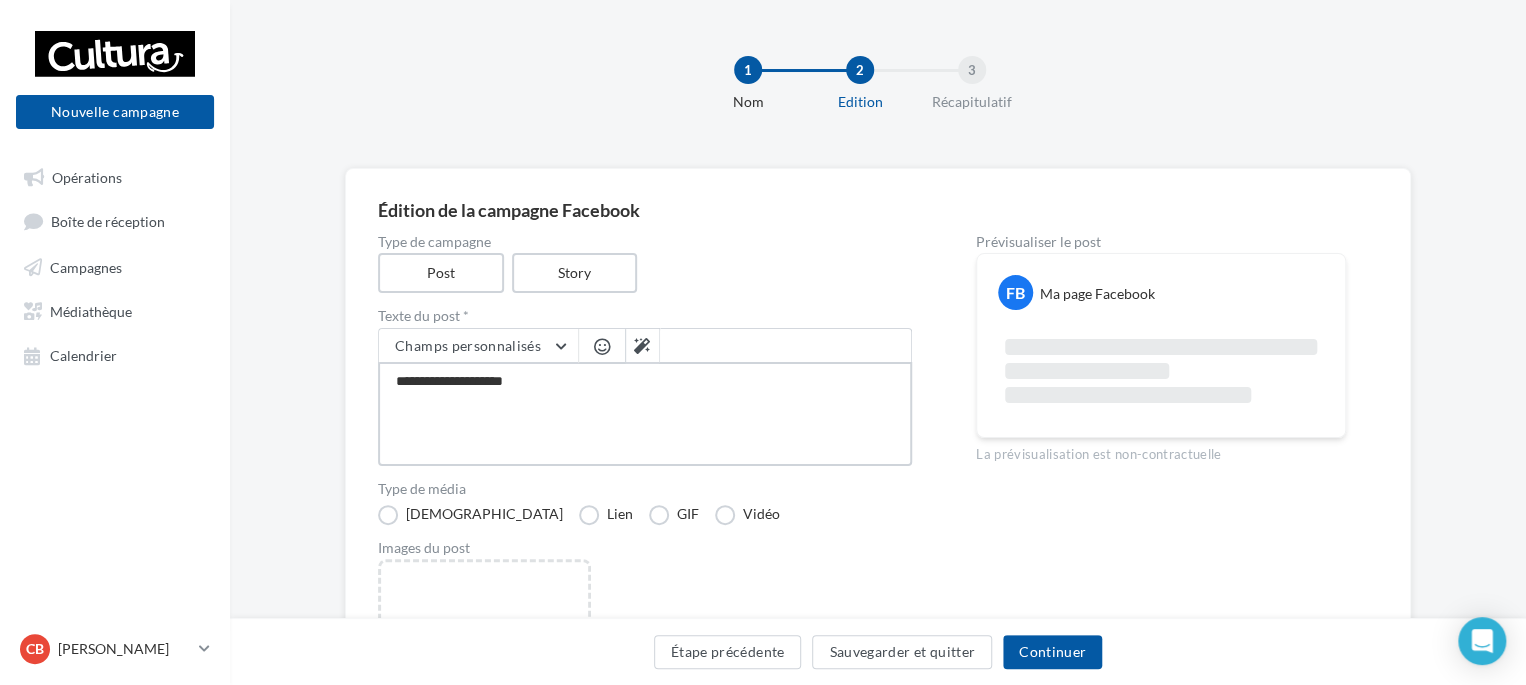 type on "**********" 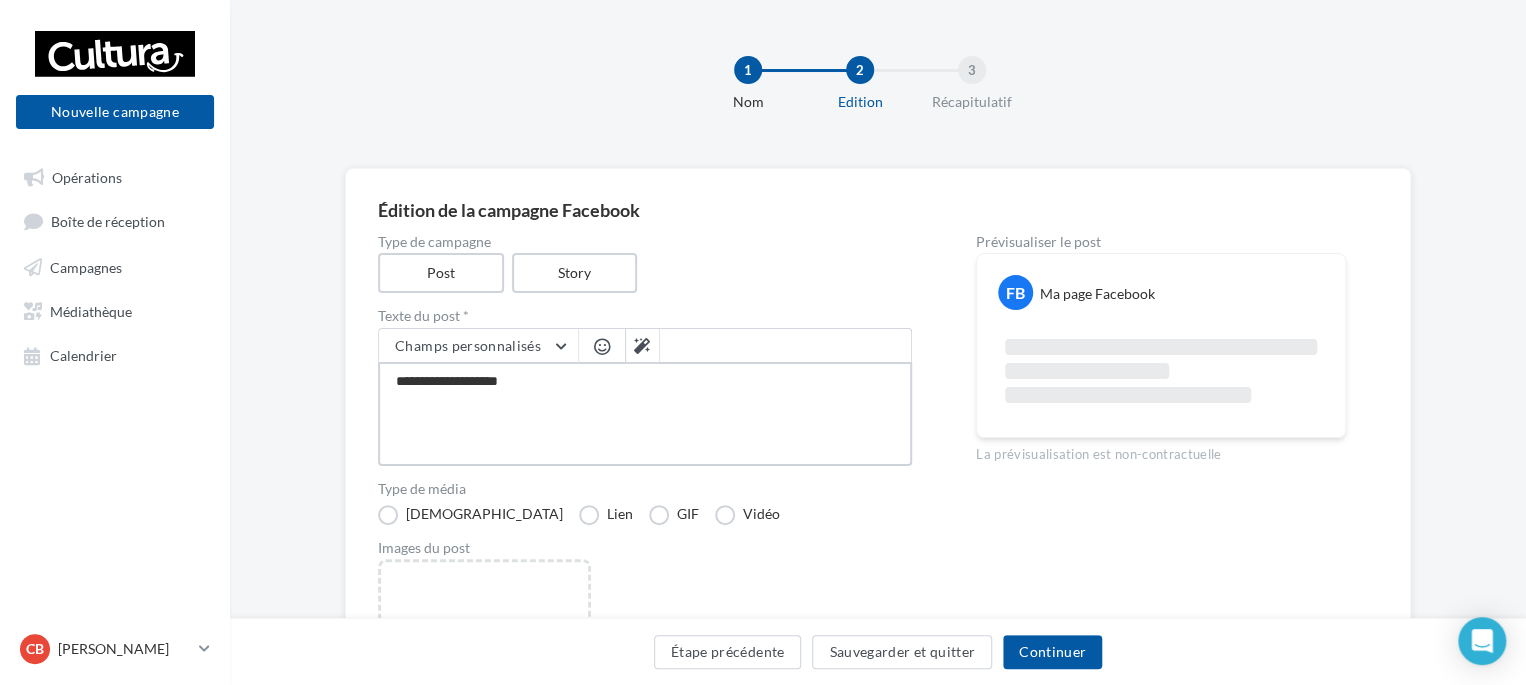 type on "**********" 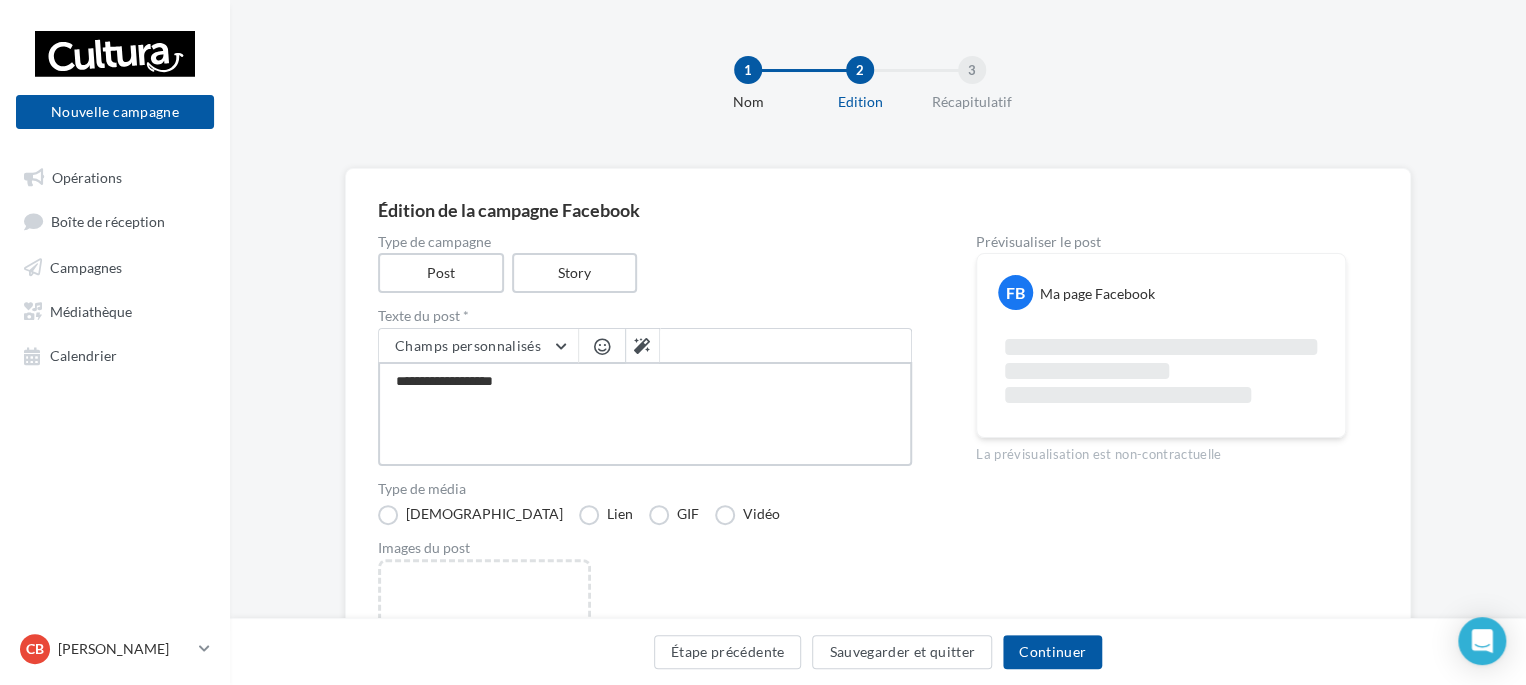 type on "**********" 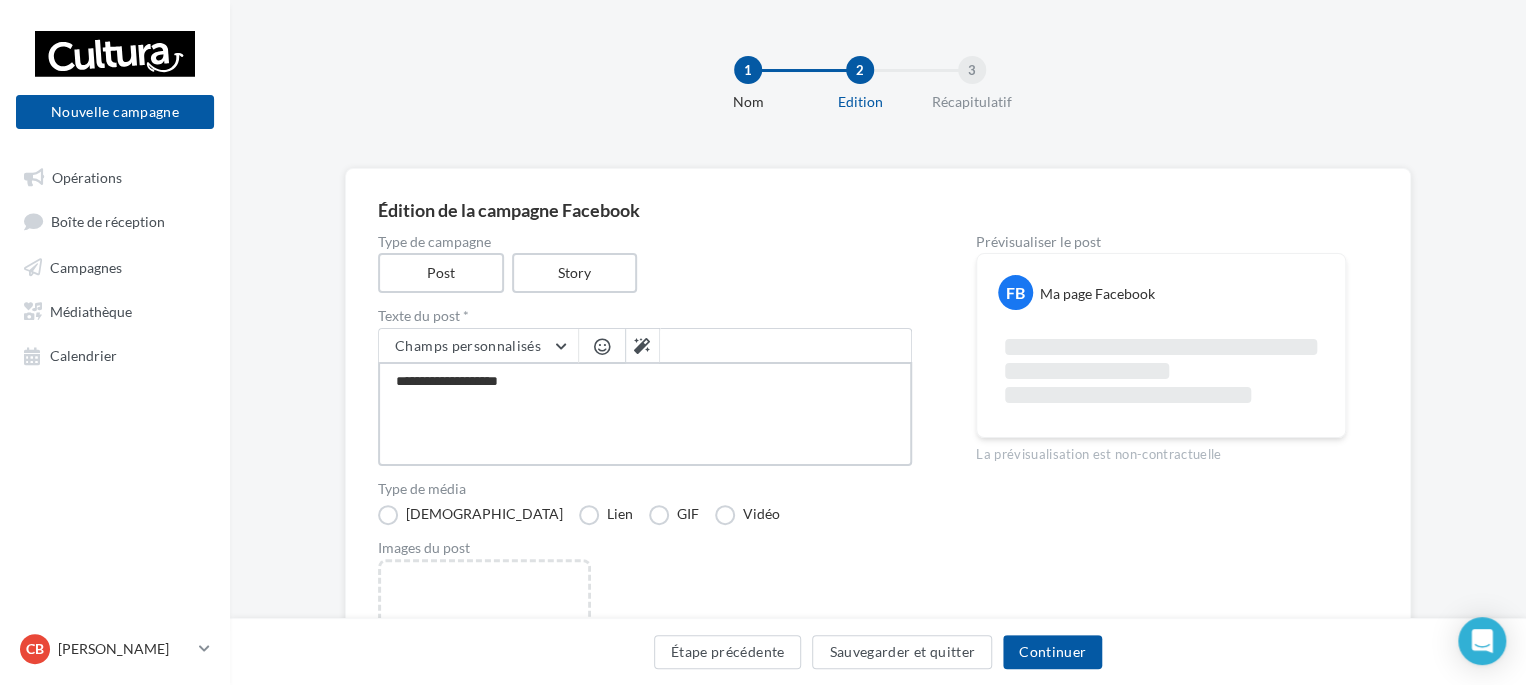 type on "**********" 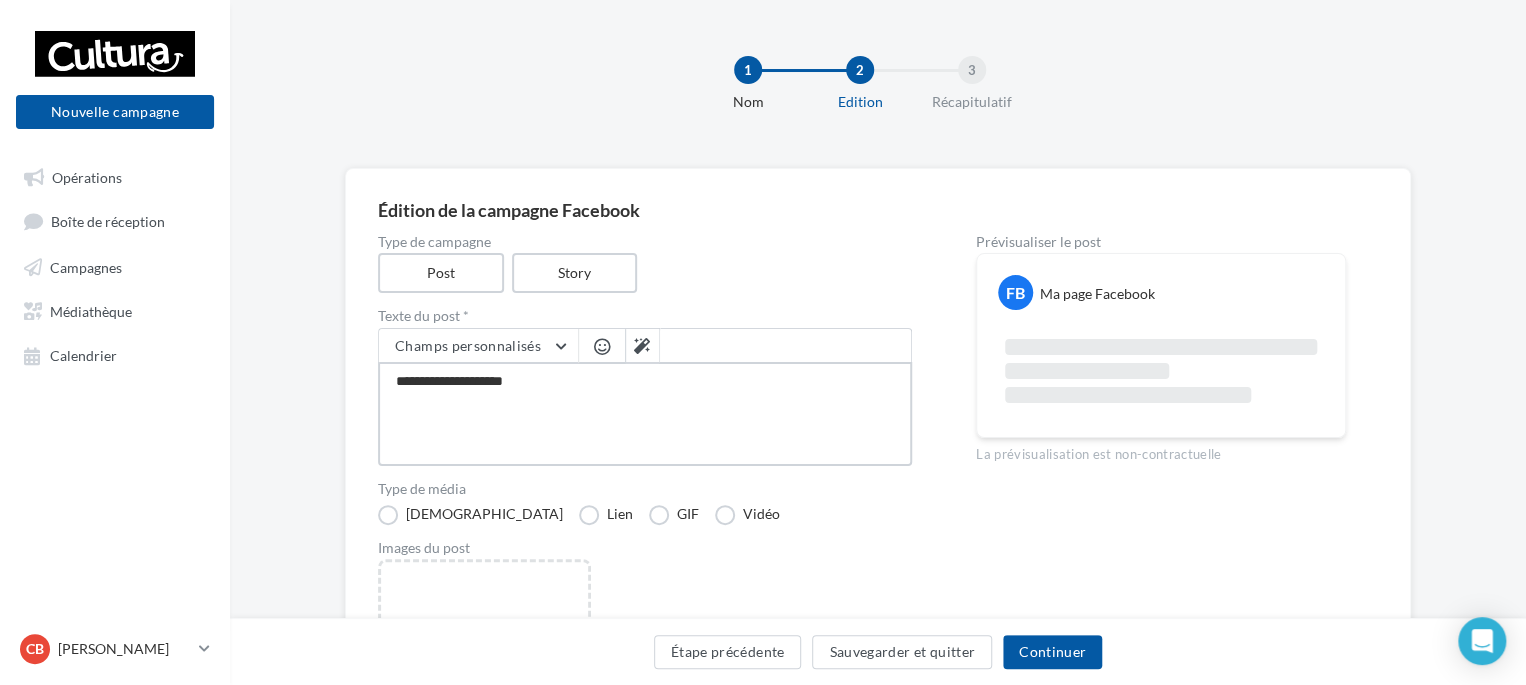 type on "**********" 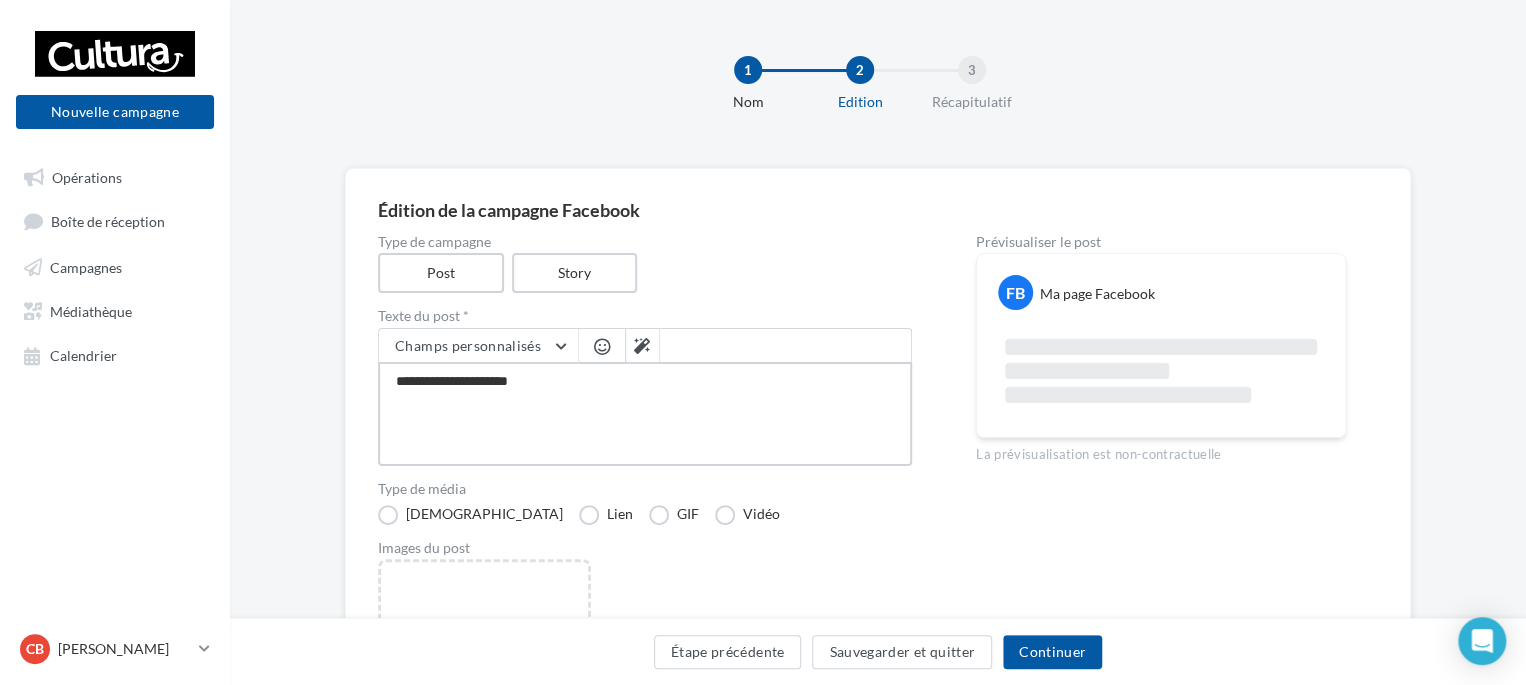 type on "**********" 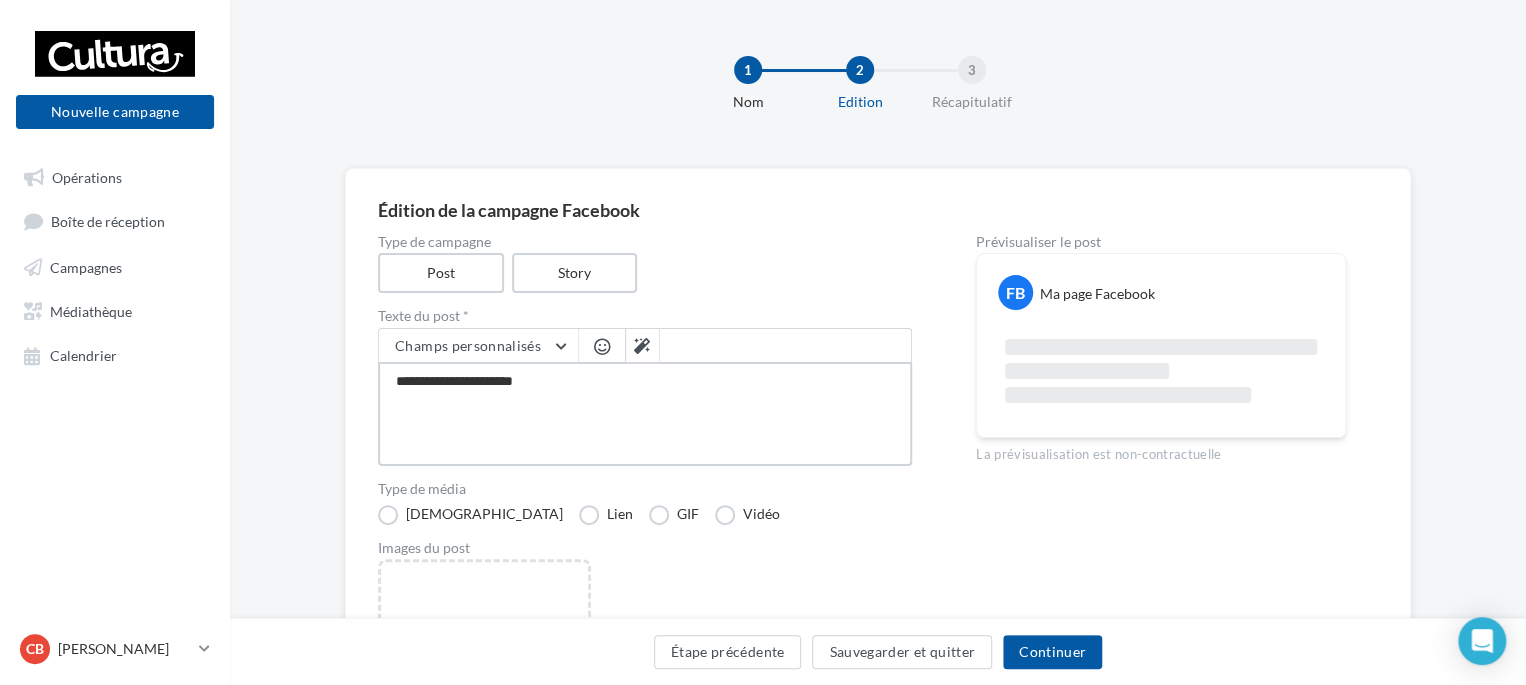type on "**********" 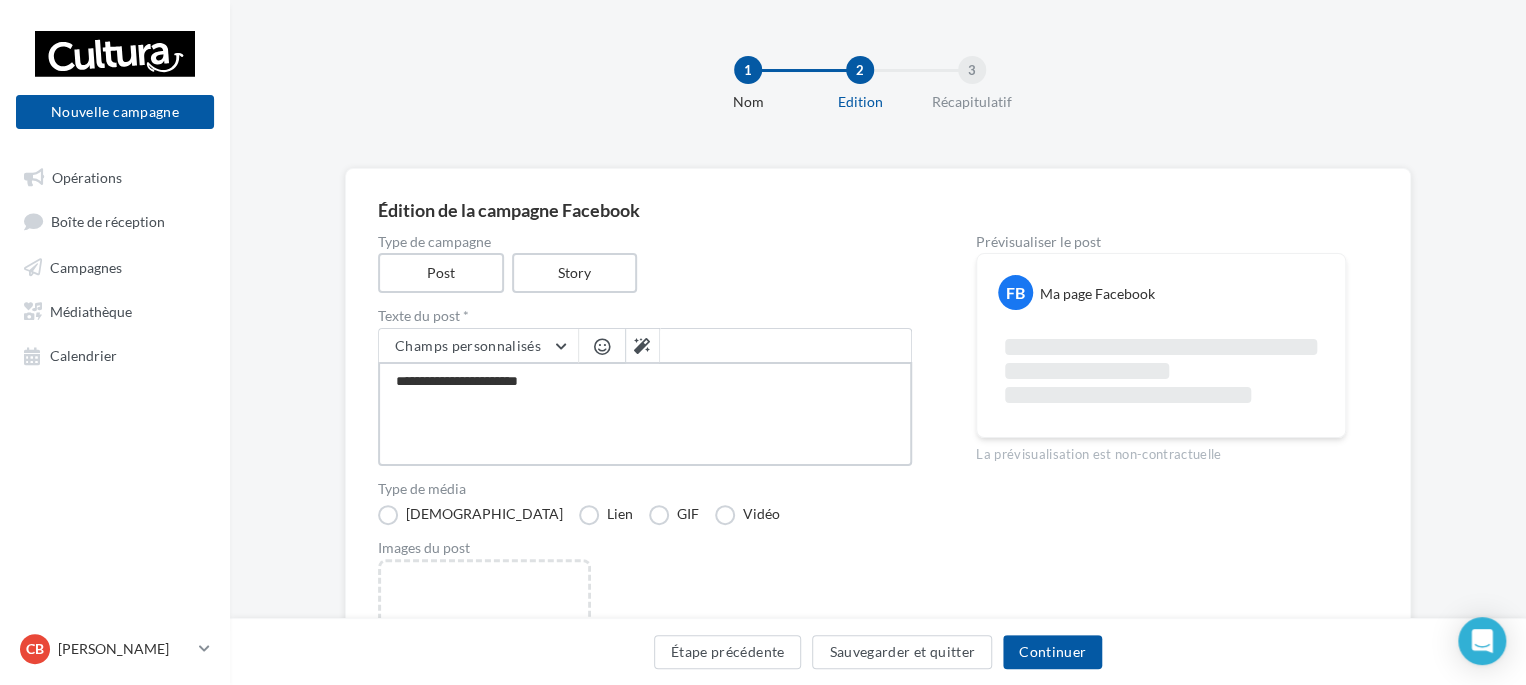 type on "**********" 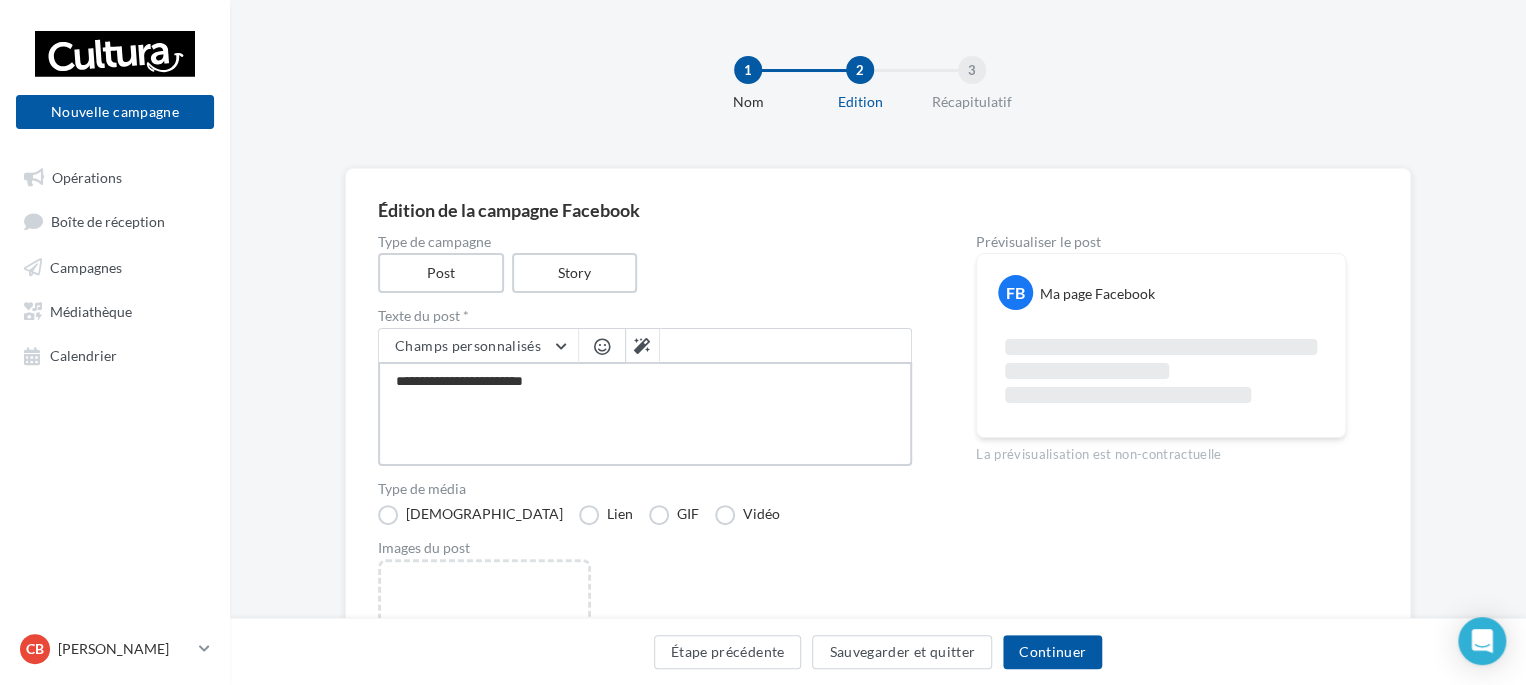 type on "**********" 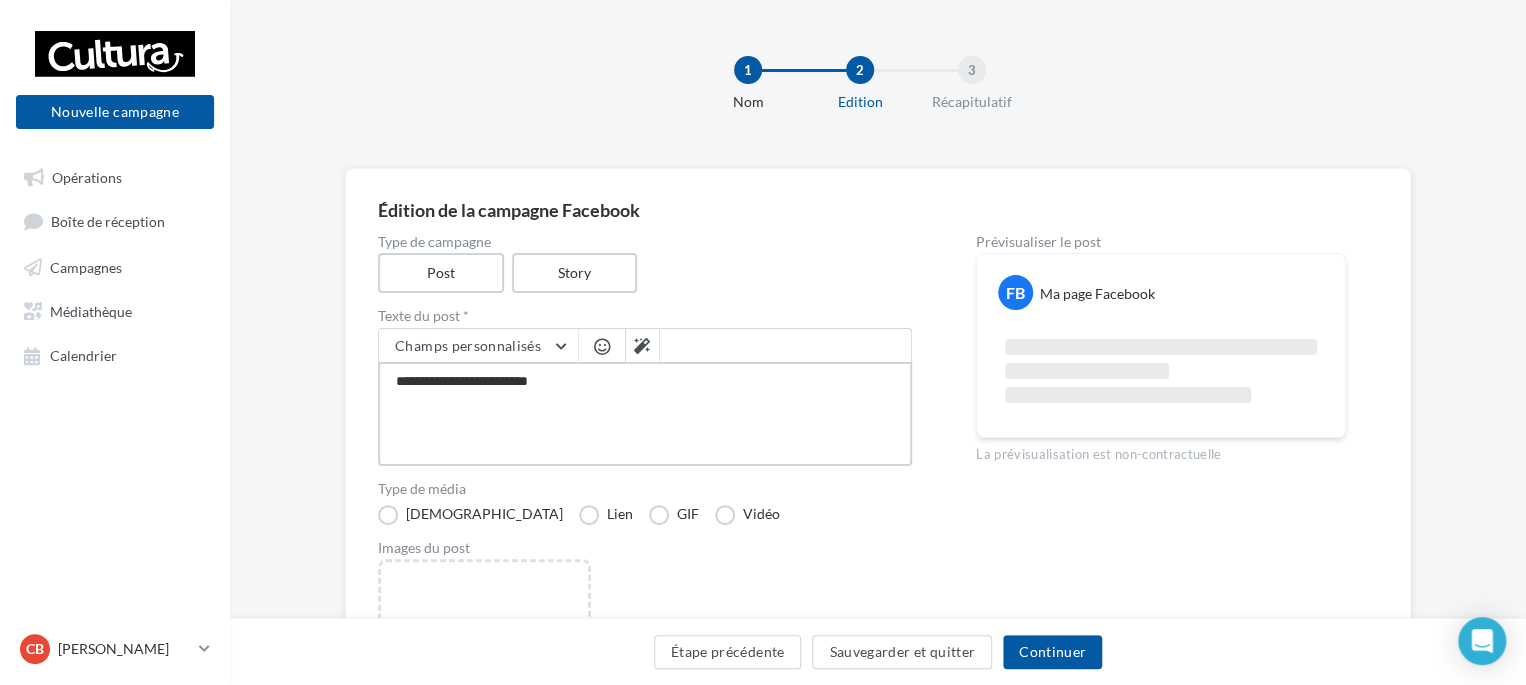 type on "**********" 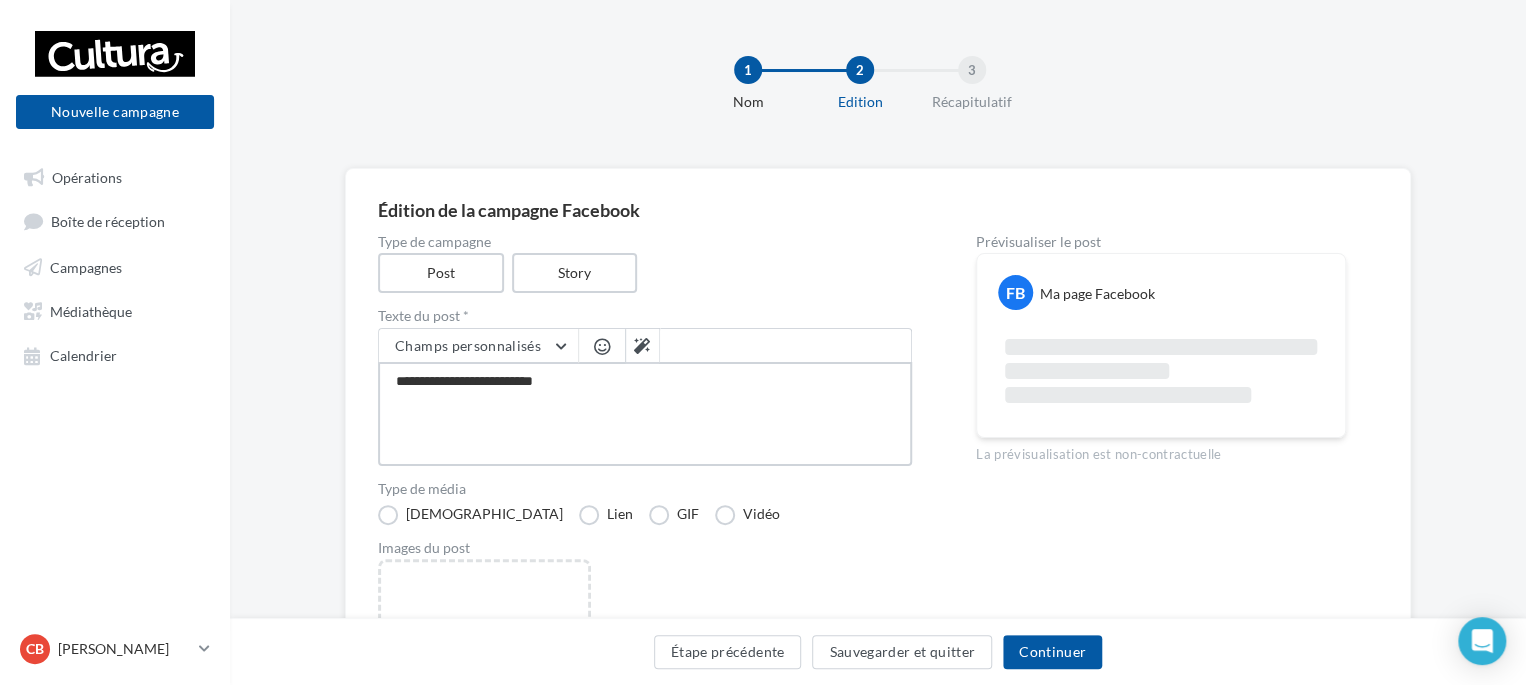 type on "**********" 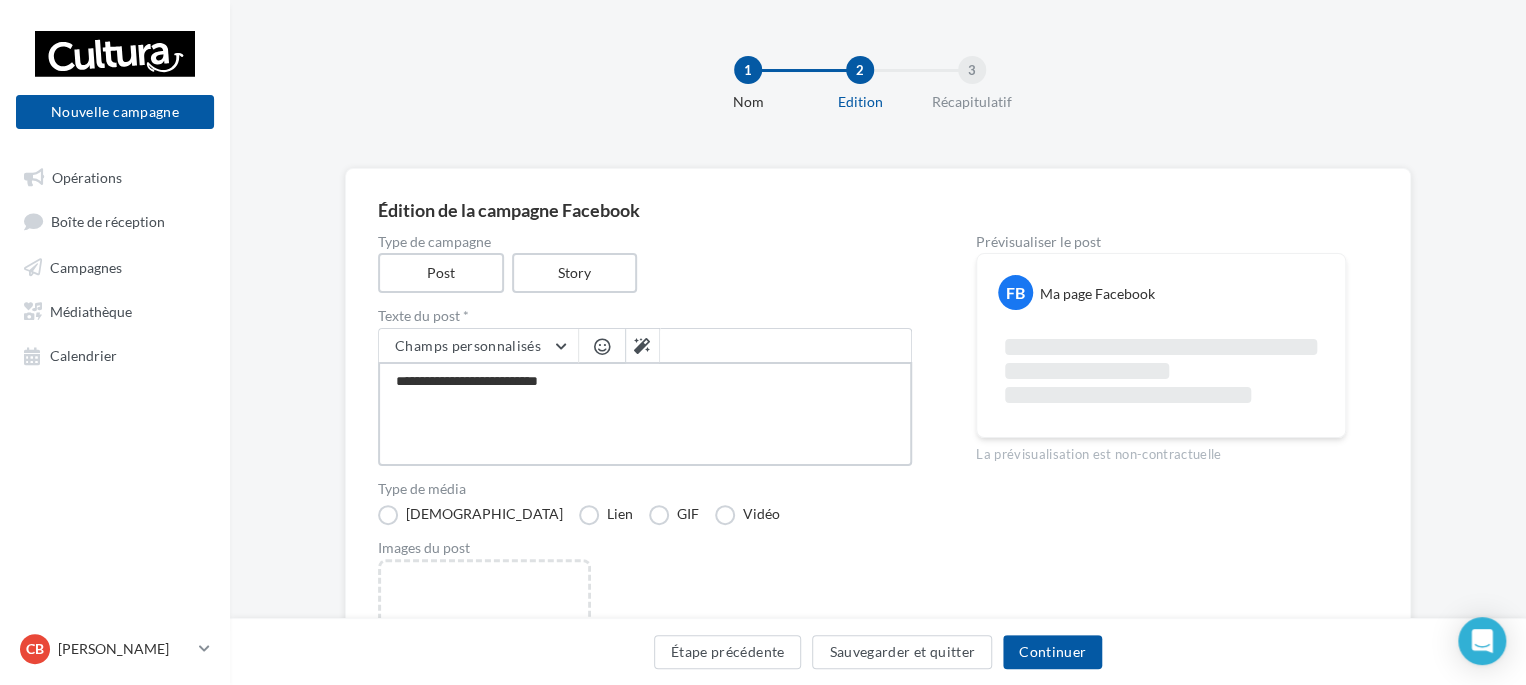 type on "**********" 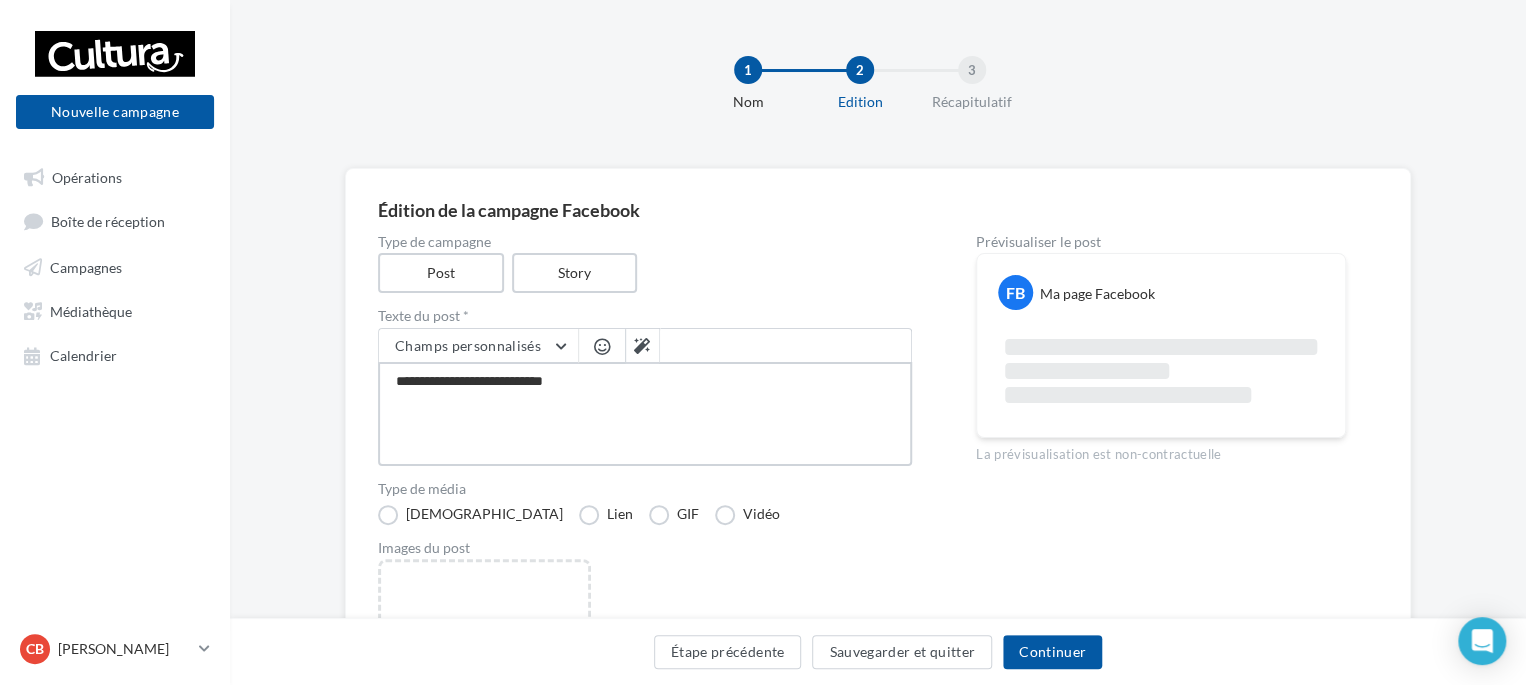 type on "**********" 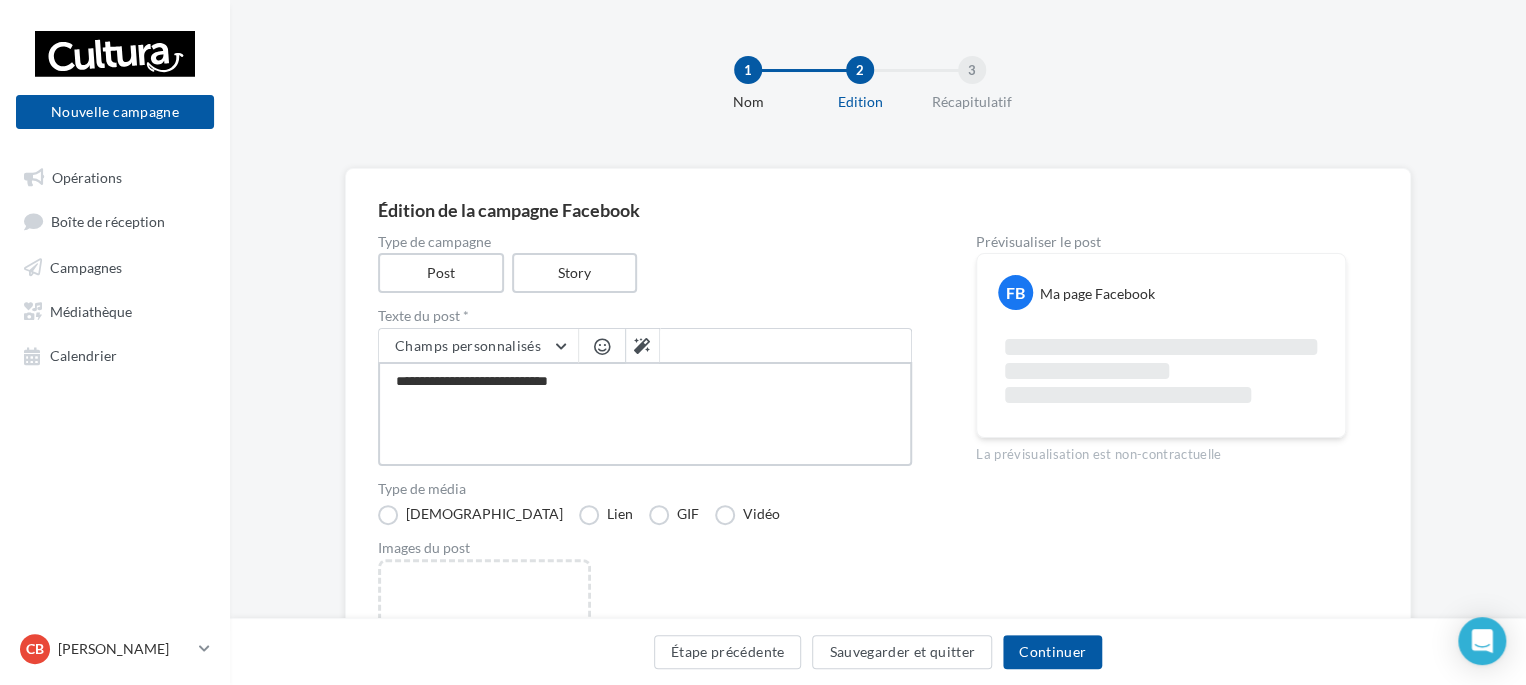 type on "**********" 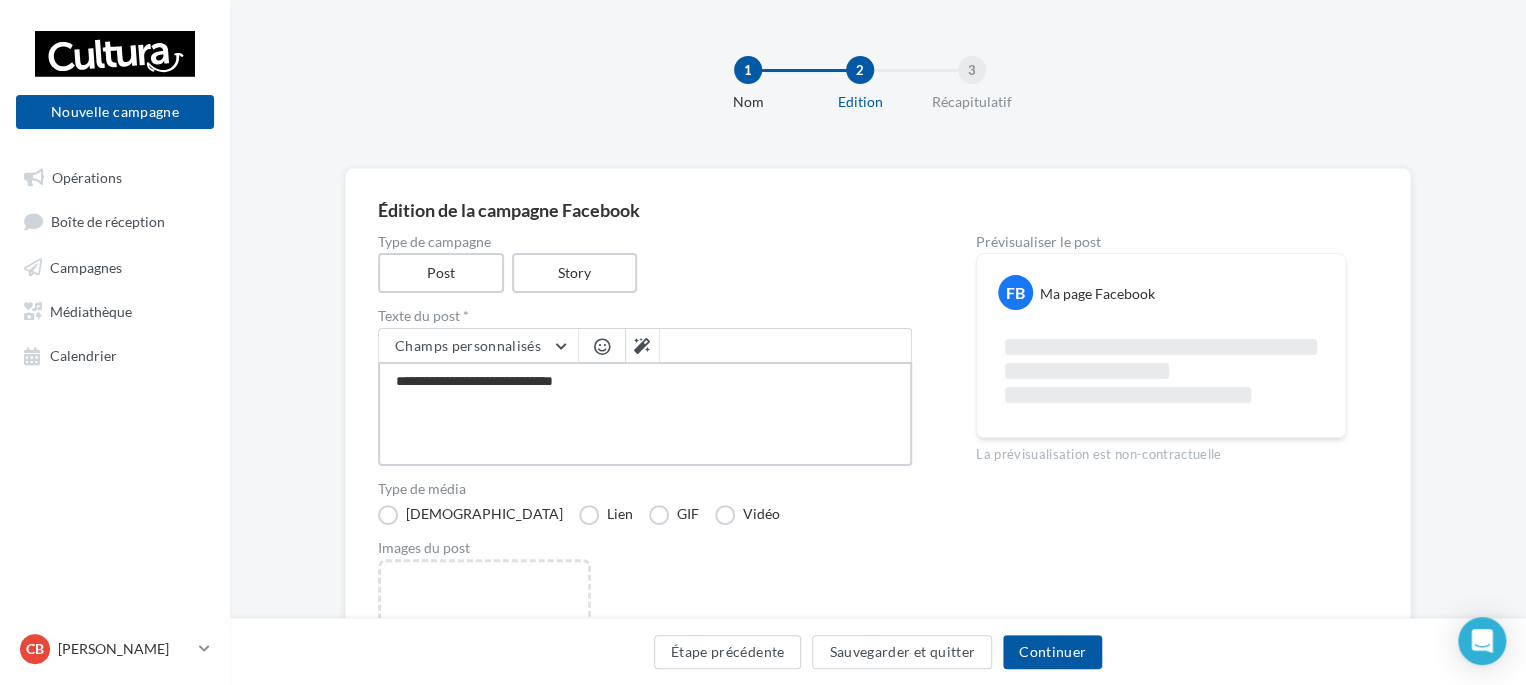 type on "**********" 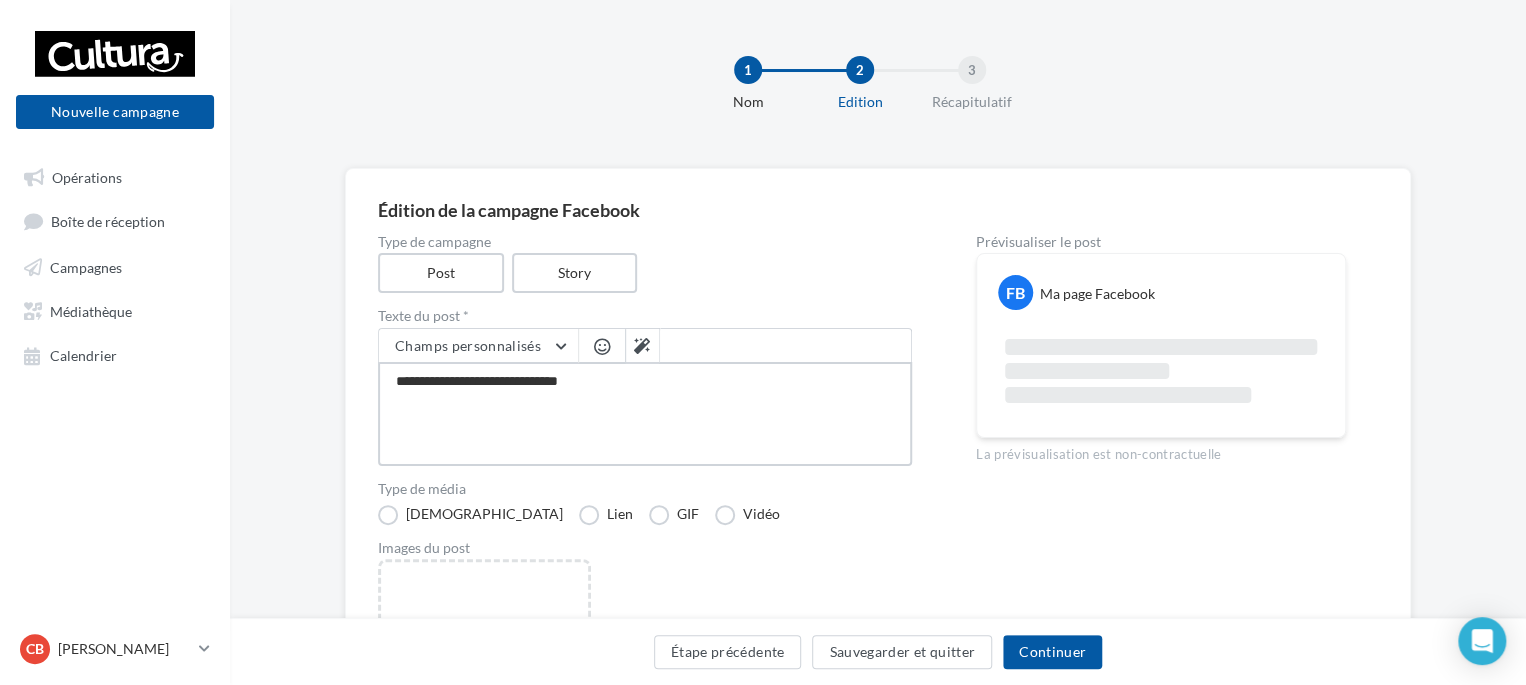 type on "**********" 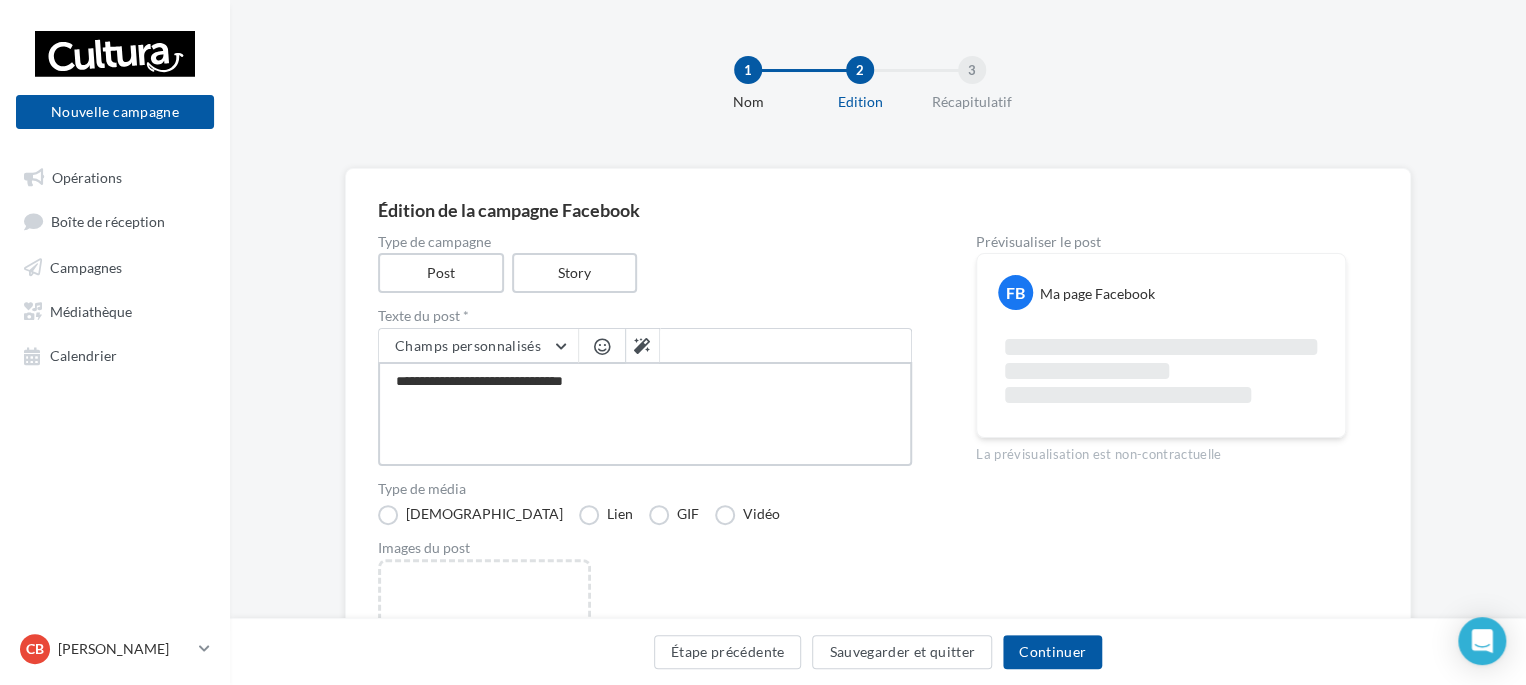 type on "**********" 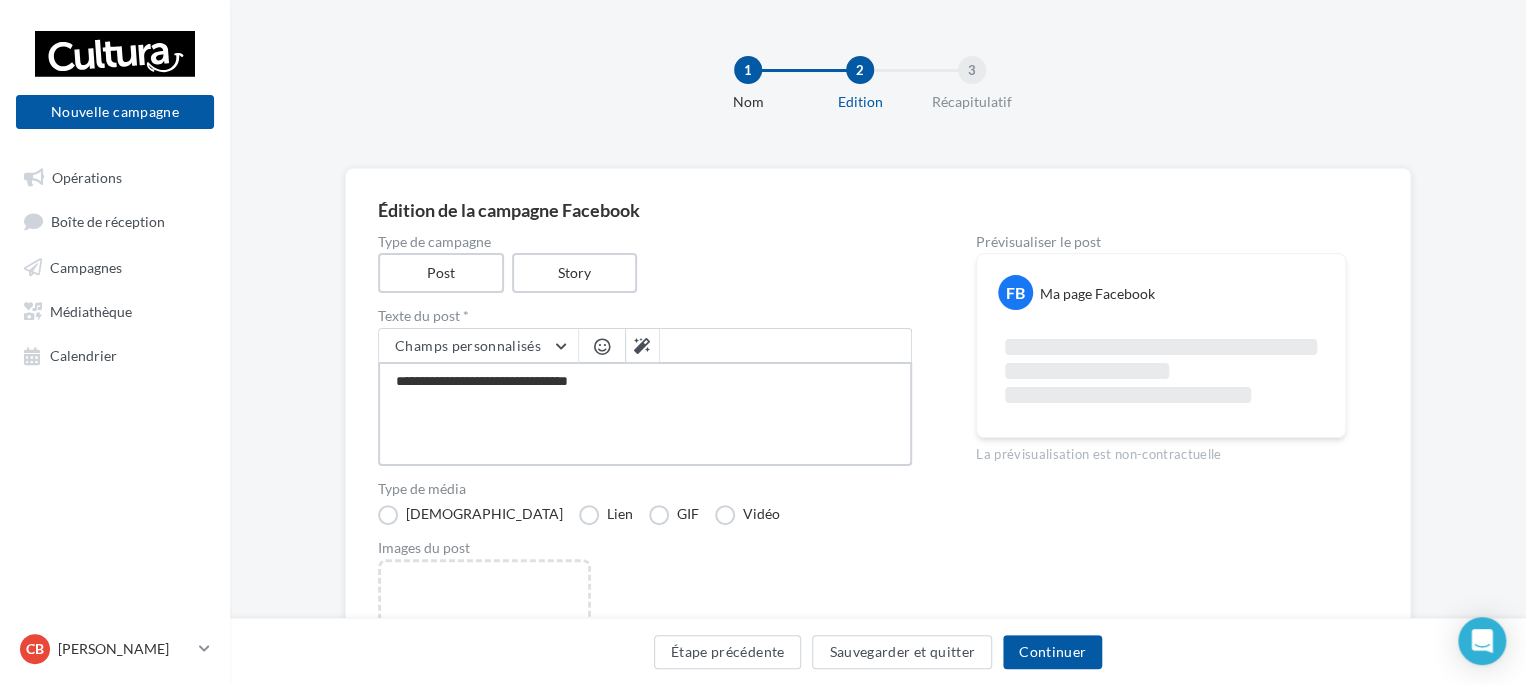 type on "**********" 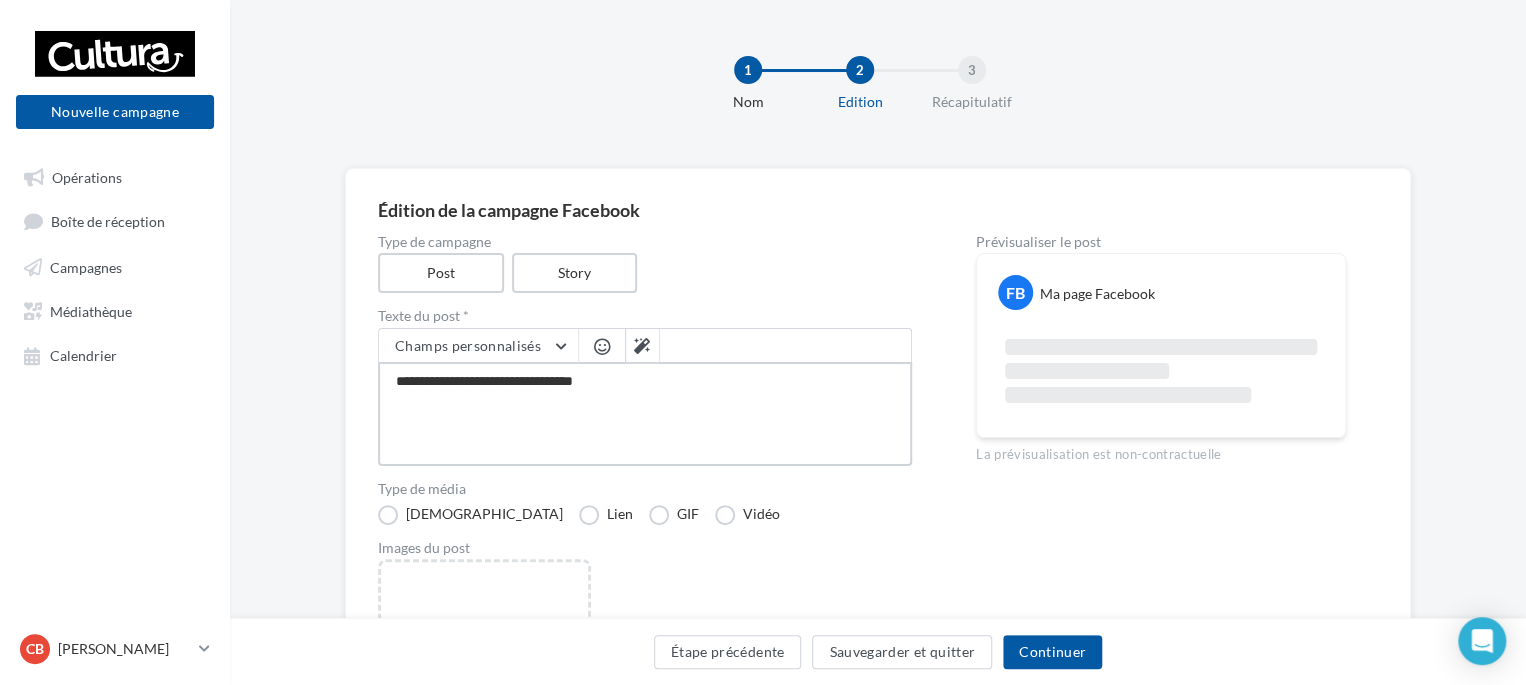 type on "**********" 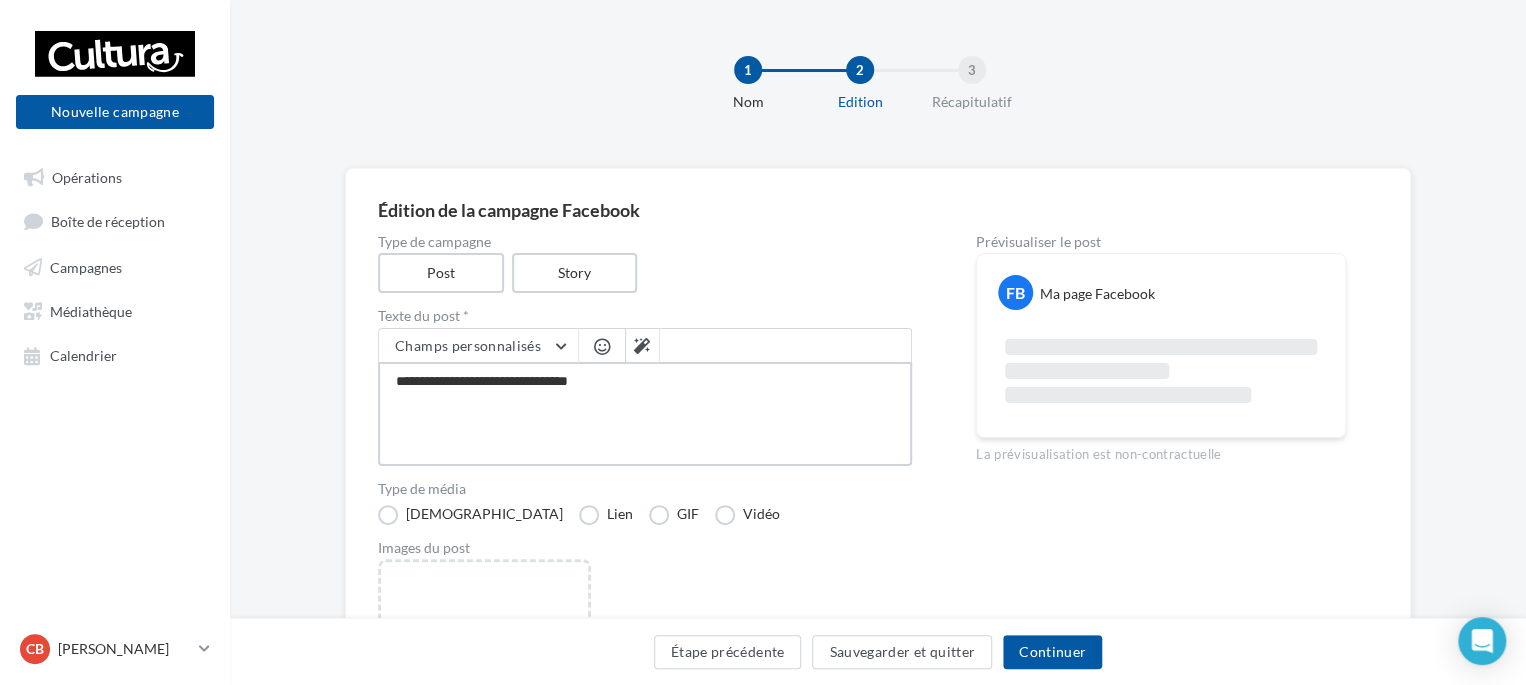 type on "**********" 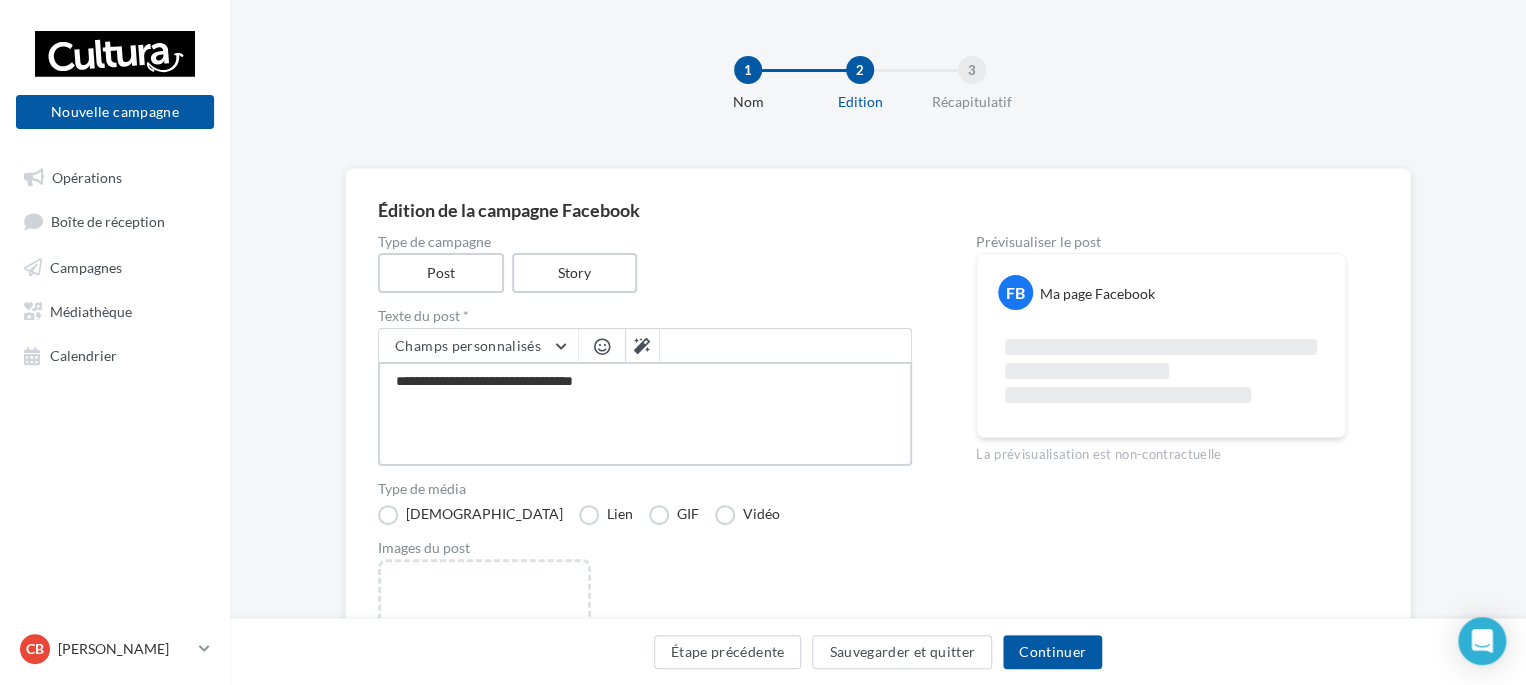 type on "**********" 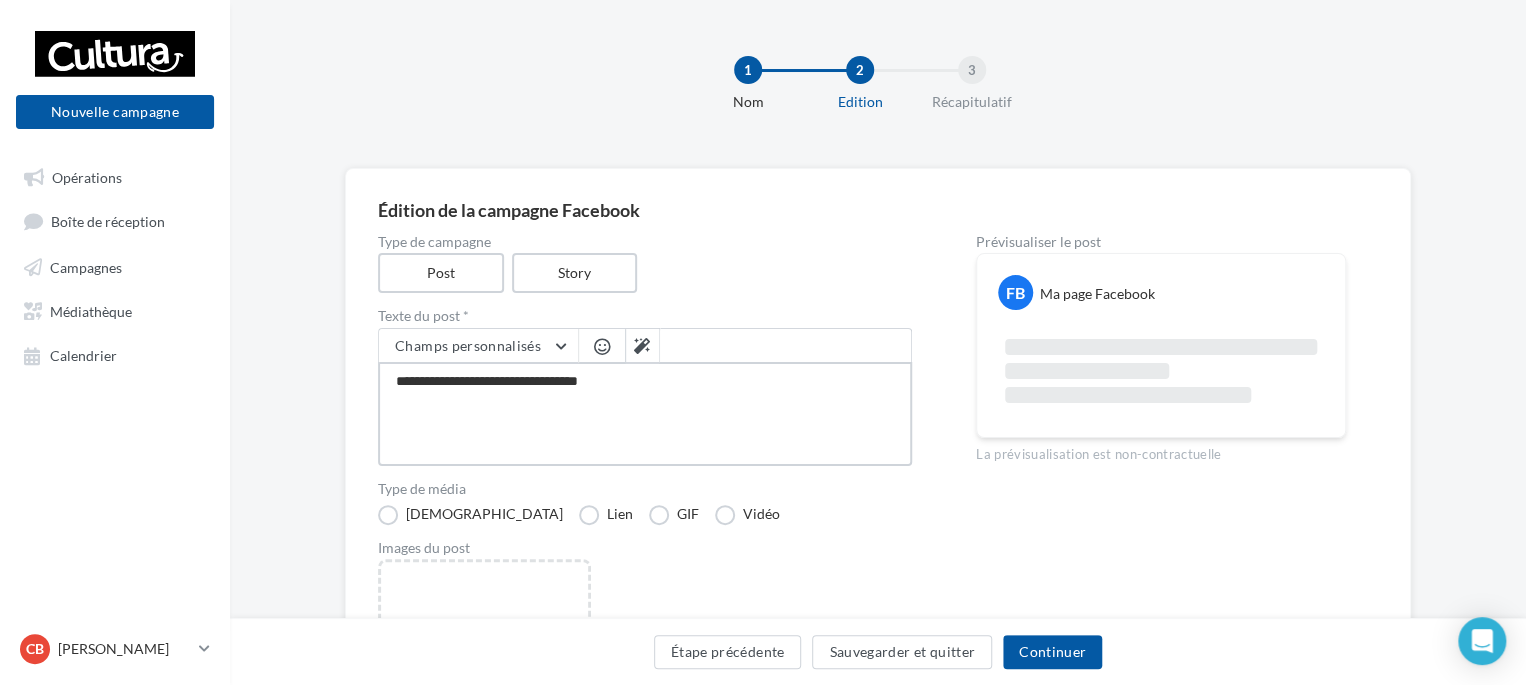 type on "**********" 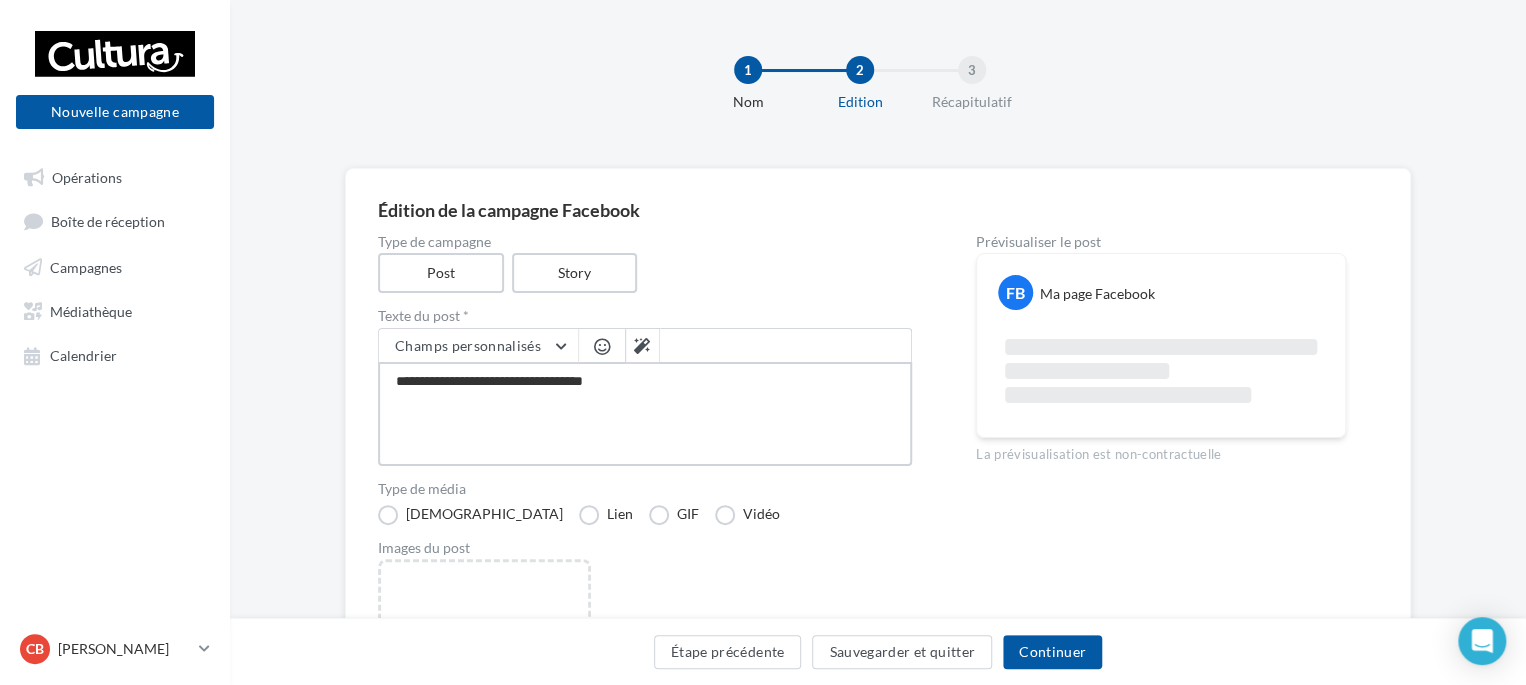 type on "**********" 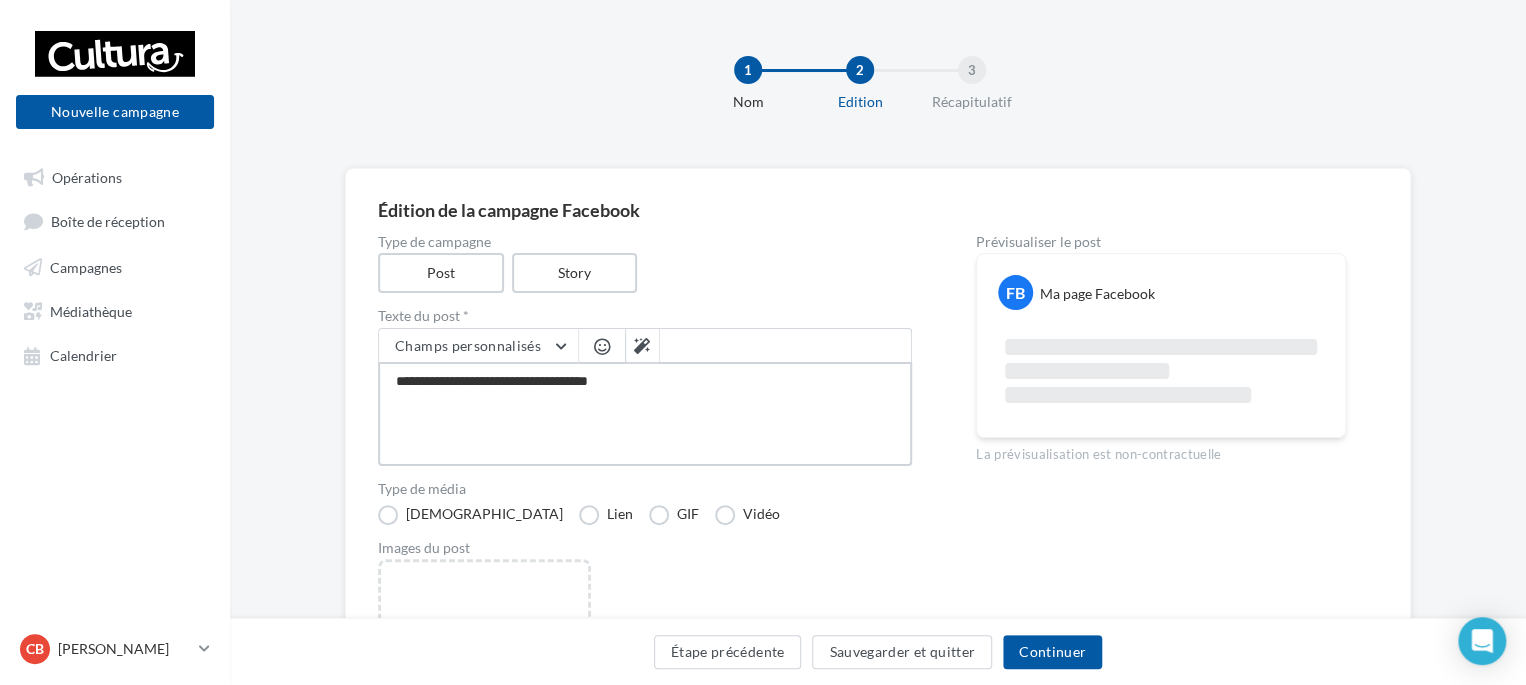 type on "**********" 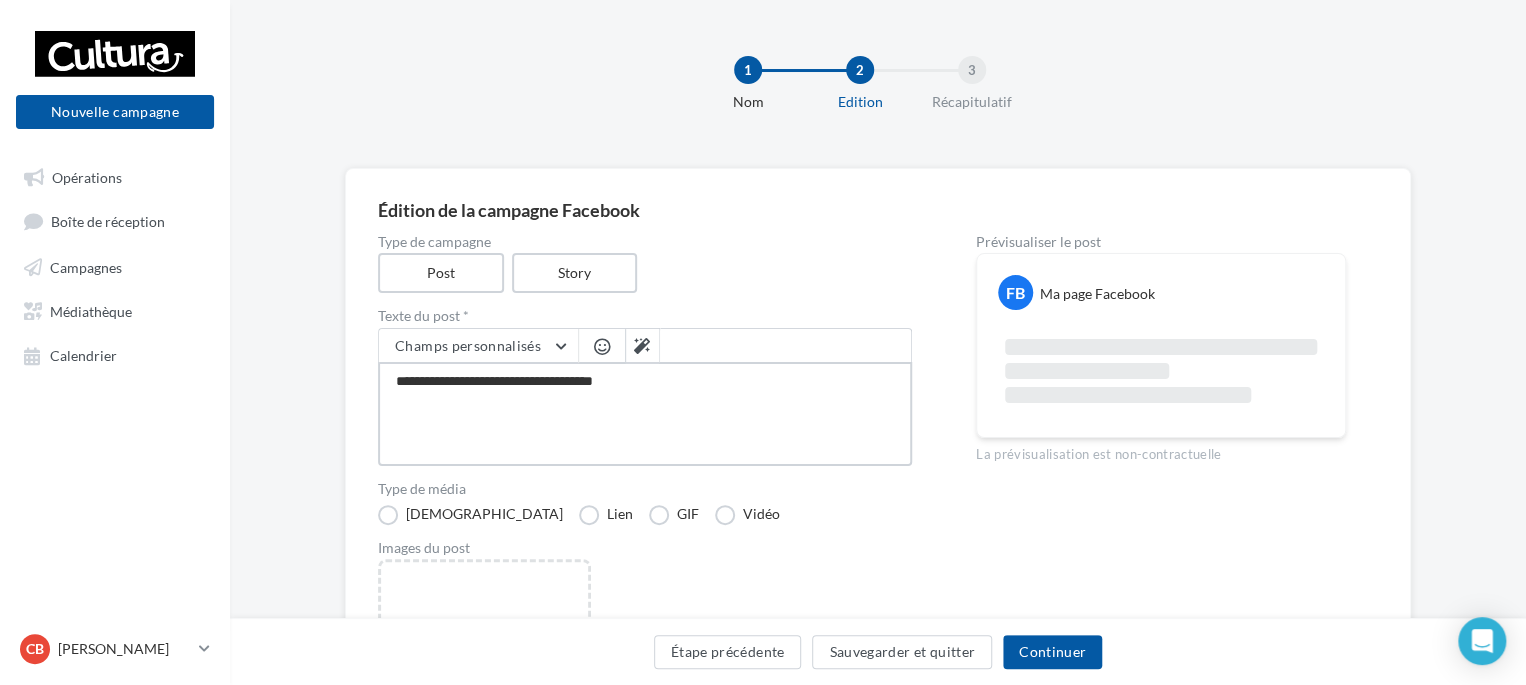 type on "**********" 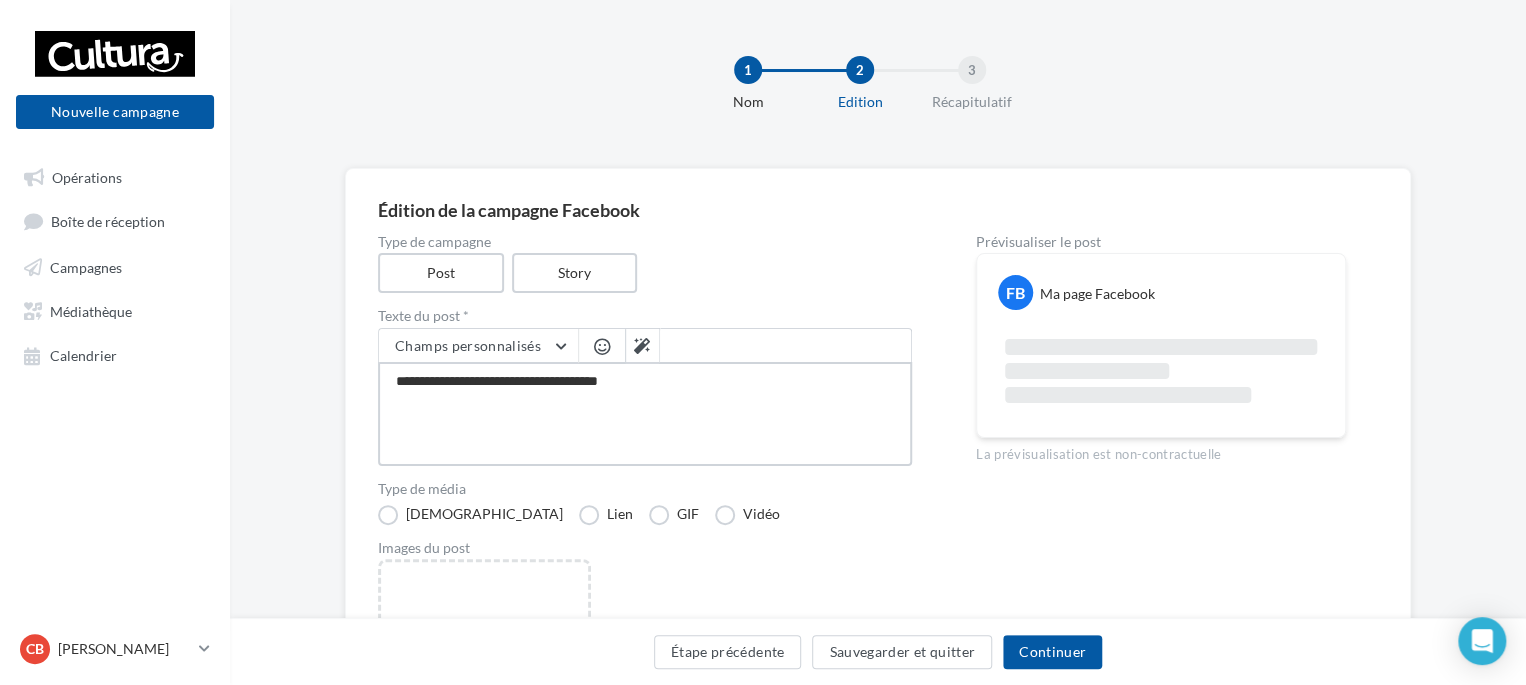 type on "**********" 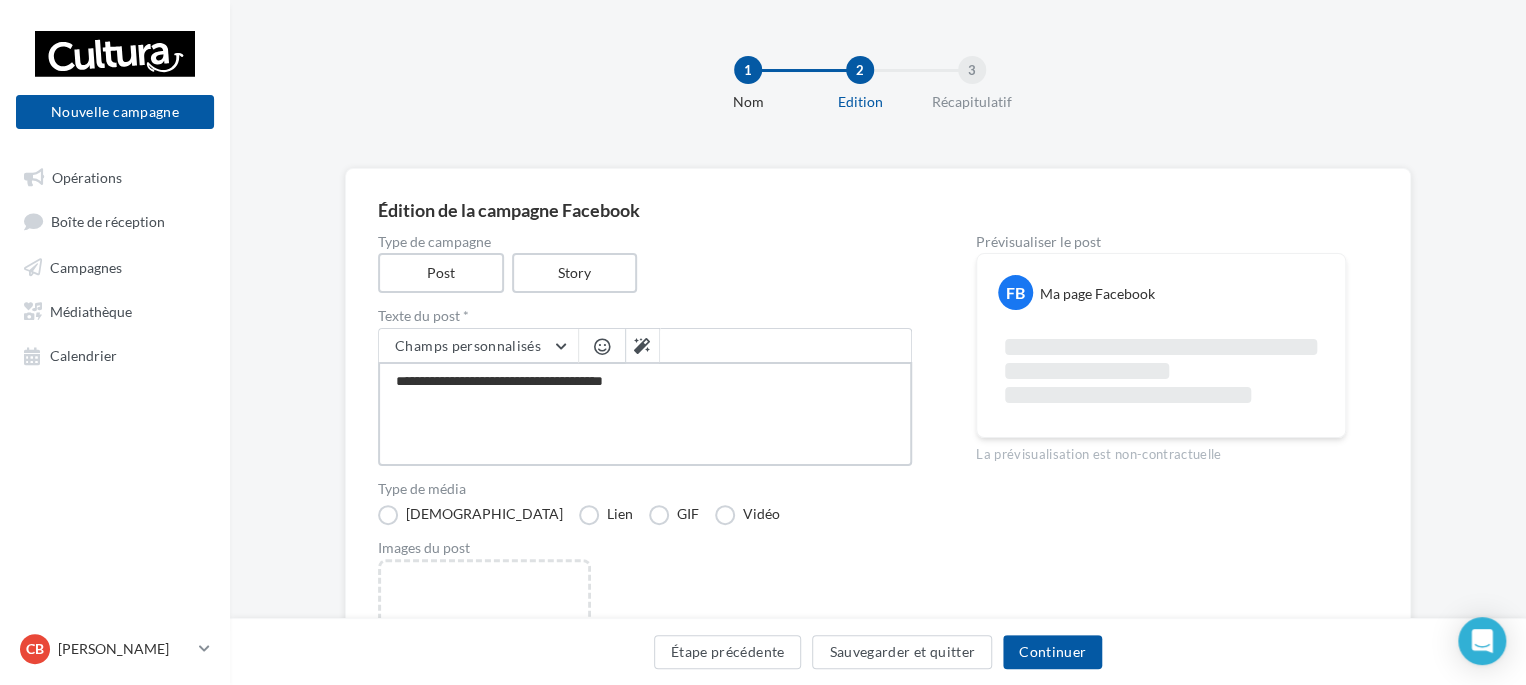 type on "**********" 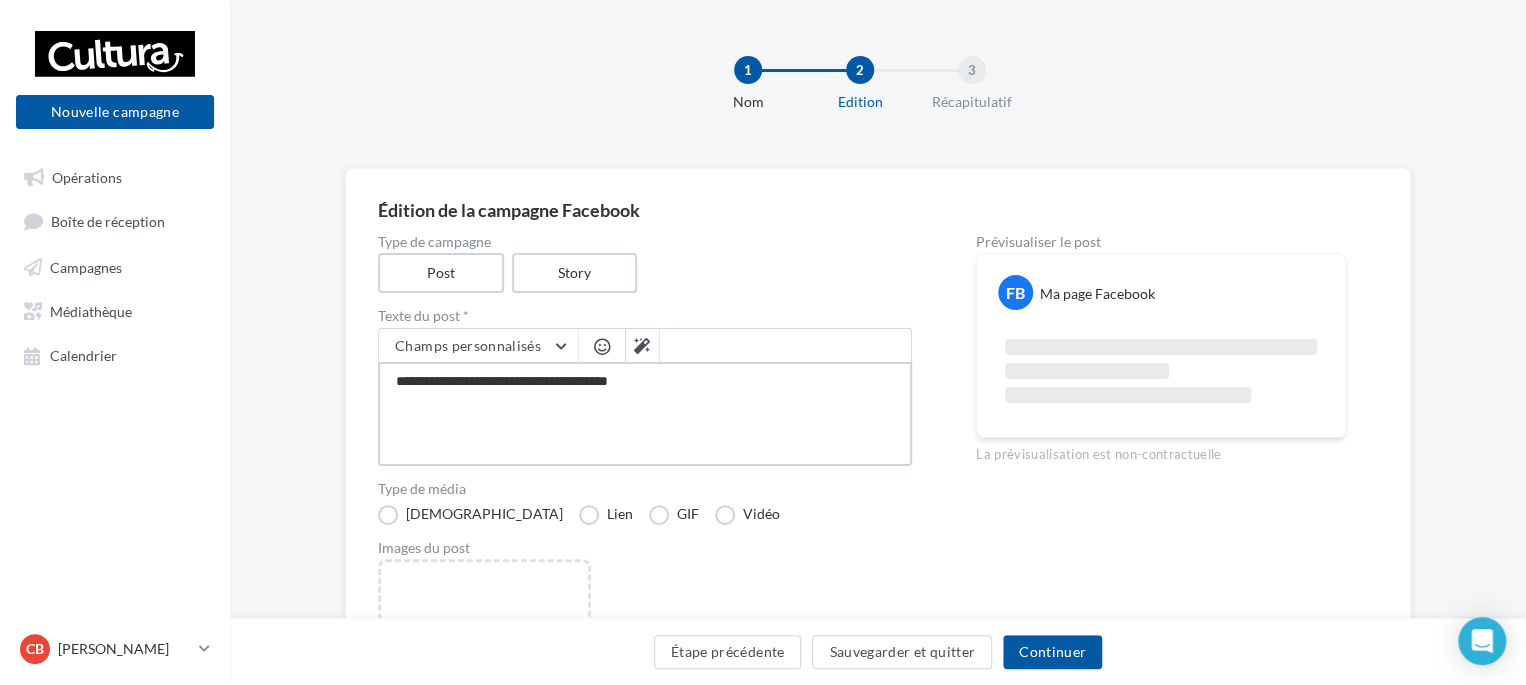 type on "**********" 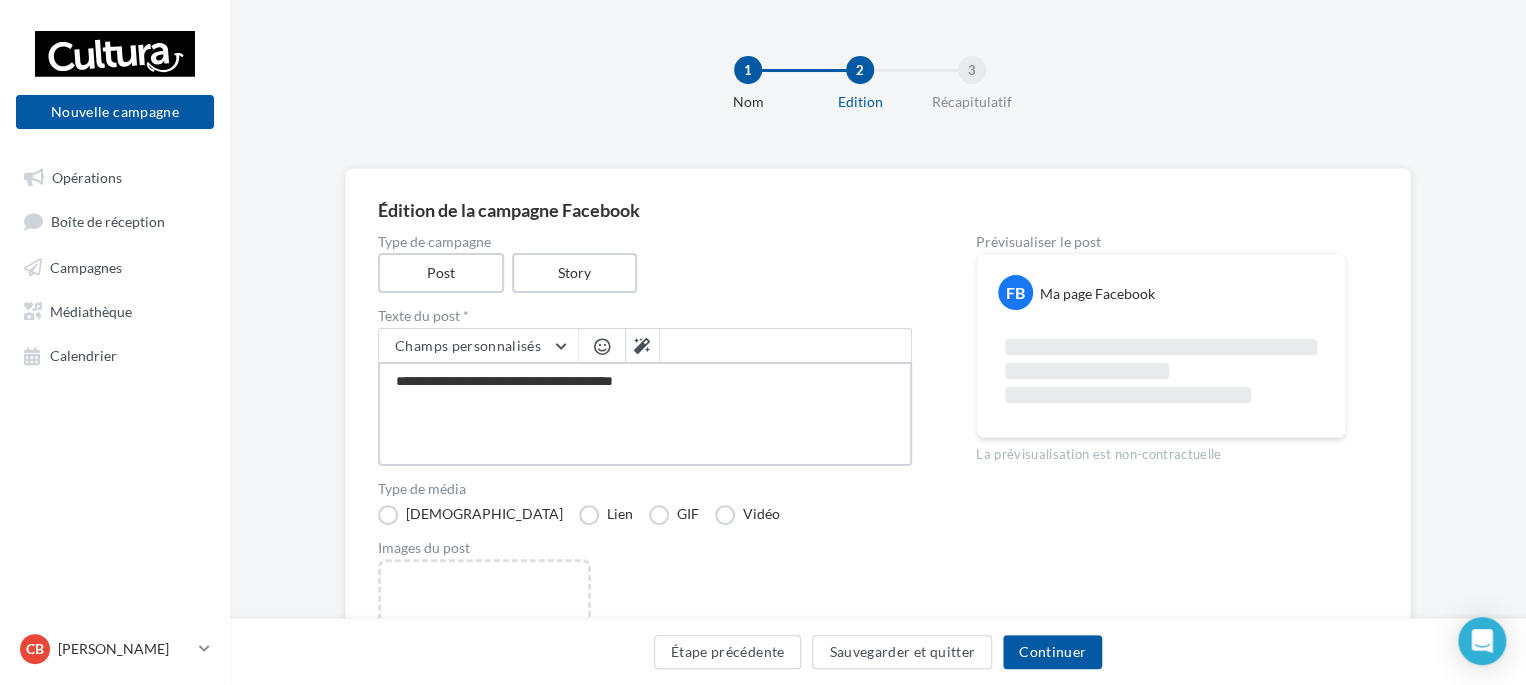 type on "**********" 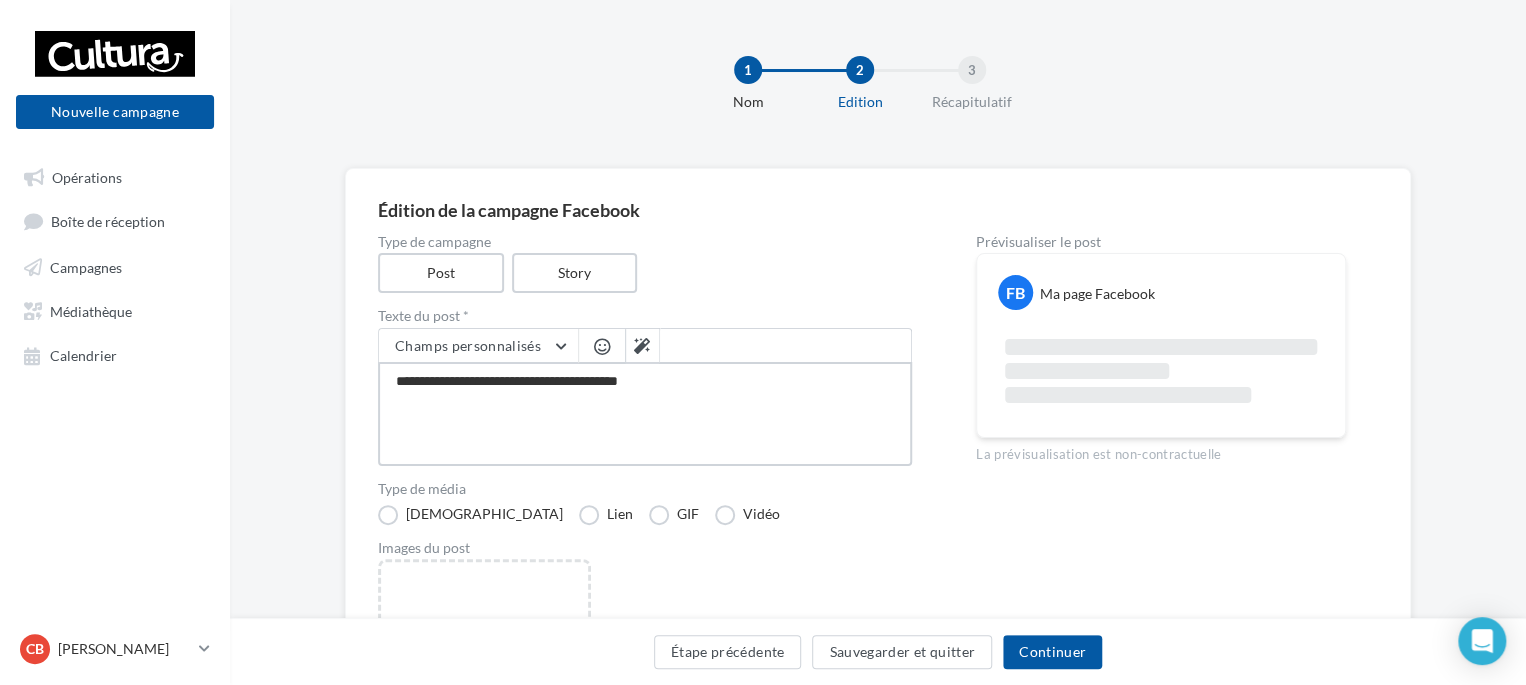 type on "**********" 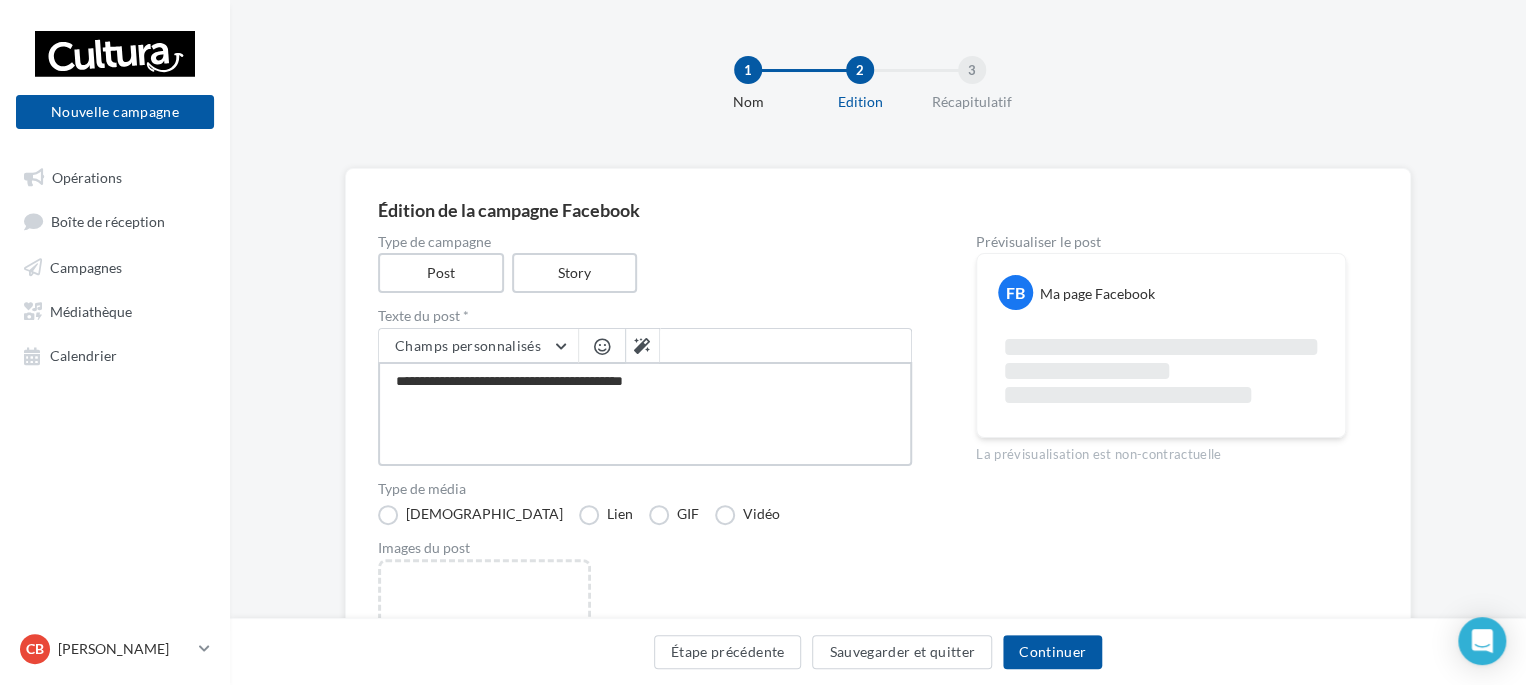type on "**********" 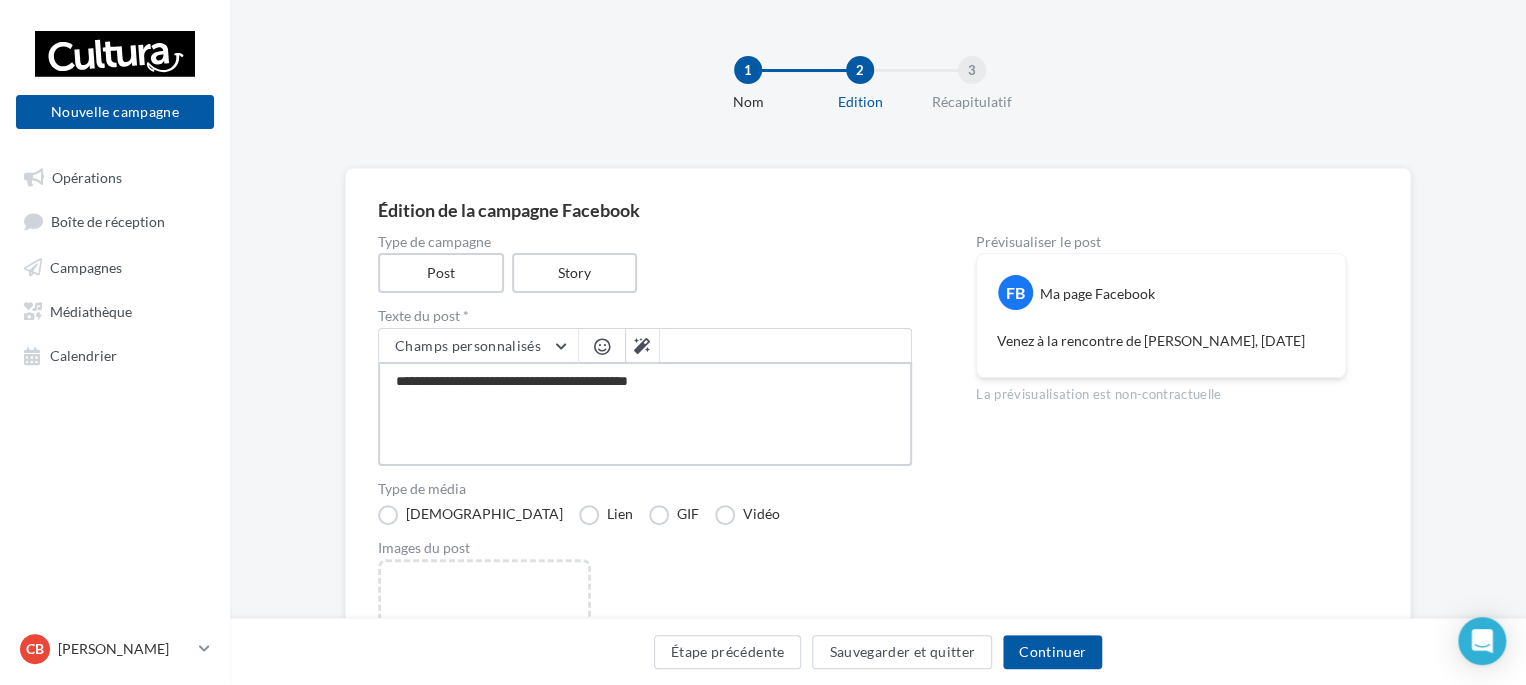 type on "**********" 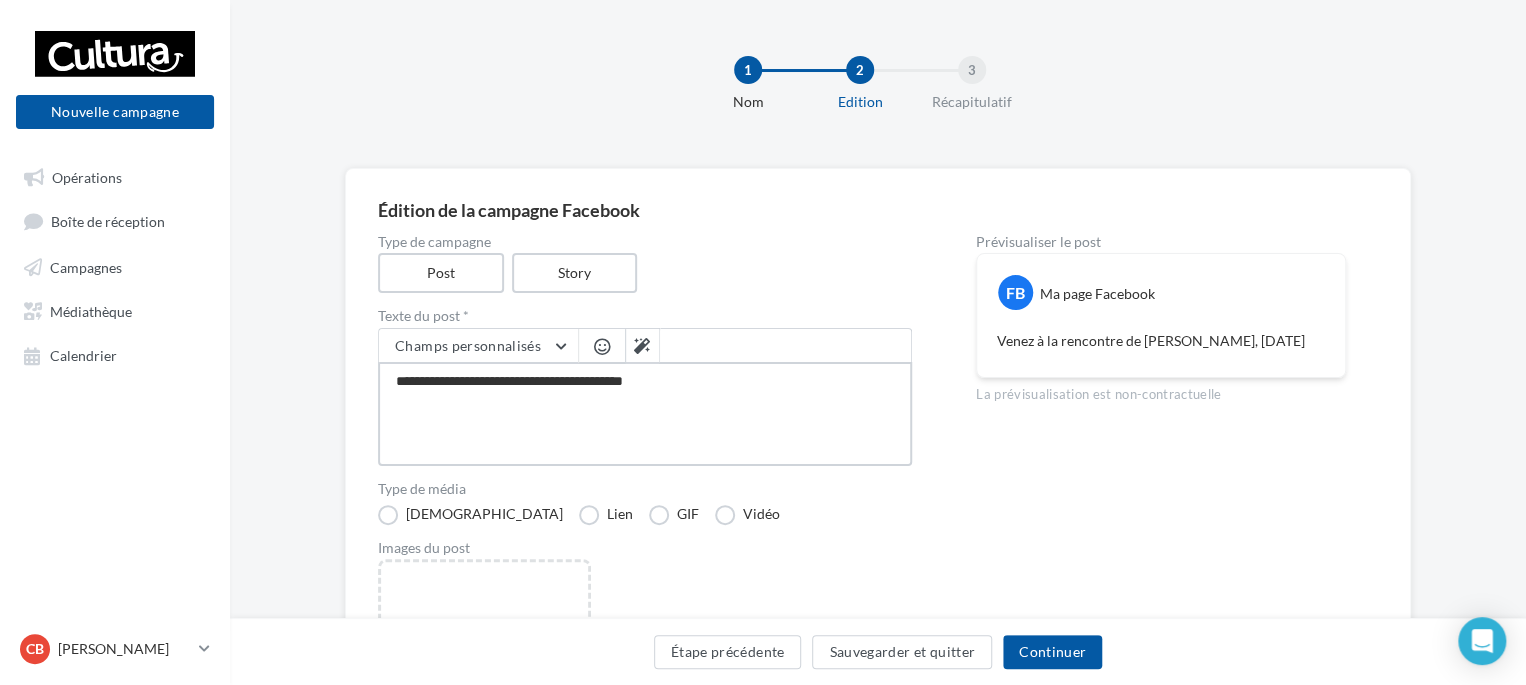 type on "**********" 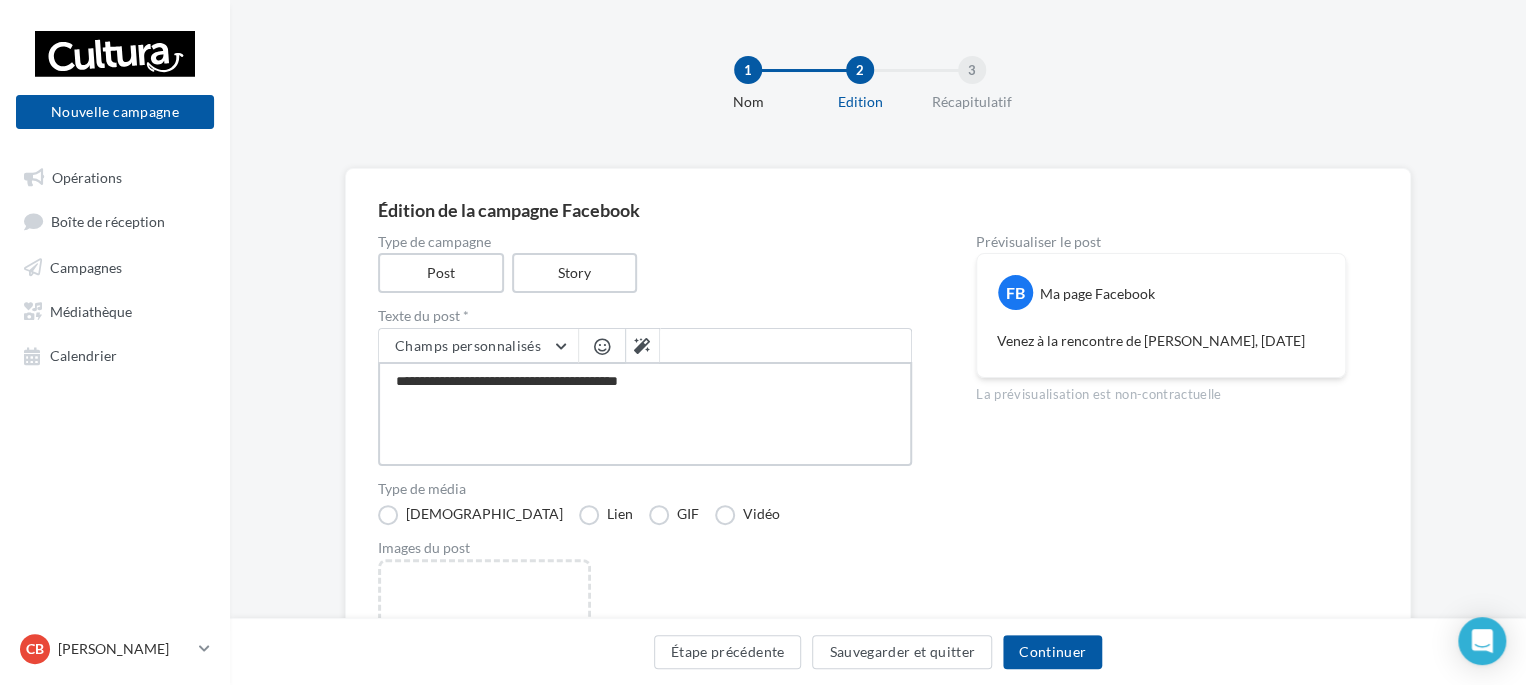 type on "**********" 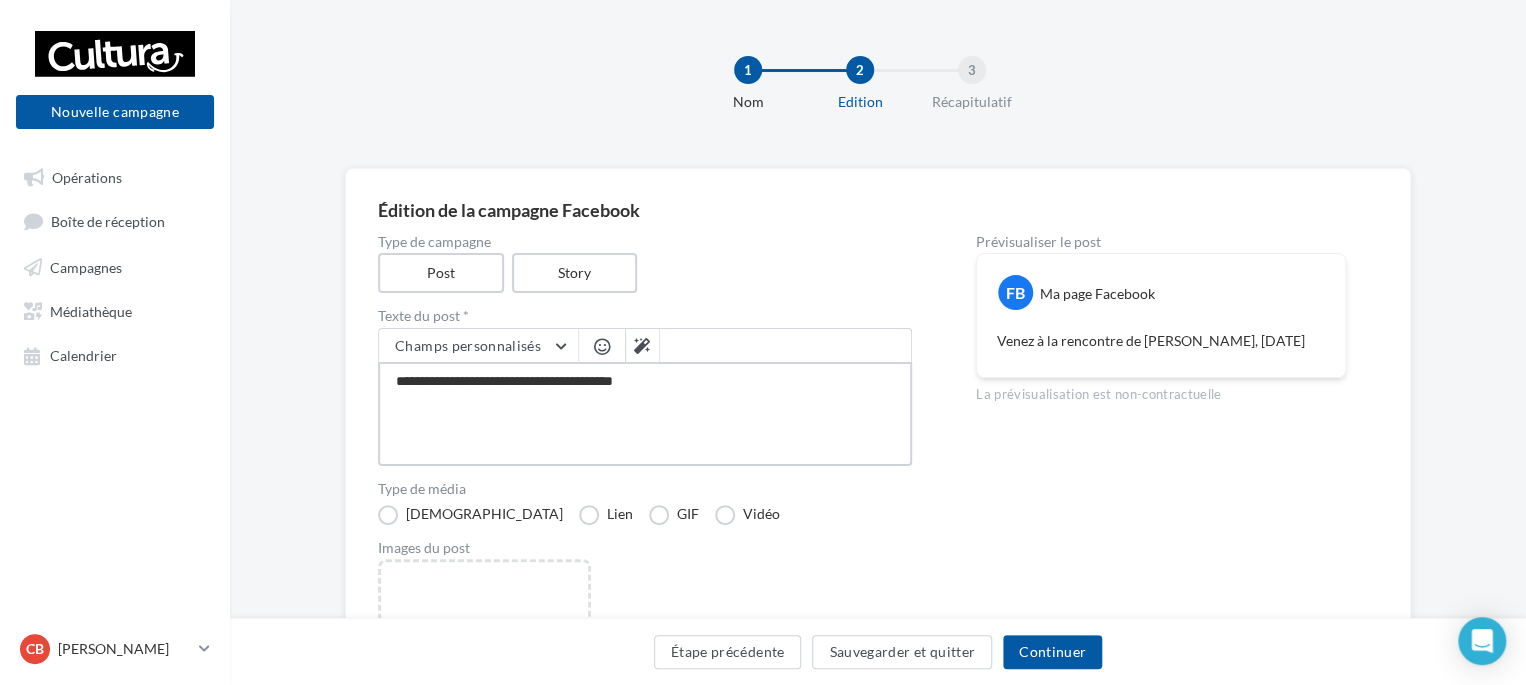type on "**********" 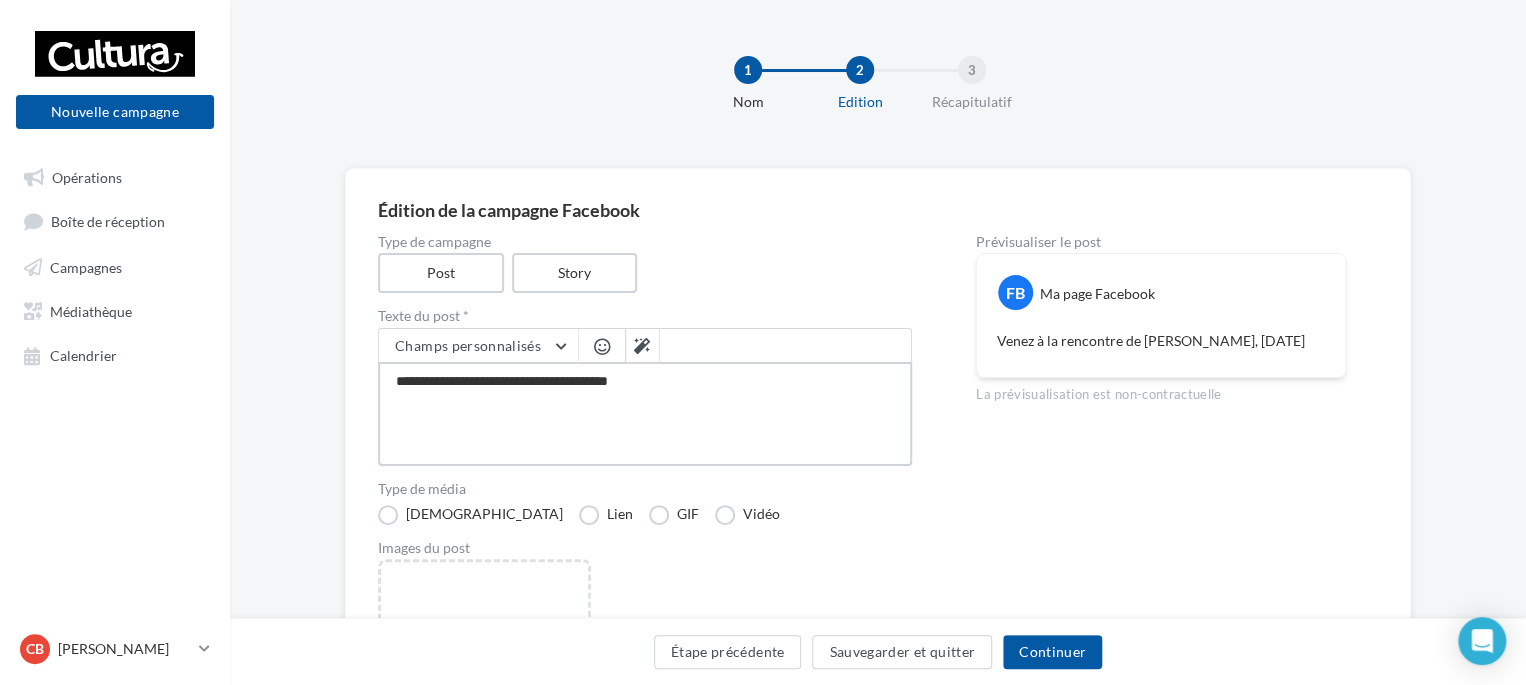 type on "**********" 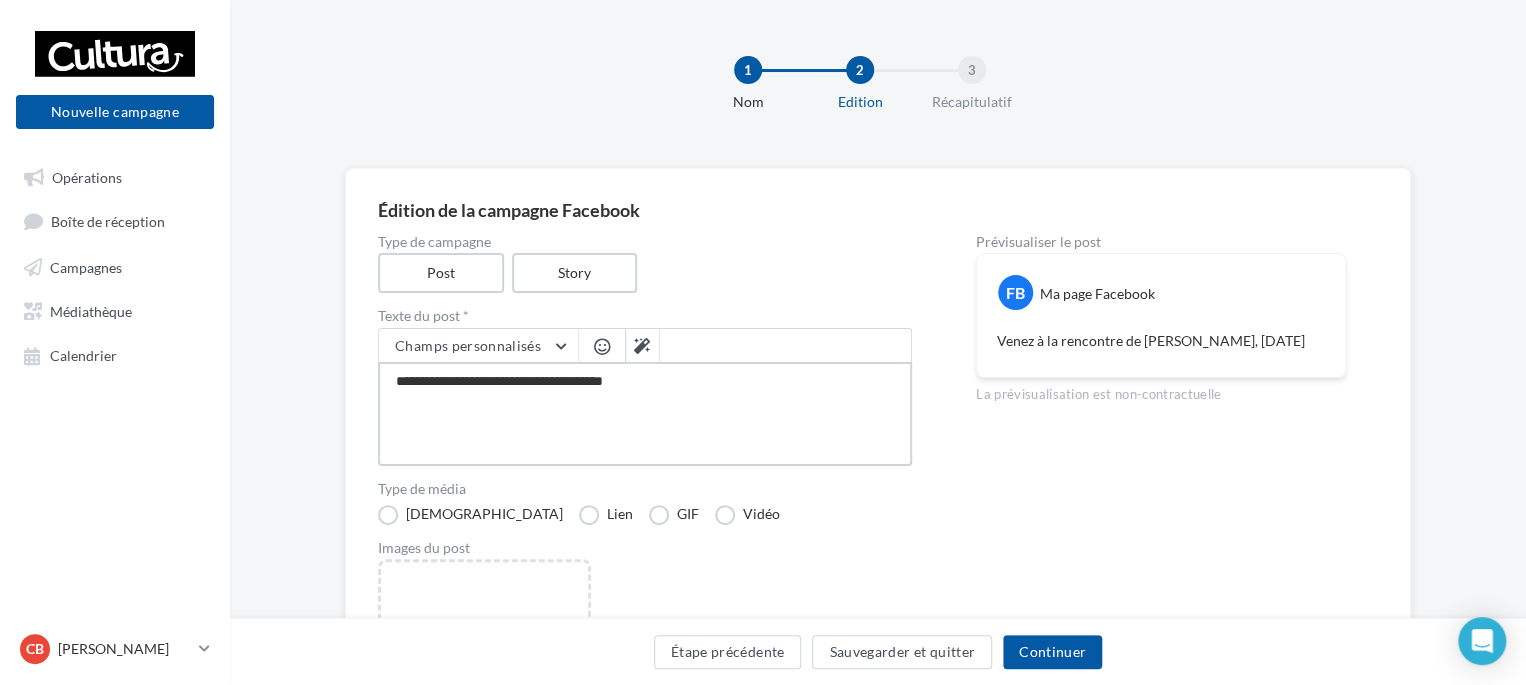 type on "**********" 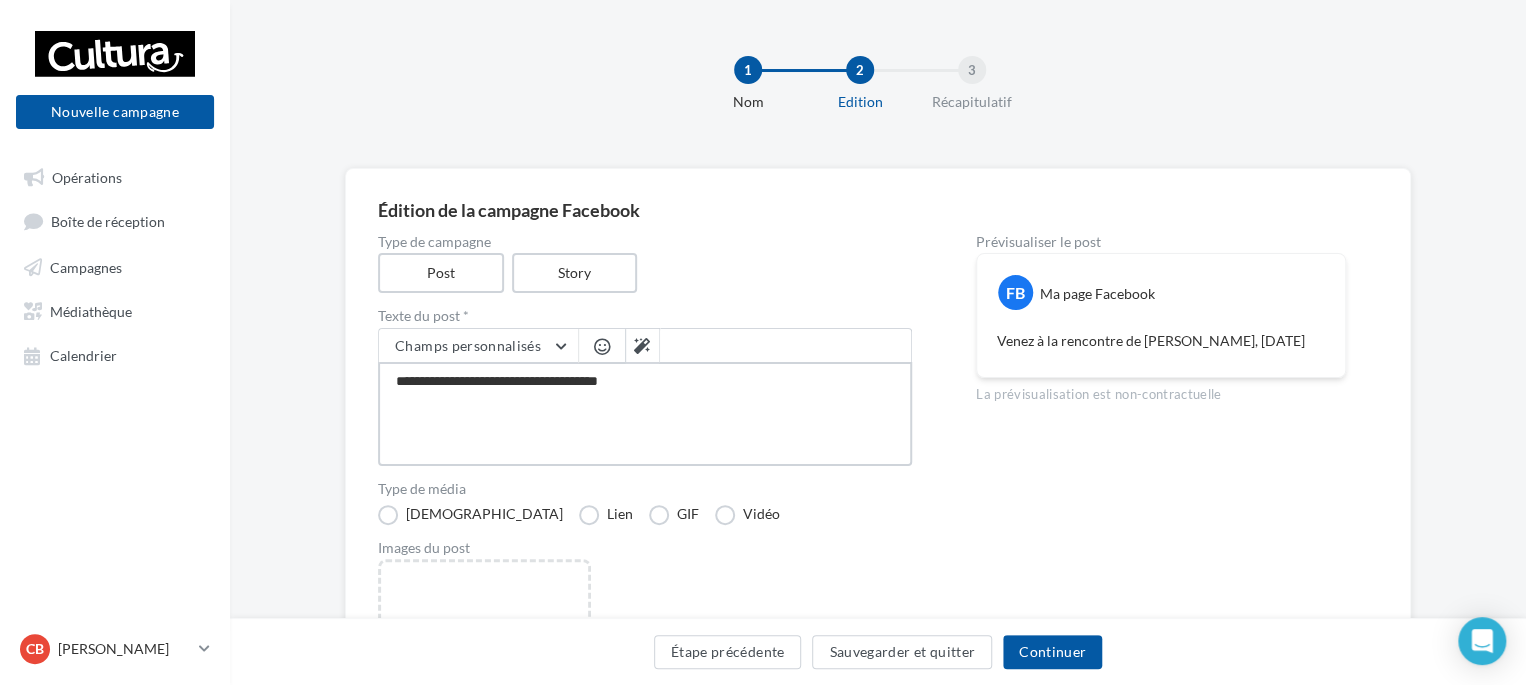 type on "**********" 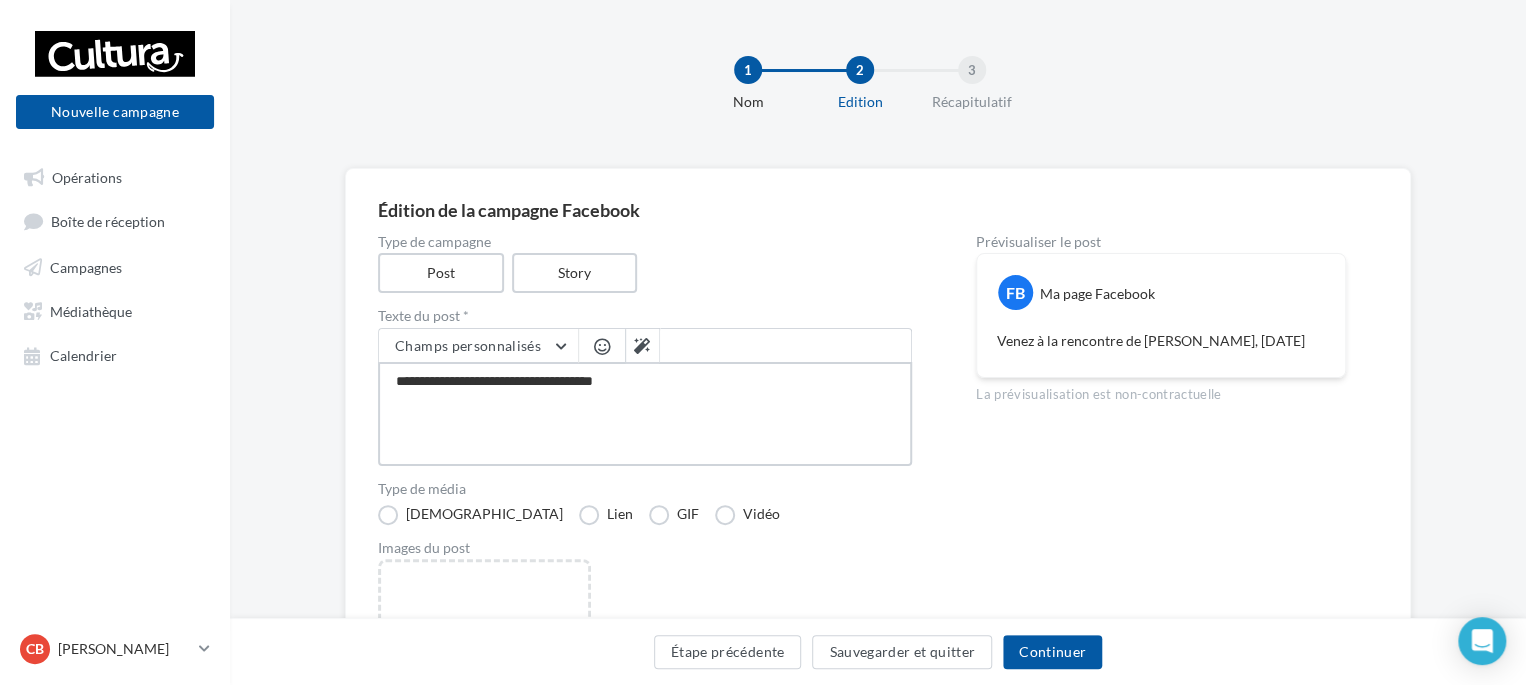 type on "**********" 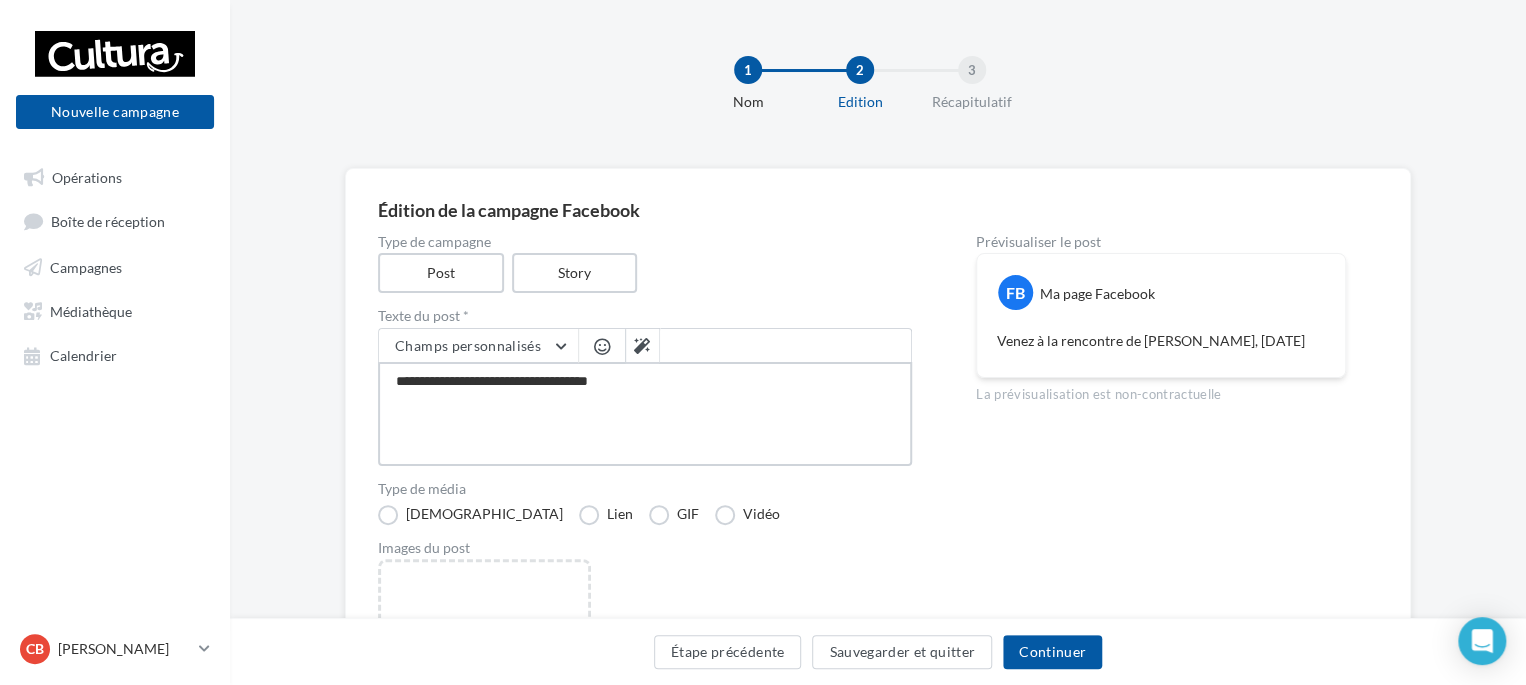 type on "**********" 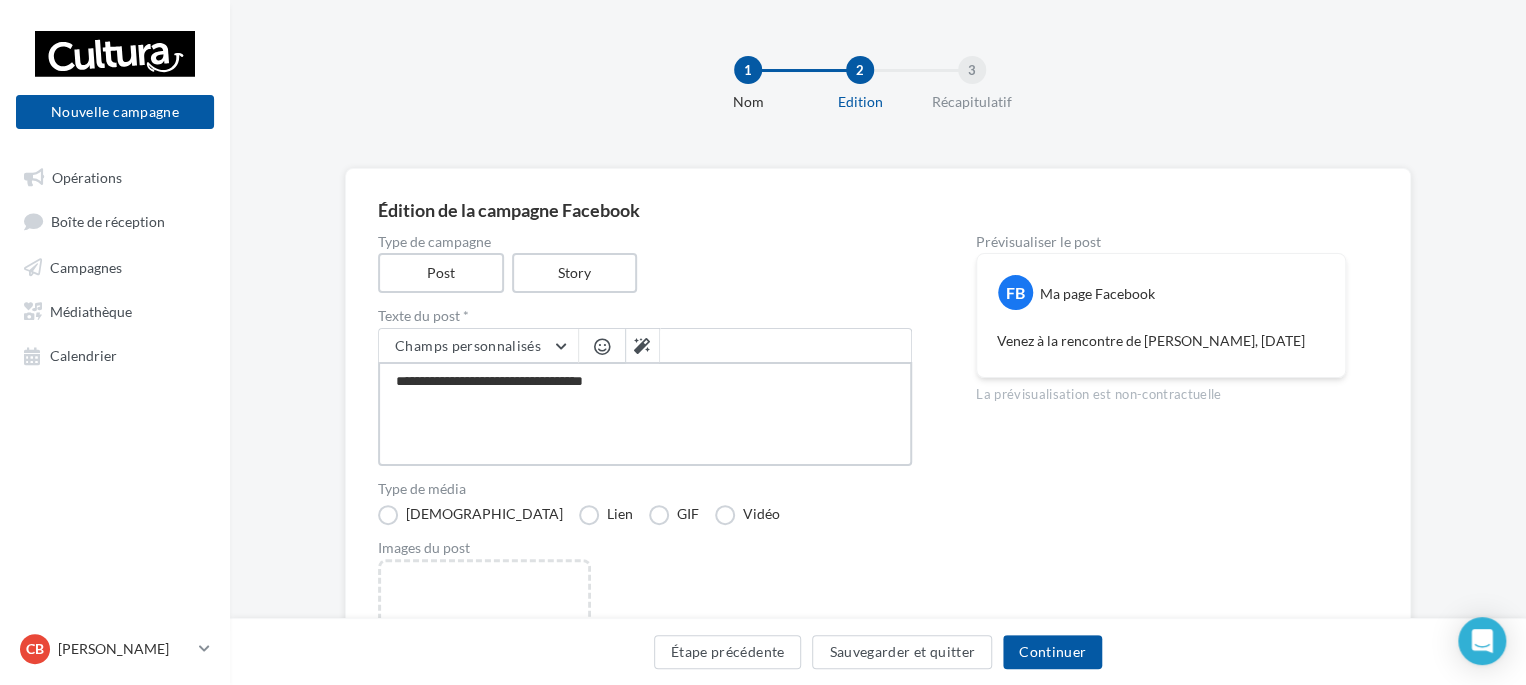type on "**********" 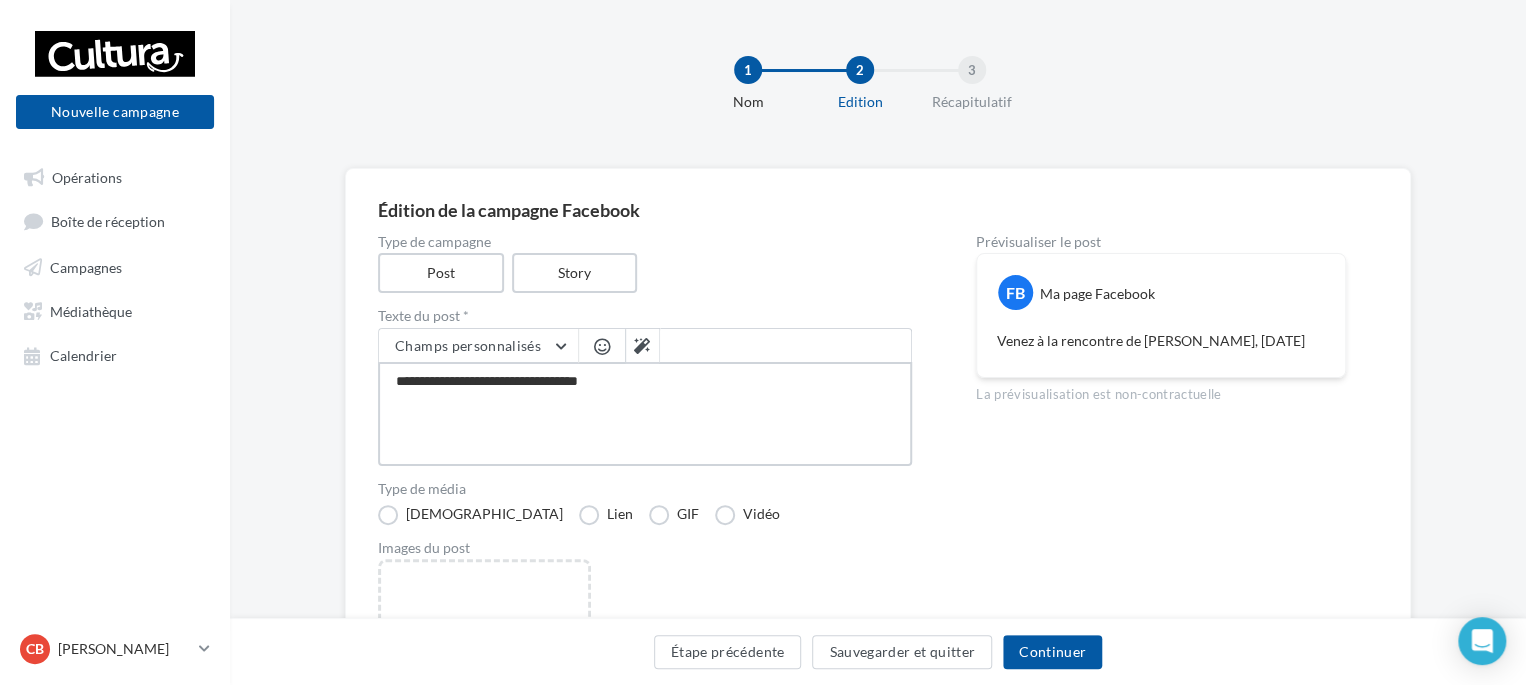 type on "**********" 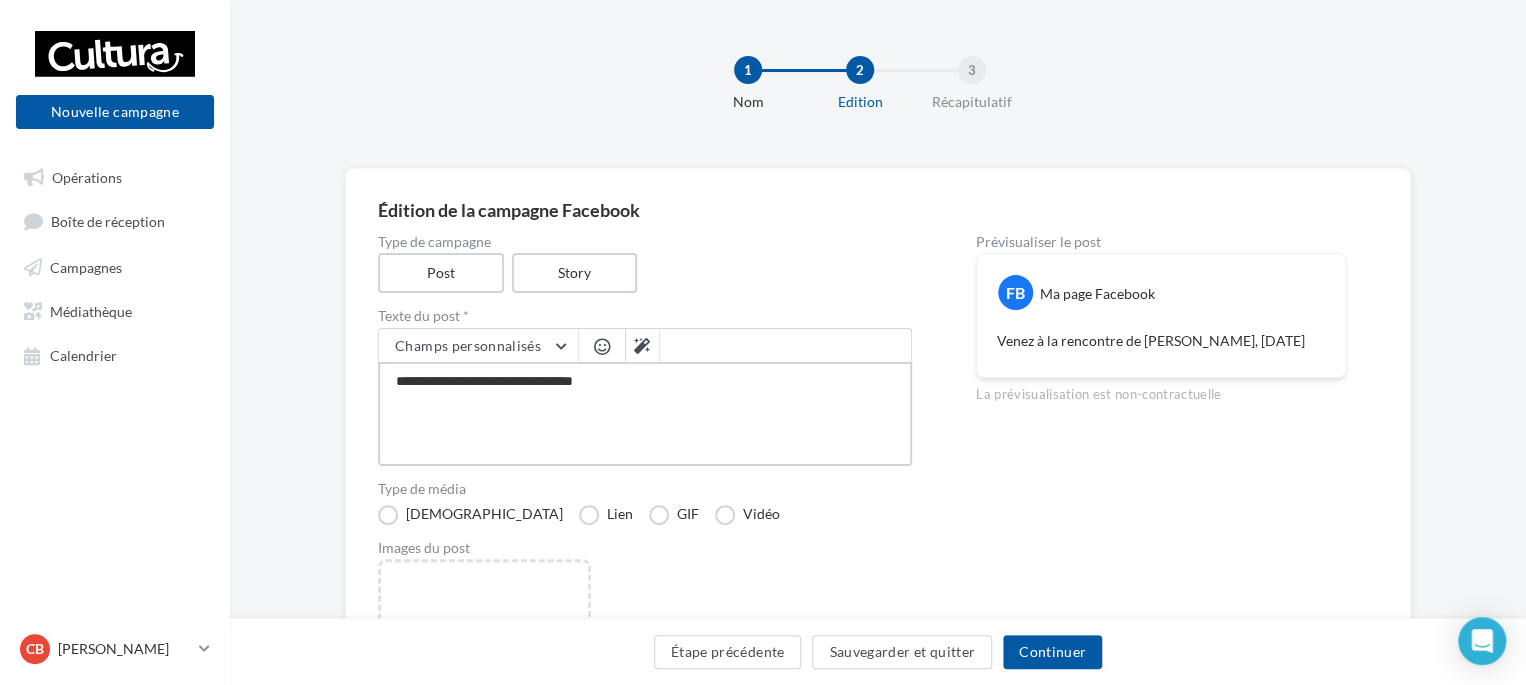 type on "**********" 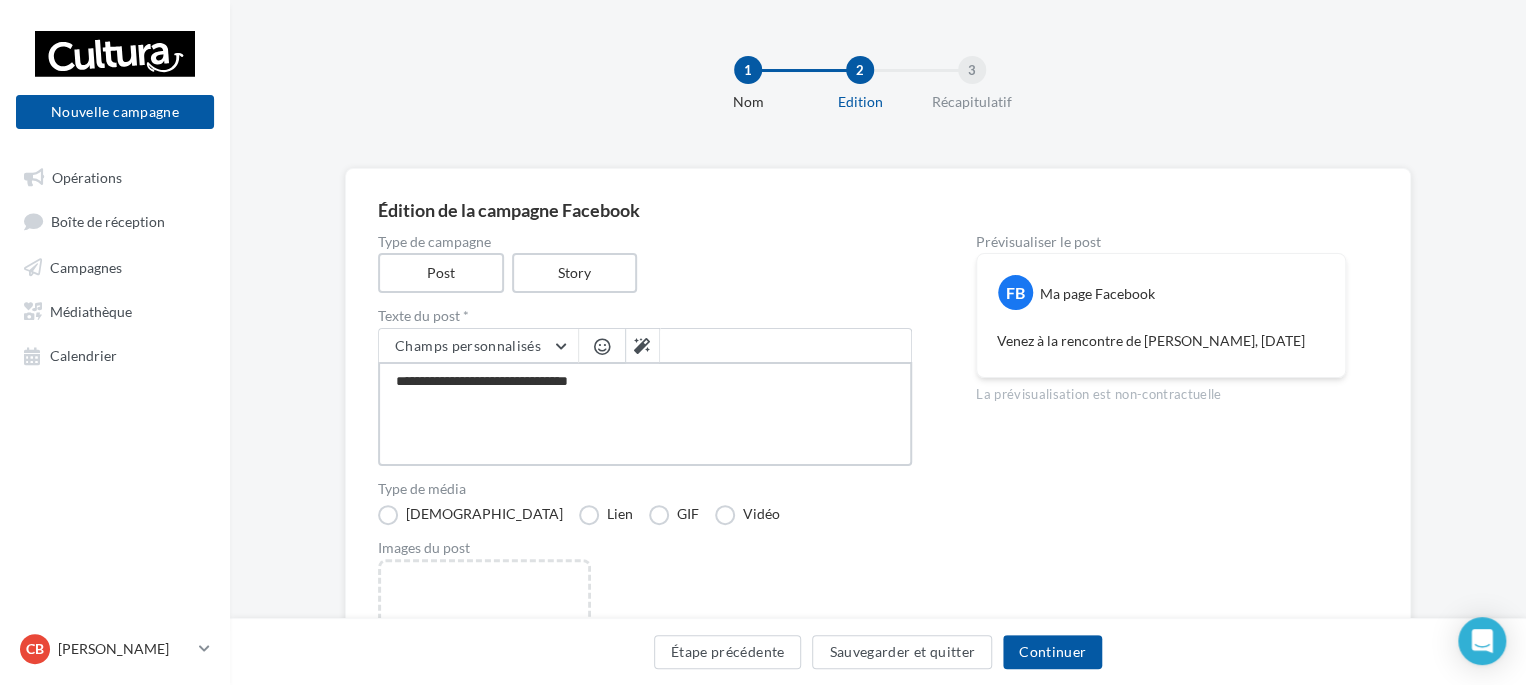 type on "**********" 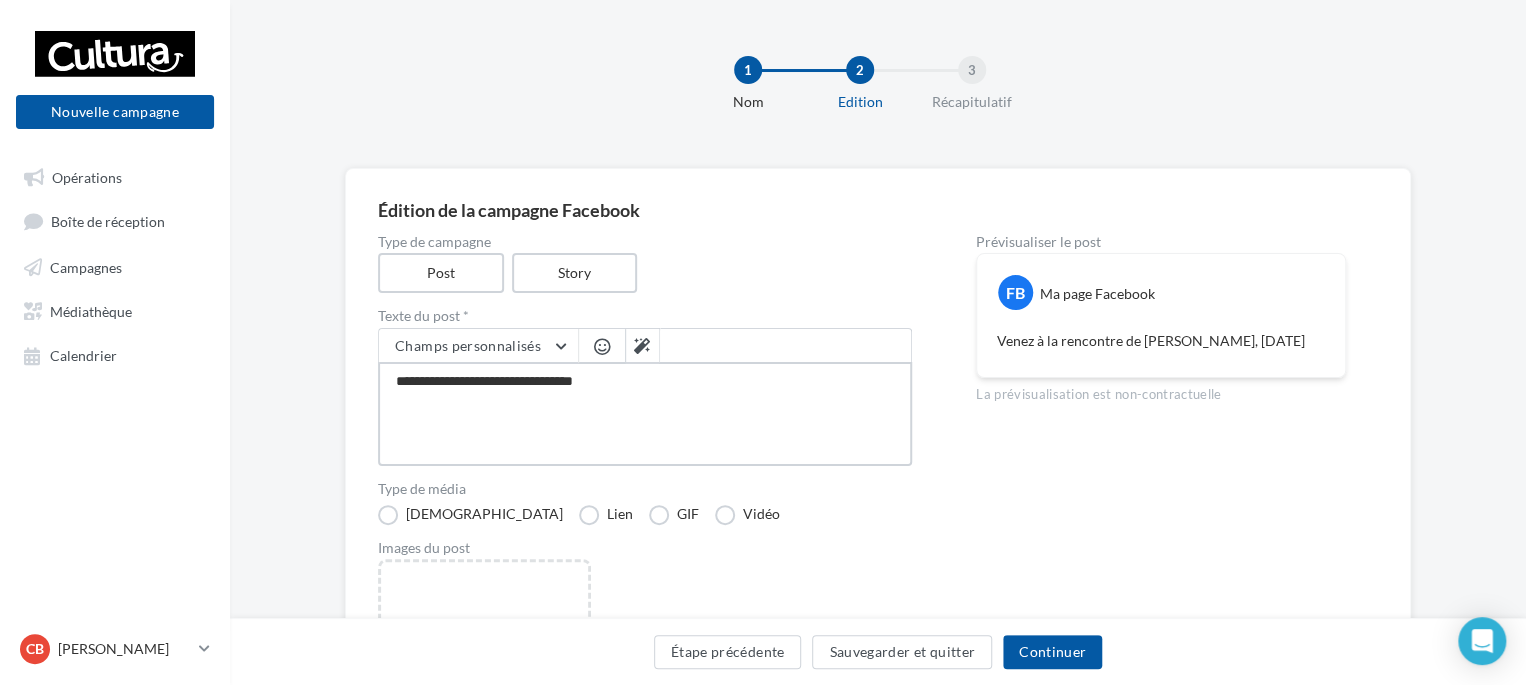 type on "**********" 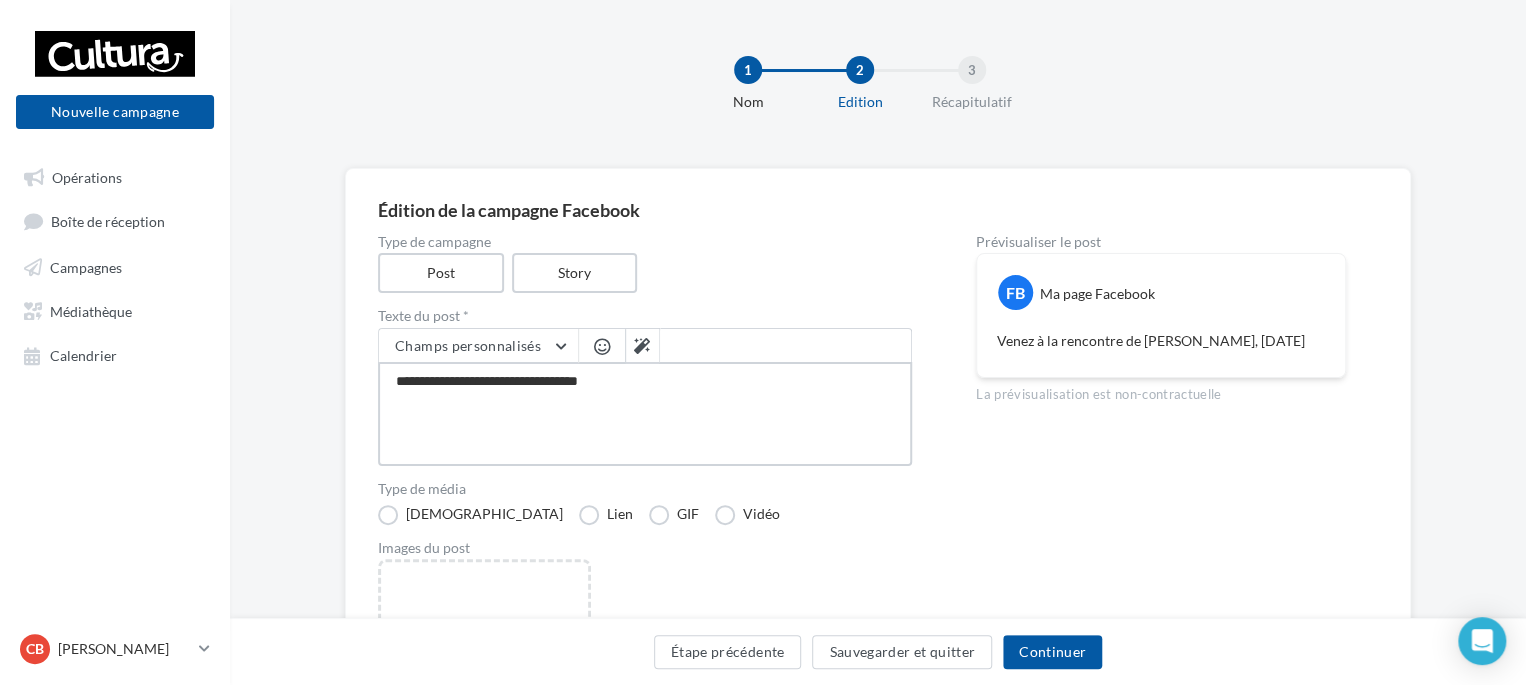 type on "**********" 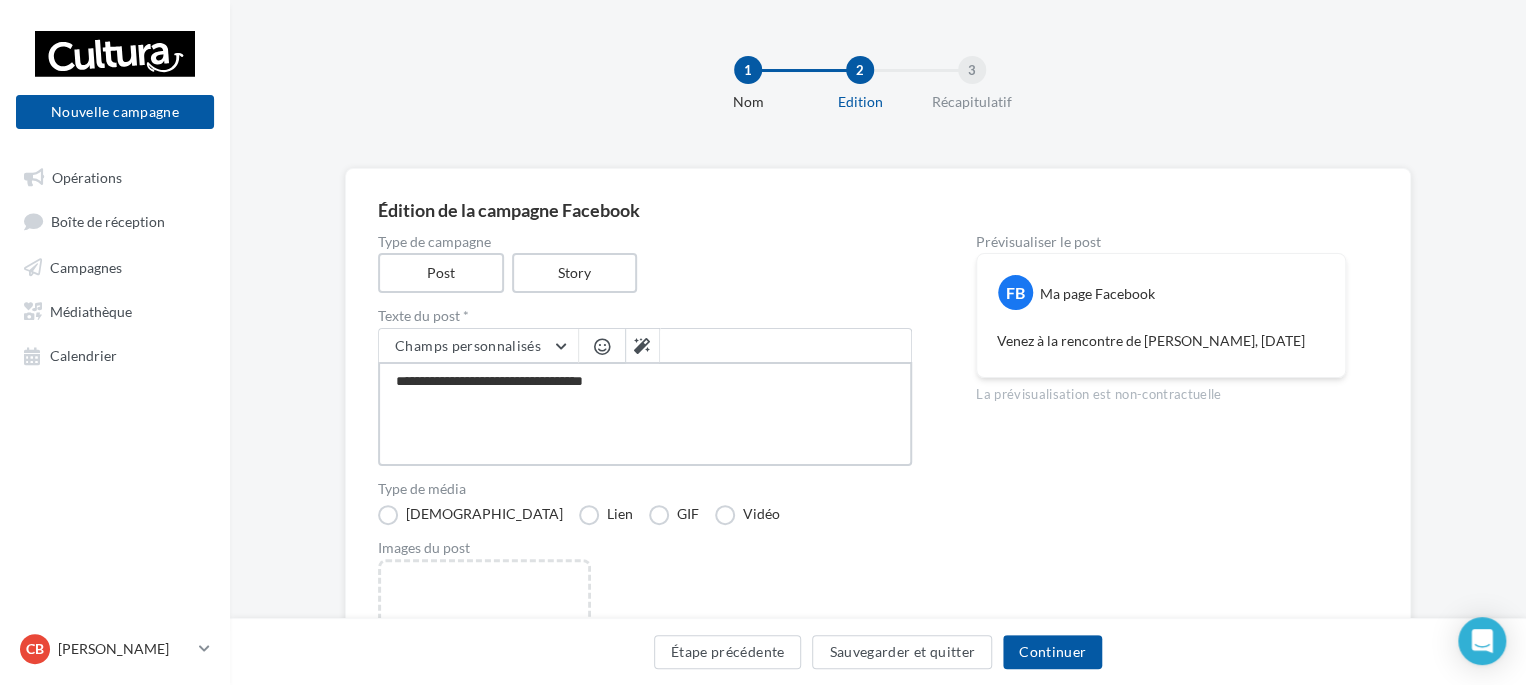 type on "**********" 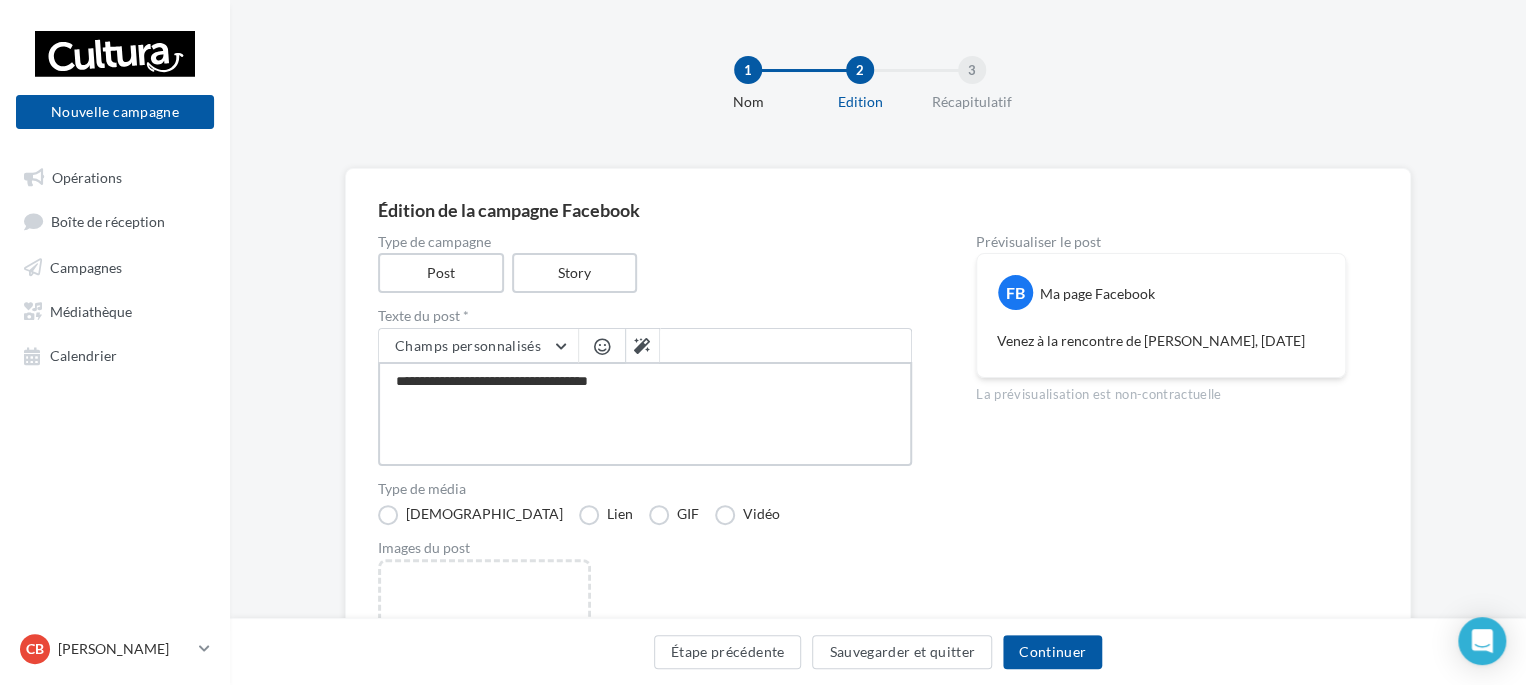 type on "**********" 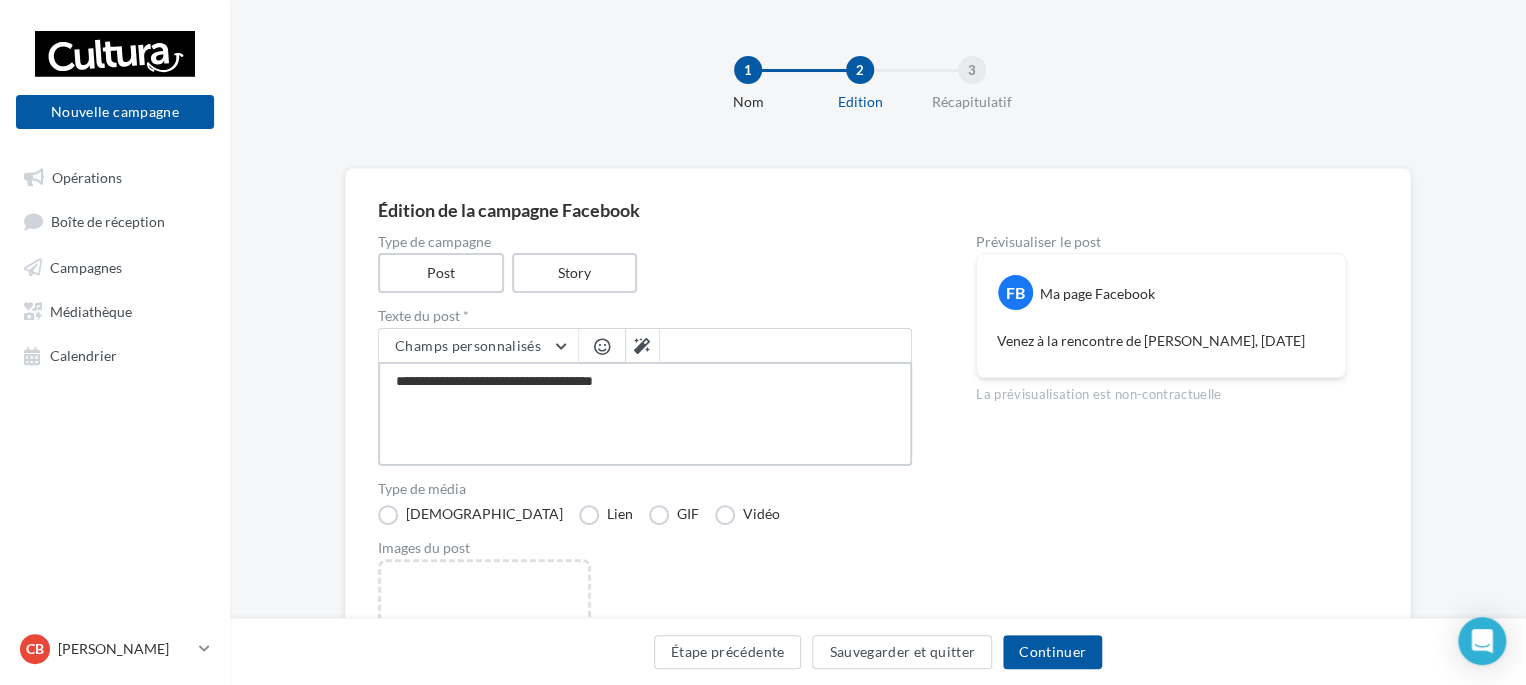 type on "**********" 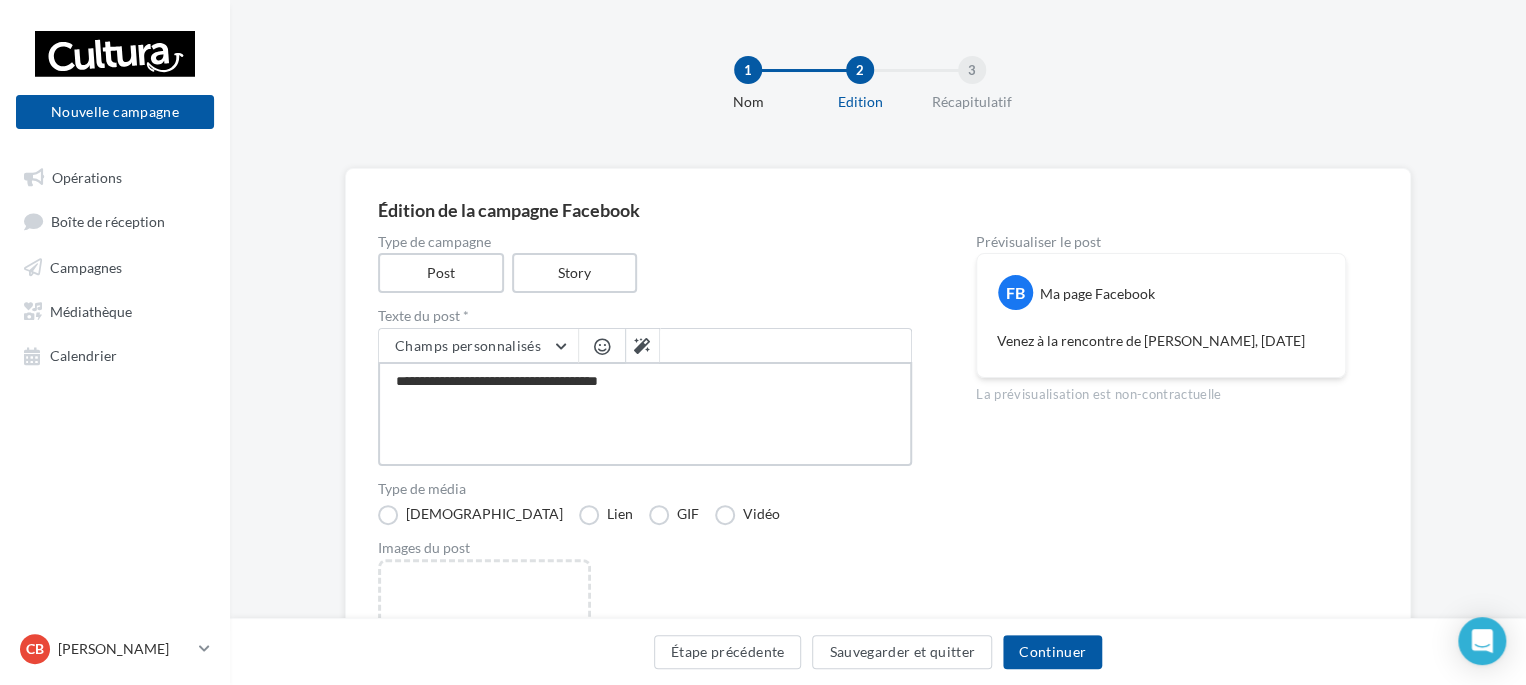 type on "**********" 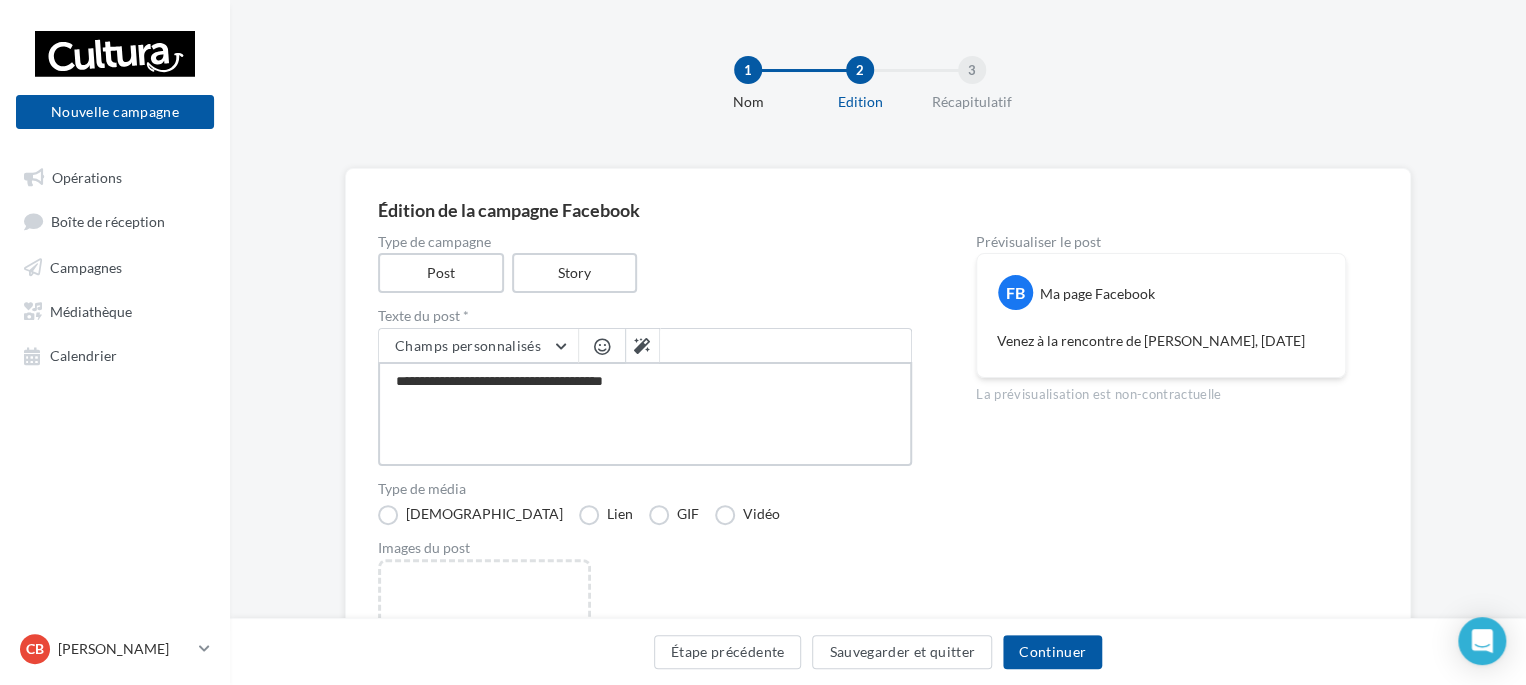 type on "**********" 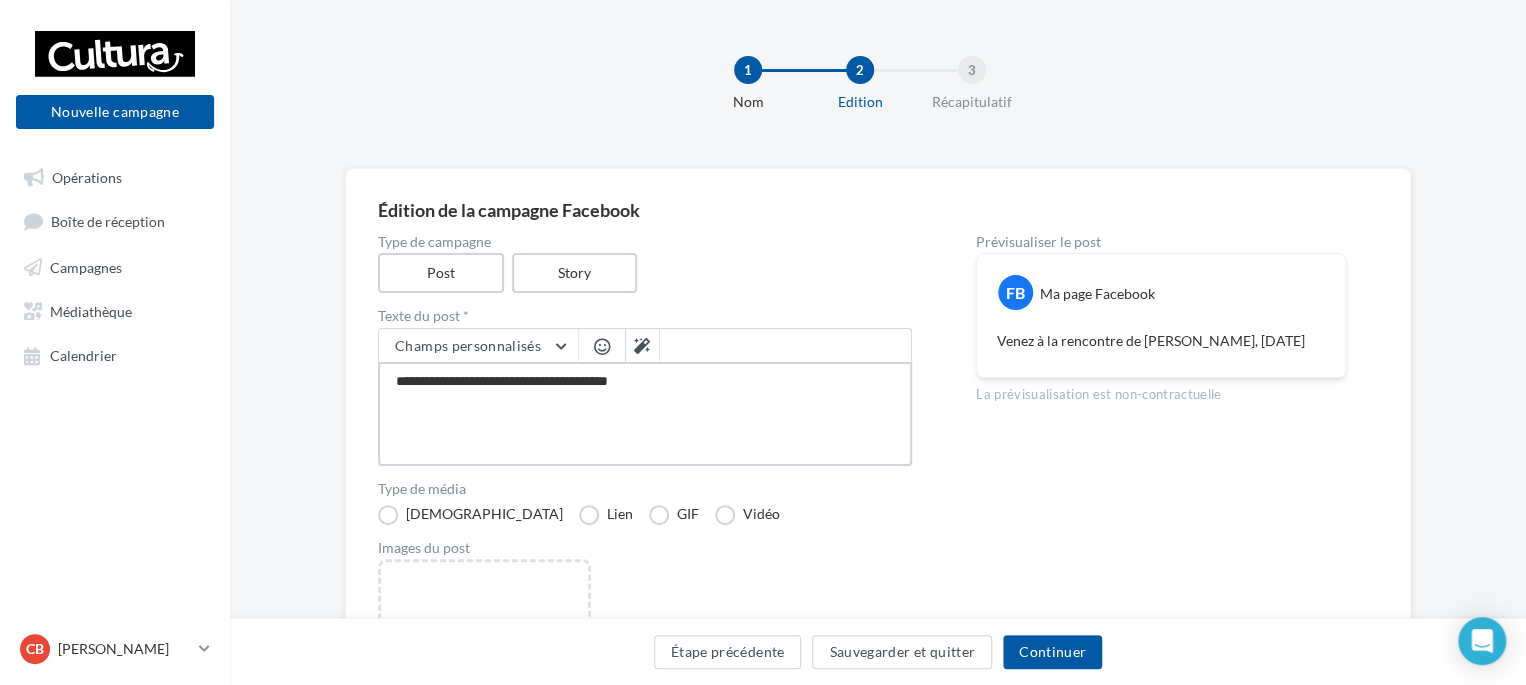 type on "**********" 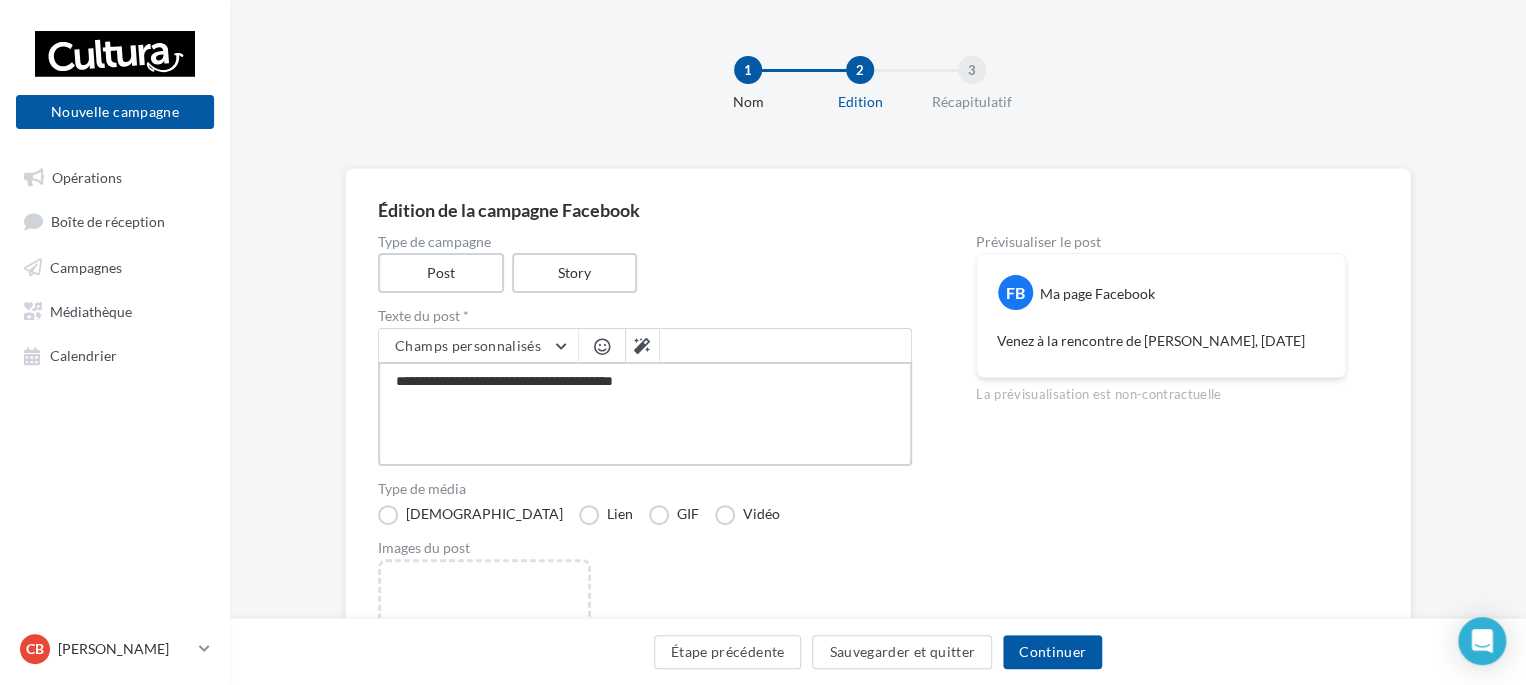 type on "**********" 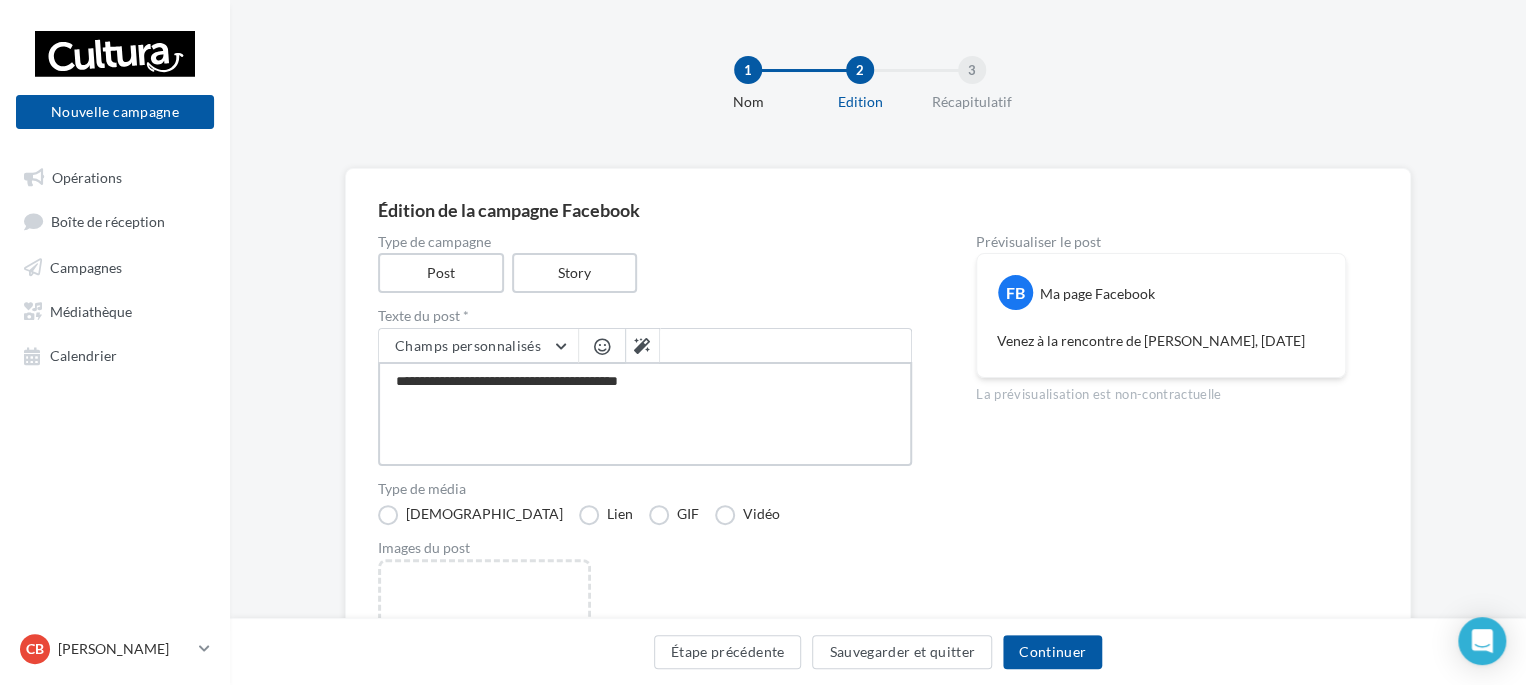 type on "**********" 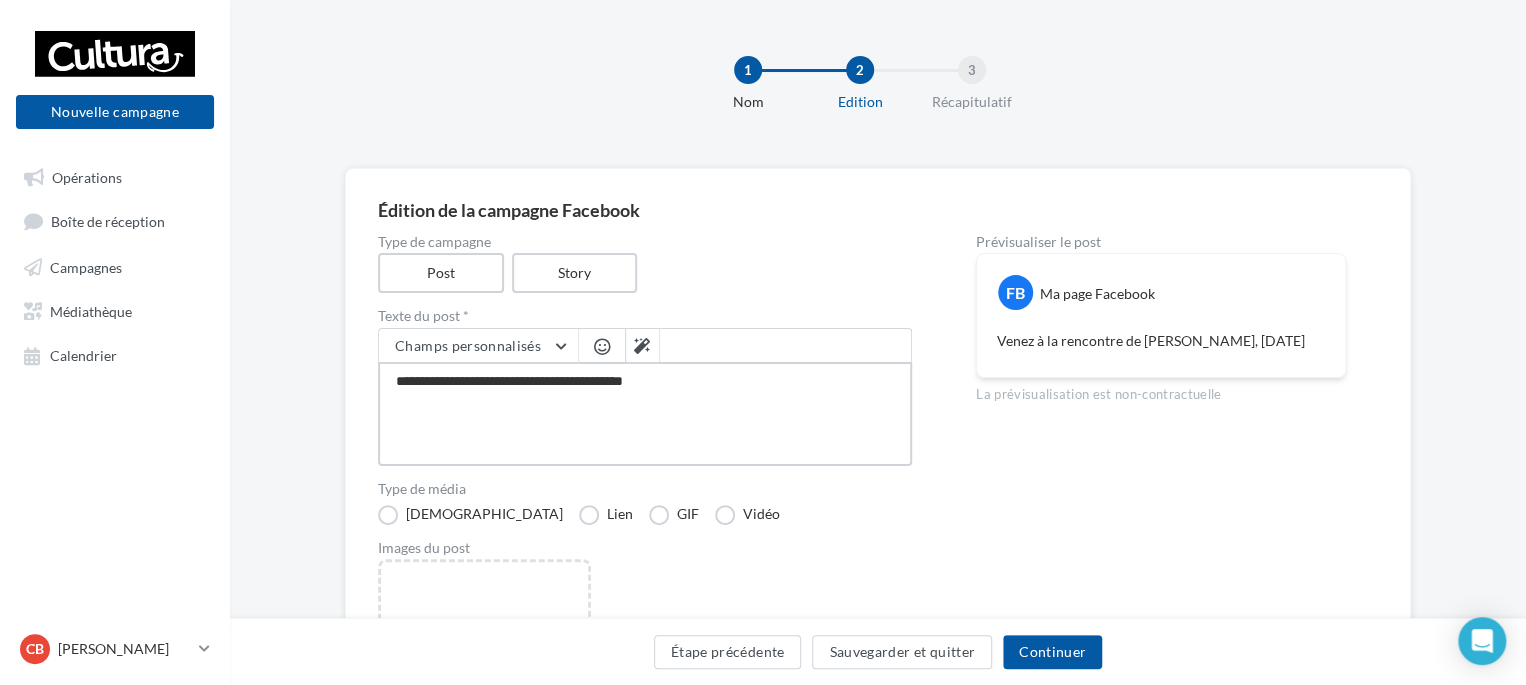 type on "**********" 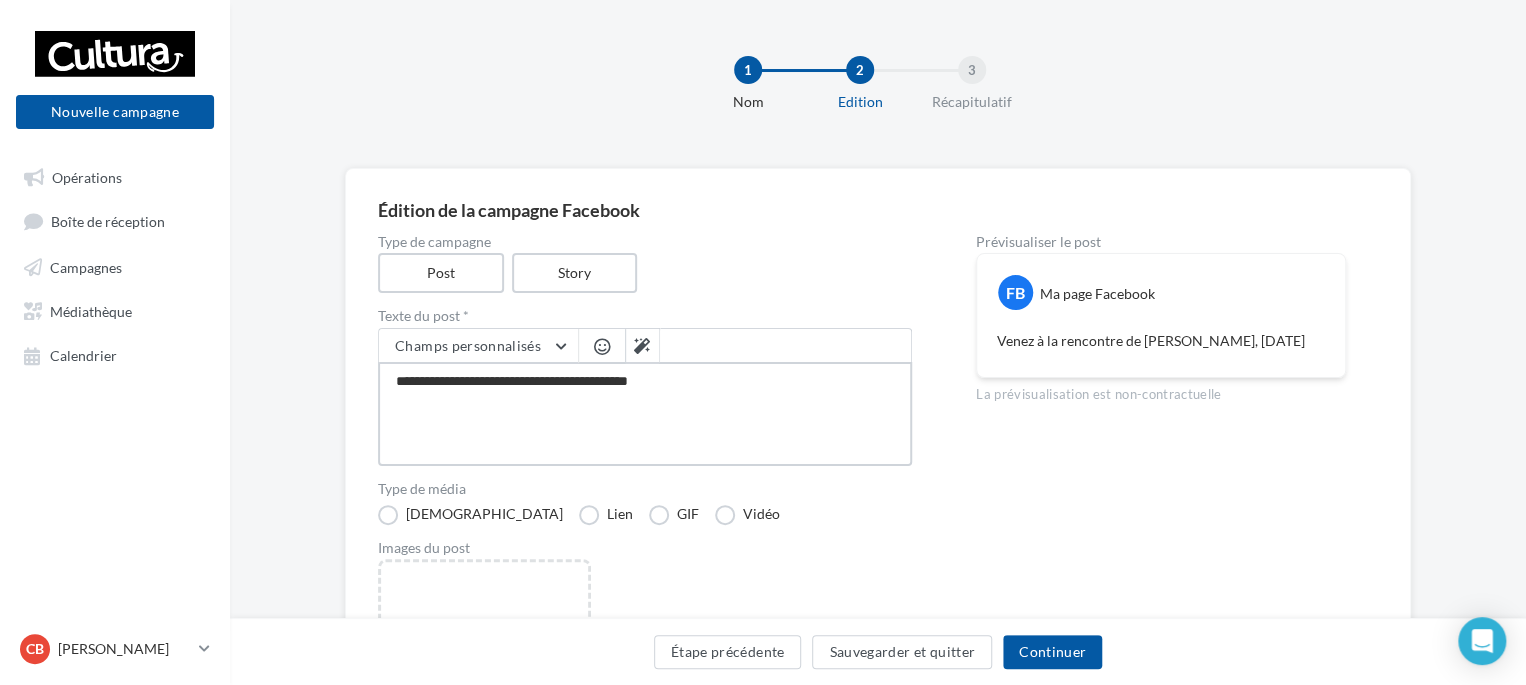 type on "**********" 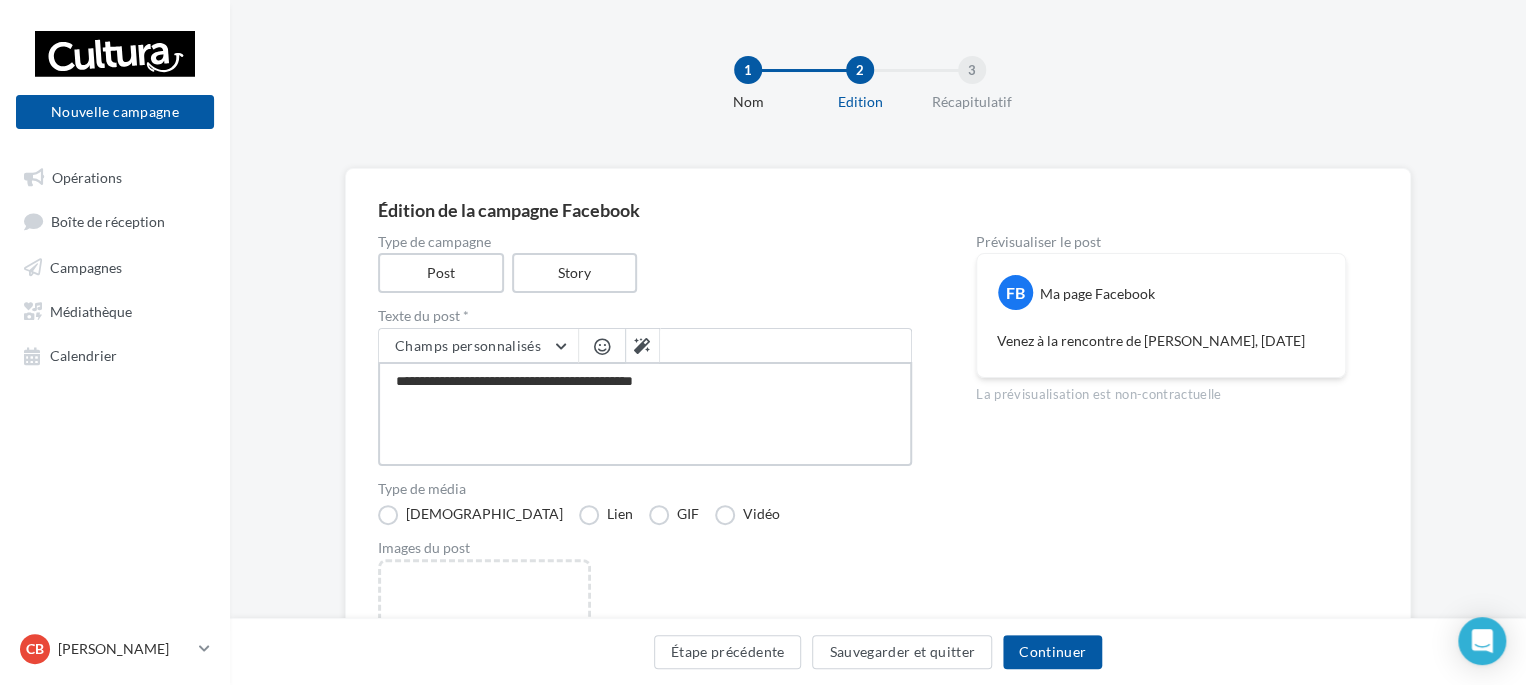 type on "**********" 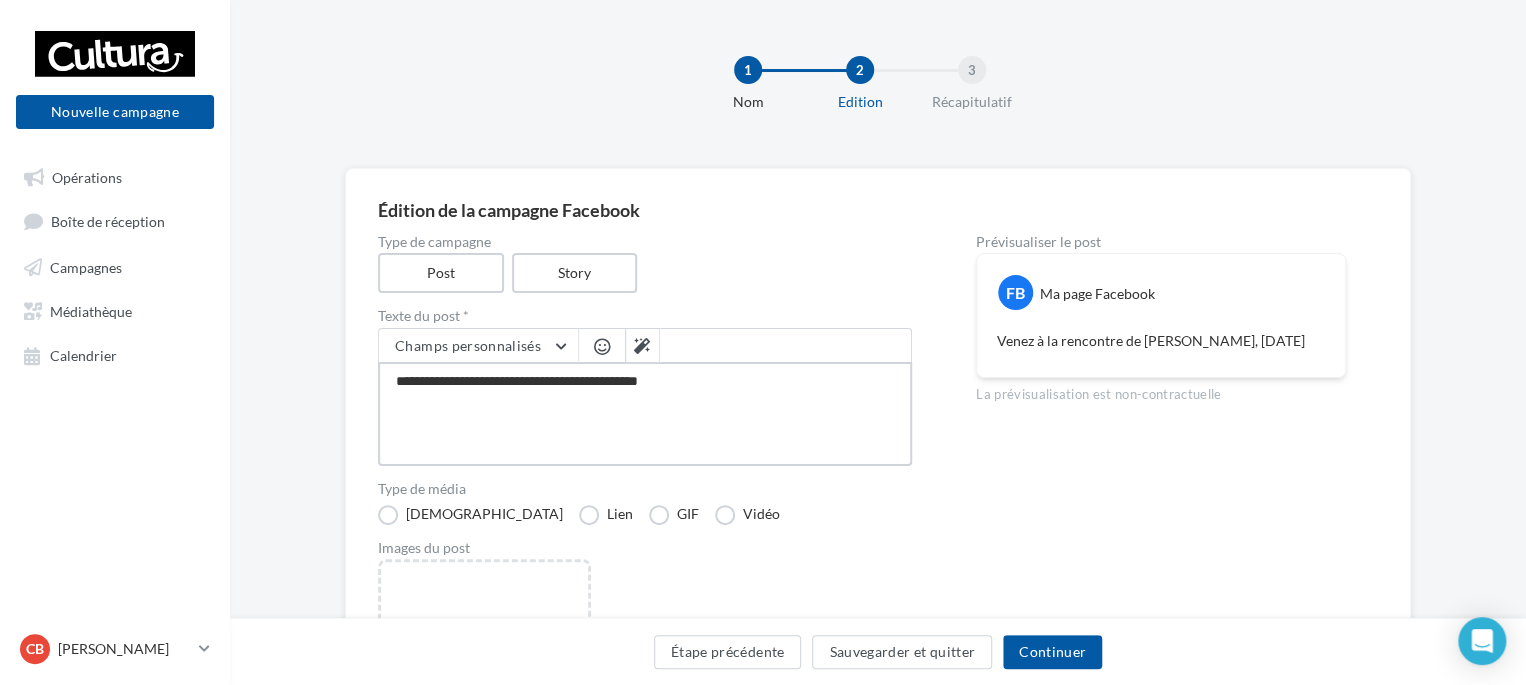 type on "**********" 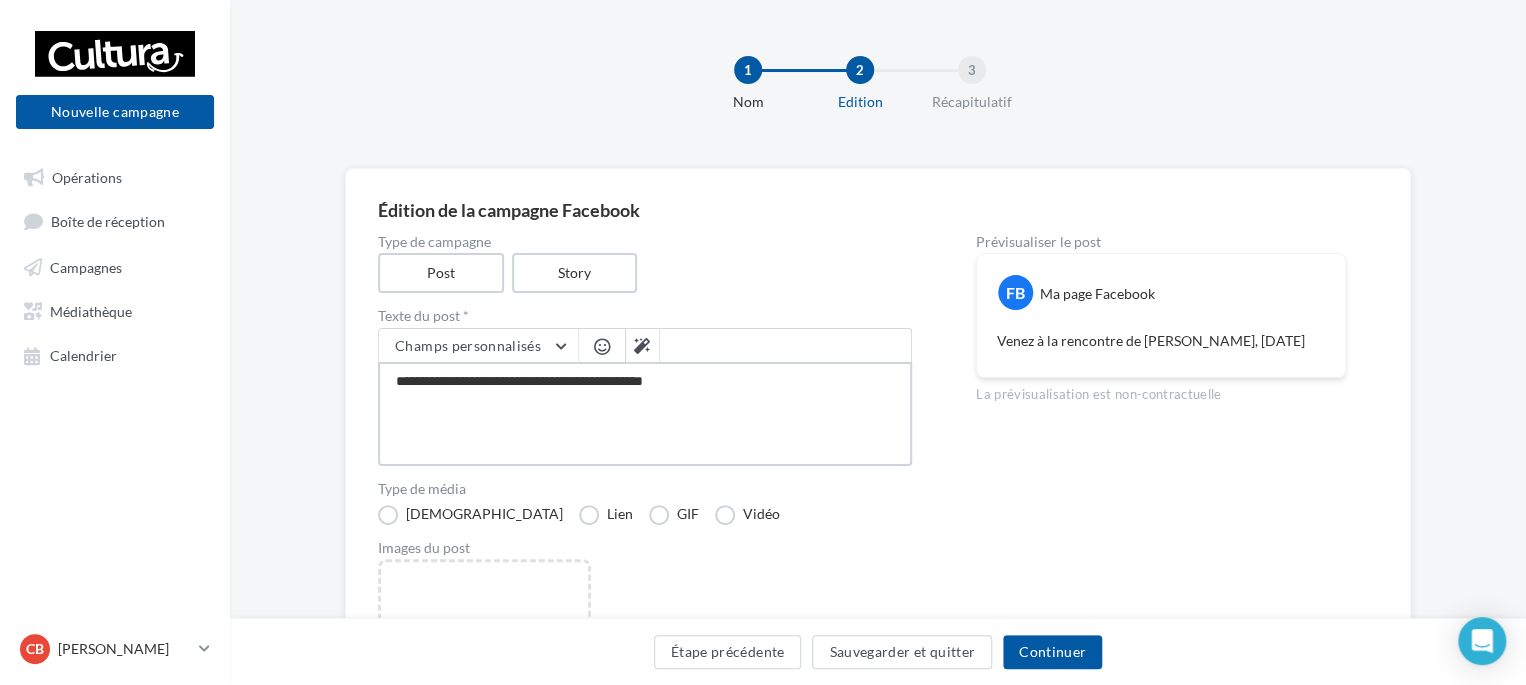 type on "**********" 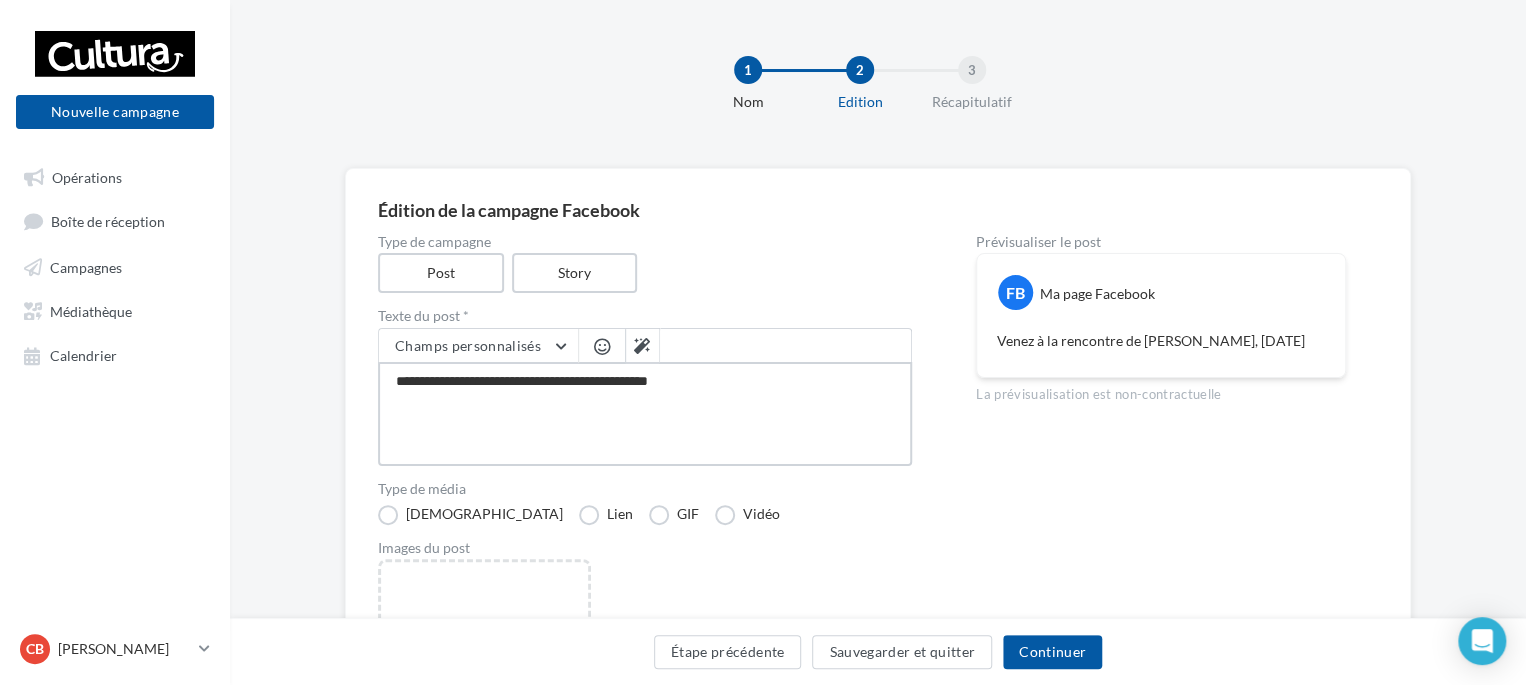type on "**********" 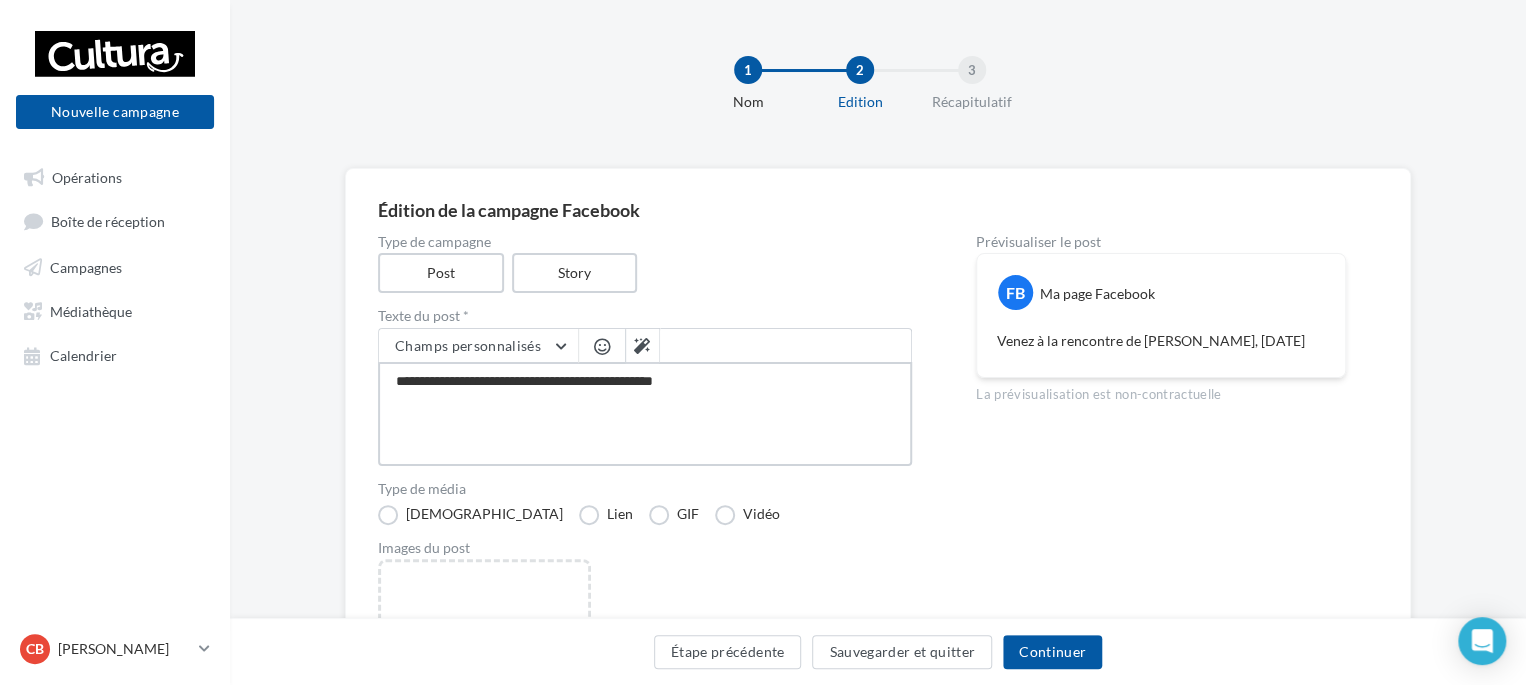 type on "**********" 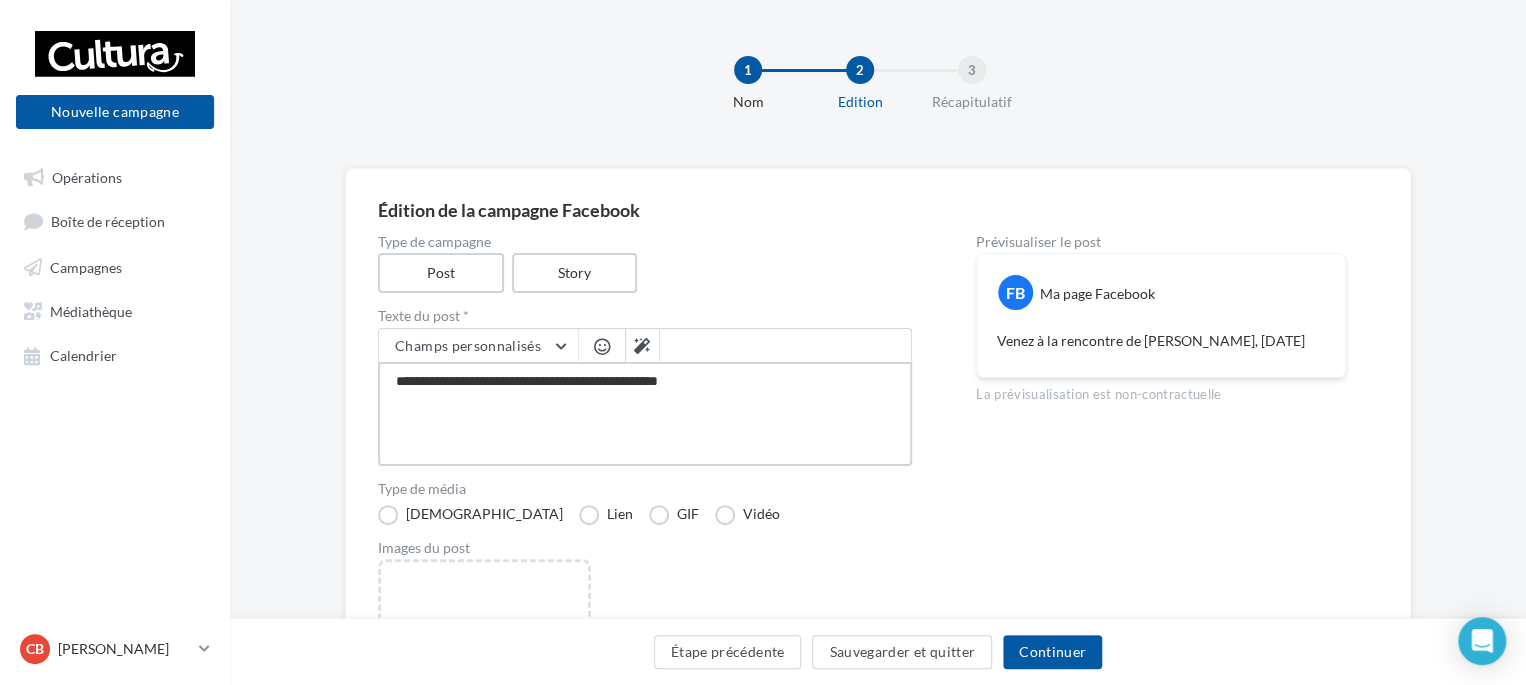 type on "**********" 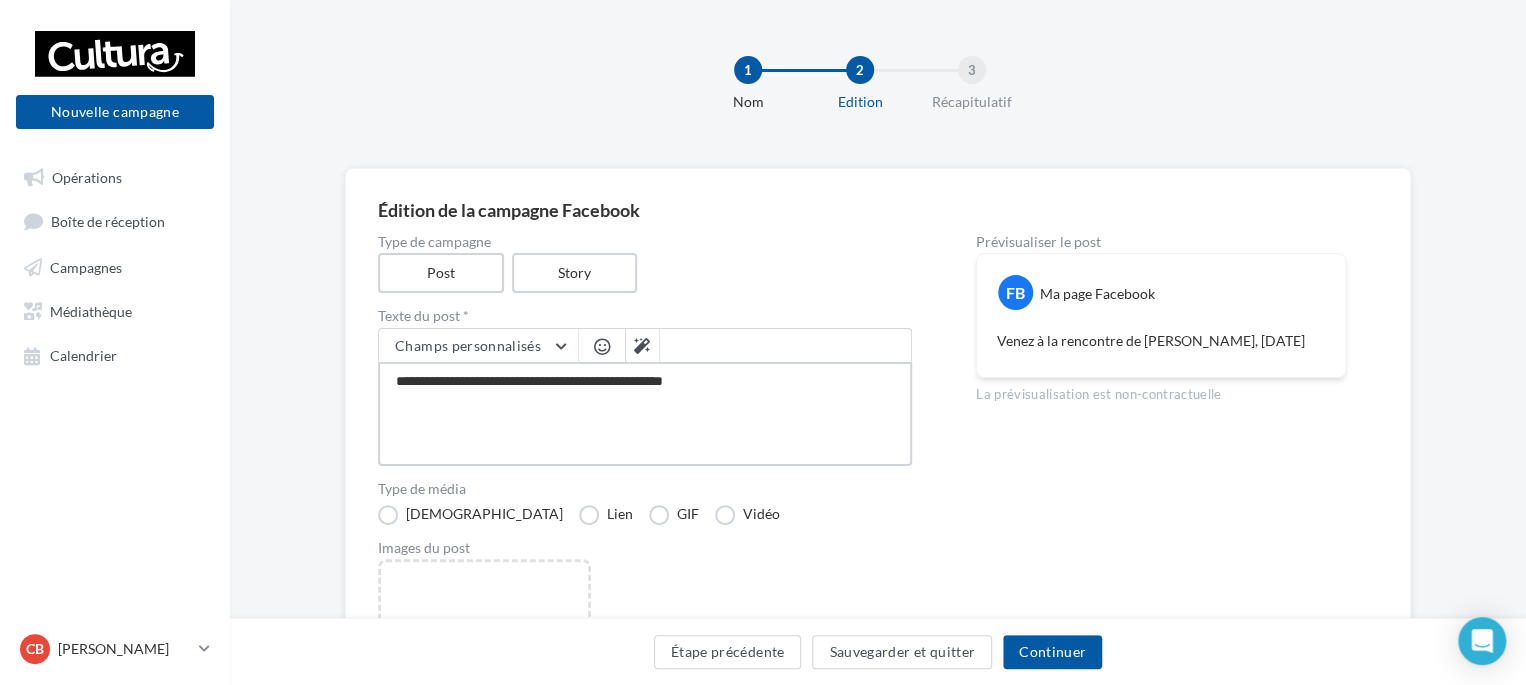 type on "**********" 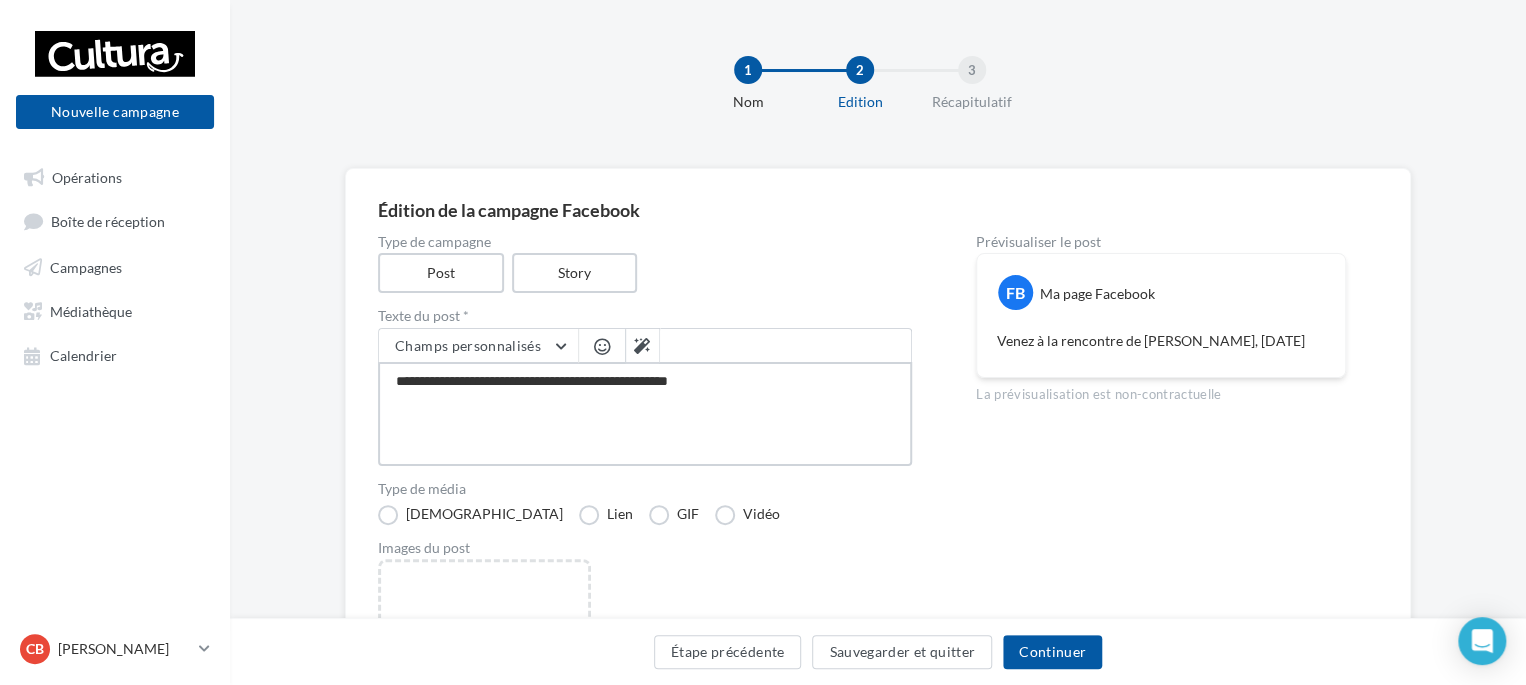 type on "**********" 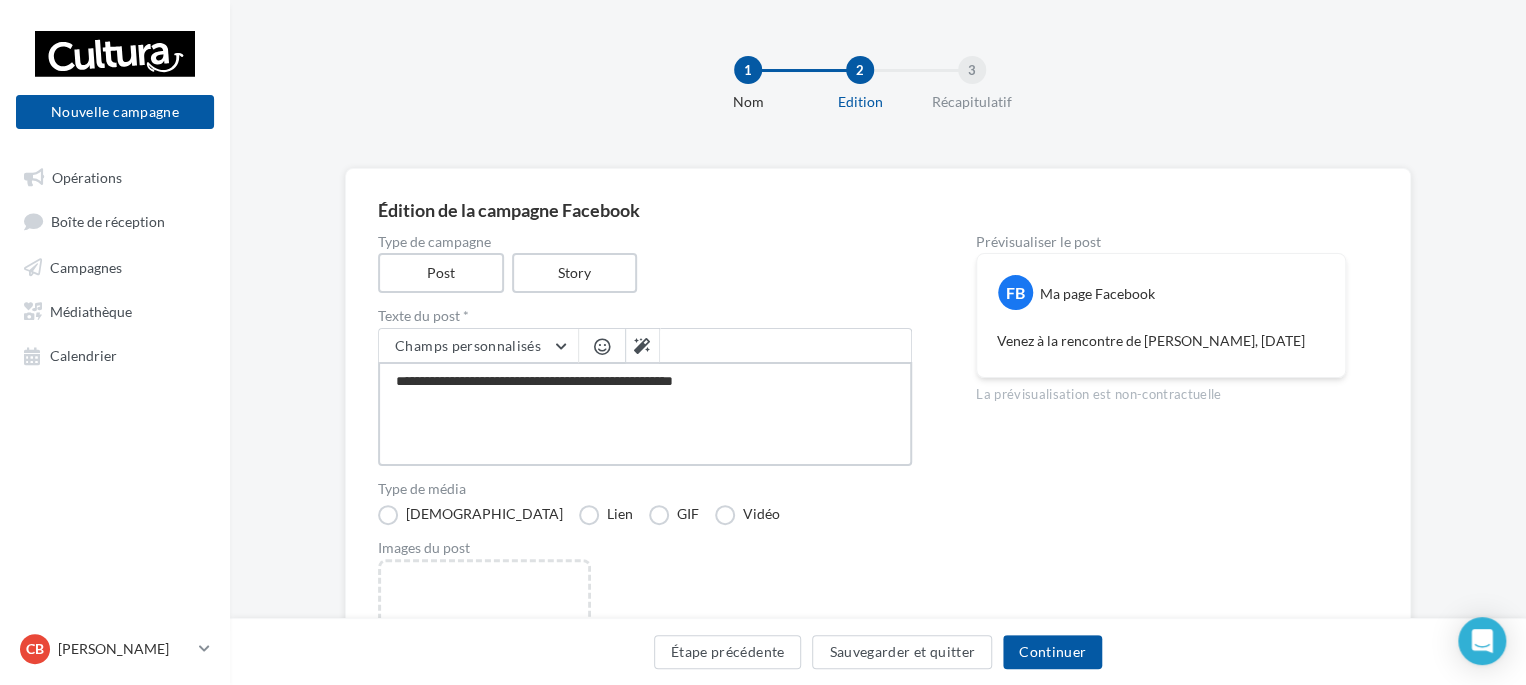 type on "**********" 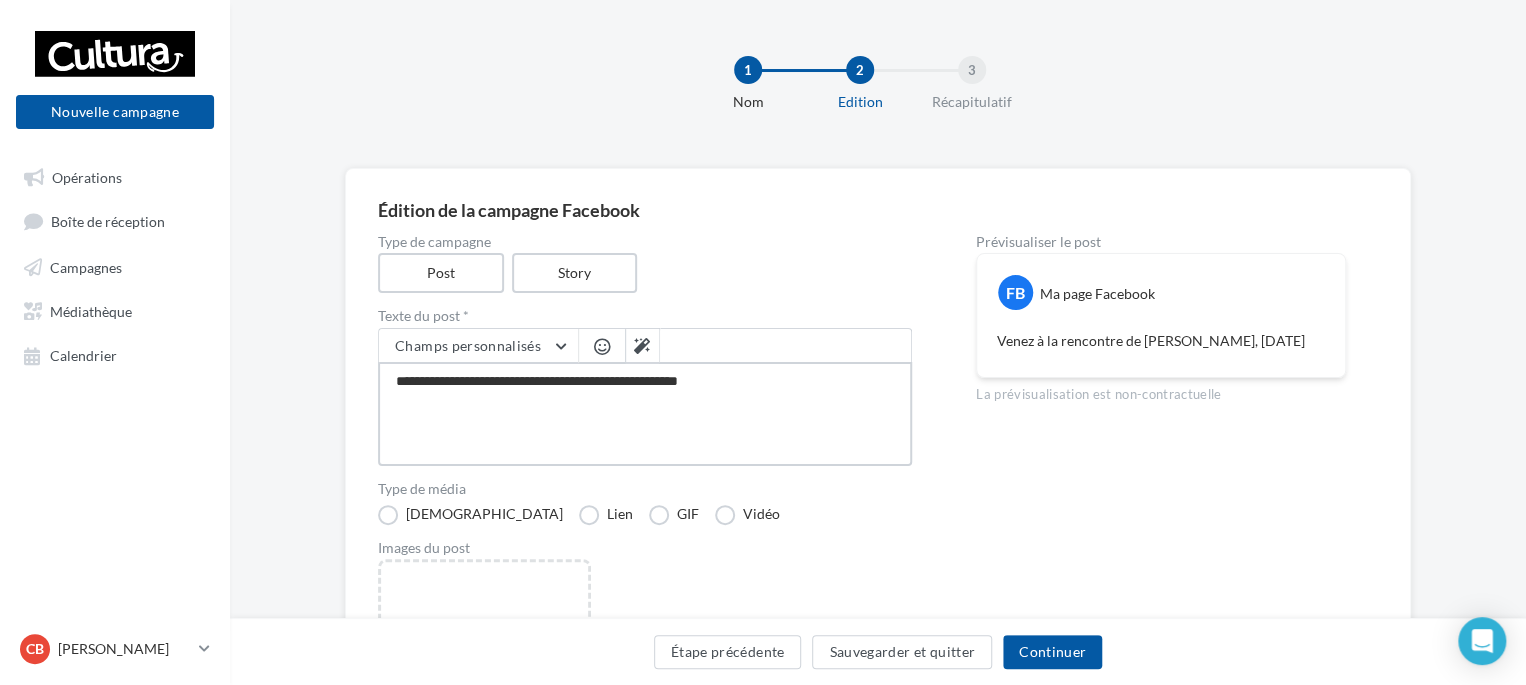 type on "**********" 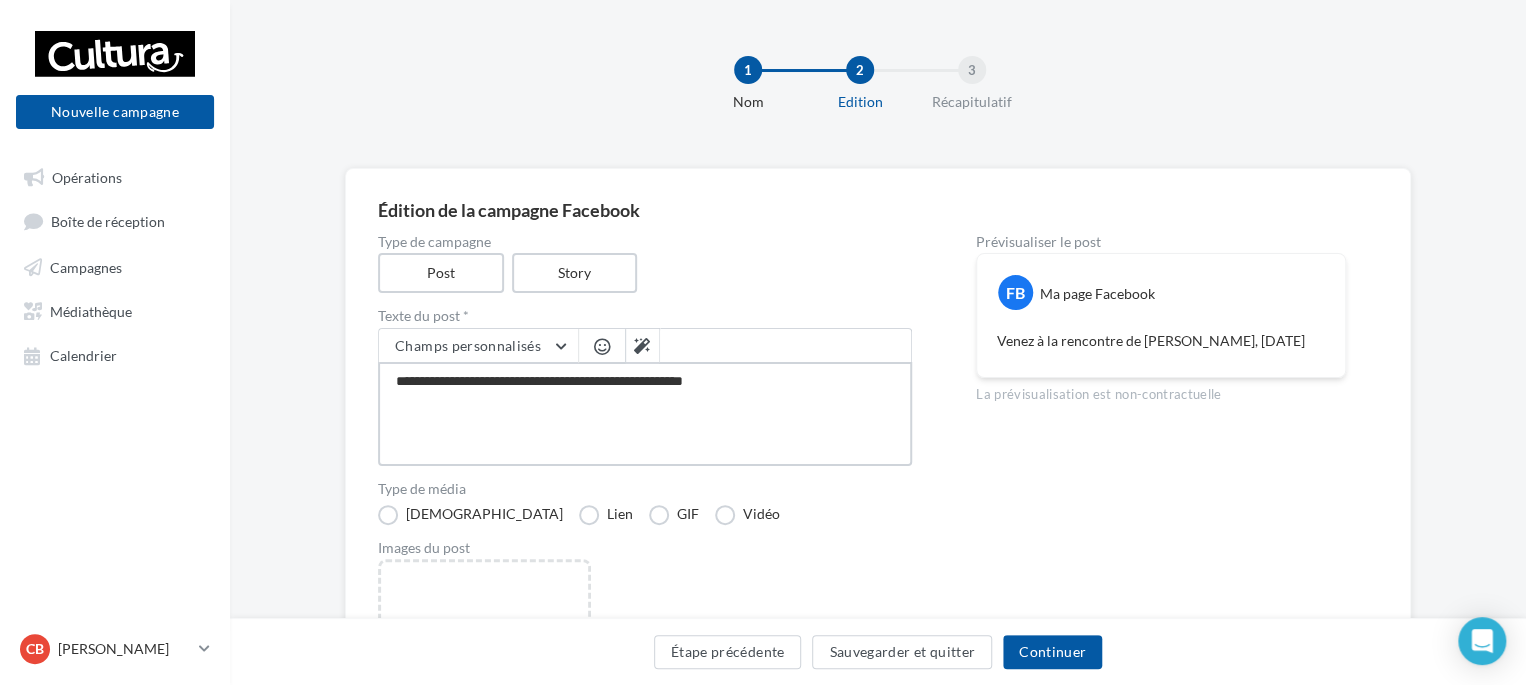 type on "**********" 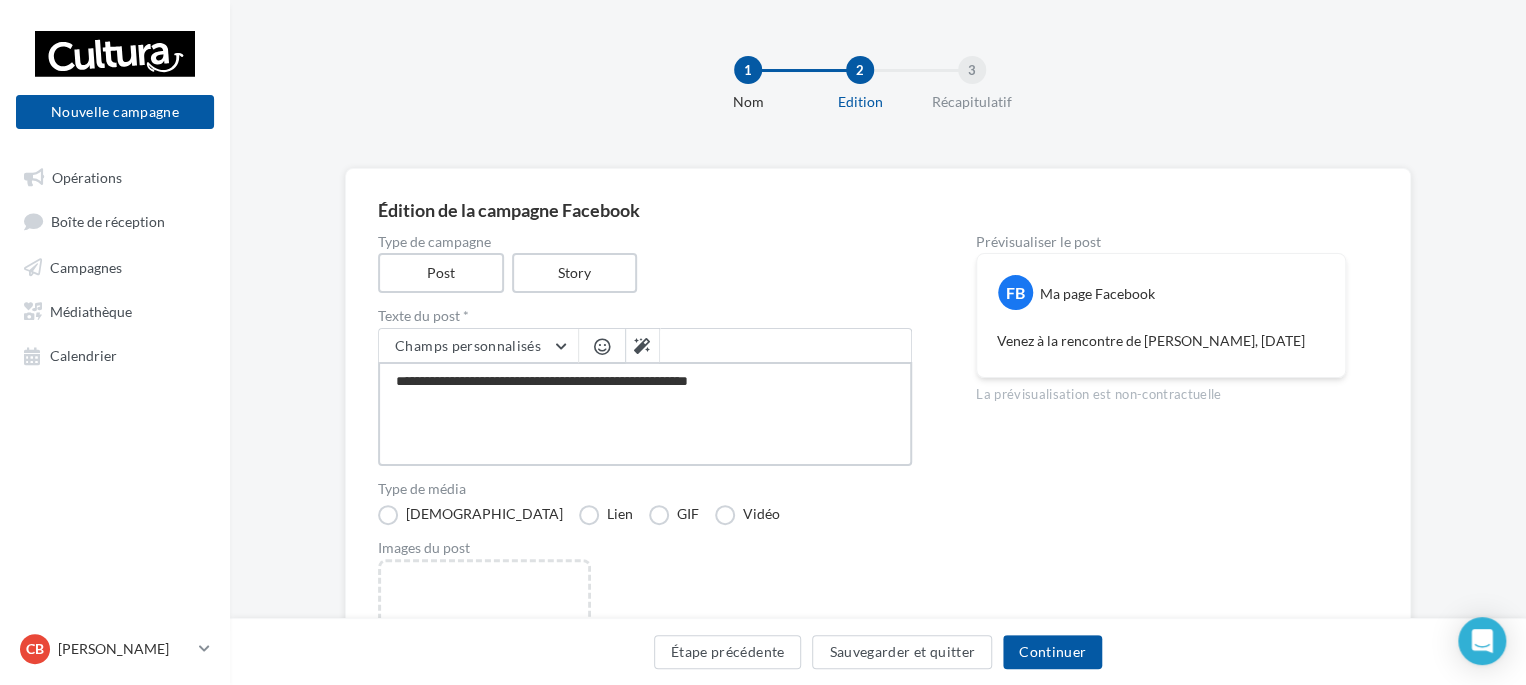type on "**********" 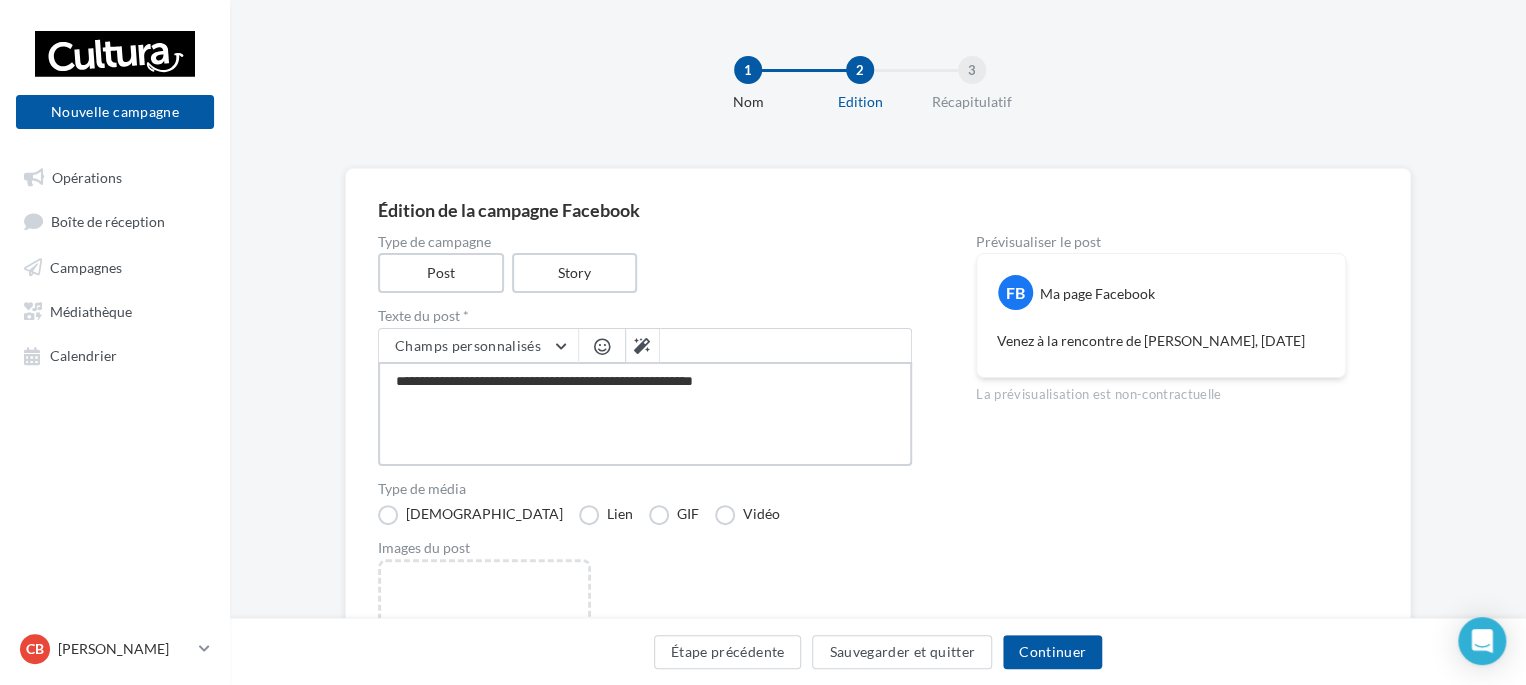 type on "**********" 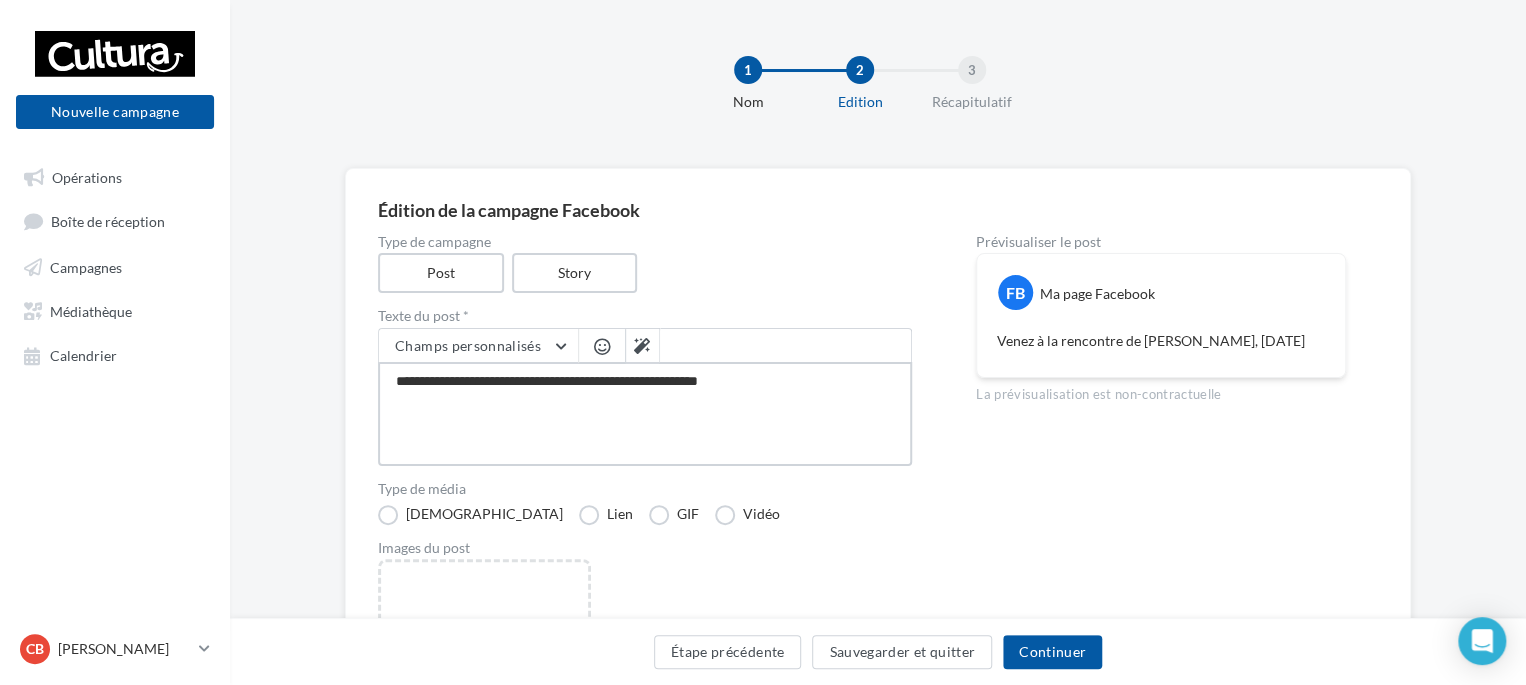 type on "**********" 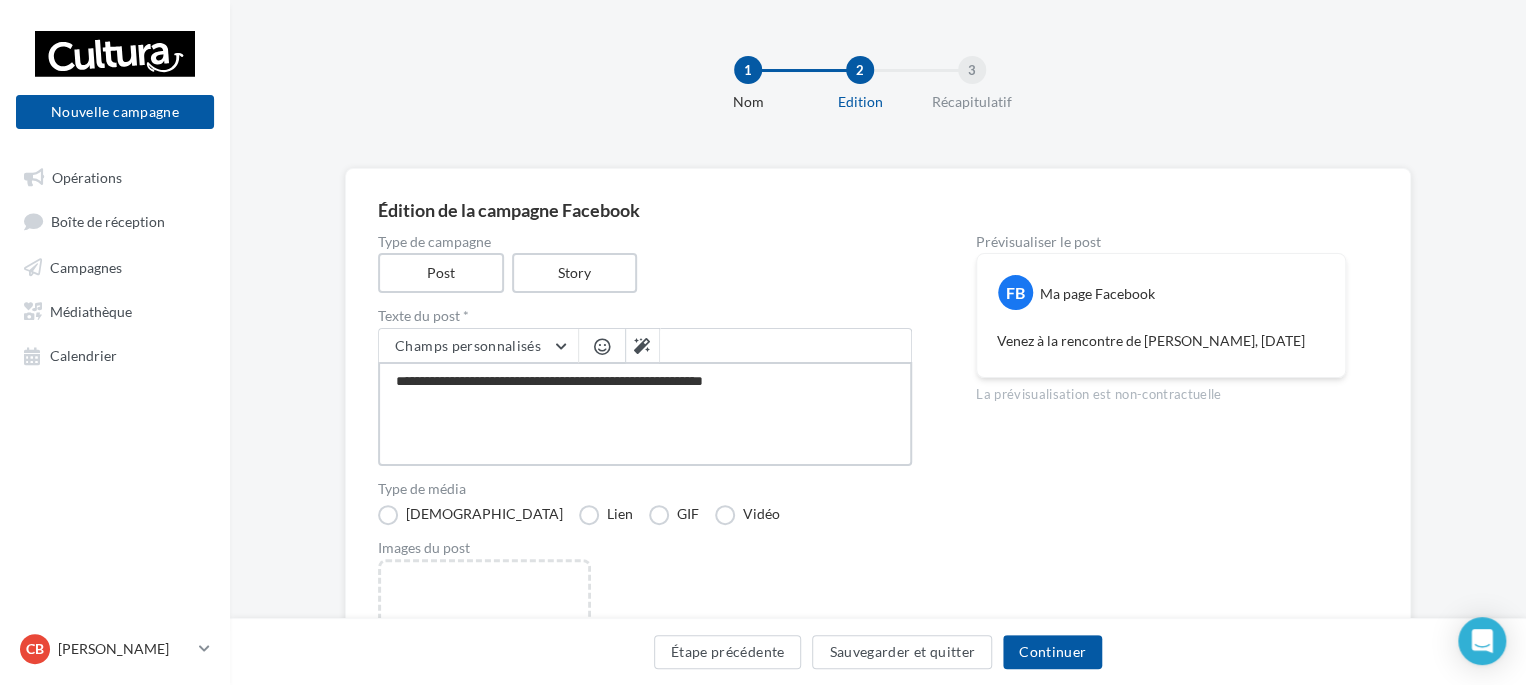 type on "**********" 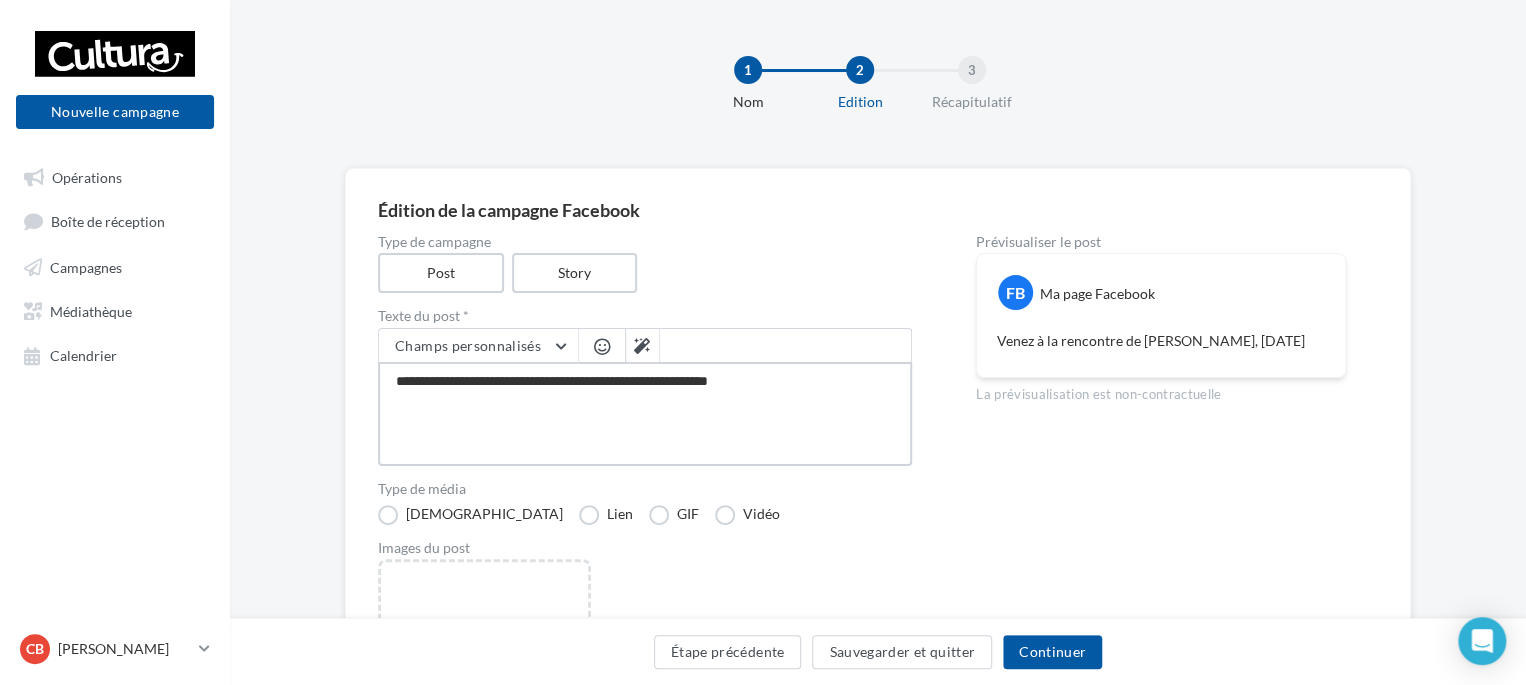 type on "**********" 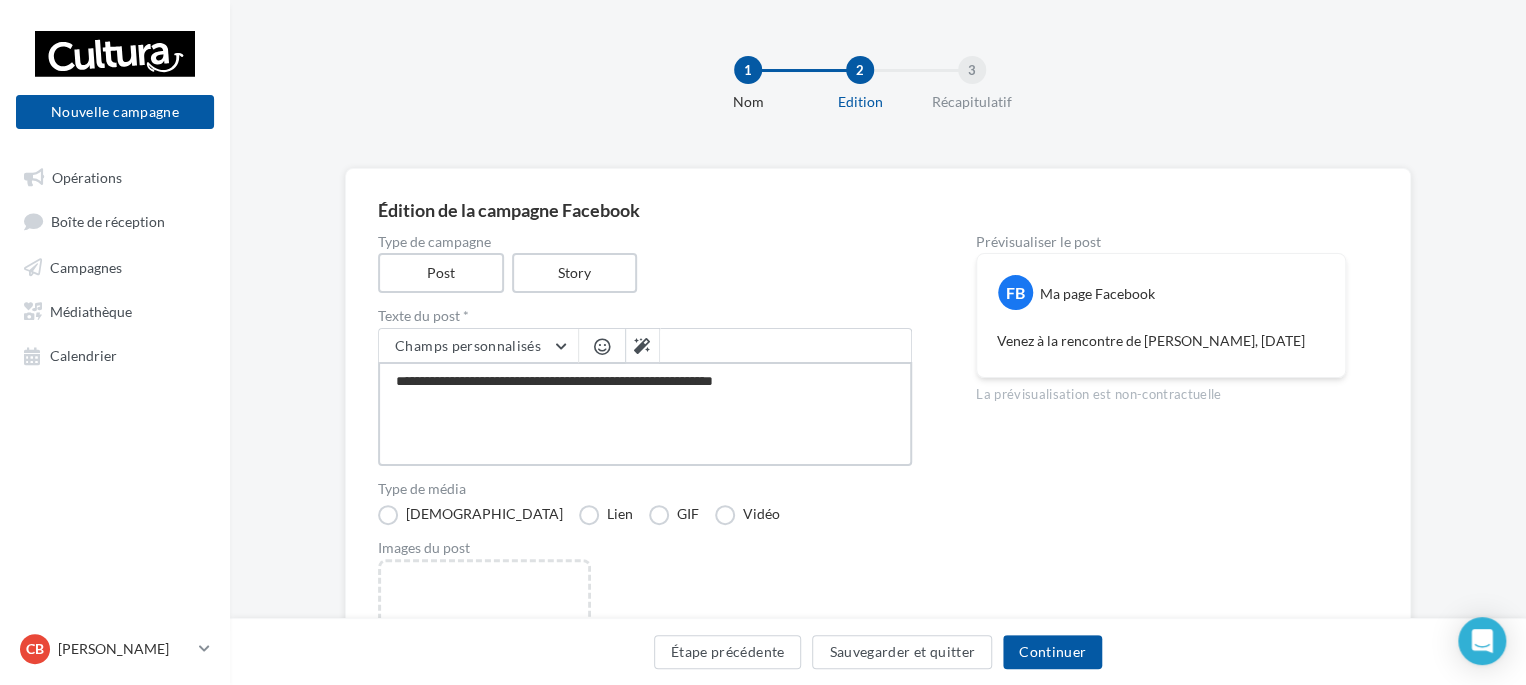 type on "**********" 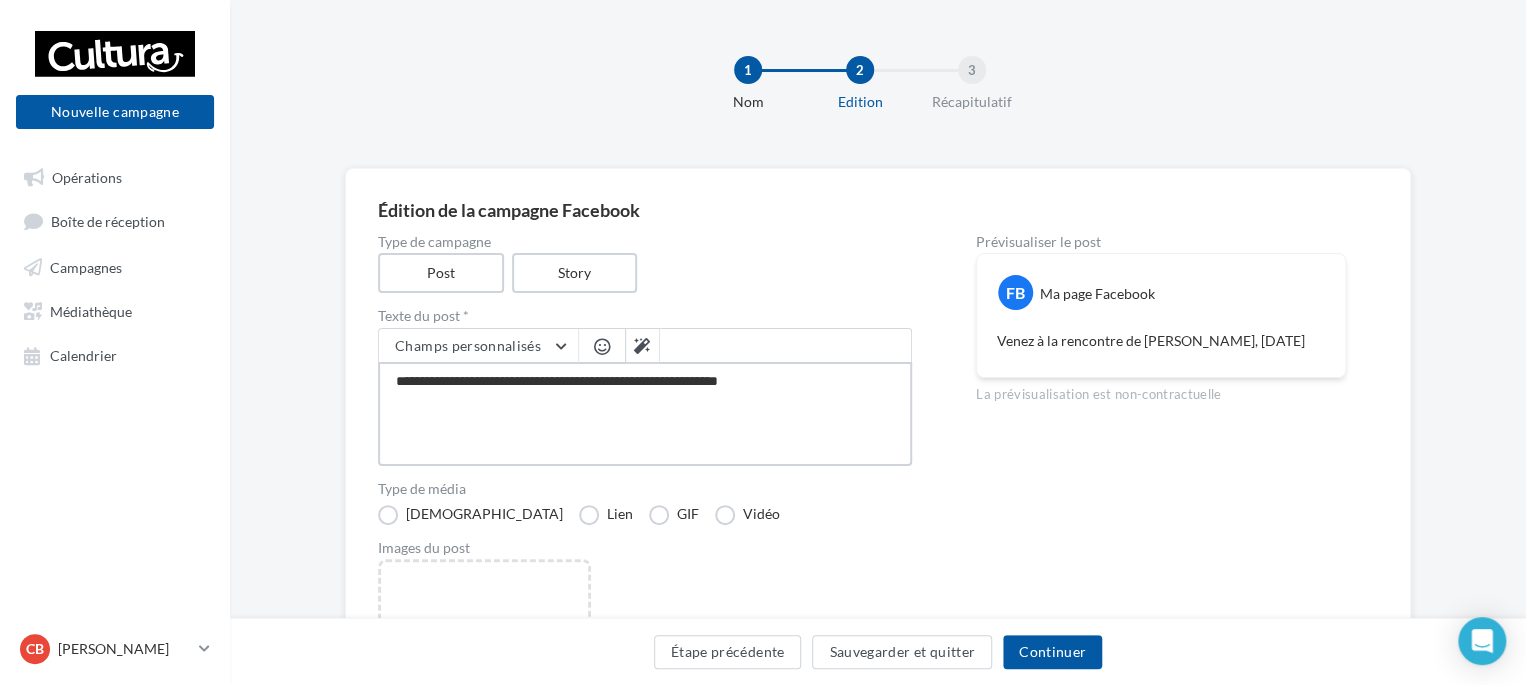 type on "**********" 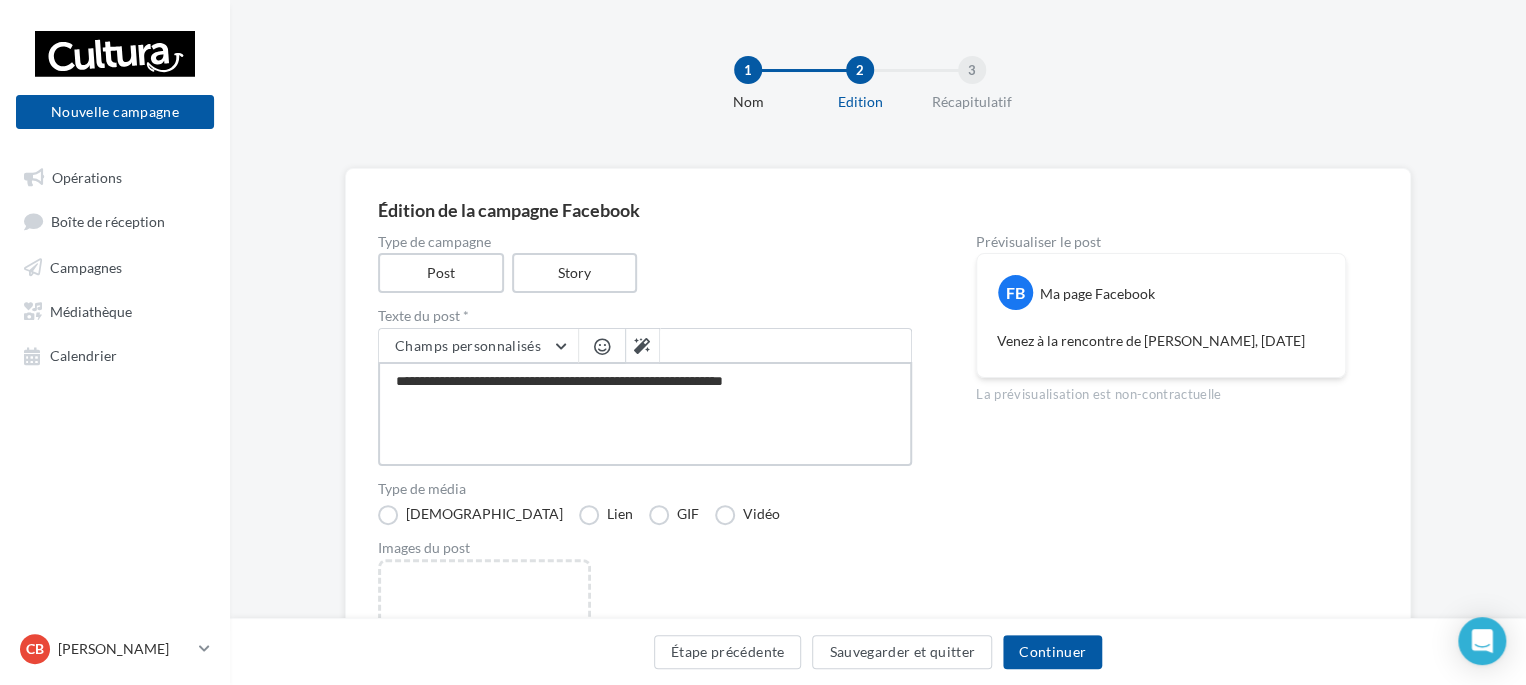 type on "**********" 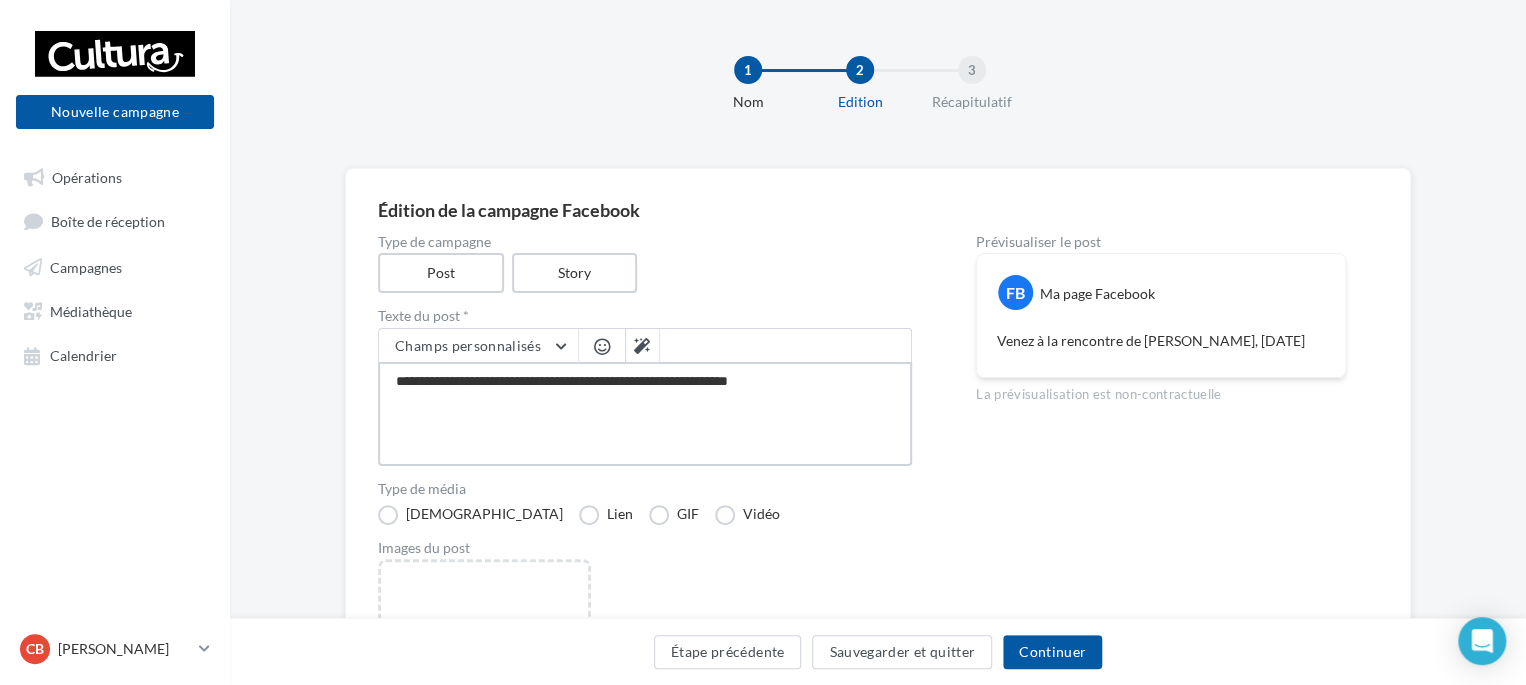 type on "**********" 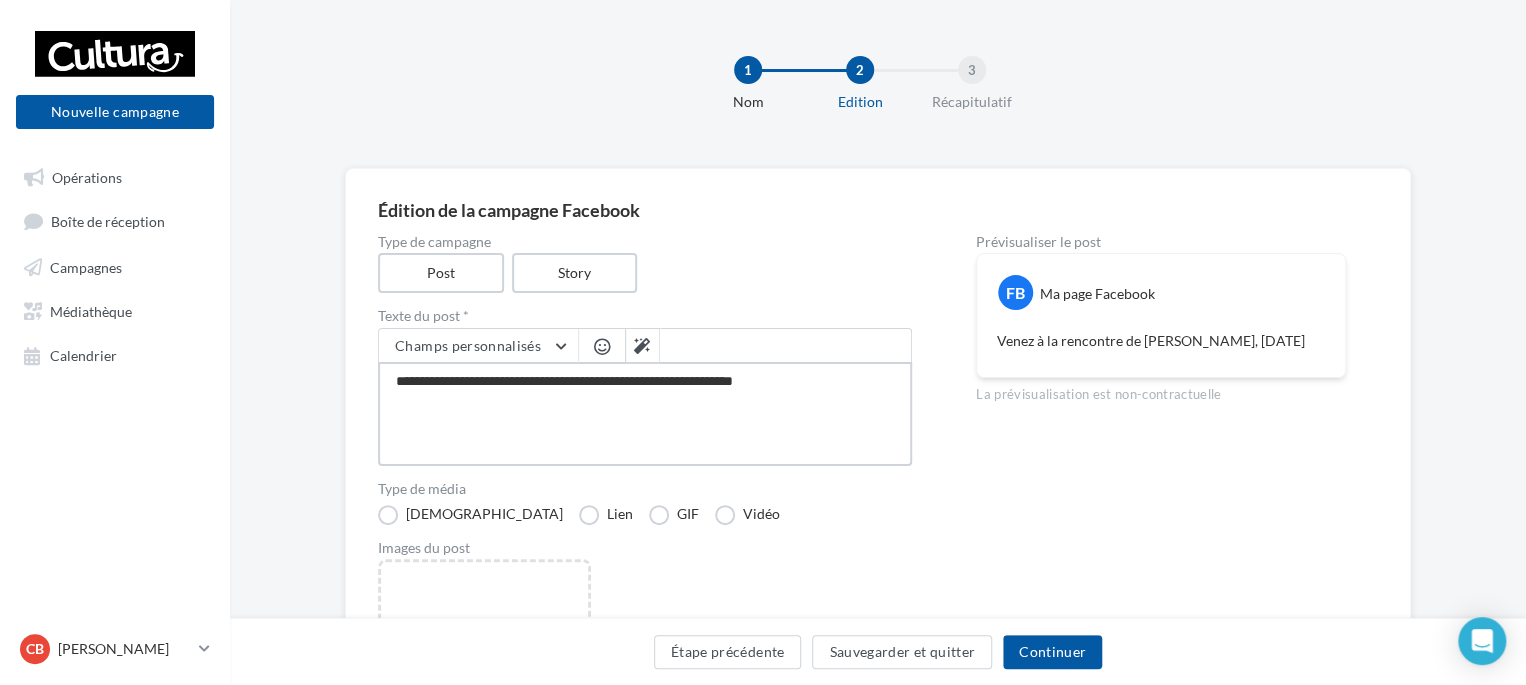 type on "**********" 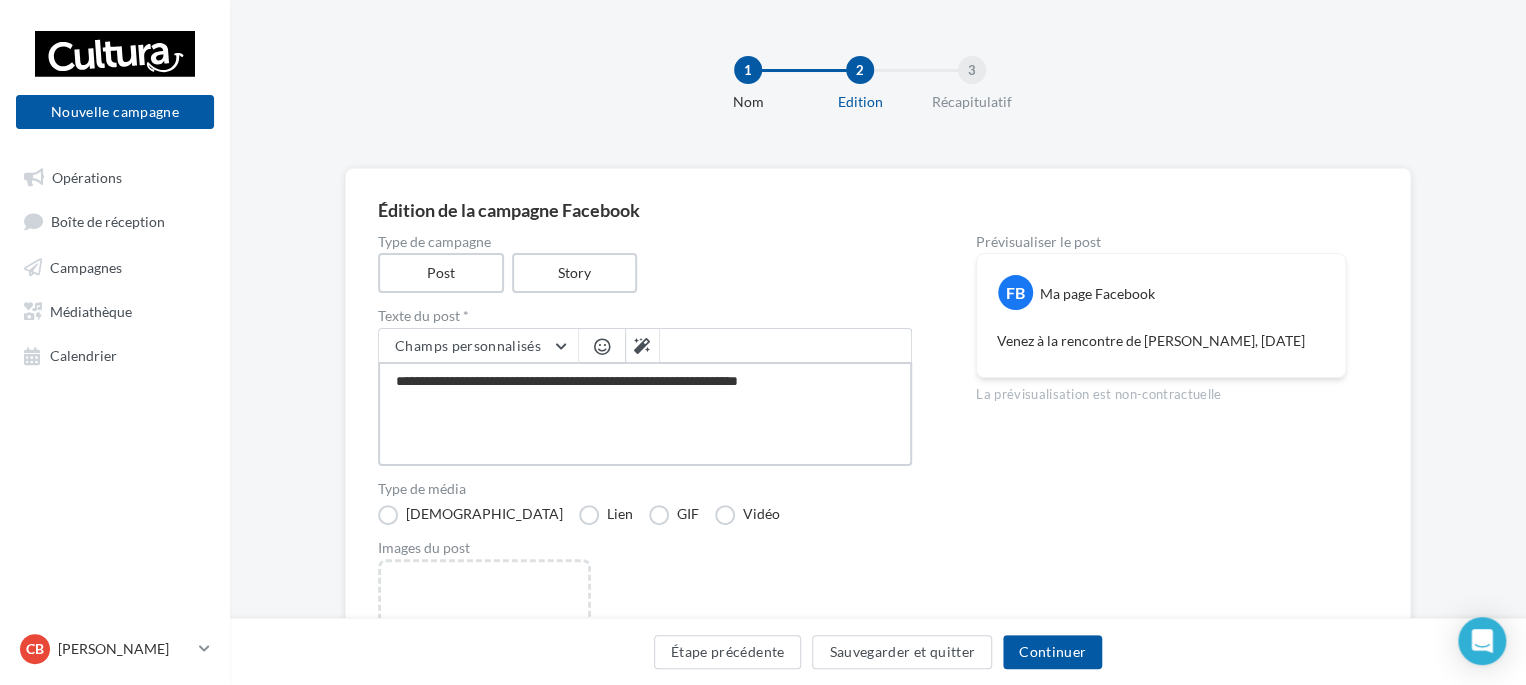 type on "**********" 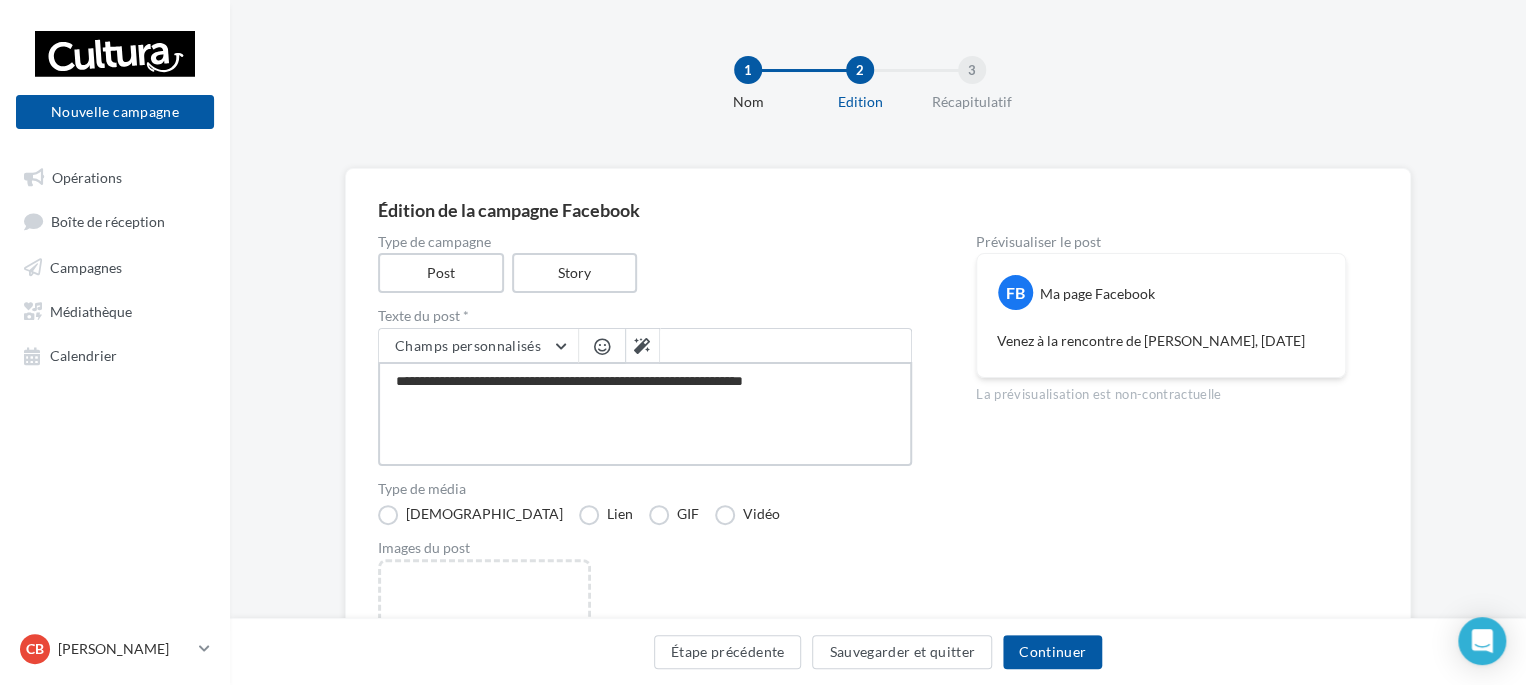 type on "**********" 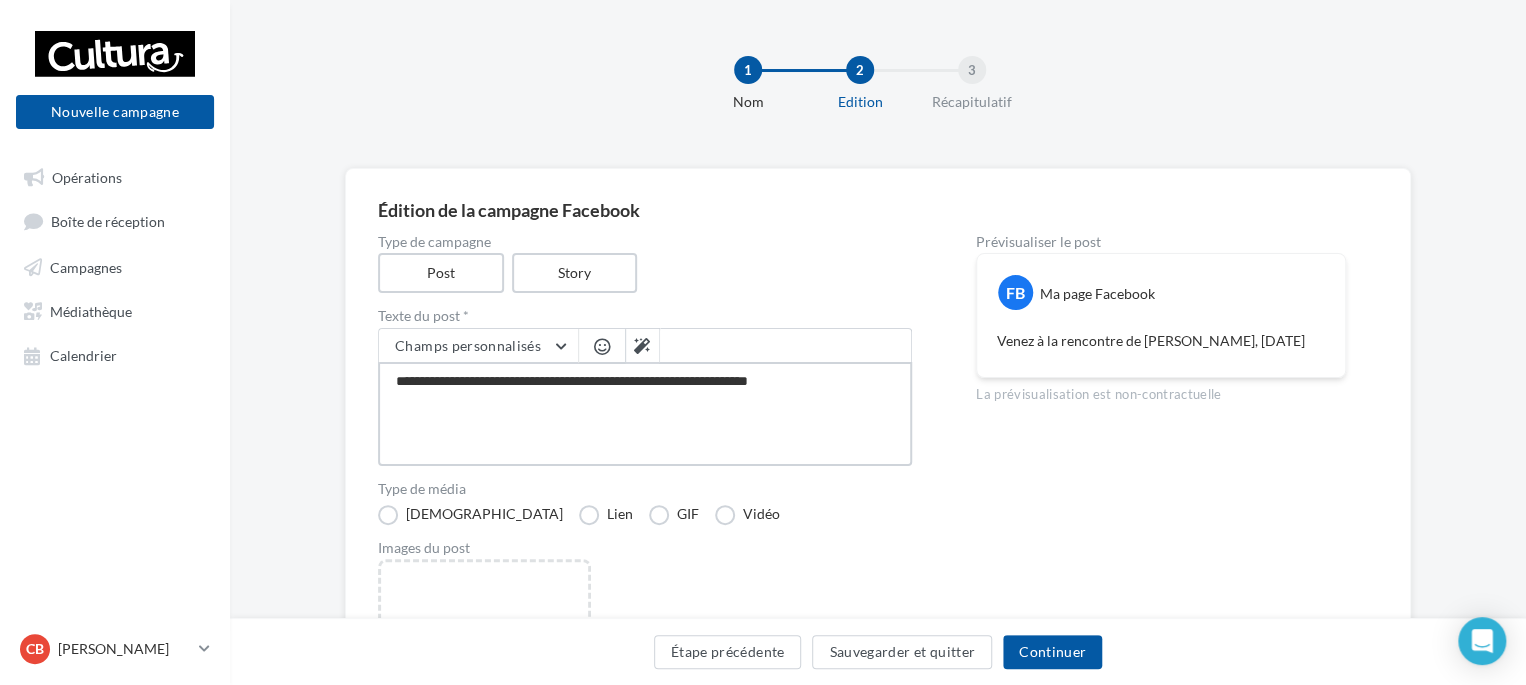 type on "**********" 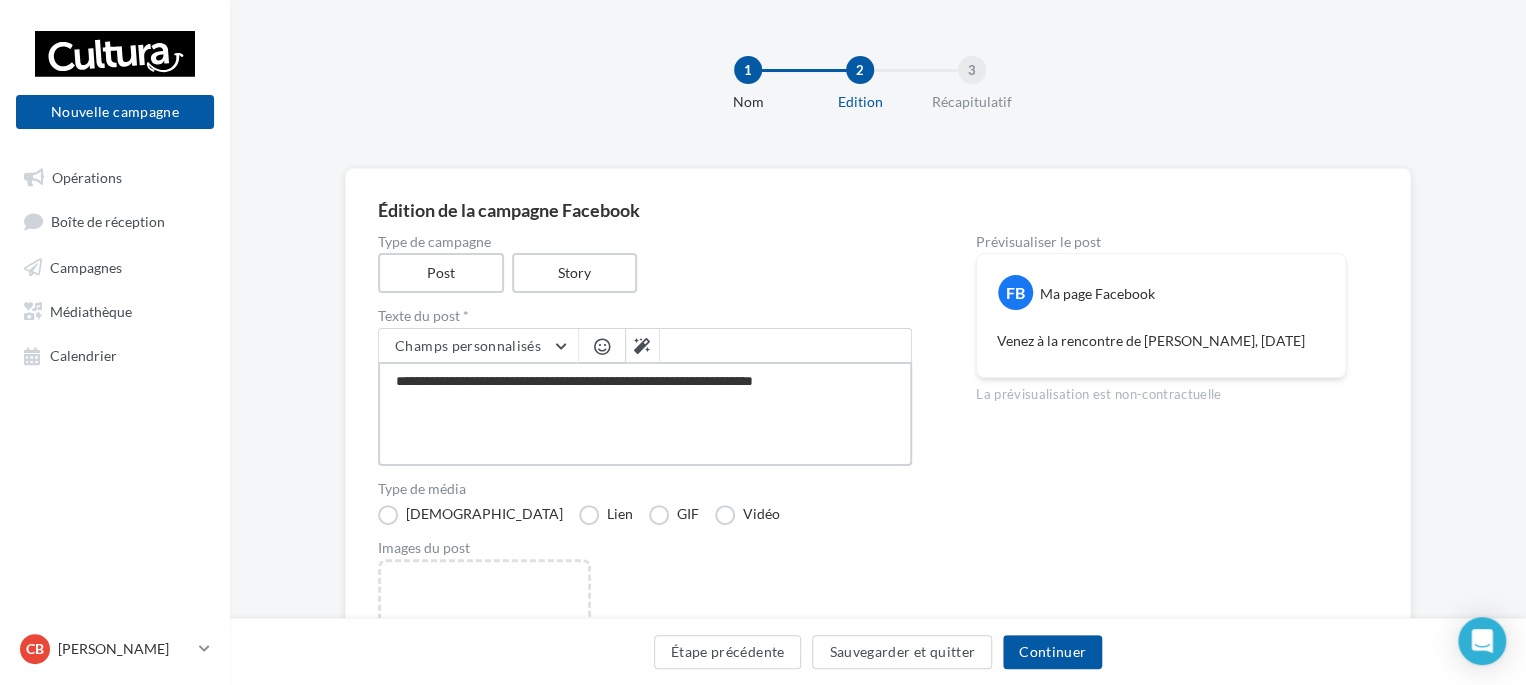 type on "**********" 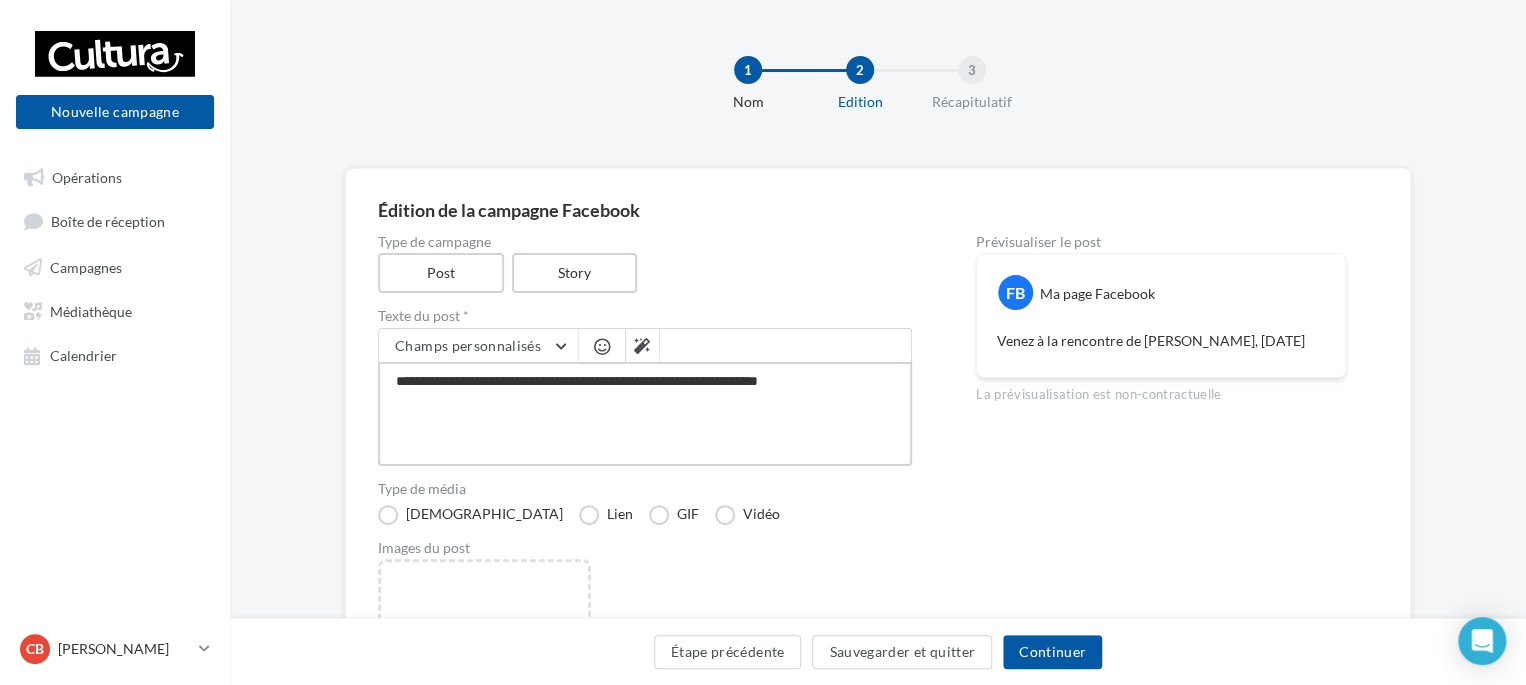 type on "**********" 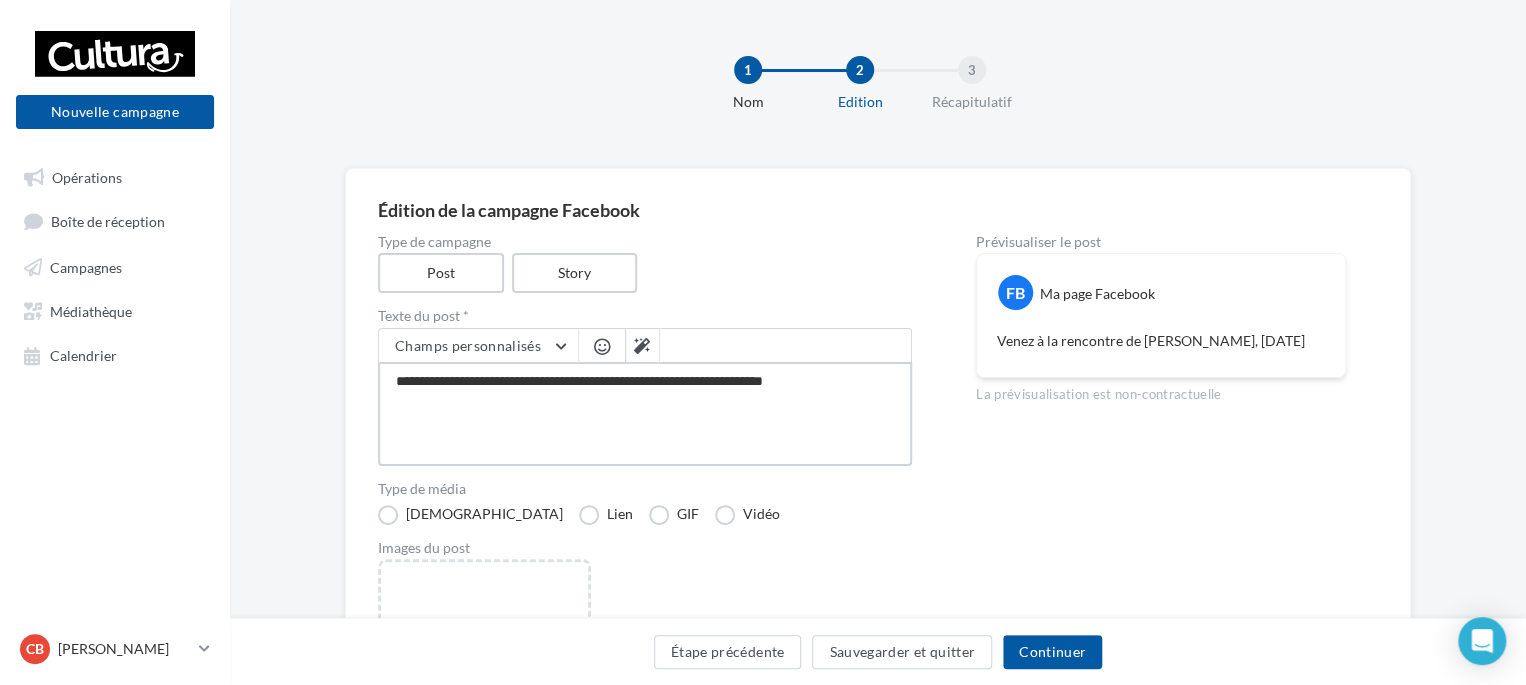 type on "**********" 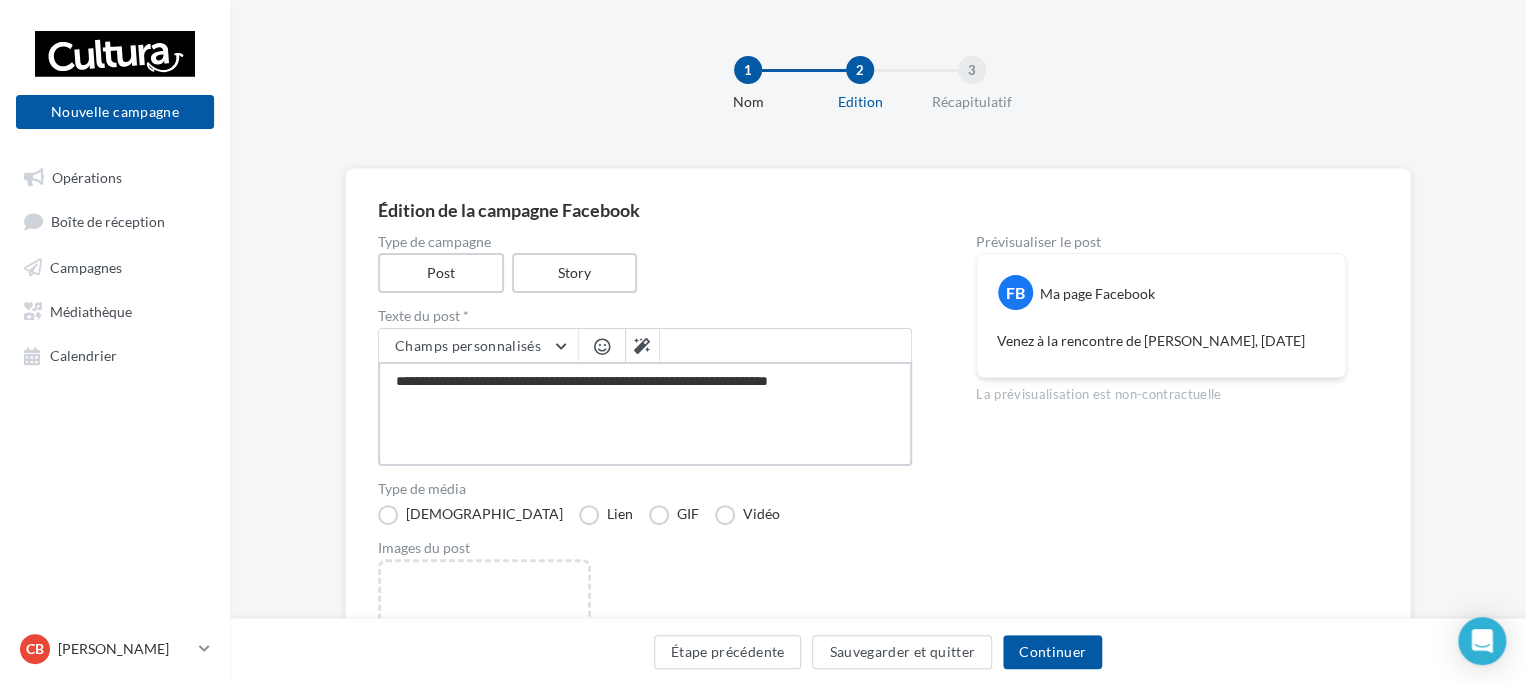 type on "**********" 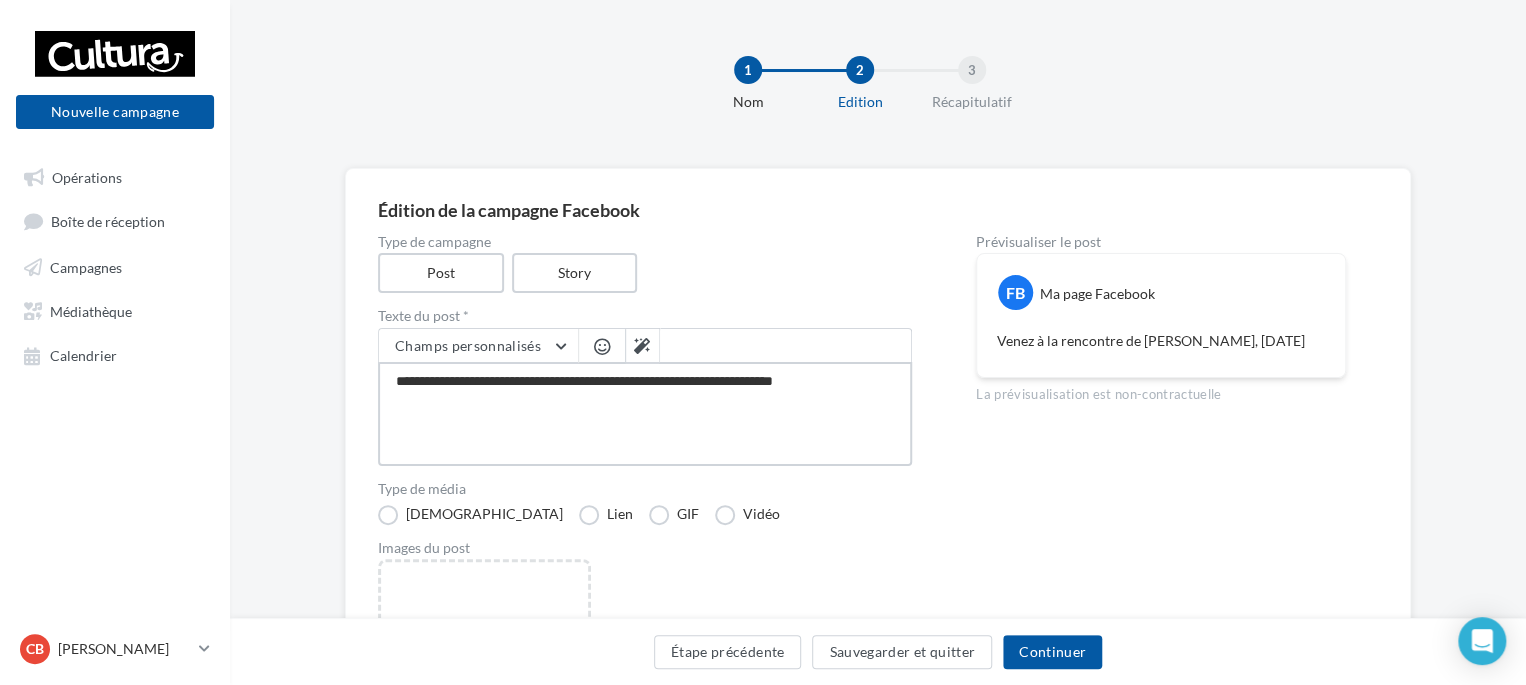 type on "**********" 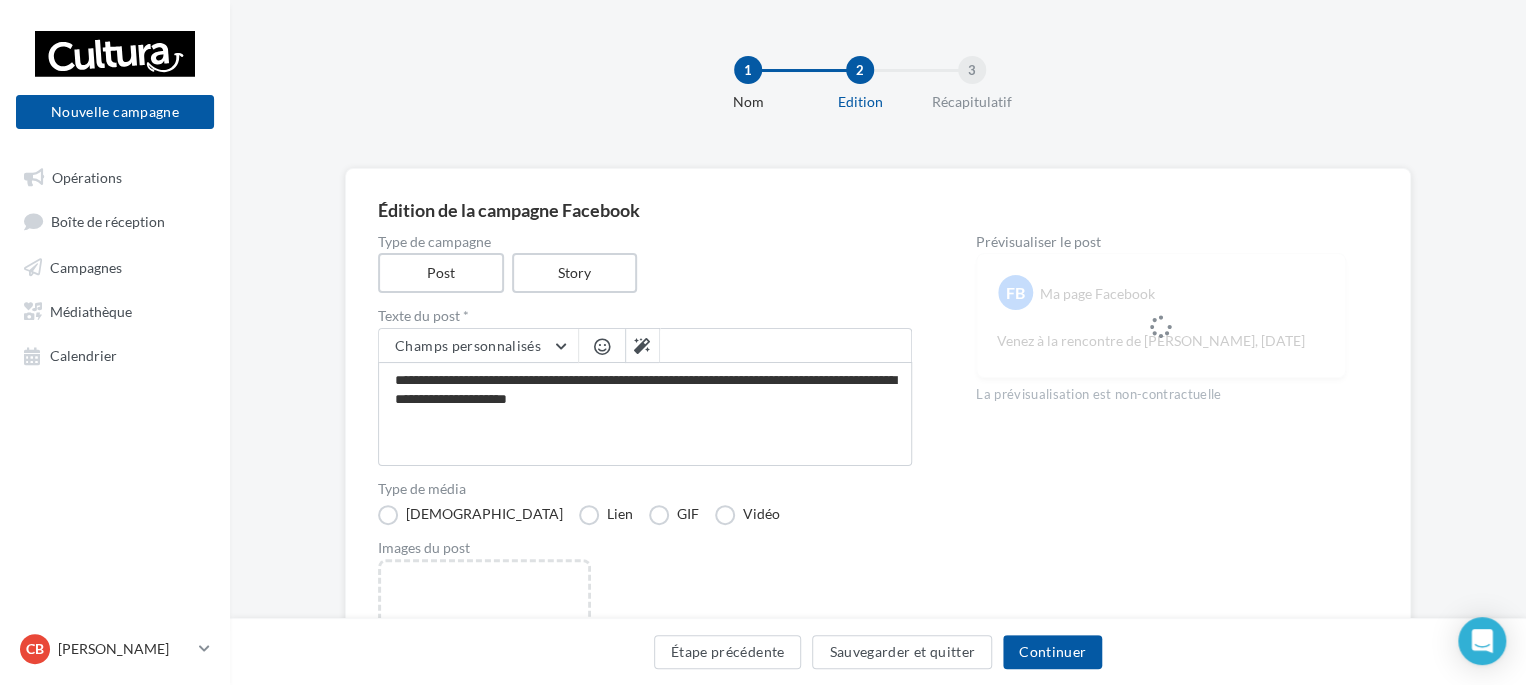 click at bounding box center (602, 346) 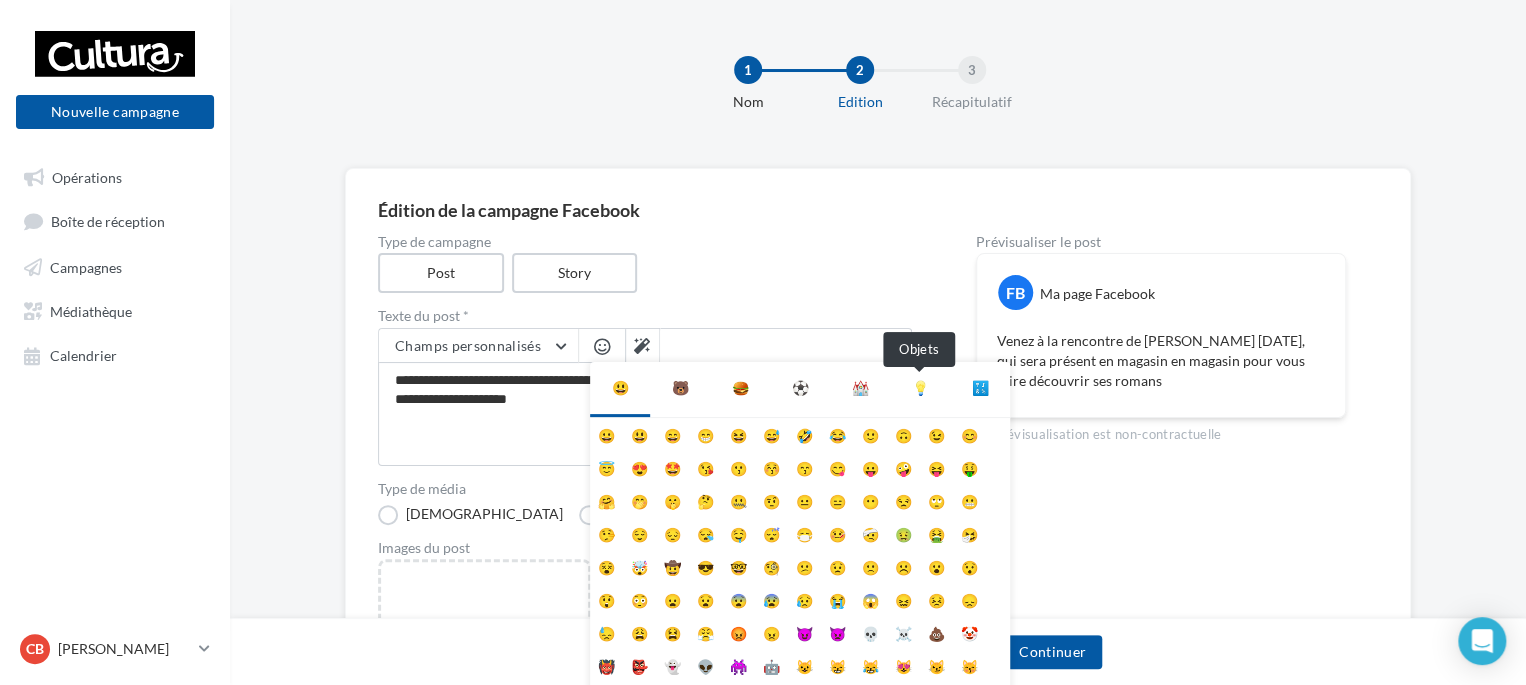 click on "💡" at bounding box center [920, 388] 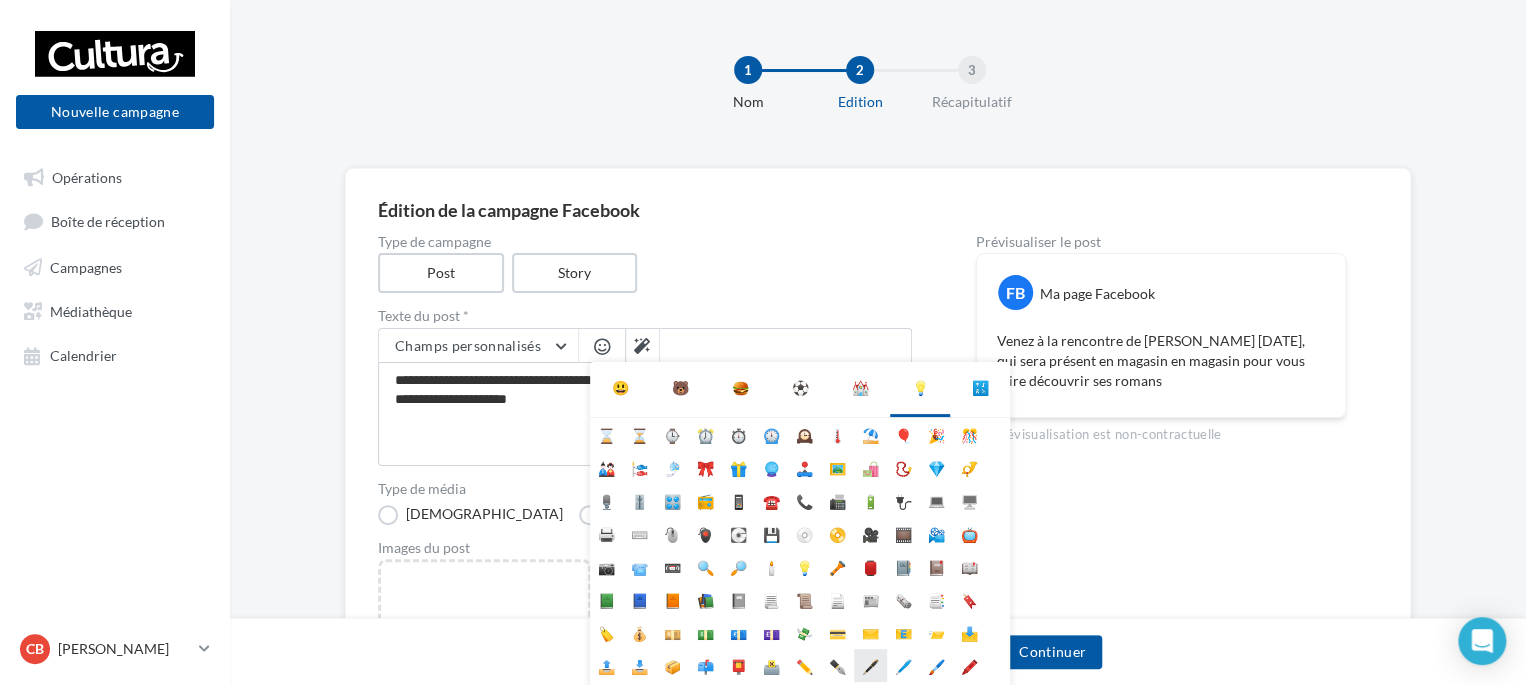 click on "🖋️" at bounding box center [870, 665] 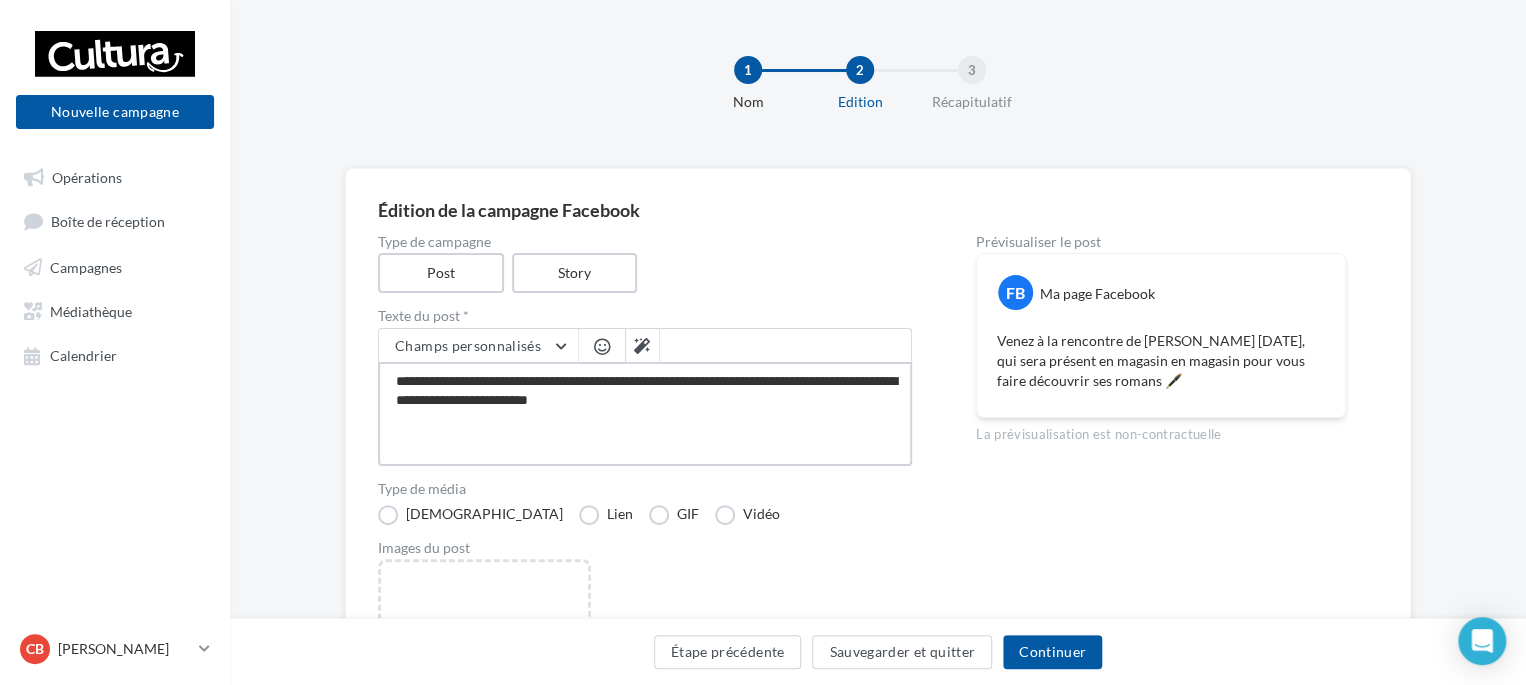 click on "**********" at bounding box center [645, 414] 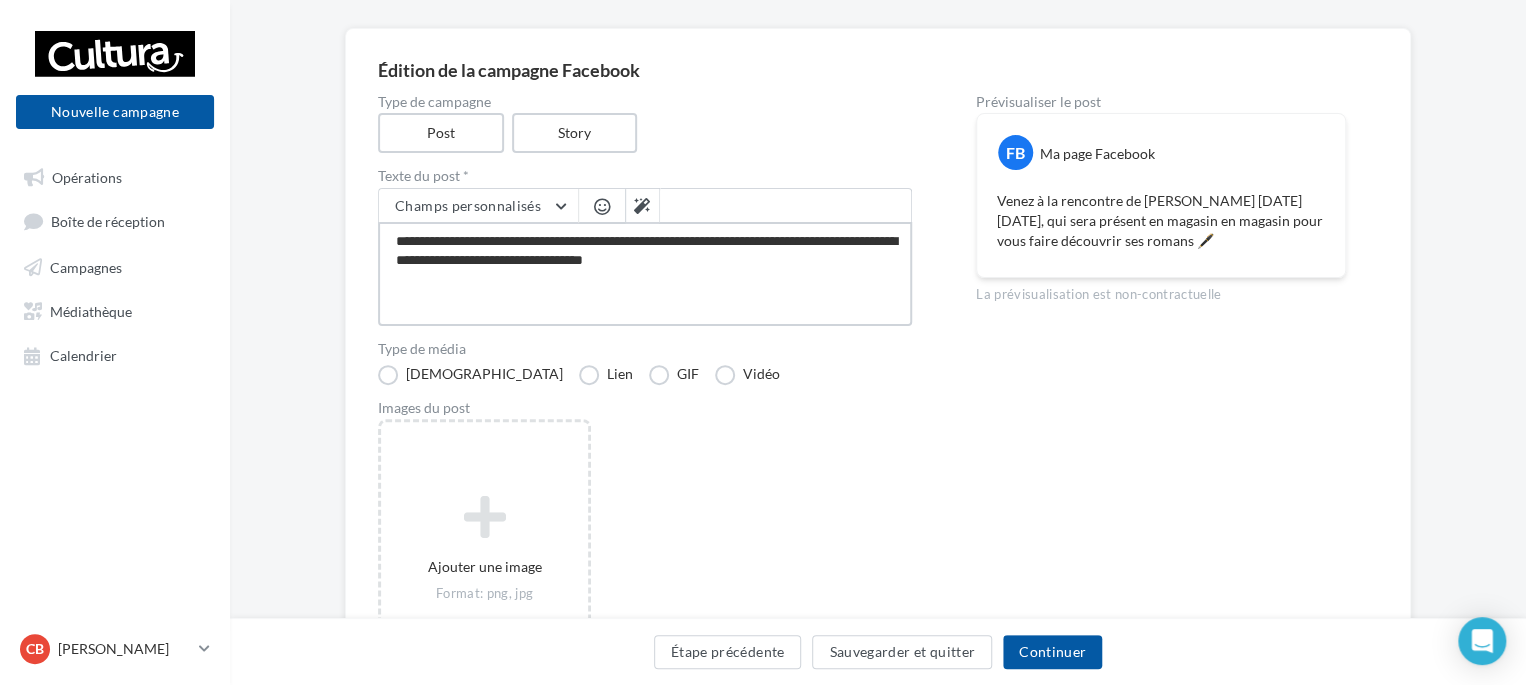scroll, scrollTop: 142, scrollLeft: 0, axis: vertical 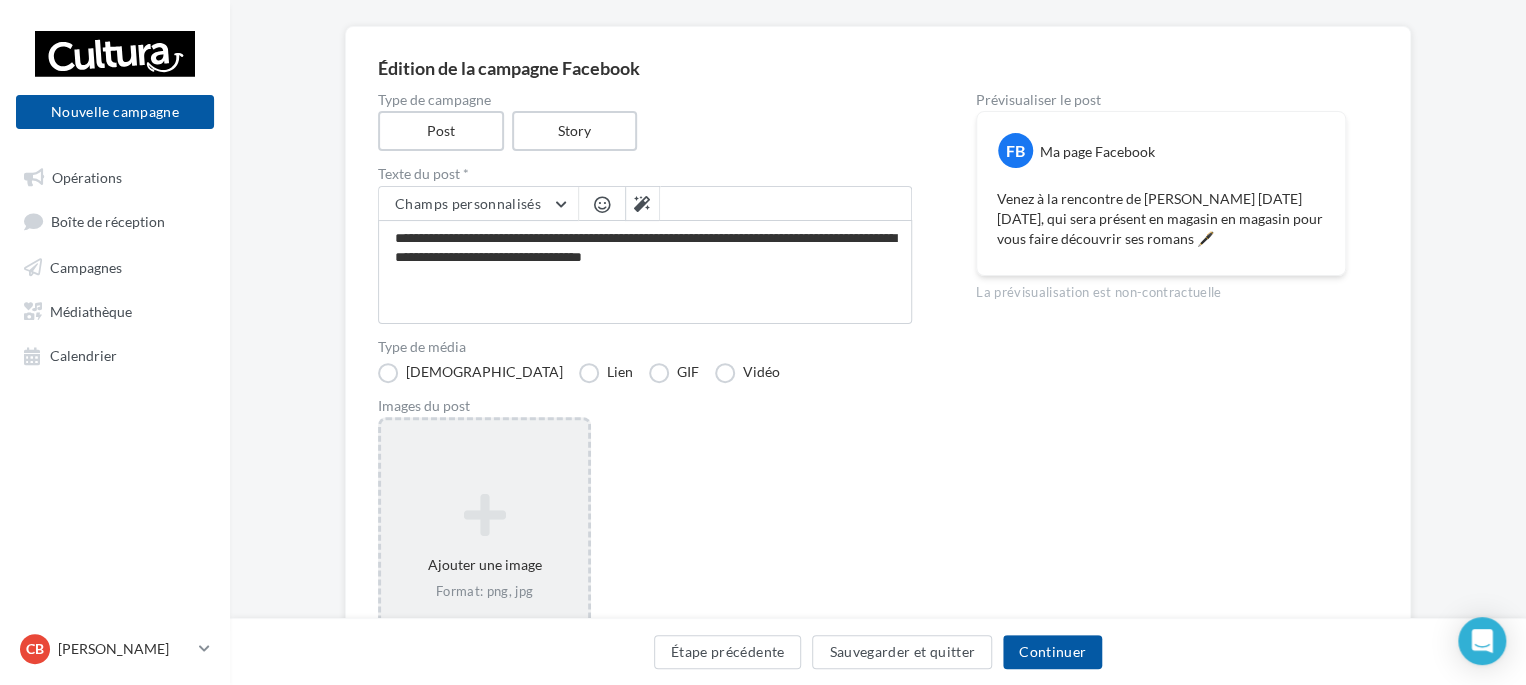 click at bounding box center [484, 515] 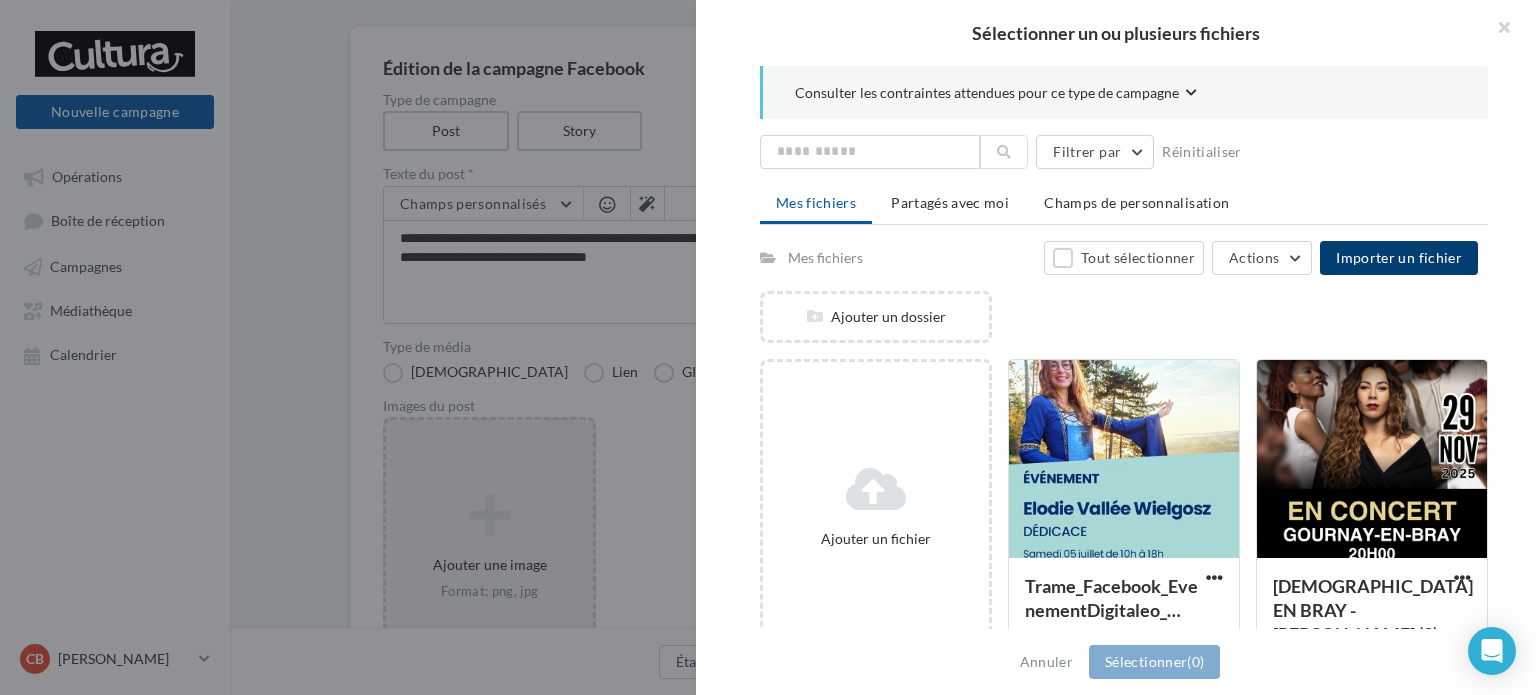 click on "Importer un fichier" at bounding box center (1399, 257) 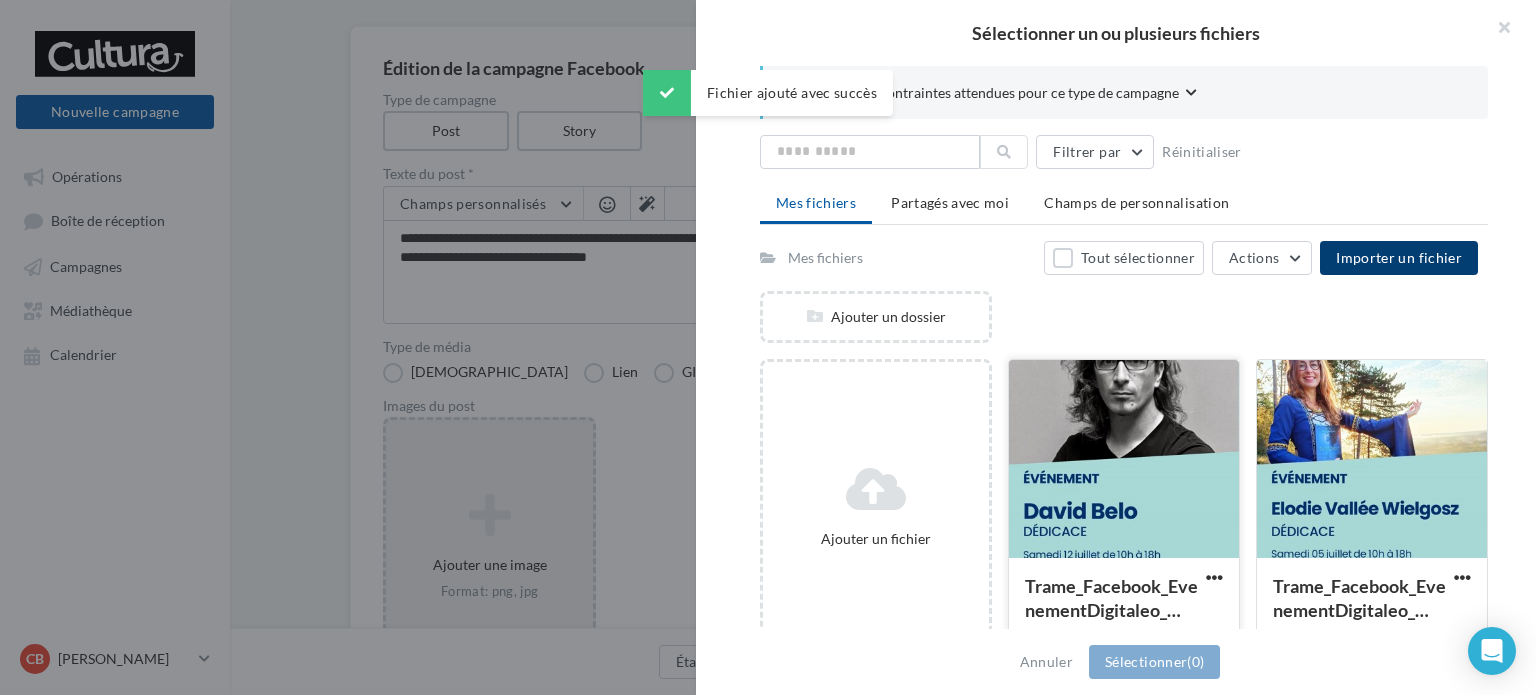 click at bounding box center [1124, 460] 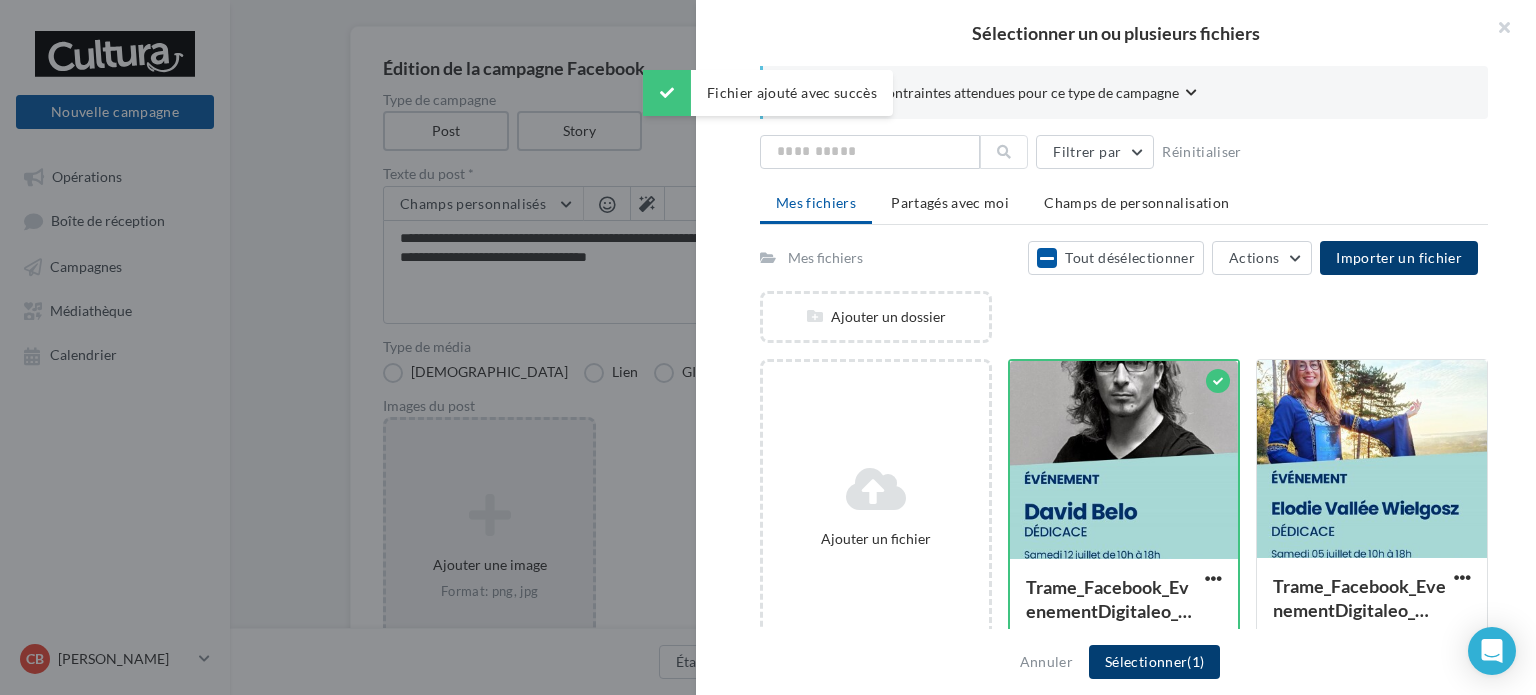 click on "Sélectionner   (1)" at bounding box center [1154, 662] 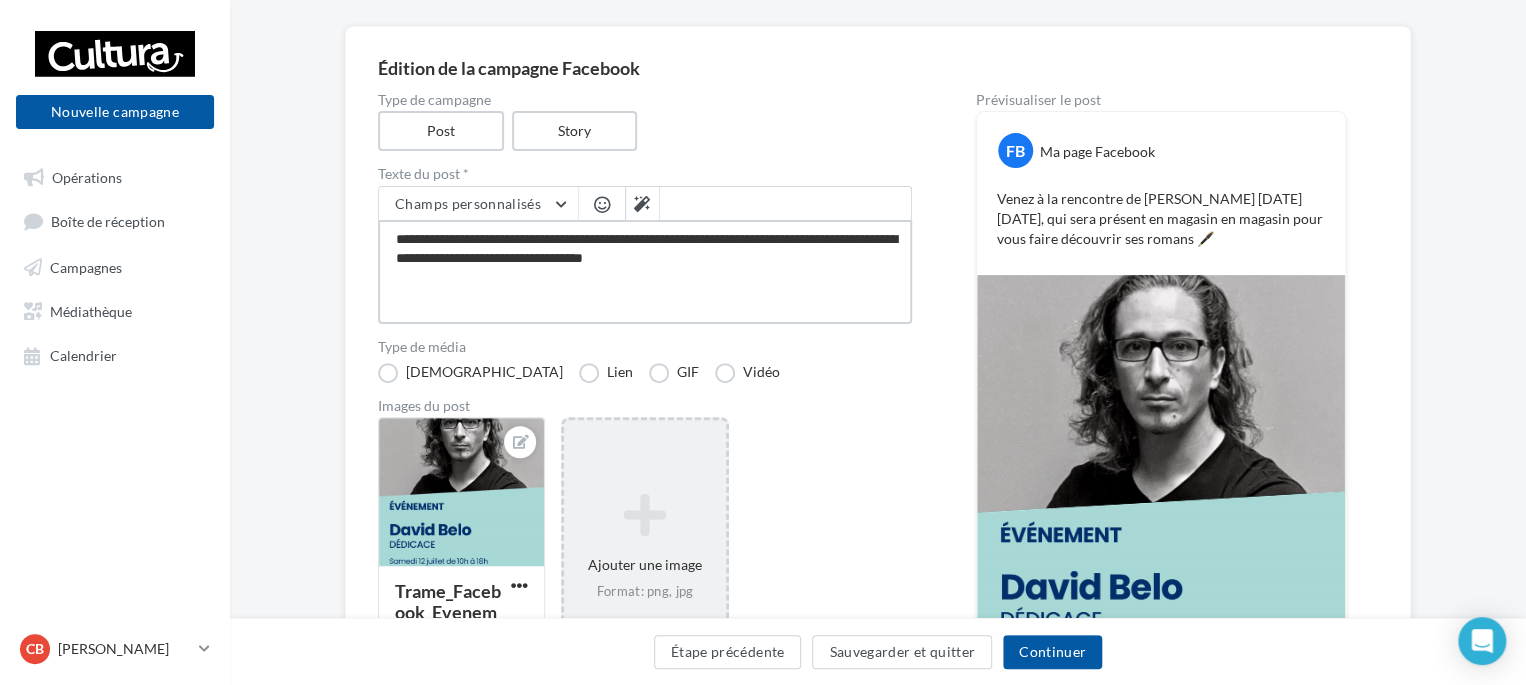 click on "**********" at bounding box center [645, 272] 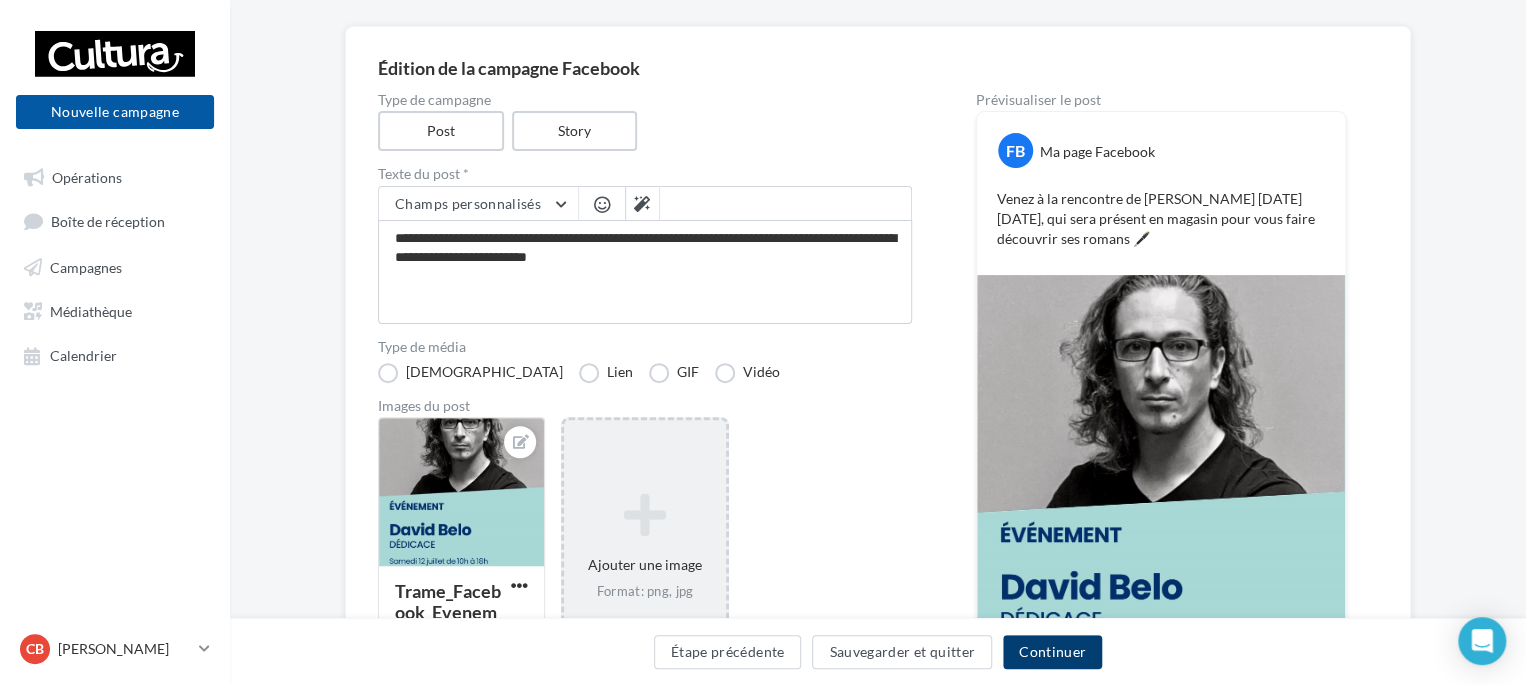 click on "Continuer" at bounding box center (1052, 652) 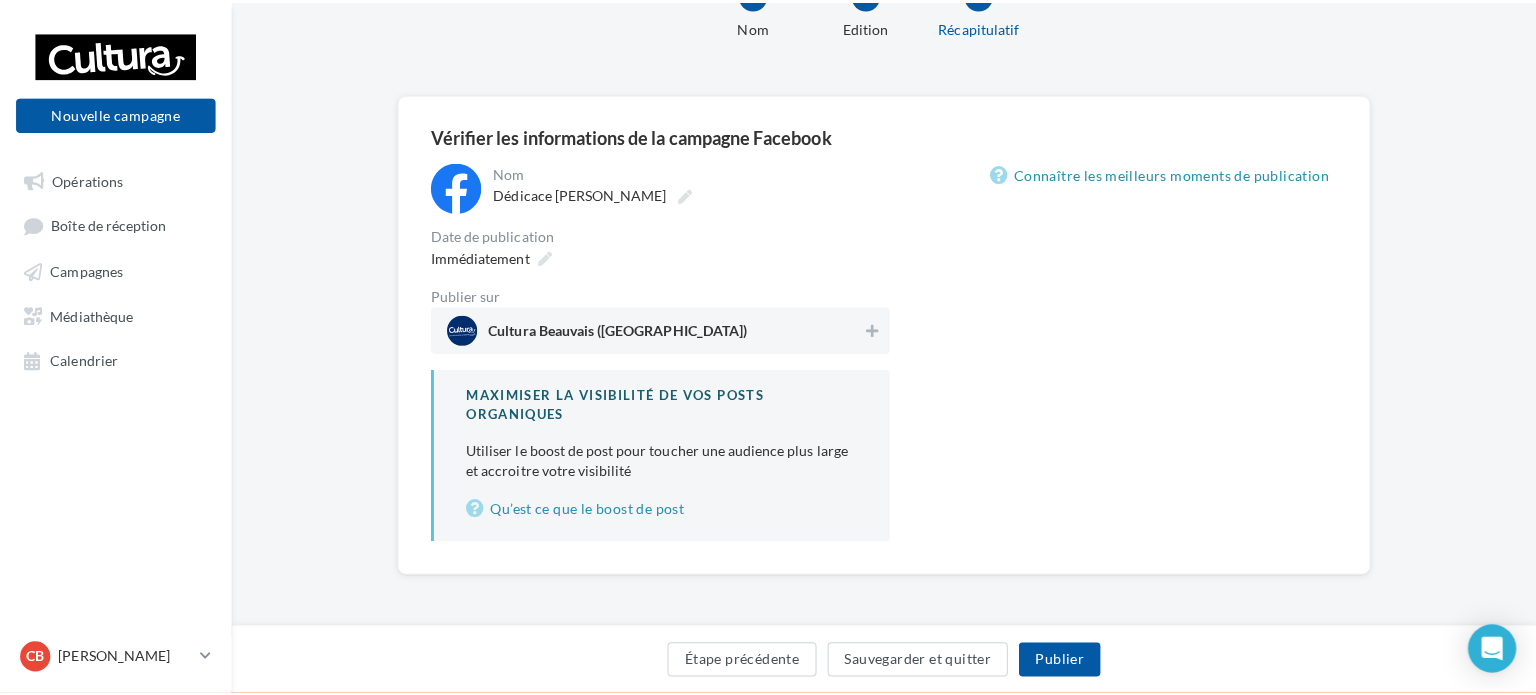 scroll, scrollTop: 88, scrollLeft: 0, axis: vertical 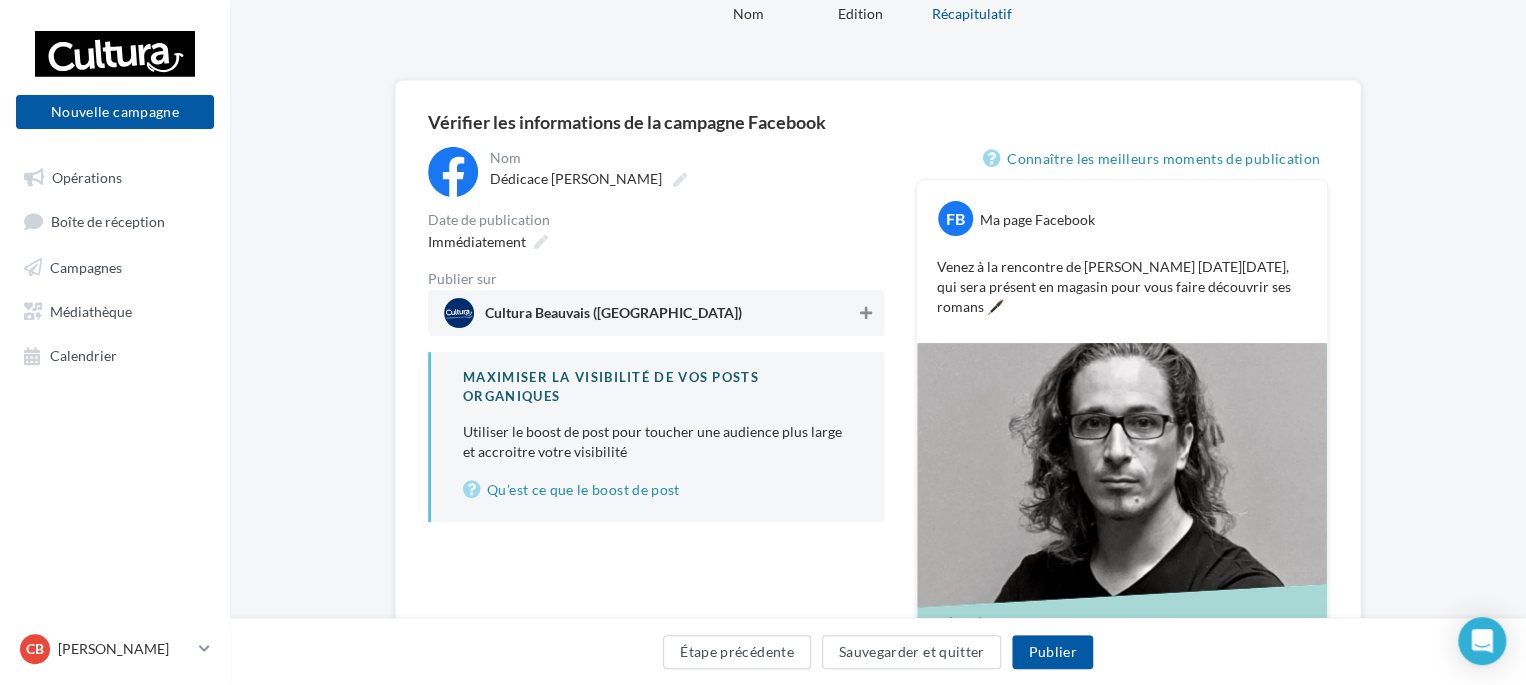 click at bounding box center (866, 313) 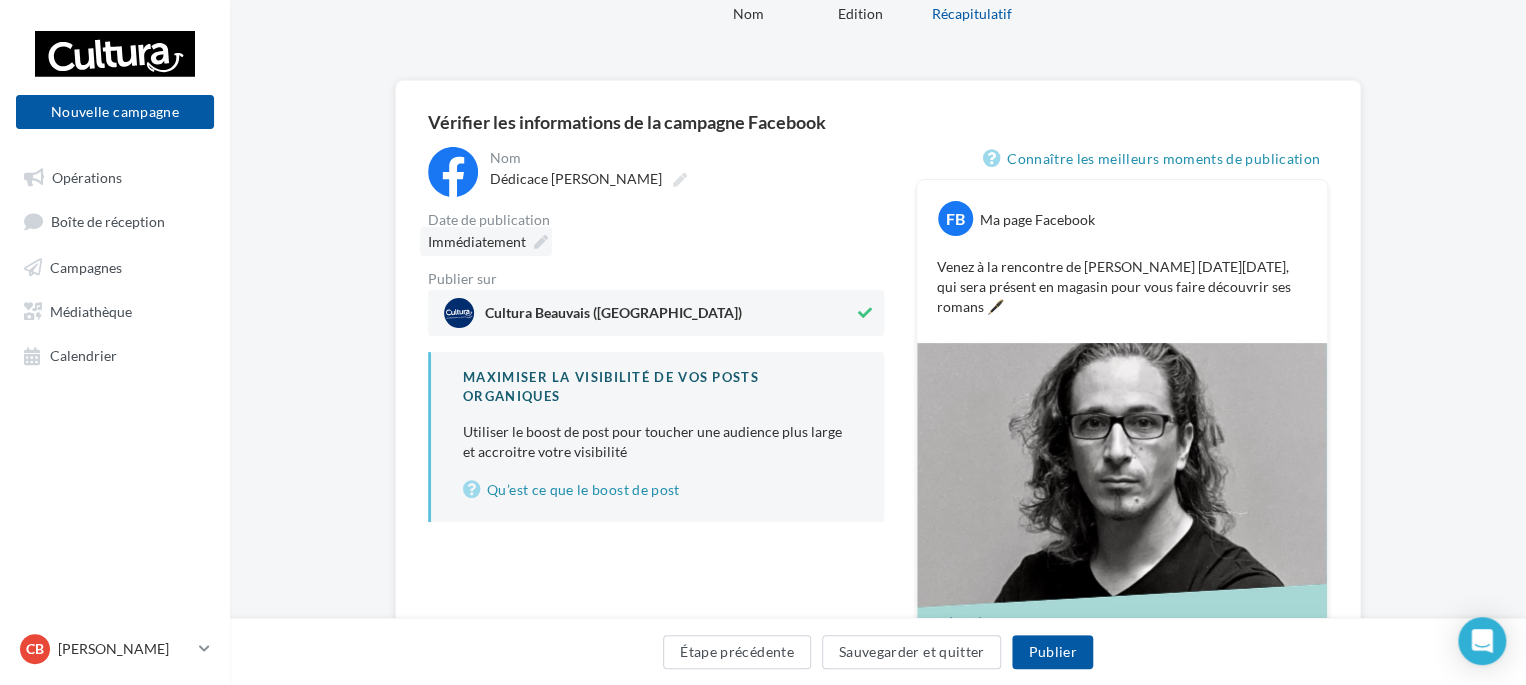 click on "Immédiatement" at bounding box center (477, 241) 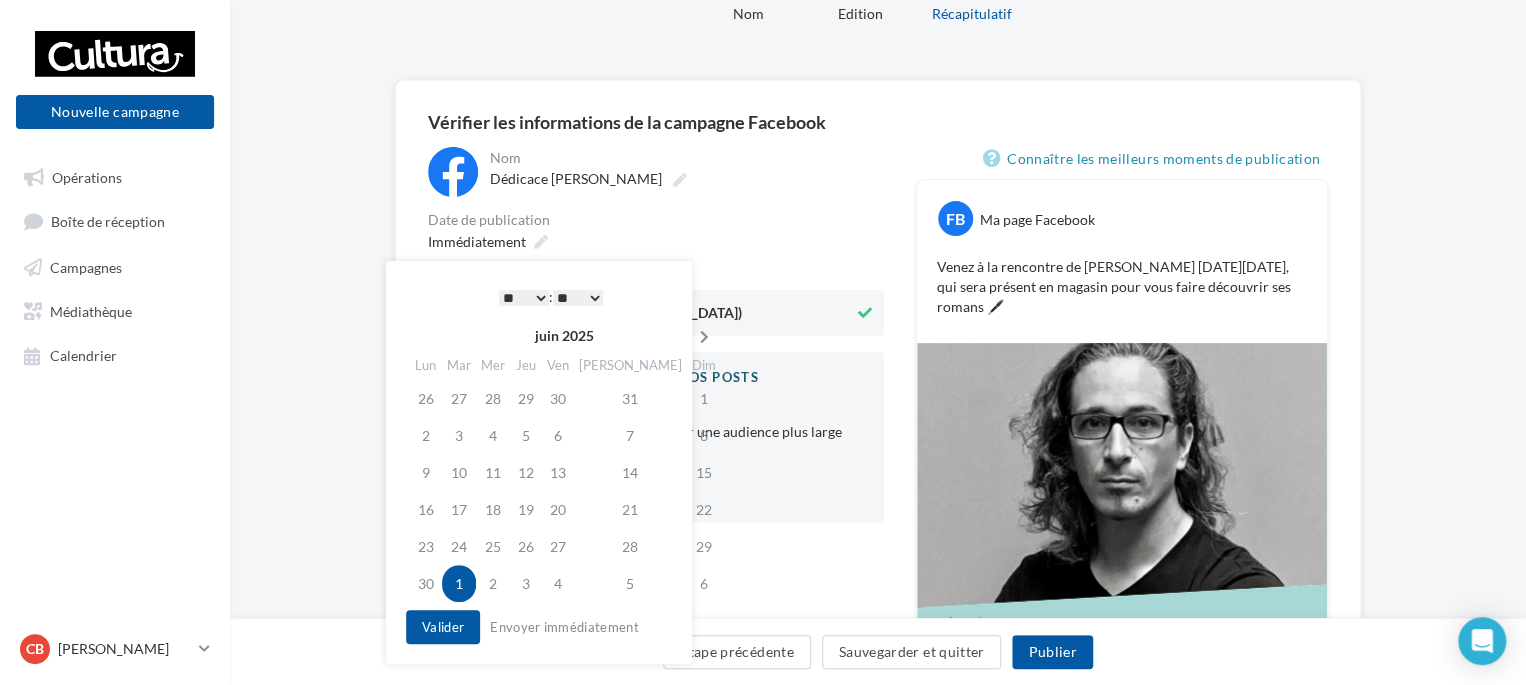 click at bounding box center (704, 337) 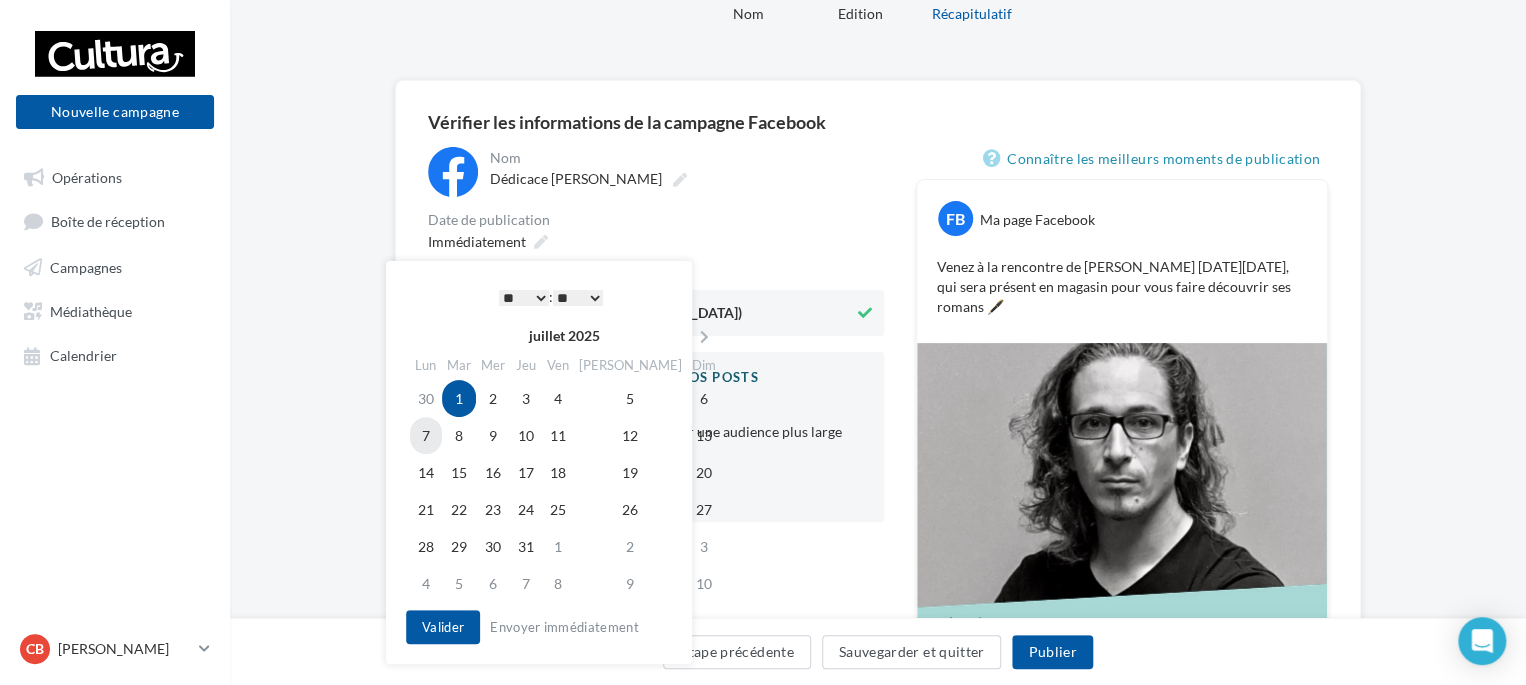 click on "7" at bounding box center (426, 435) 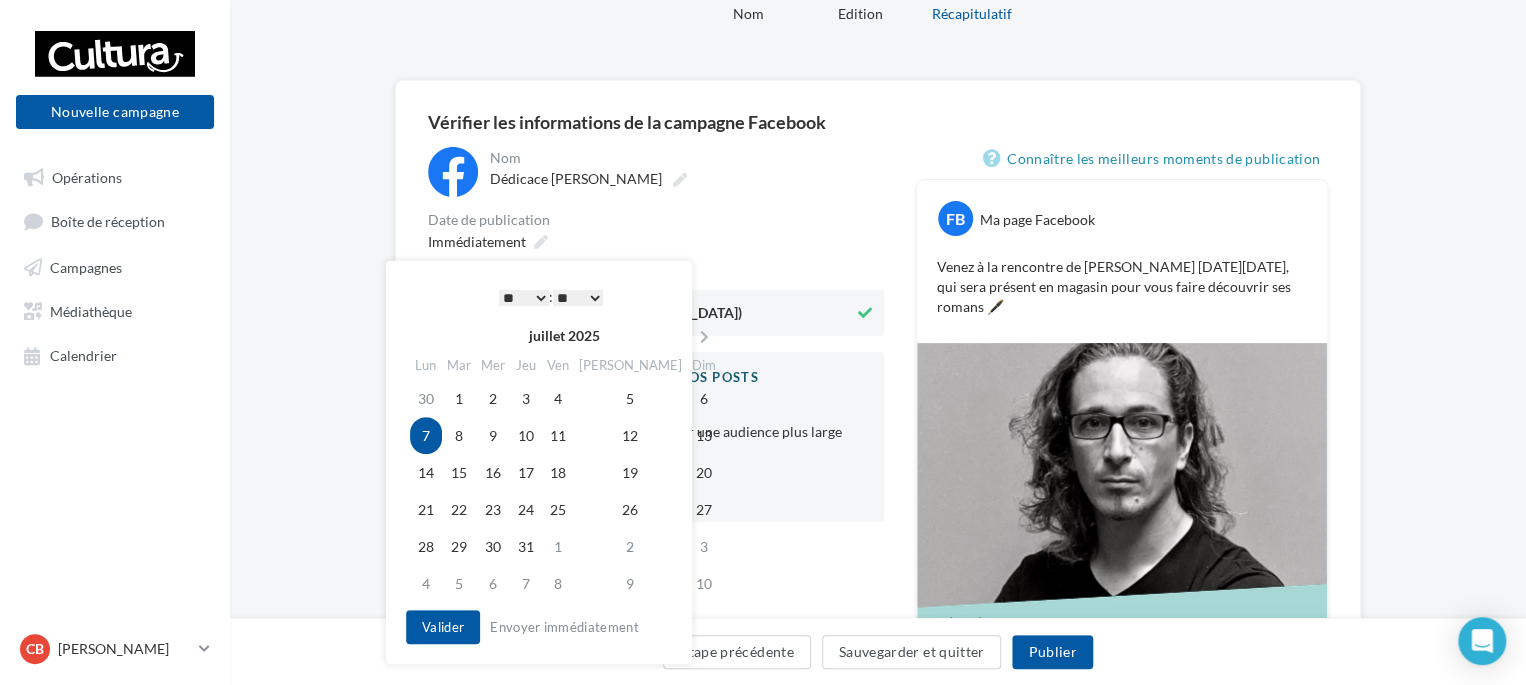 click on "* * * * * * * * * * ** ** ** ** ** ** ** ** ** ** ** ** ** **" at bounding box center (524, 298) 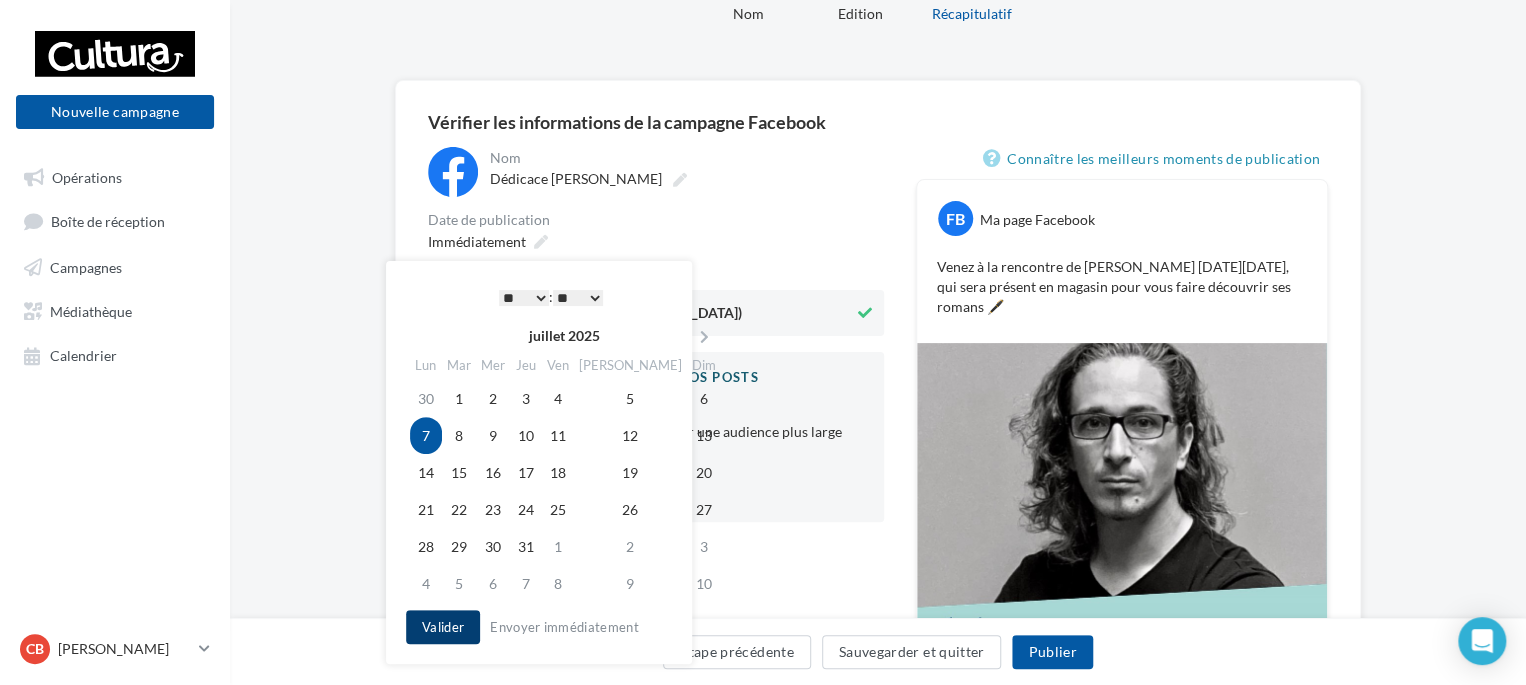 click on "Valider" at bounding box center (443, 627) 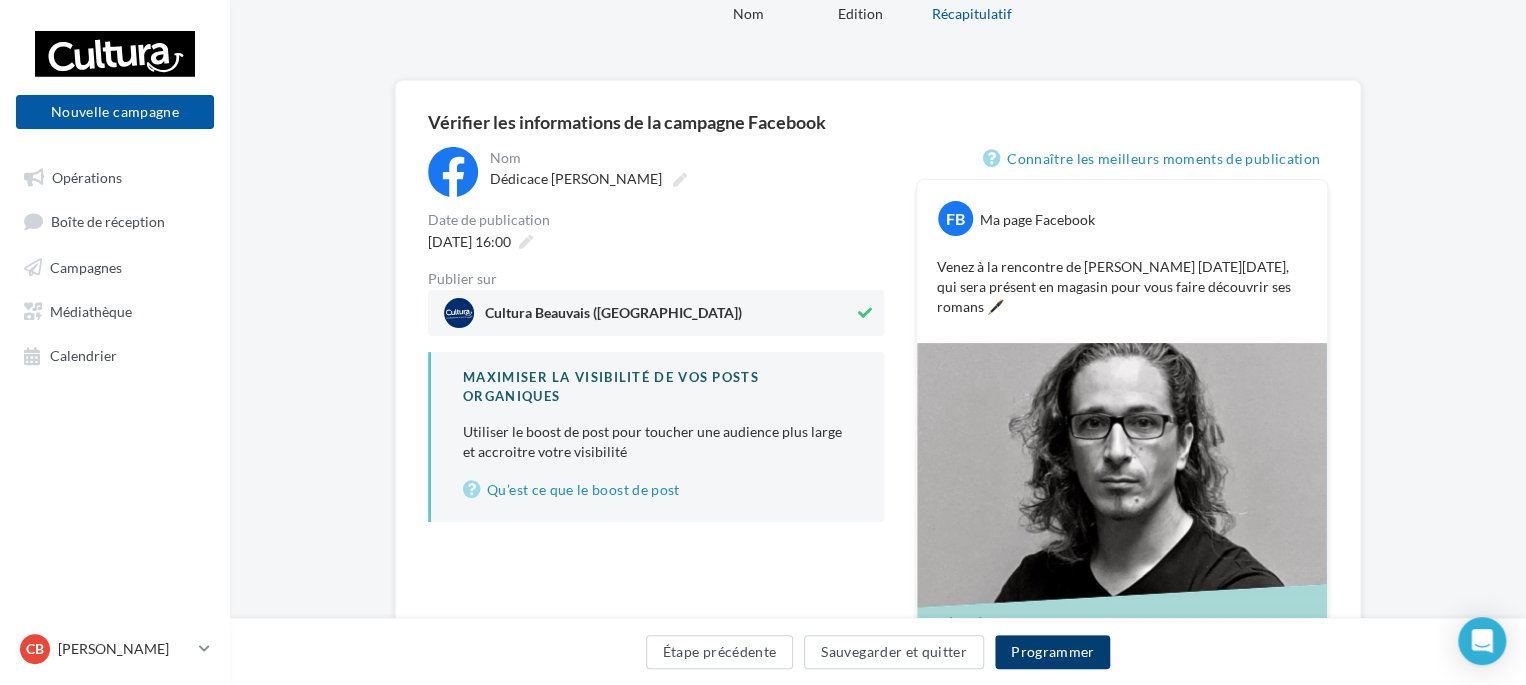 click on "Programmer" at bounding box center (1053, 652) 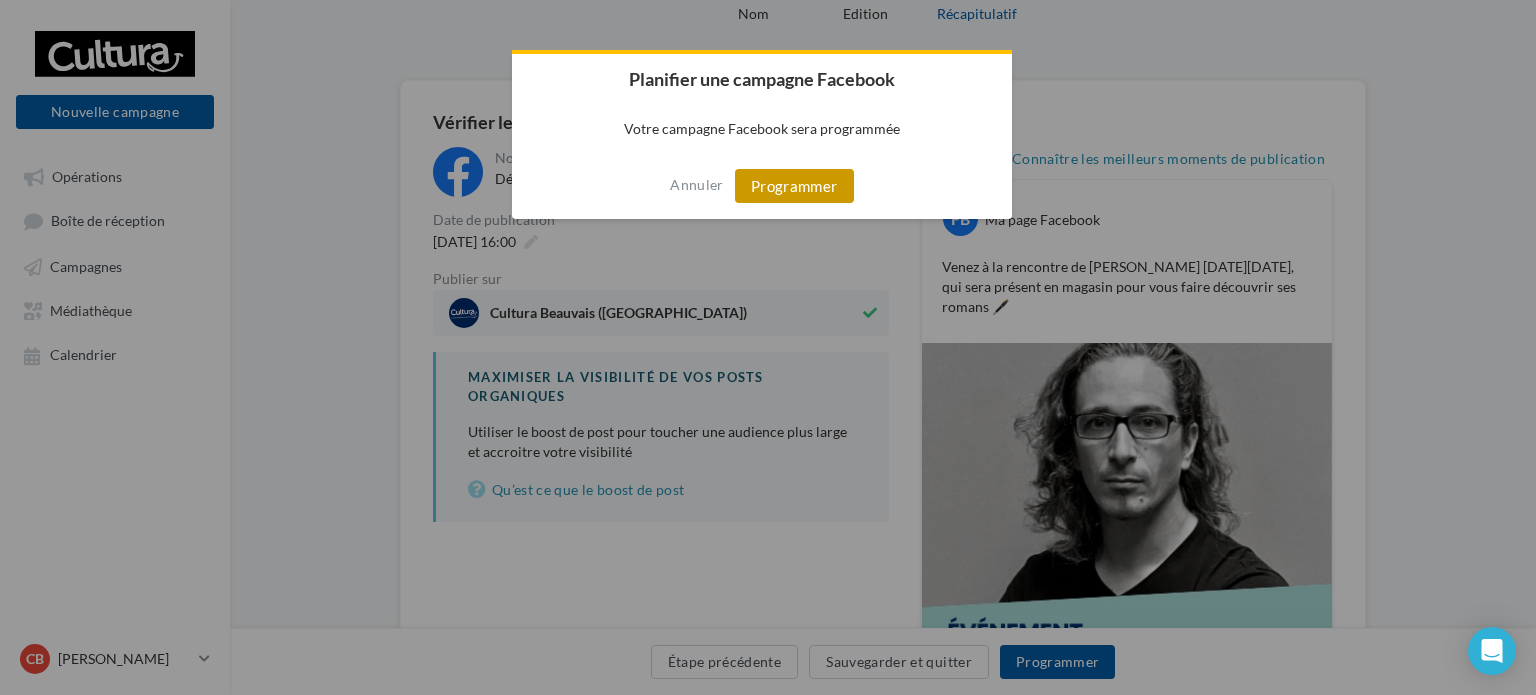 click on "Programmer" at bounding box center (794, 186) 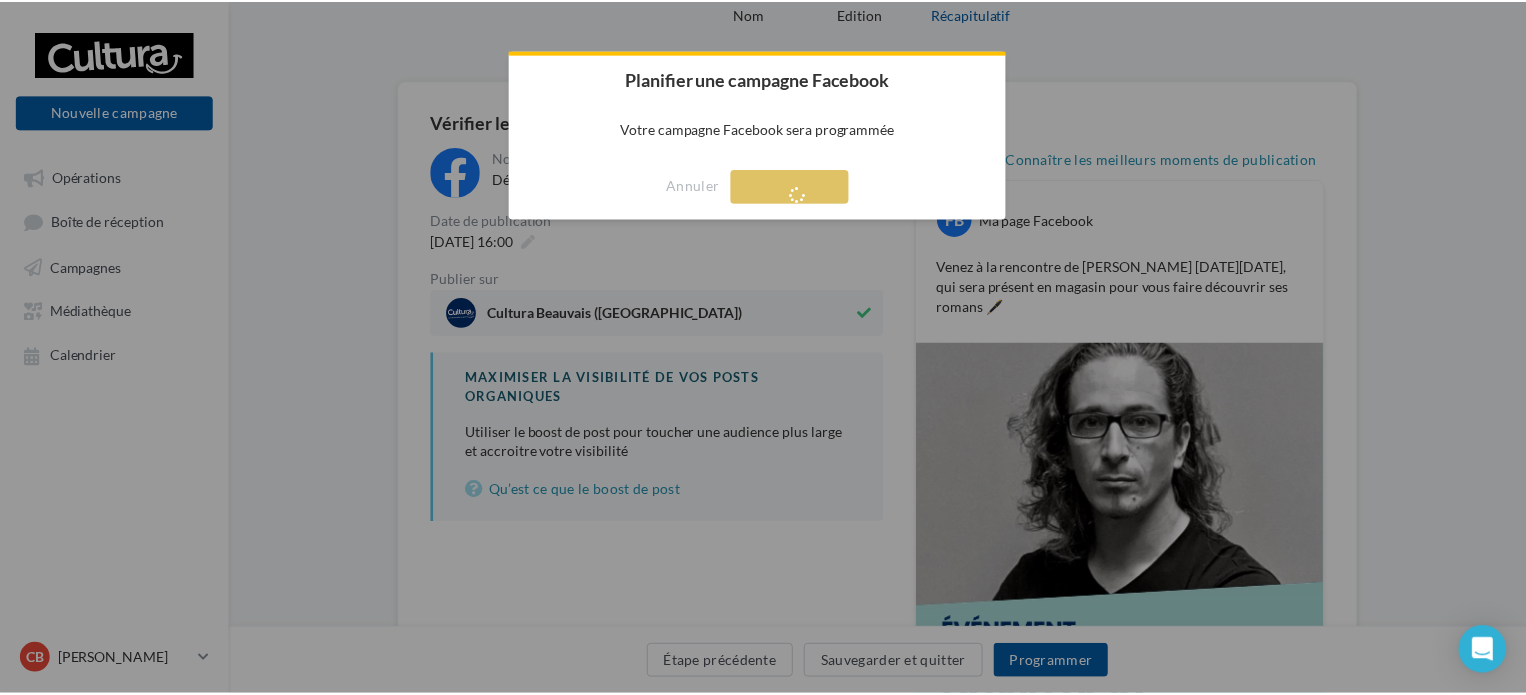 scroll, scrollTop: 32, scrollLeft: 0, axis: vertical 